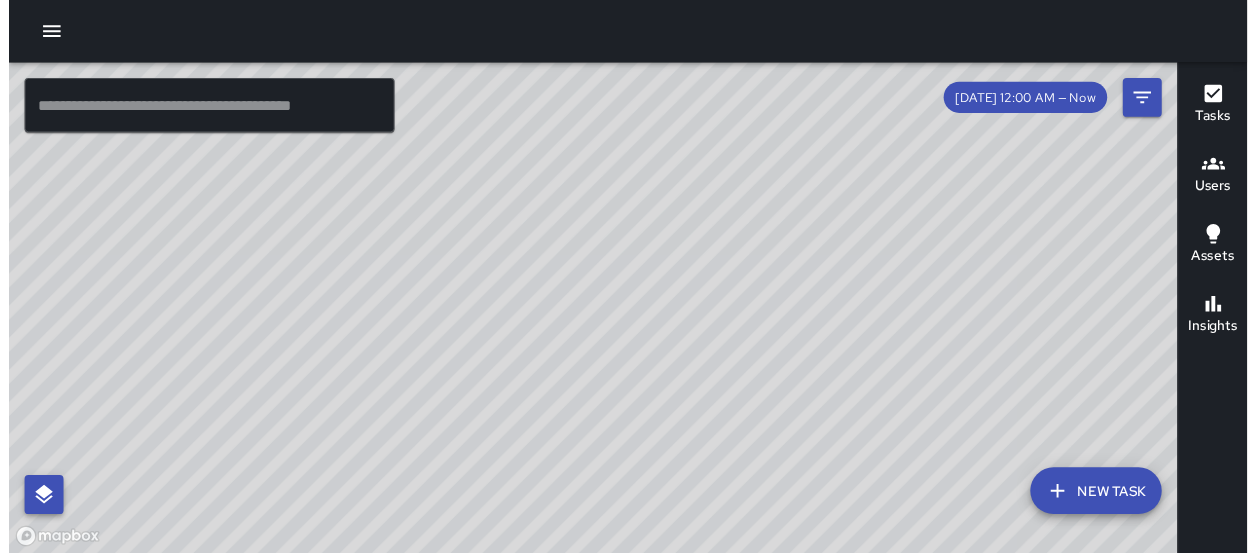 scroll, scrollTop: 0, scrollLeft: 0, axis: both 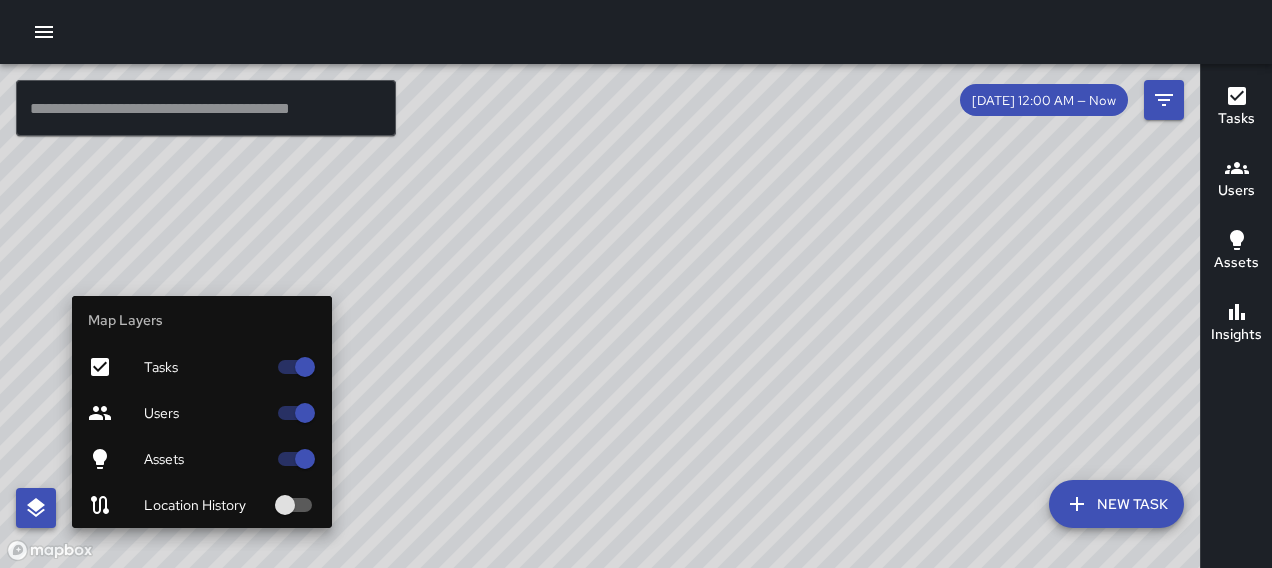 click 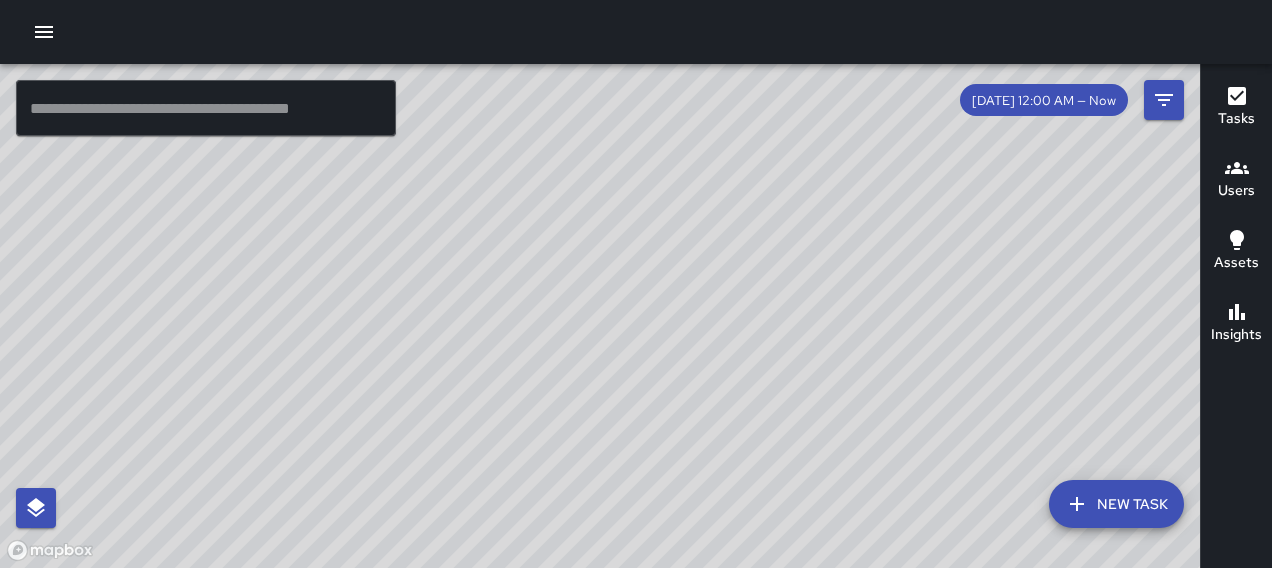 click at bounding box center [44, 32] 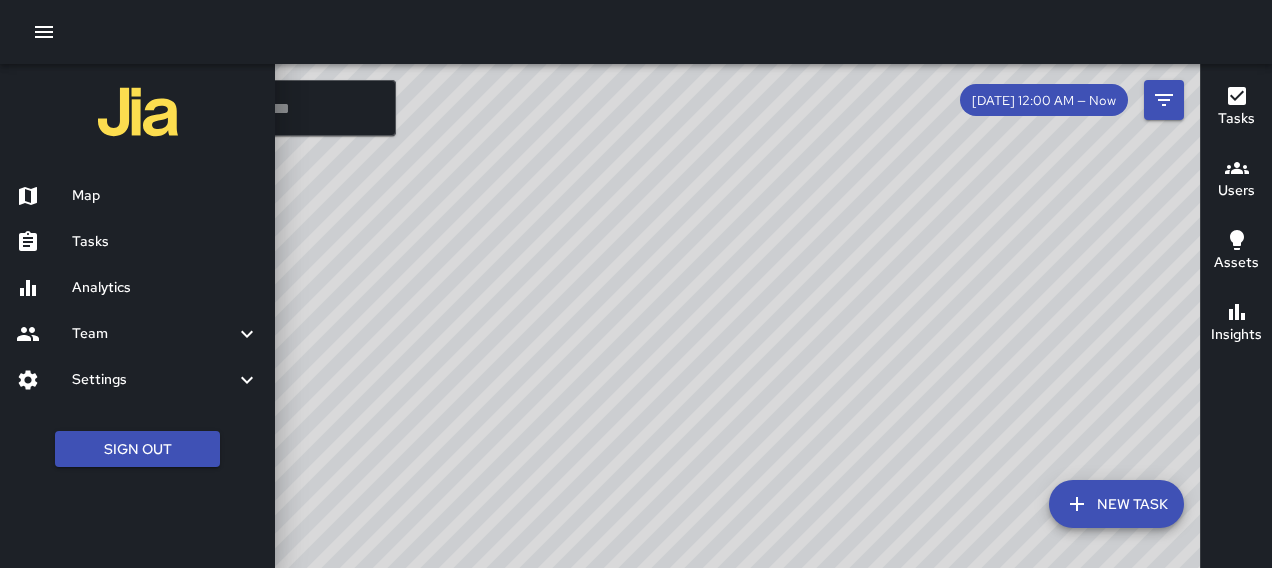 click on "Analytics" at bounding box center (165, 288) 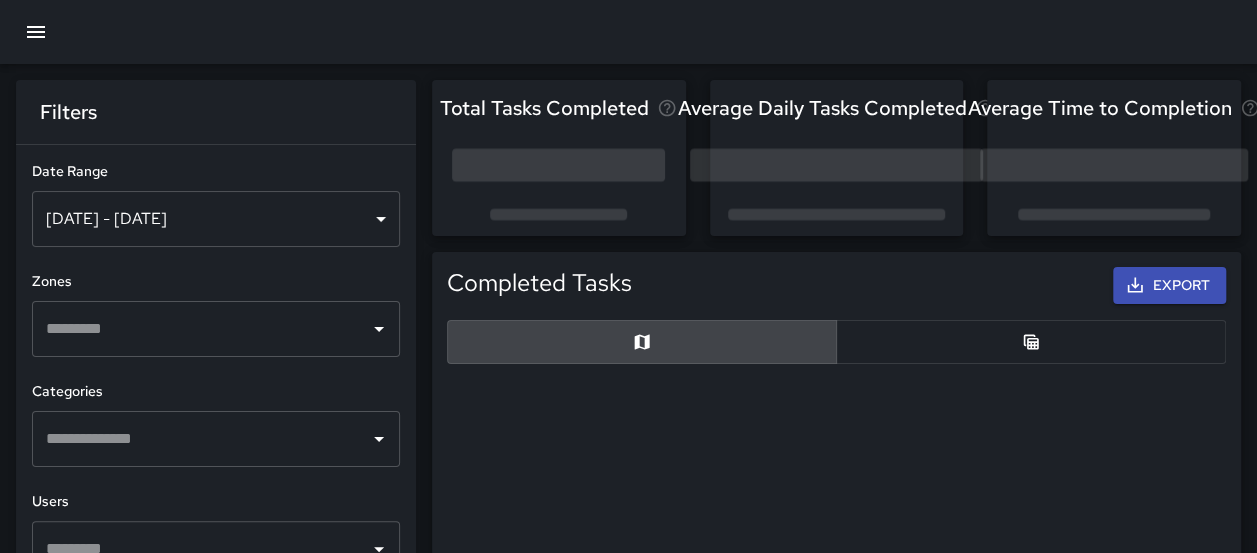 scroll, scrollTop: 16, scrollLeft: 16, axis: both 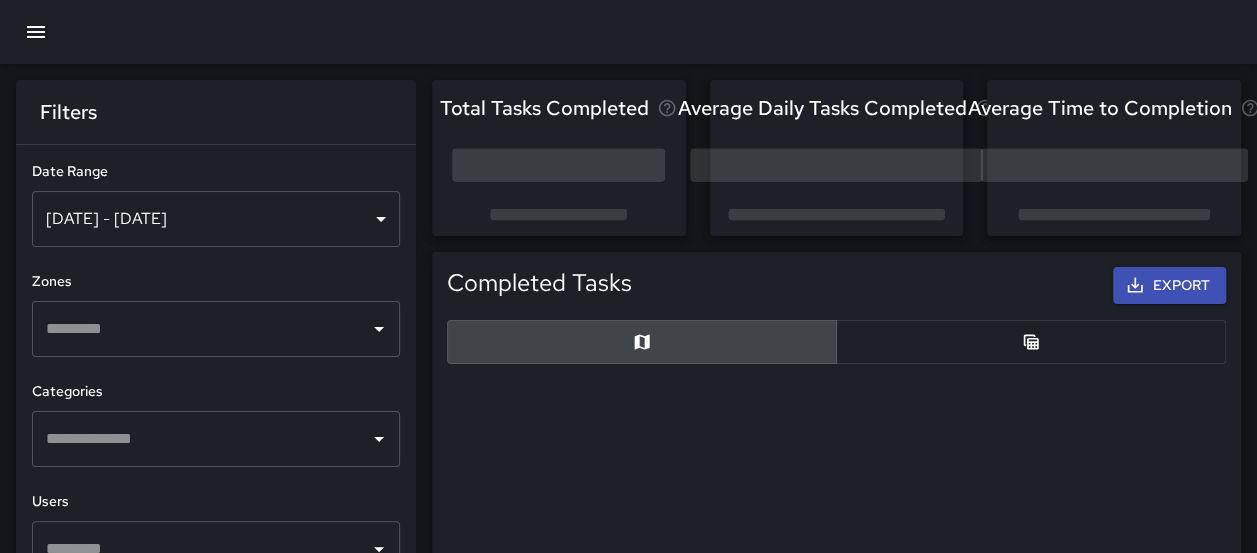 click on "[DATE] - [DATE]" at bounding box center [216, 219] 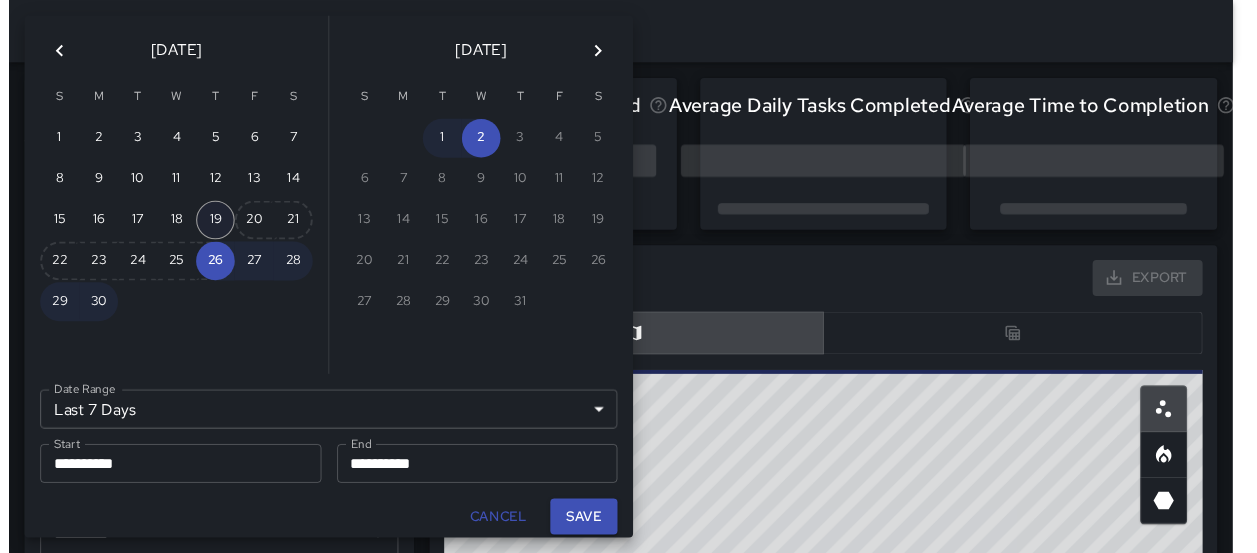 scroll, scrollTop: 16, scrollLeft: 16, axis: both 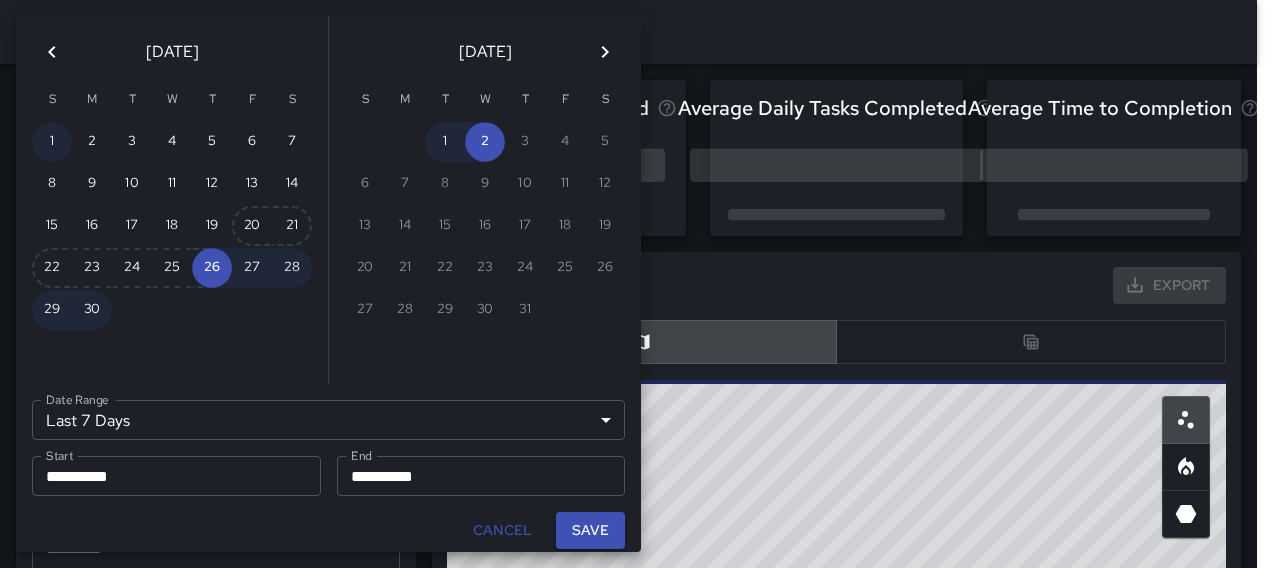 click on "1" at bounding box center (52, 142) 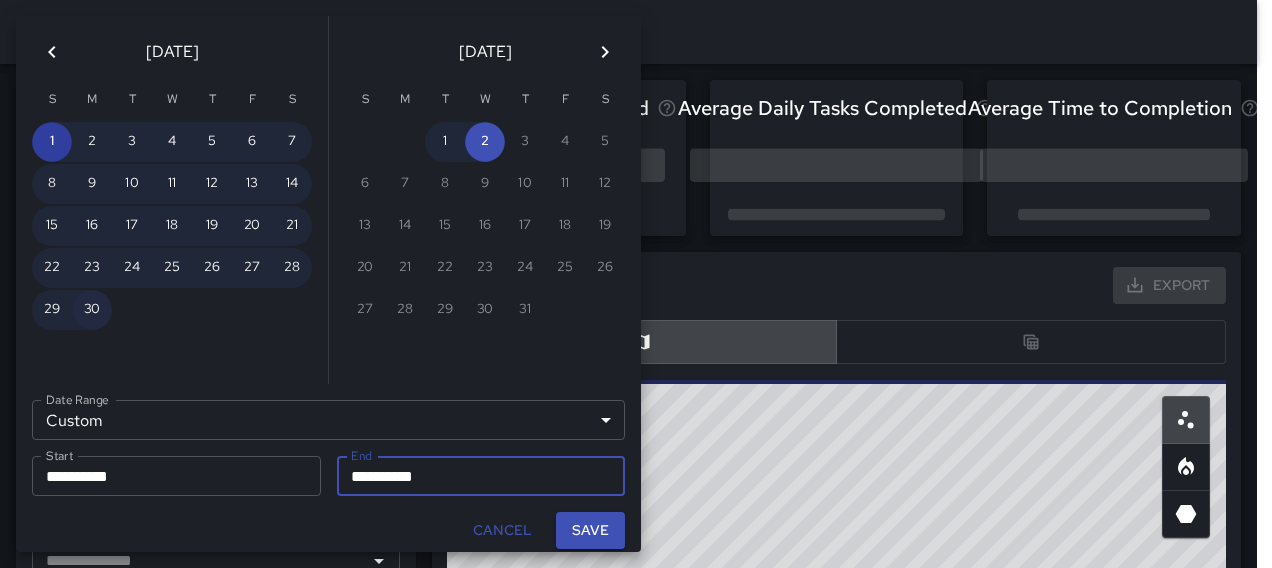 type on "******" 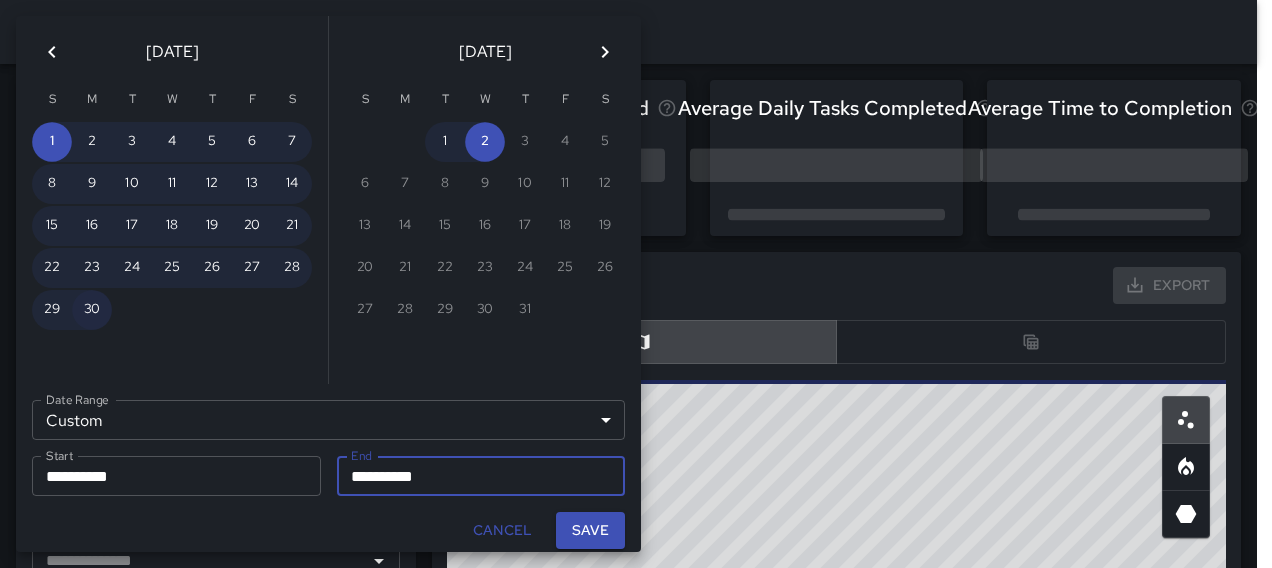 click on "30" at bounding box center [92, 310] 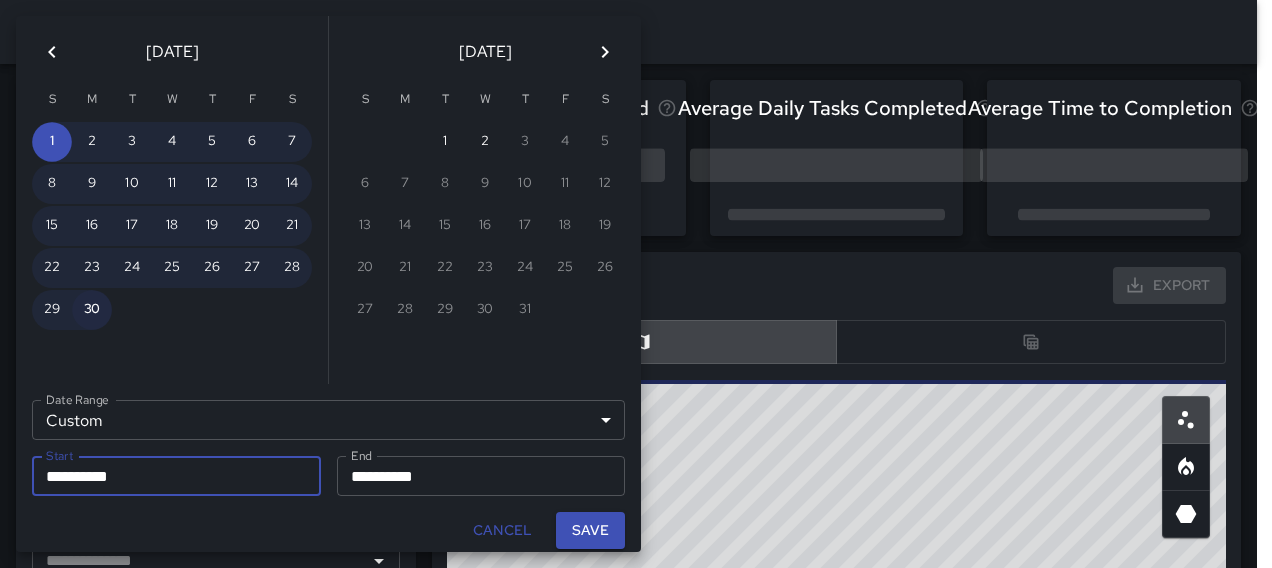 type on "**********" 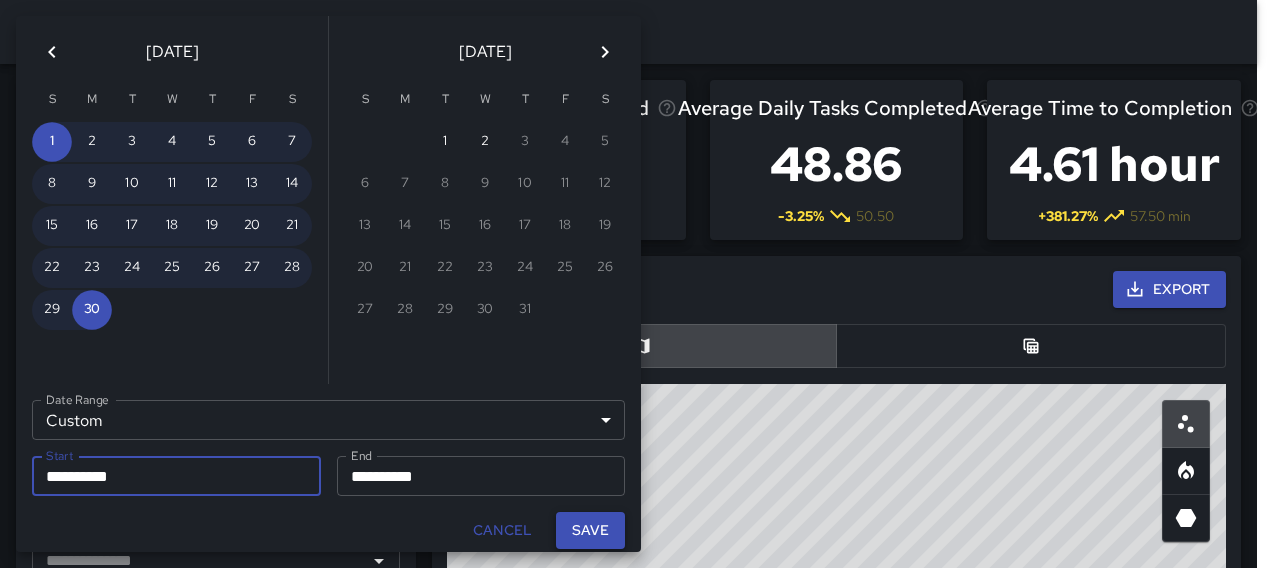click on "Save" at bounding box center [590, 530] 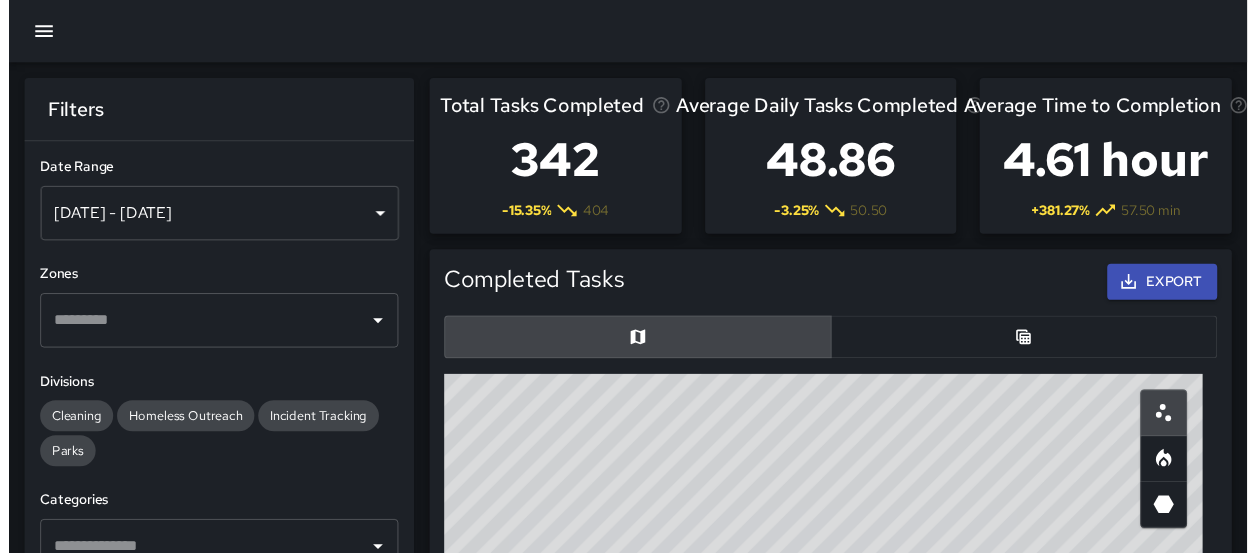 scroll, scrollTop: 16, scrollLeft: 16, axis: both 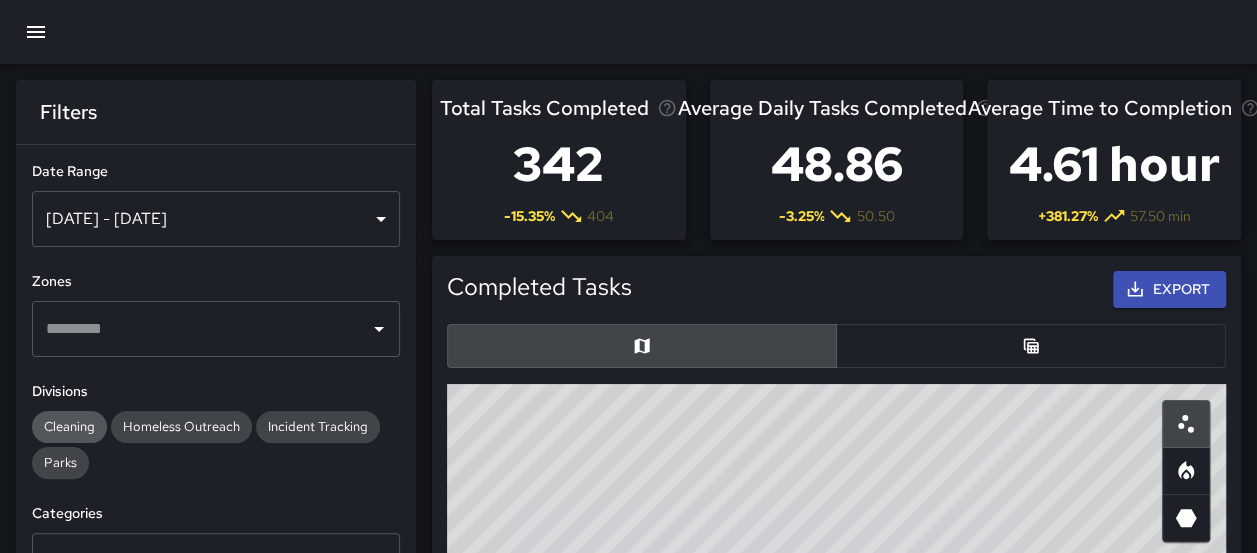 click on "Cleaning" at bounding box center [69, 427] 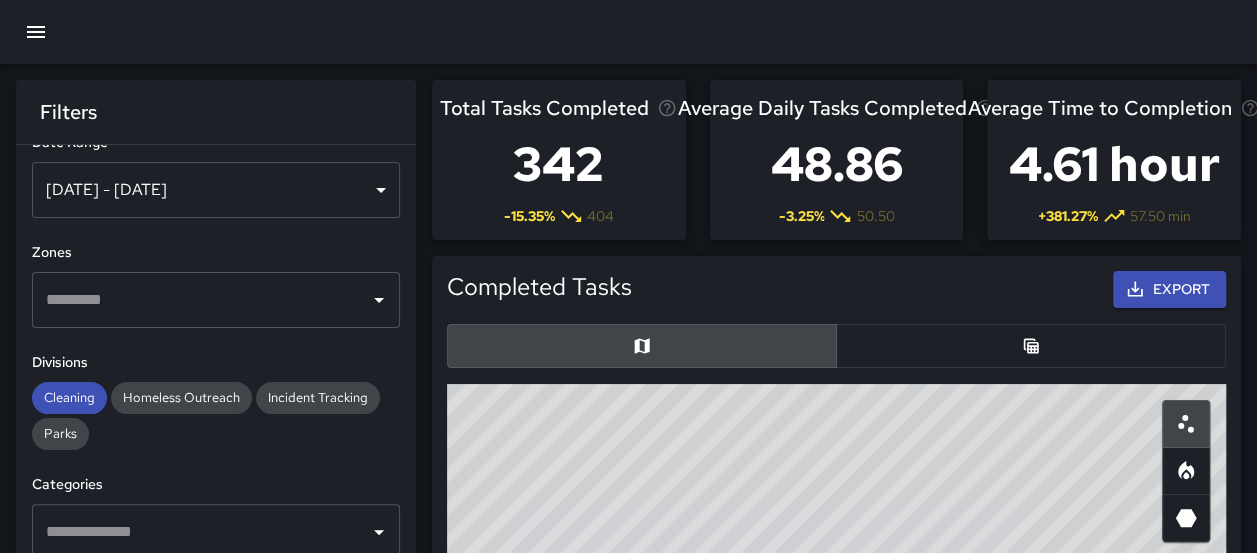 scroll, scrollTop: 127, scrollLeft: 0, axis: vertical 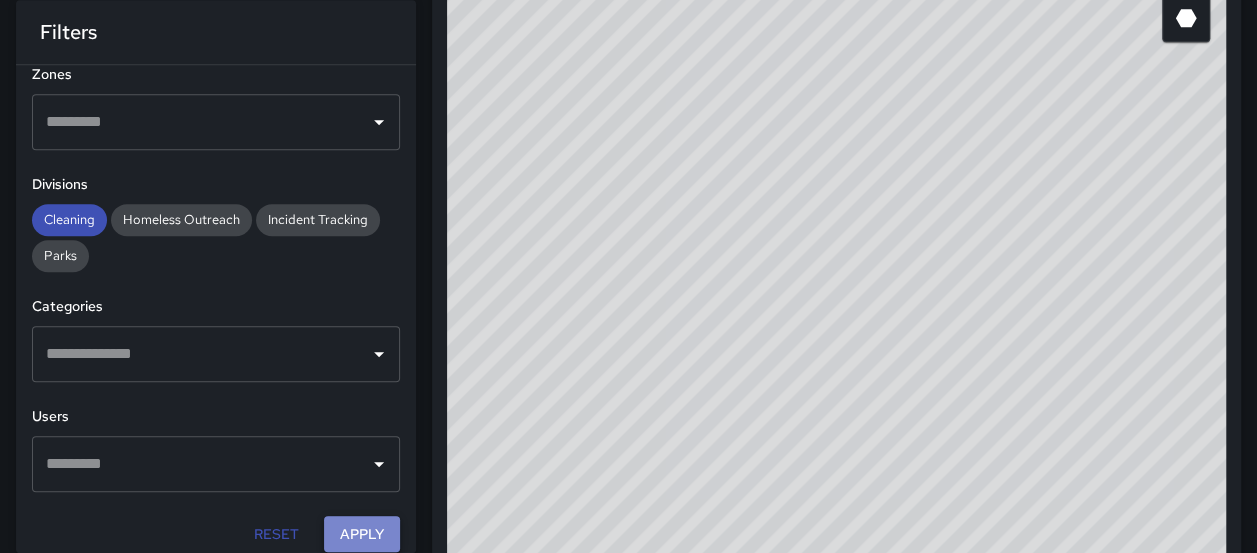 click on "Apply" at bounding box center (362, 534) 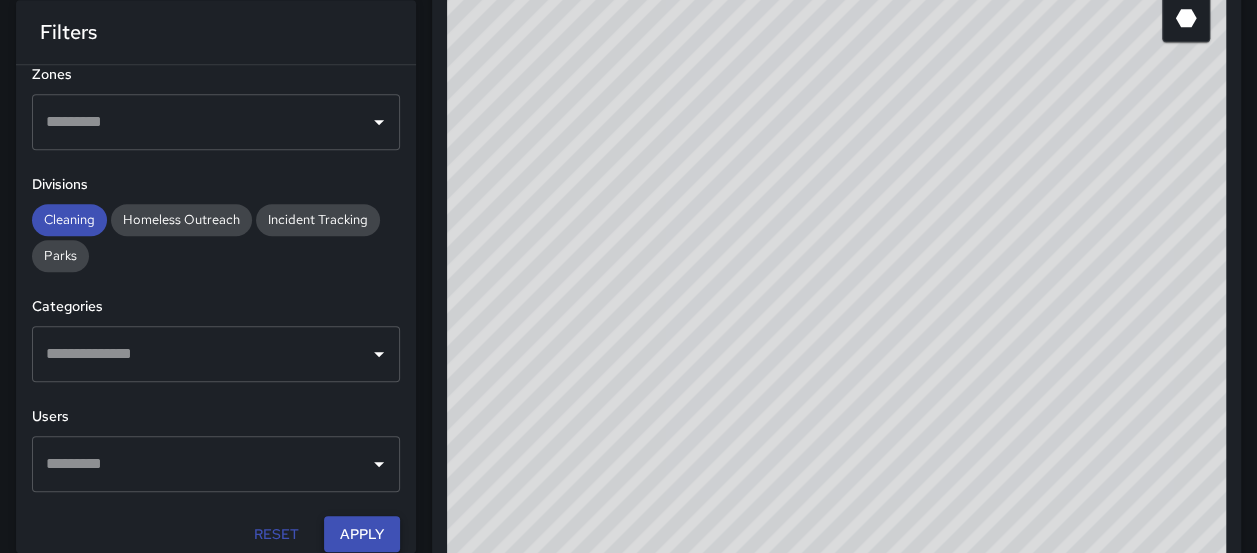 click on "Apply" at bounding box center [362, 534] 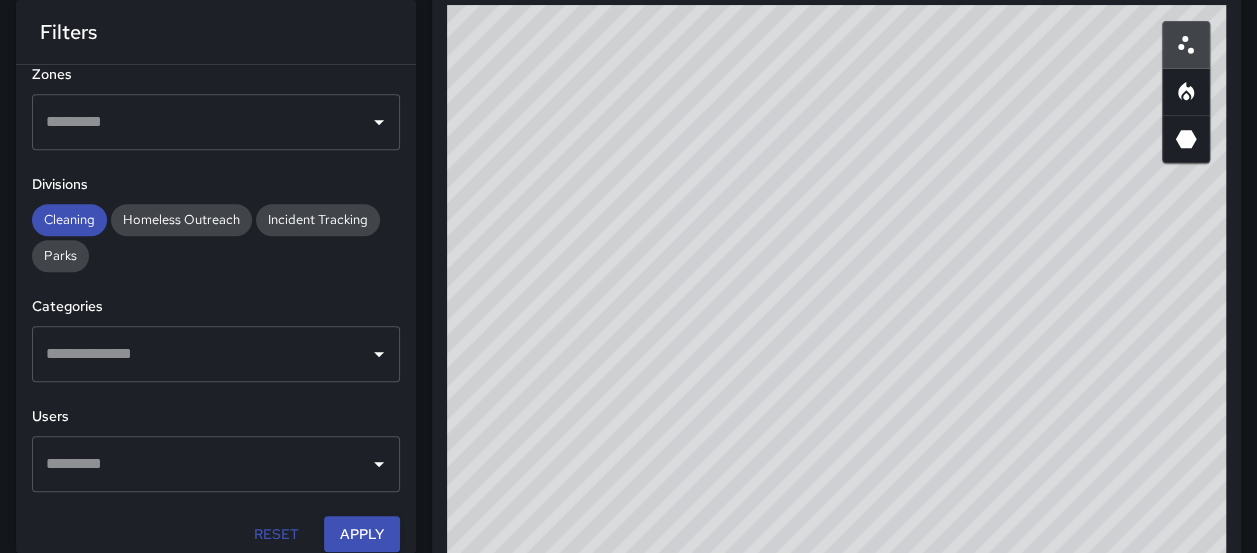 scroll, scrollTop: 200, scrollLeft: 0, axis: vertical 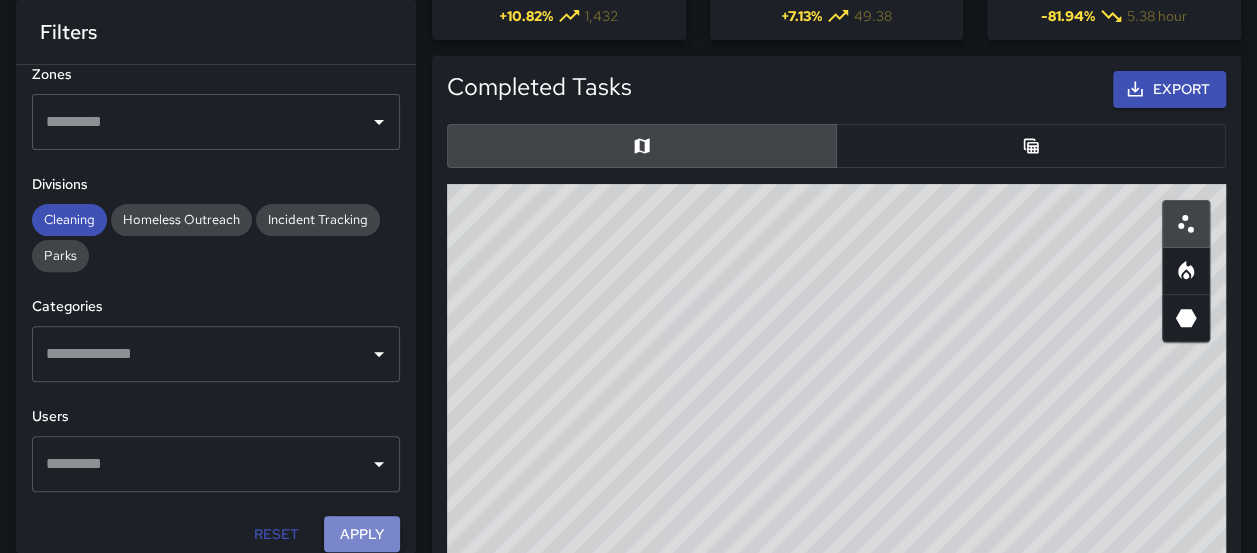 click on "Apply" at bounding box center (362, 534) 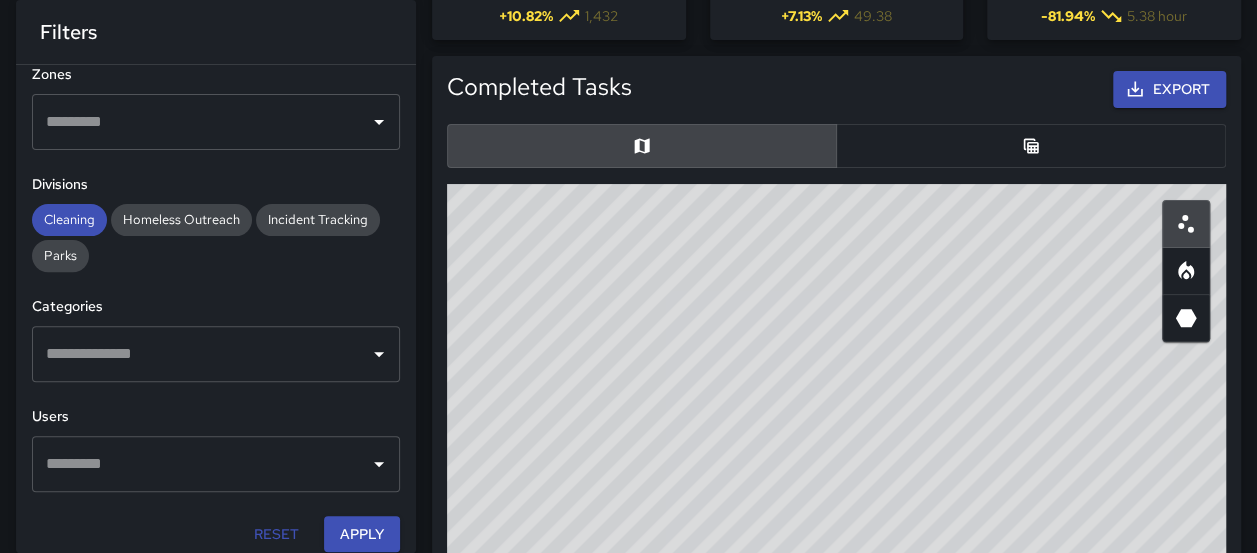 drag, startPoint x: 949, startPoint y: 226, endPoint x: 964, endPoint y: 190, distance: 39 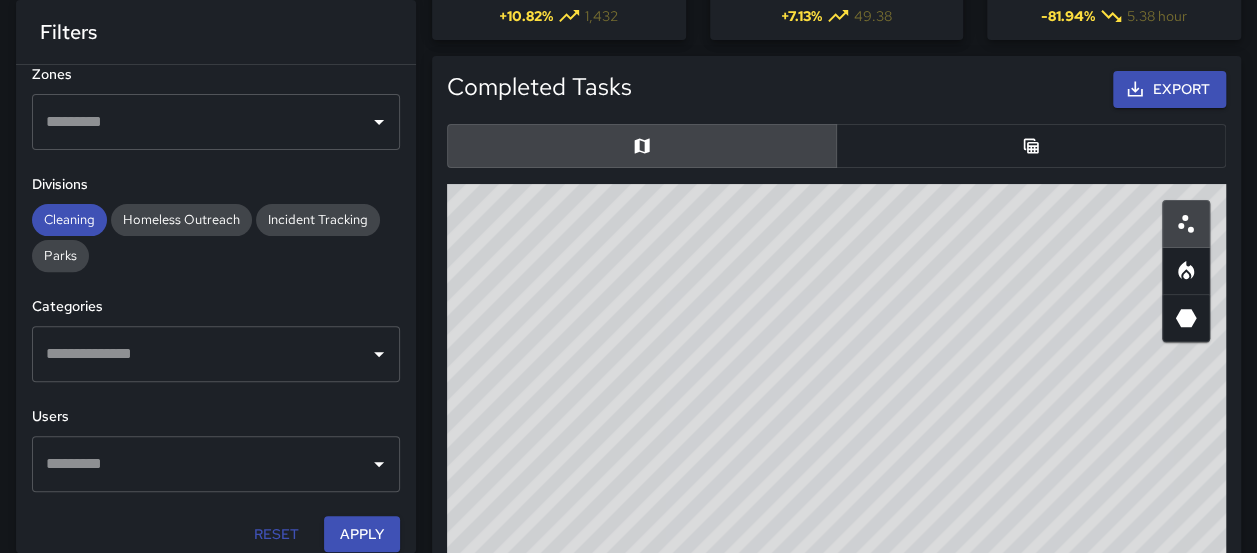 click on "© Mapbox   © OpenStreetMap   Improve this map" at bounding box center (836, 584) 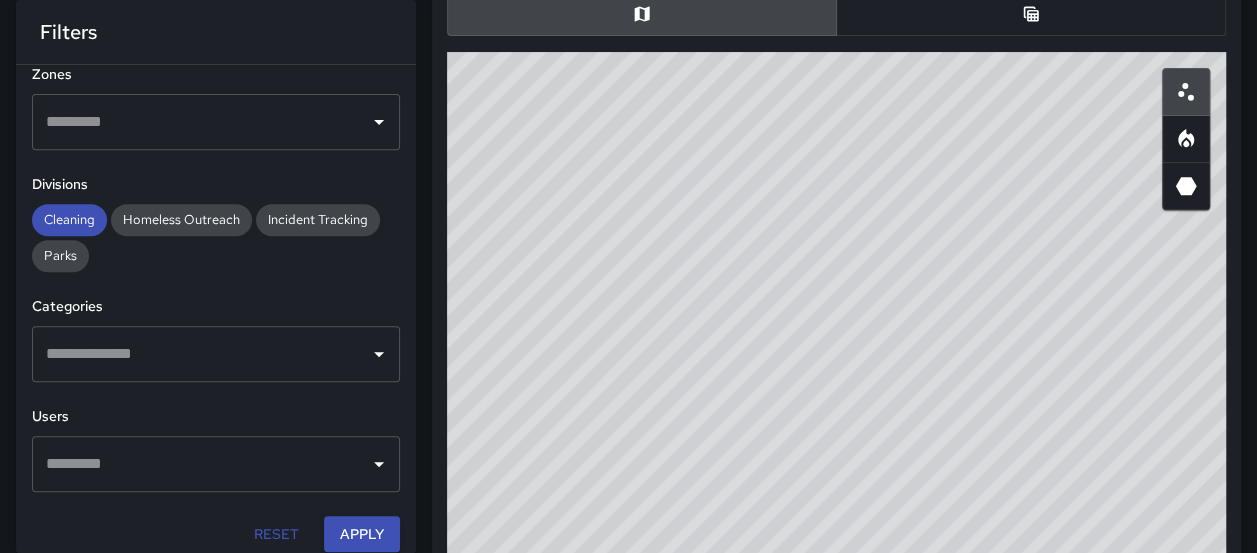 scroll, scrollTop: 351, scrollLeft: 0, axis: vertical 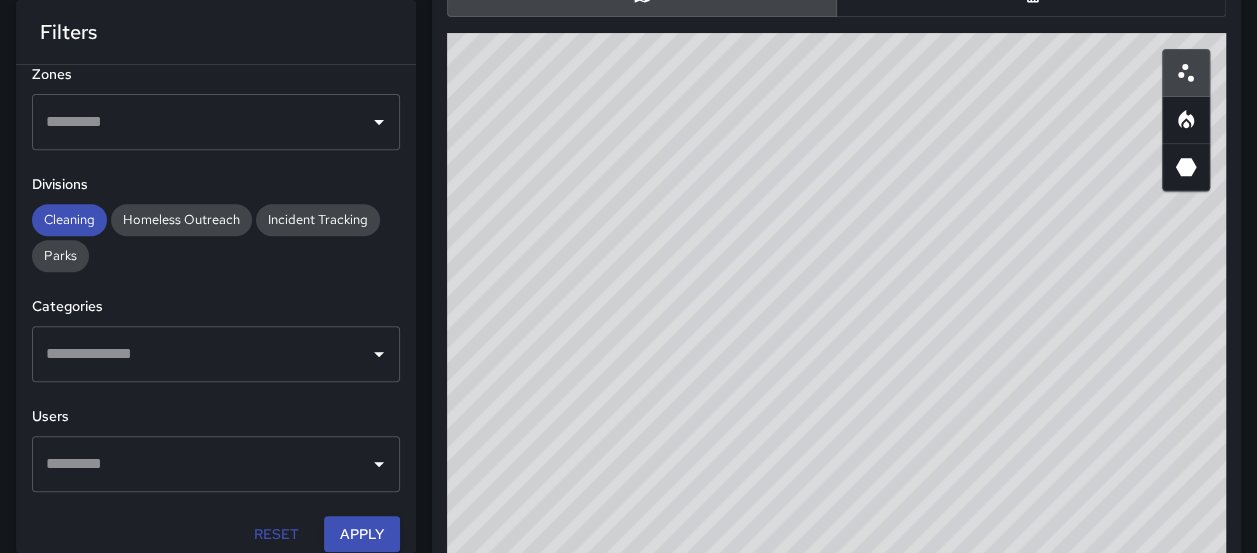drag, startPoint x: 1004, startPoint y: 212, endPoint x: 1003, endPoint y: 170, distance: 42.0119 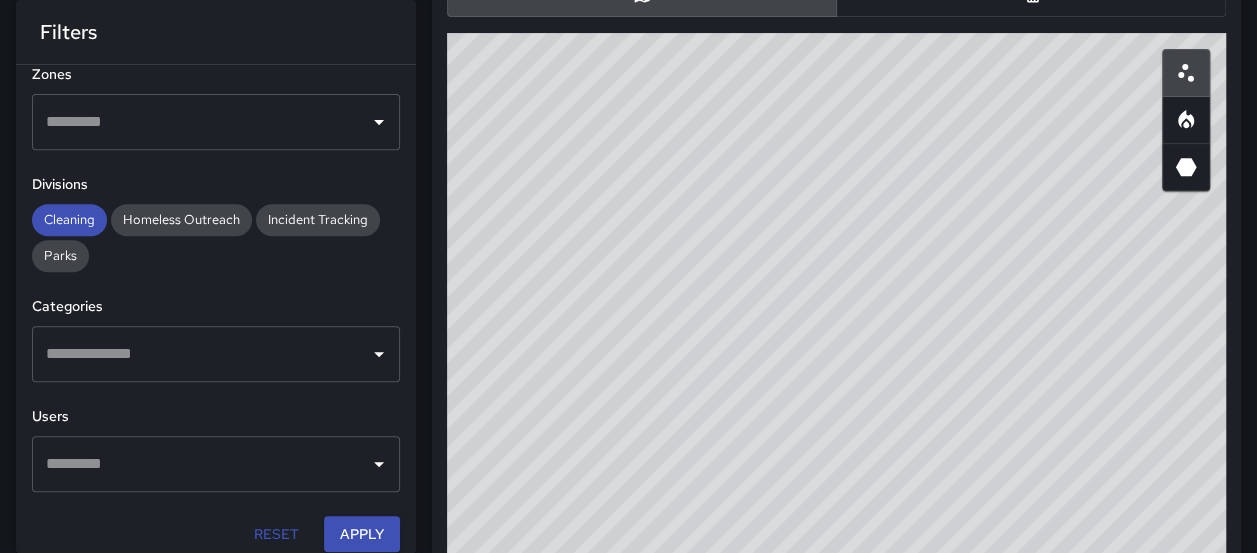 click on "© Mapbox   © OpenStreetMap   Improve this map" at bounding box center [836, 433] 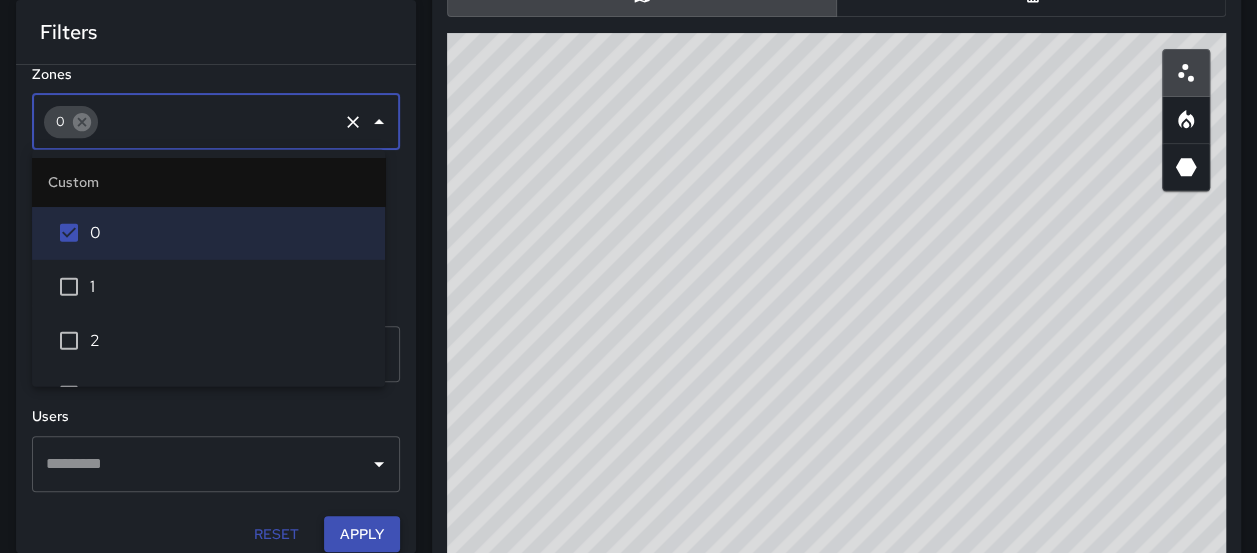 click on "Apply" at bounding box center (362, 534) 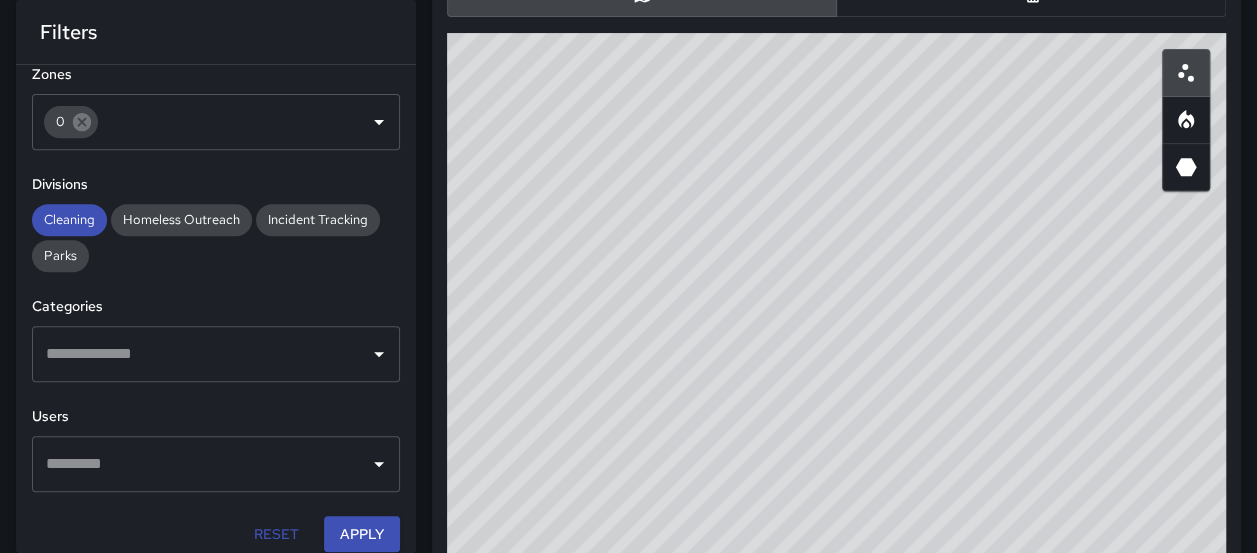 click at bounding box center (201, 464) 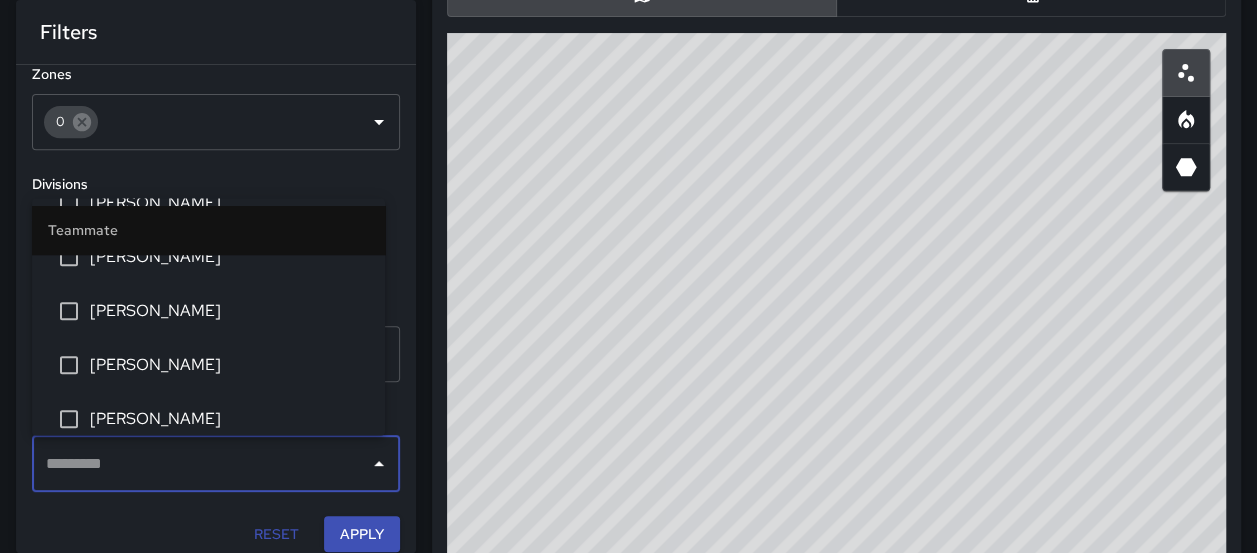 scroll, scrollTop: 786, scrollLeft: 0, axis: vertical 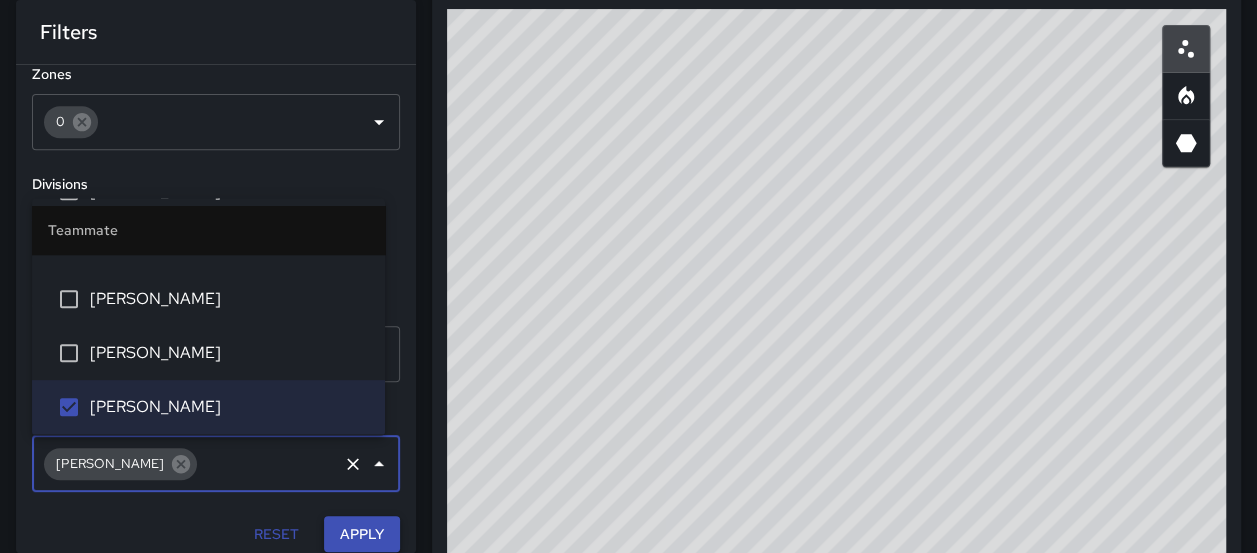 click on "Apply" at bounding box center (362, 534) 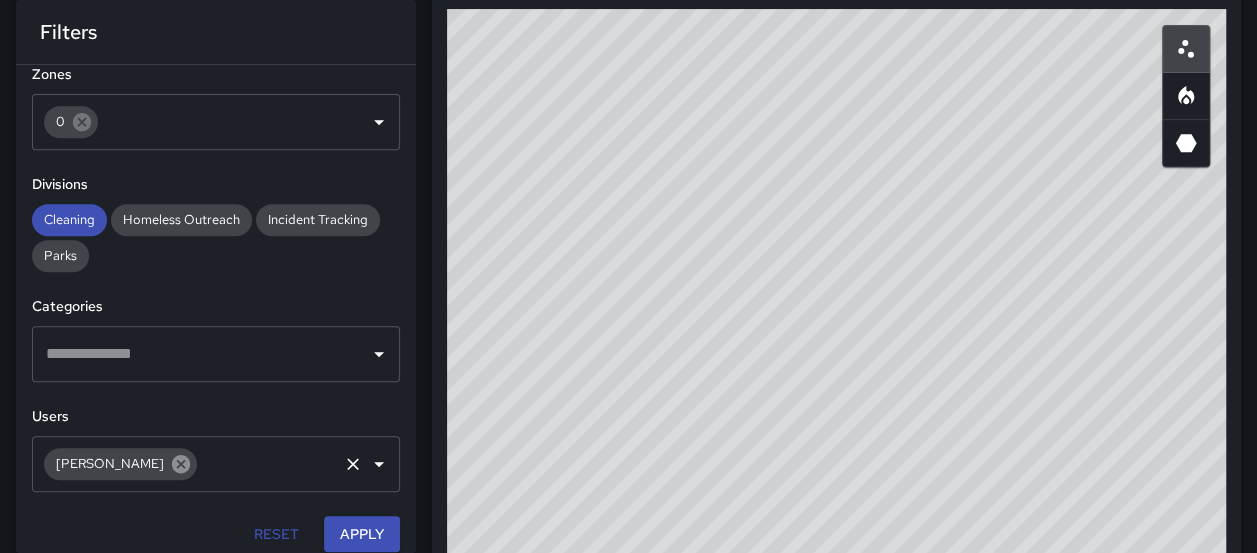click 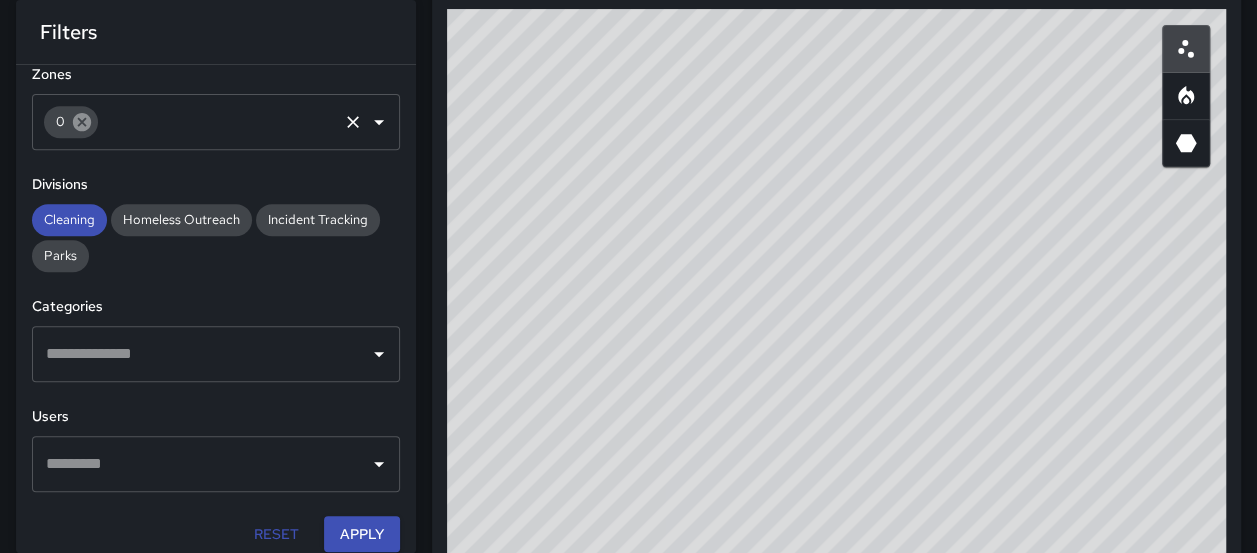 click 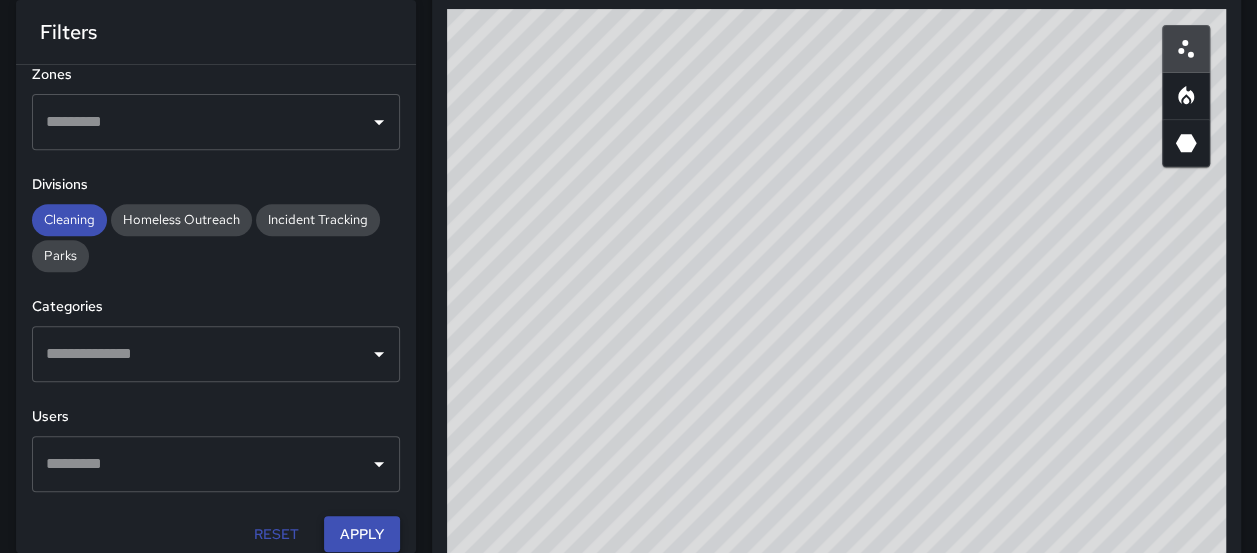 click on "Apply" at bounding box center (362, 534) 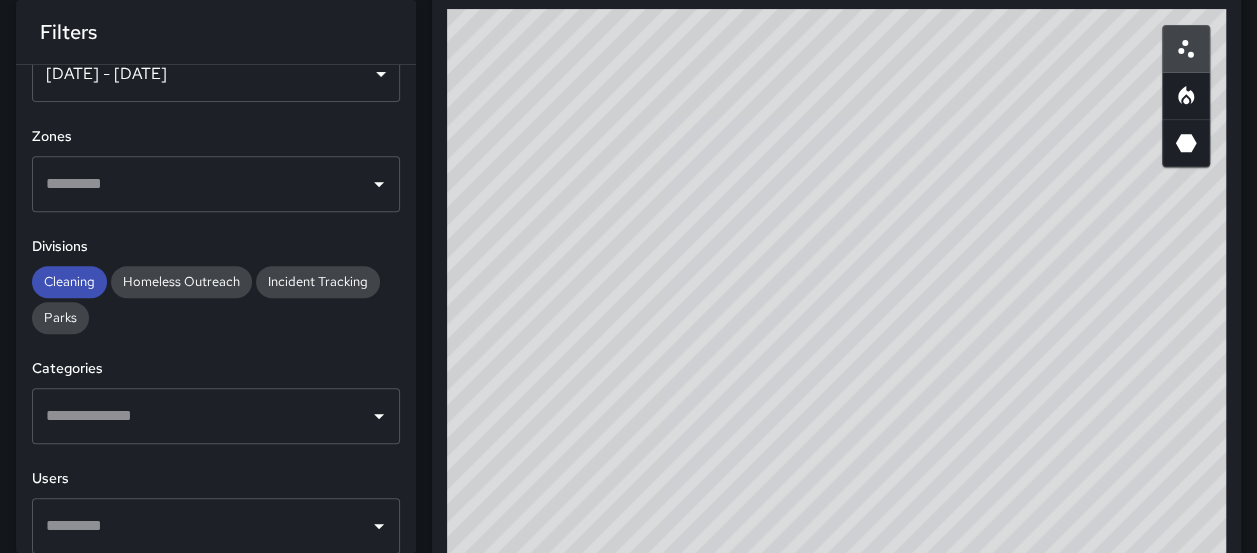 scroll, scrollTop: 0, scrollLeft: 0, axis: both 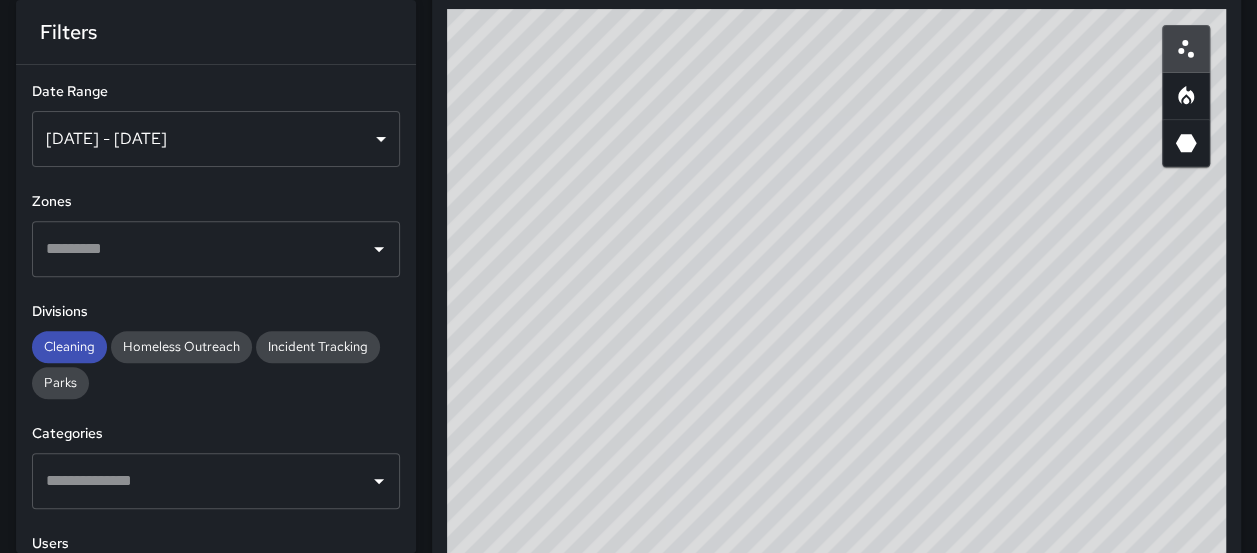 click on "Filters" at bounding box center (216, 32) 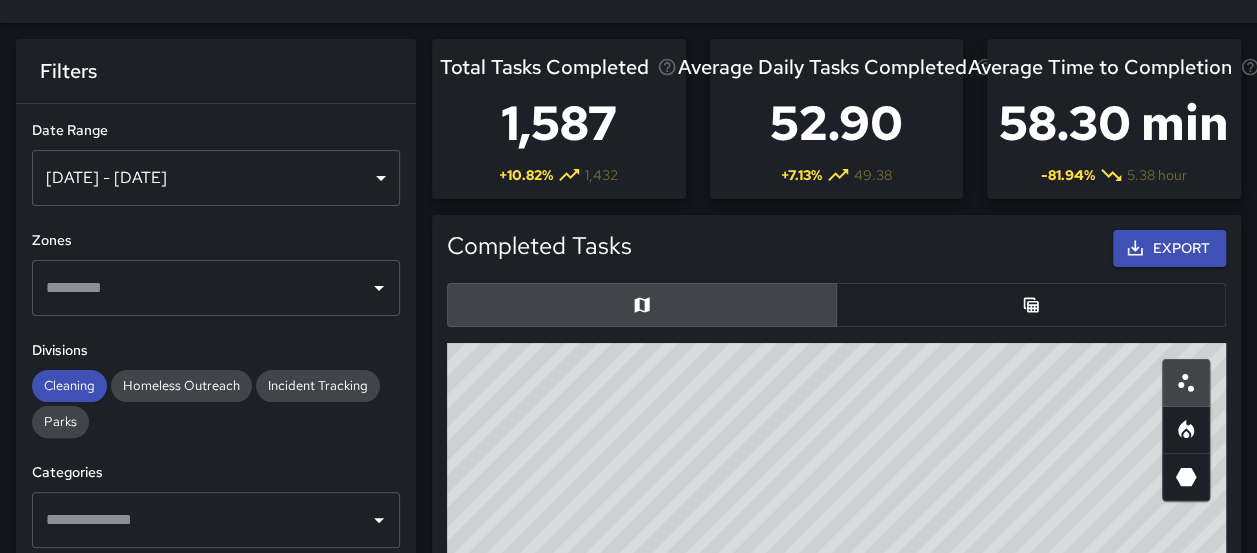 scroll, scrollTop: 0, scrollLeft: 0, axis: both 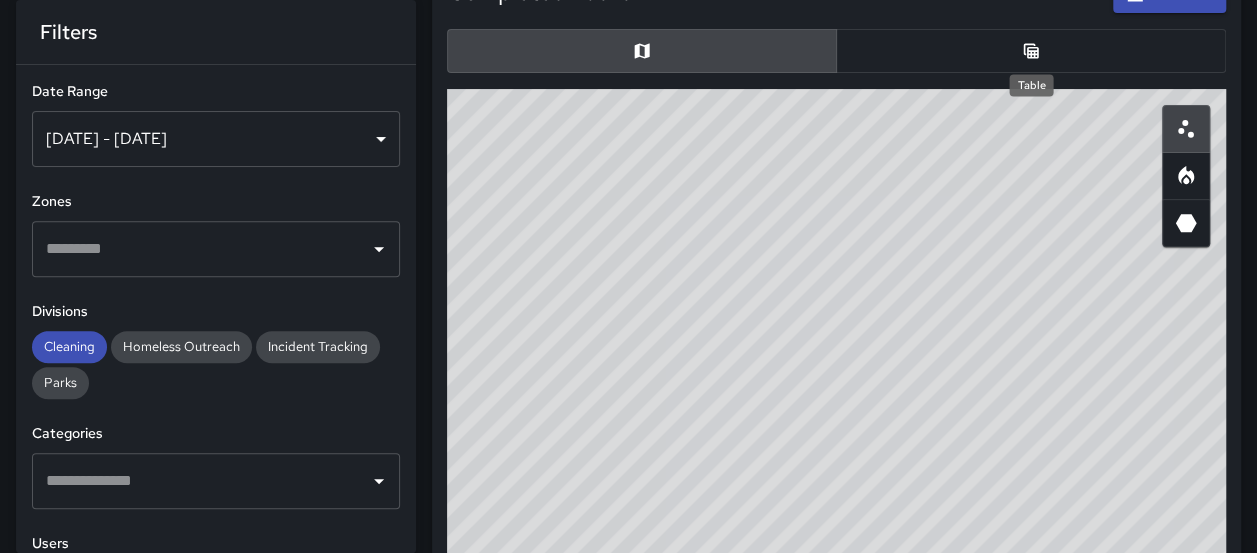 click at bounding box center (1031, 51) 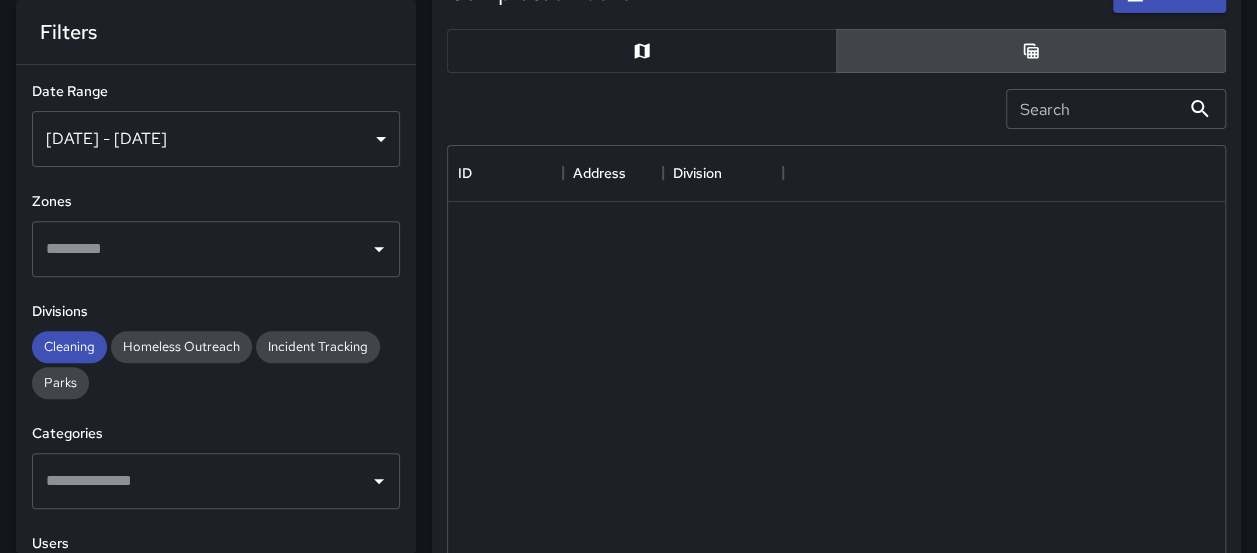 scroll, scrollTop: 730, scrollLeft: 762, axis: both 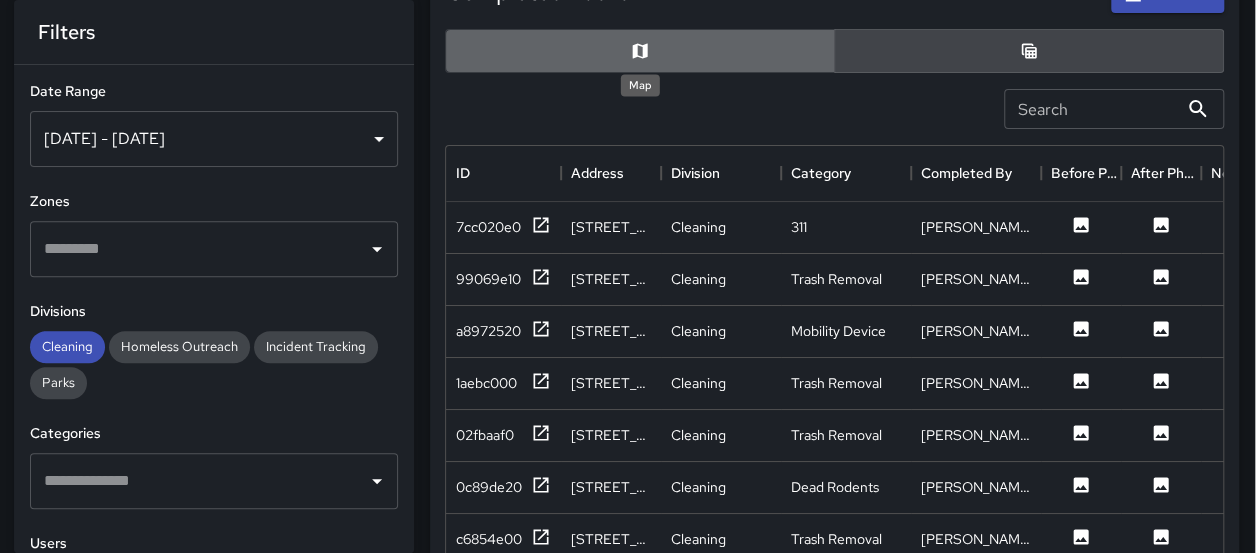 click 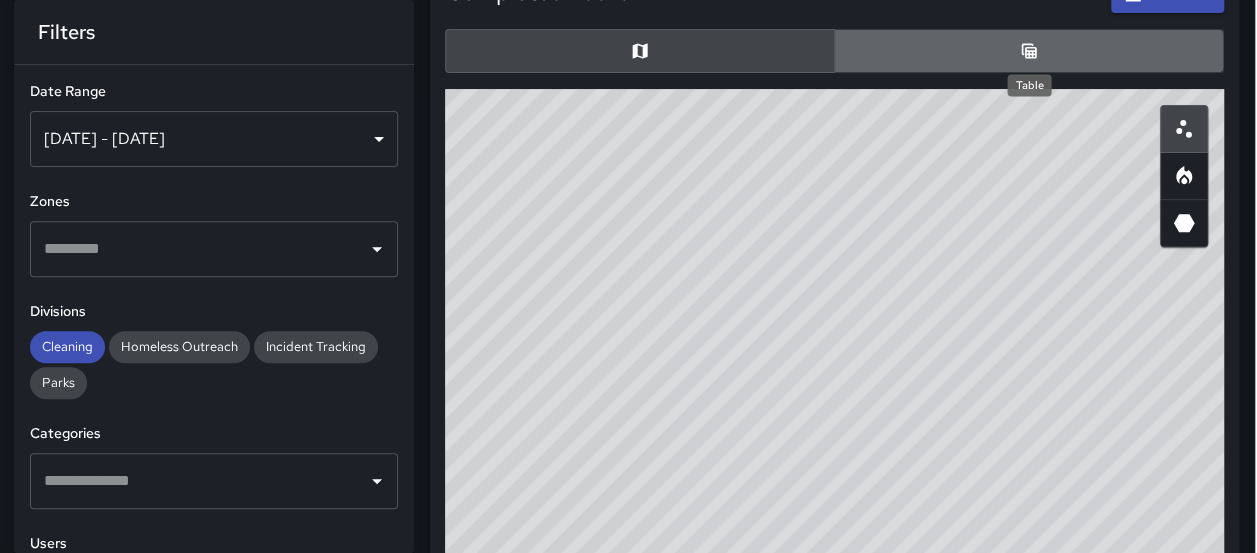 click 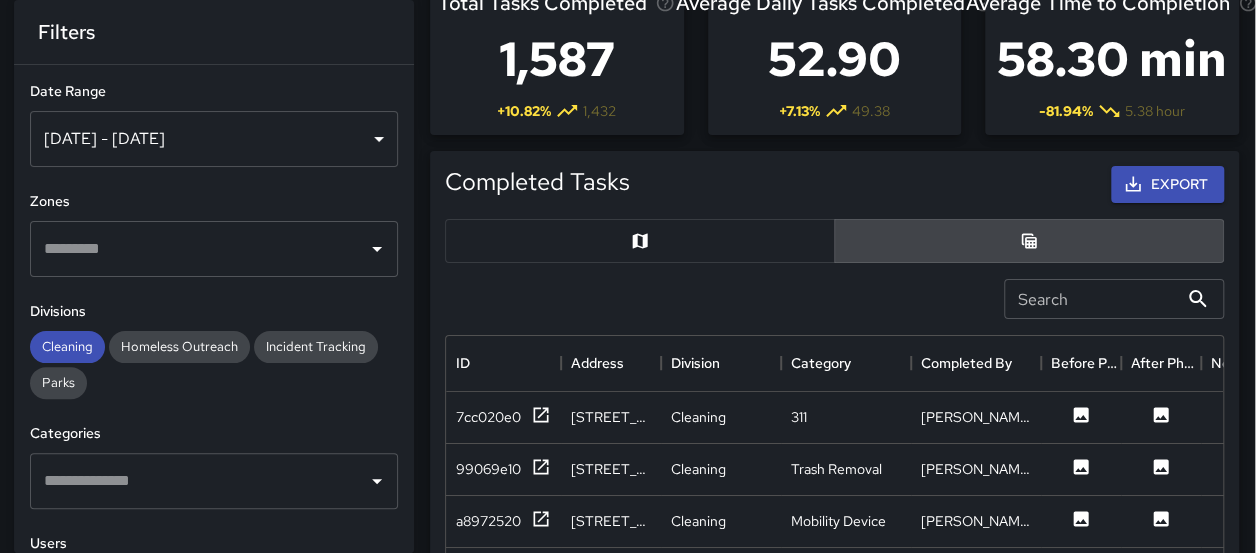 scroll, scrollTop: 0, scrollLeft: 2, axis: horizontal 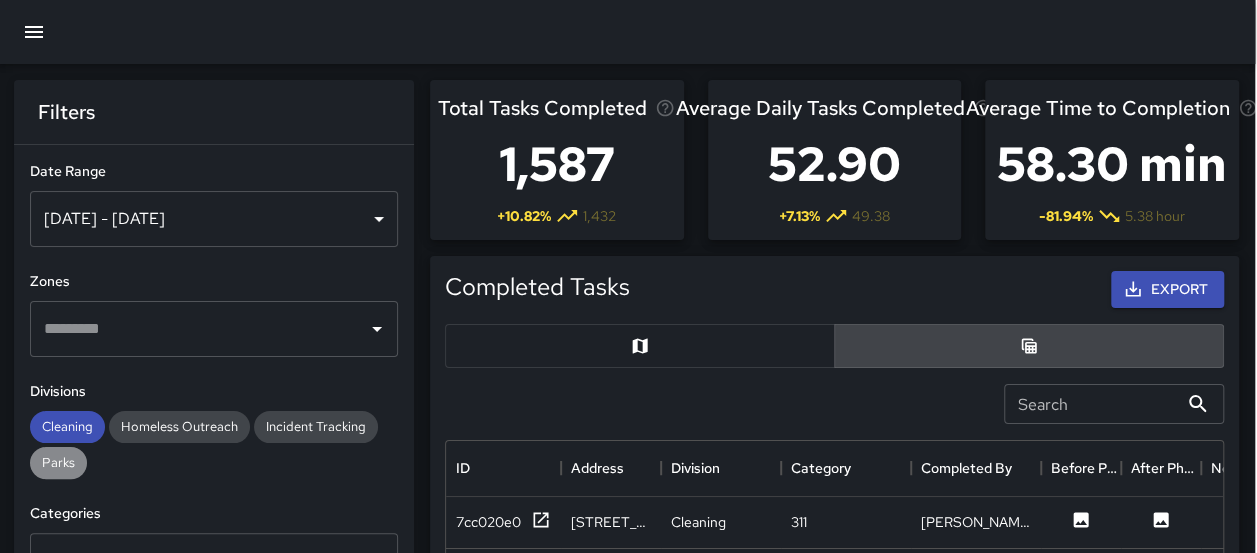 click on "Parks" at bounding box center (58, 463) 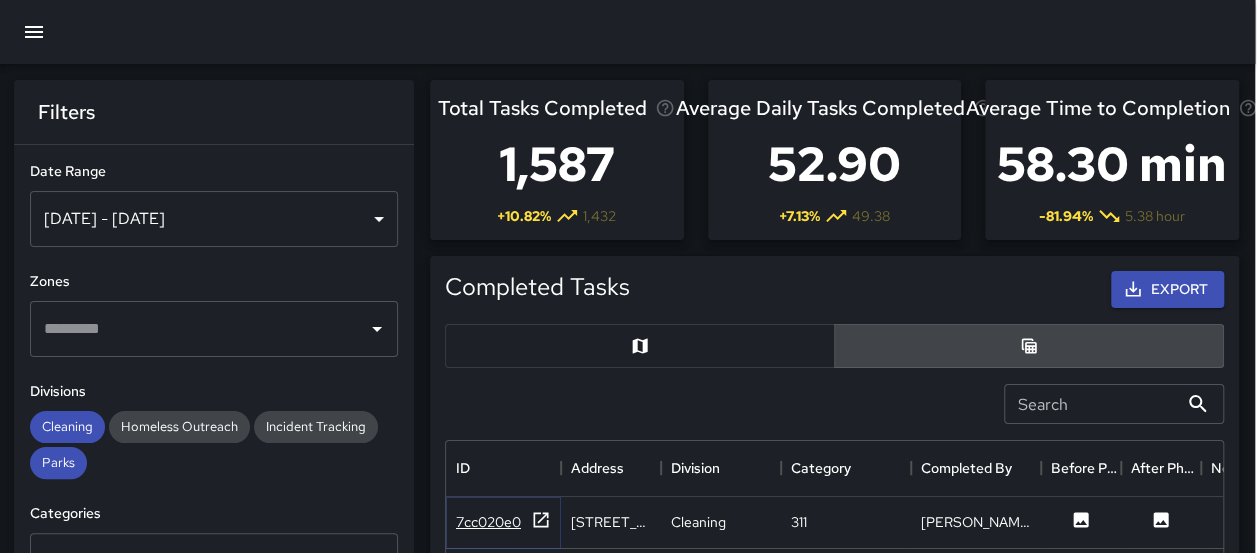 click 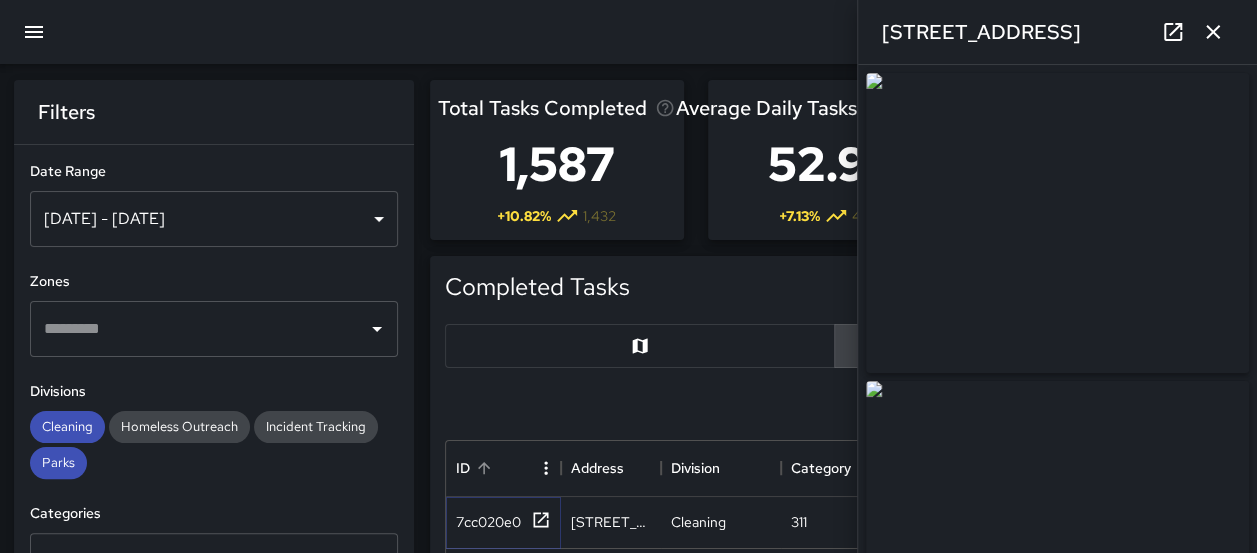 type on "**********" 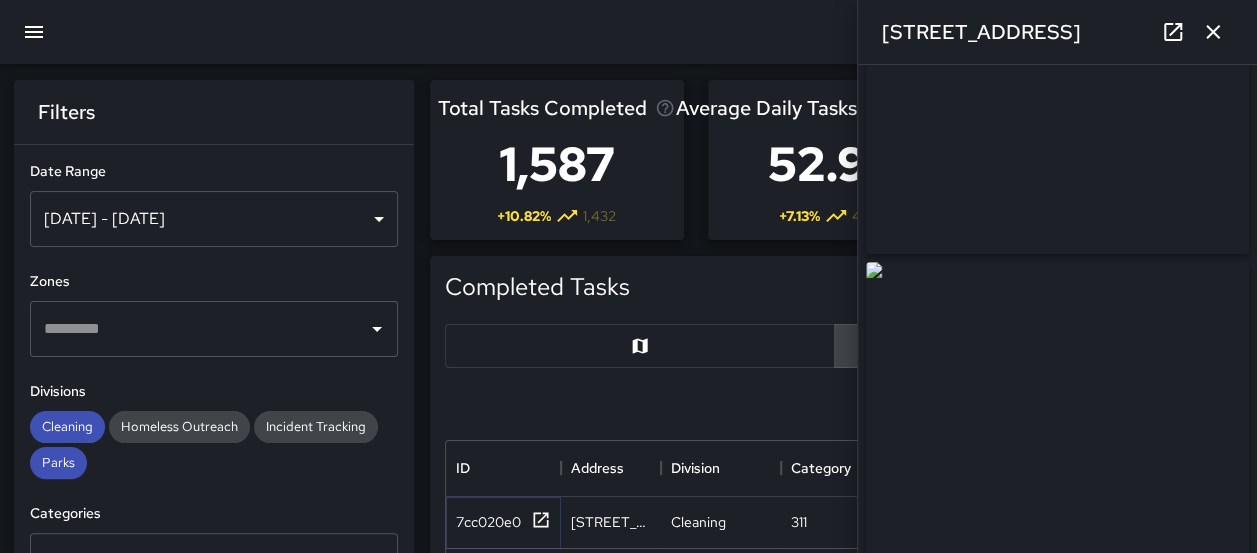 scroll, scrollTop: 0, scrollLeft: 0, axis: both 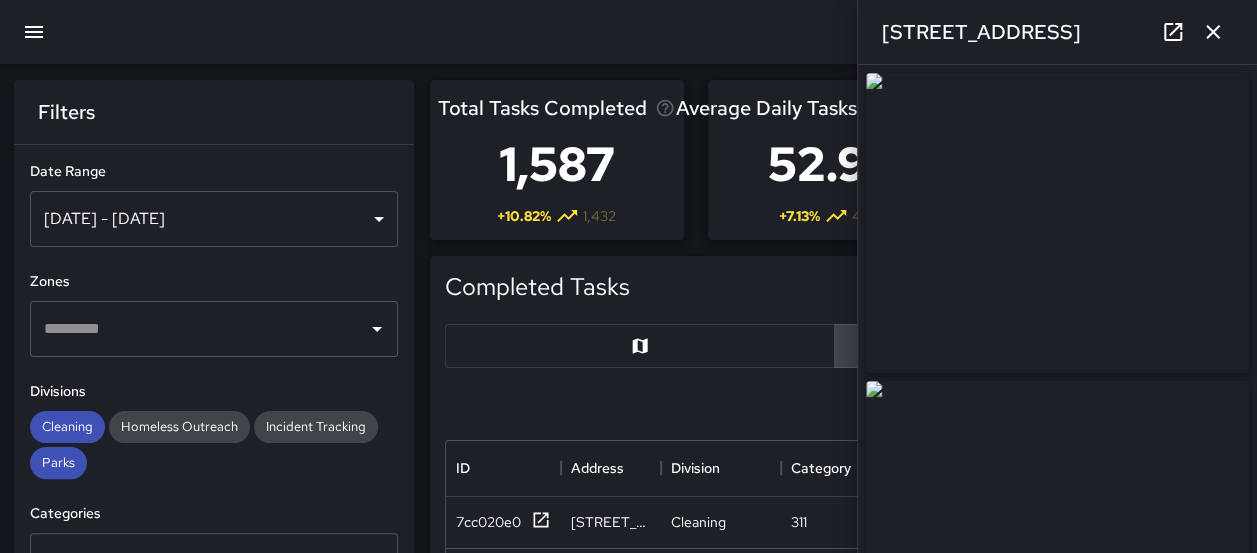 click 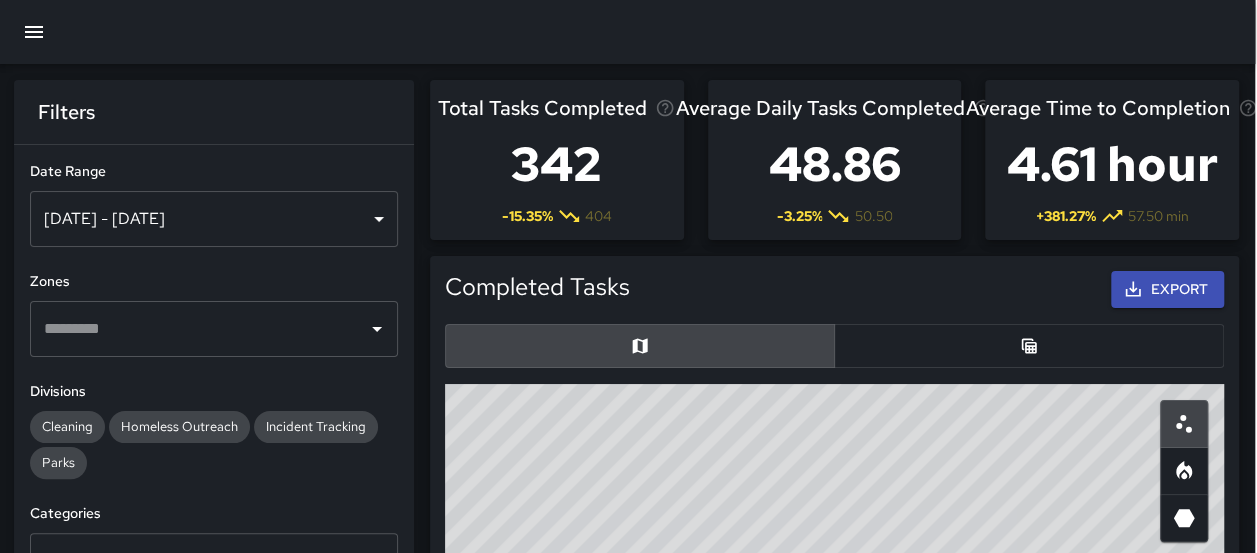 scroll, scrollTop: 583, scrollLeft: 762, axis: both 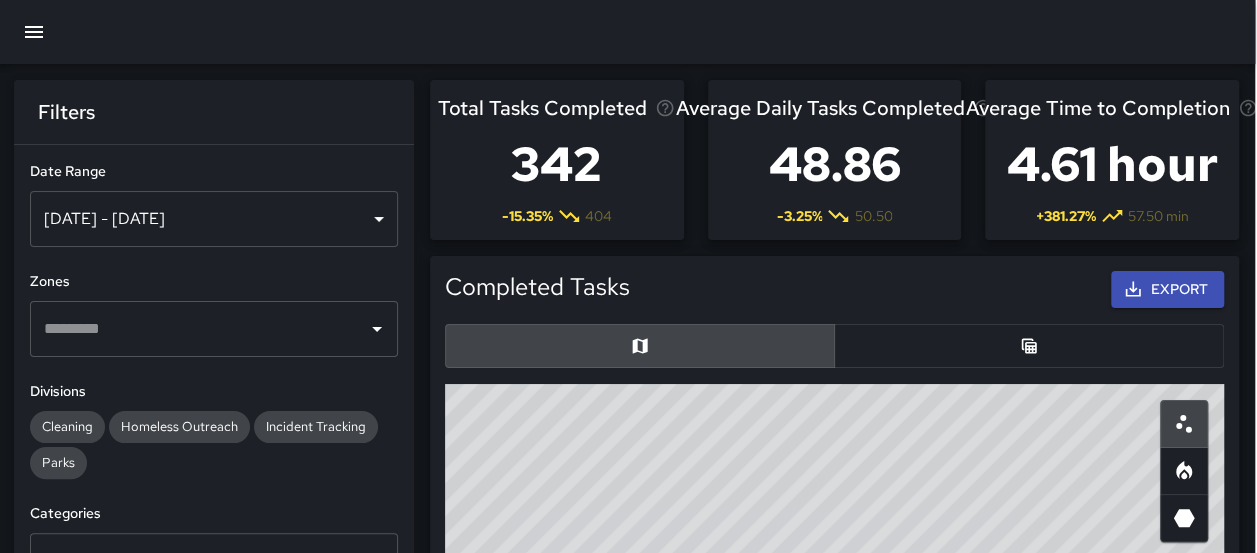 click on "[DATE] - [DATE]" at bounding box center (214, 219) 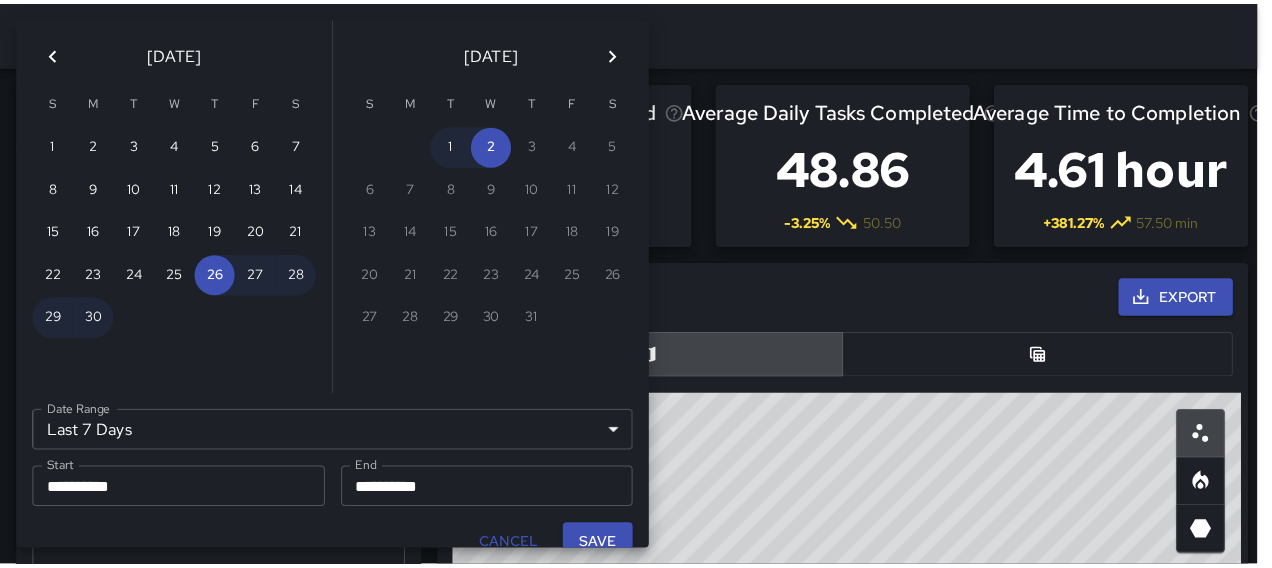 scroll, scrollTop: 0, scrollLeft: 0, axis: both 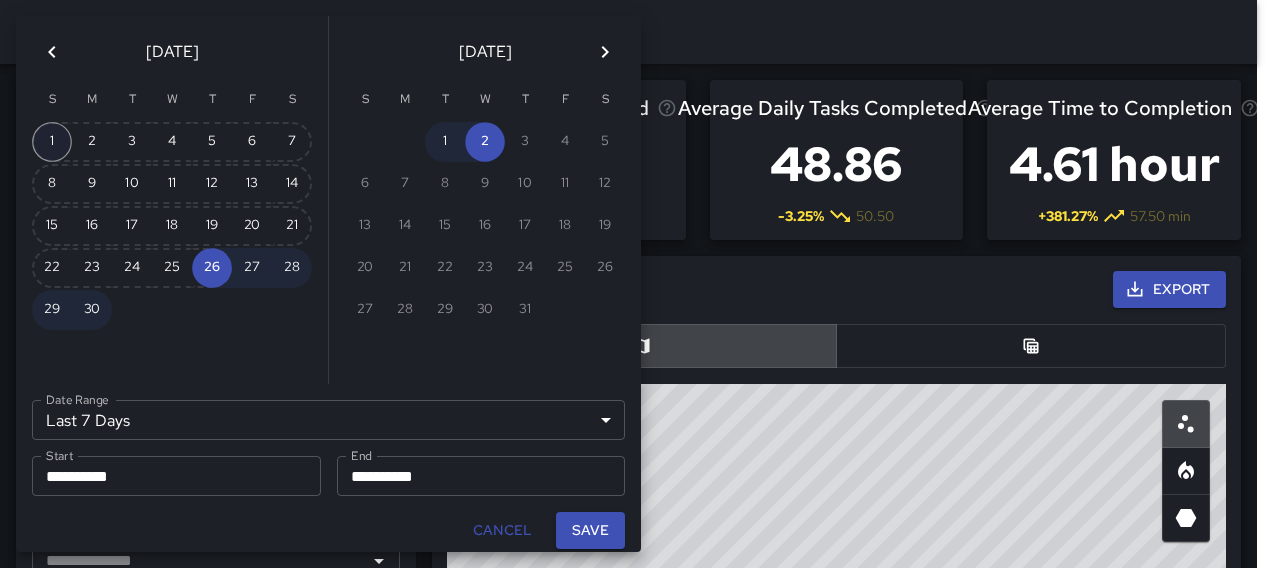 click on "1" at bounding box center (52, 142) 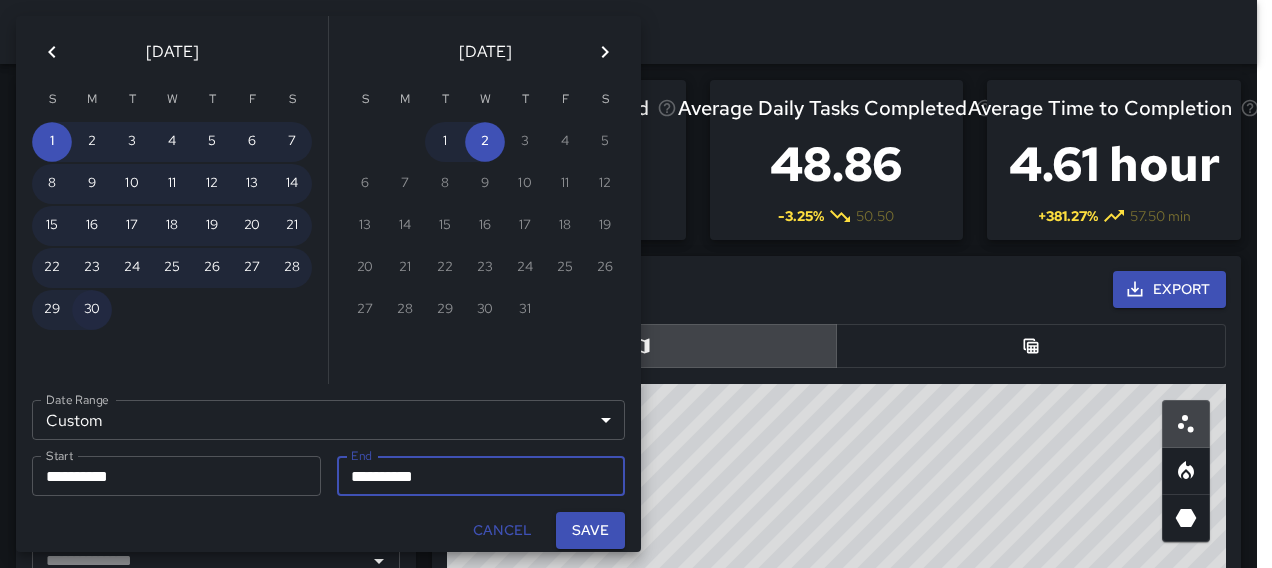 click on "30" at bounding box center [92, 310] 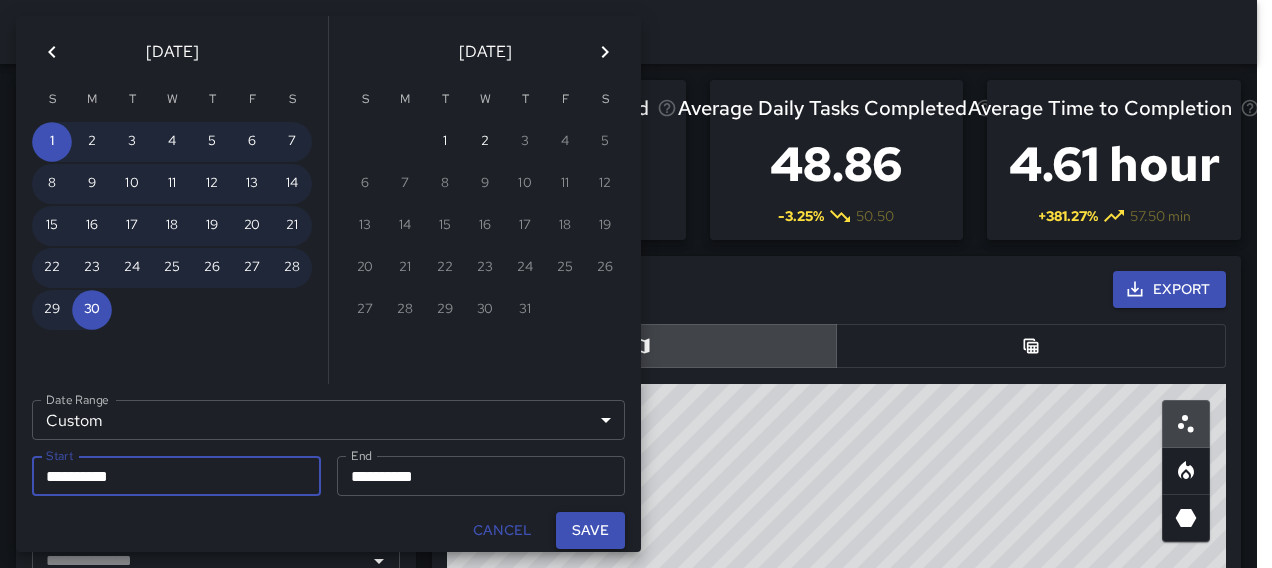 click on "Save" at bounding box center (590, 530) 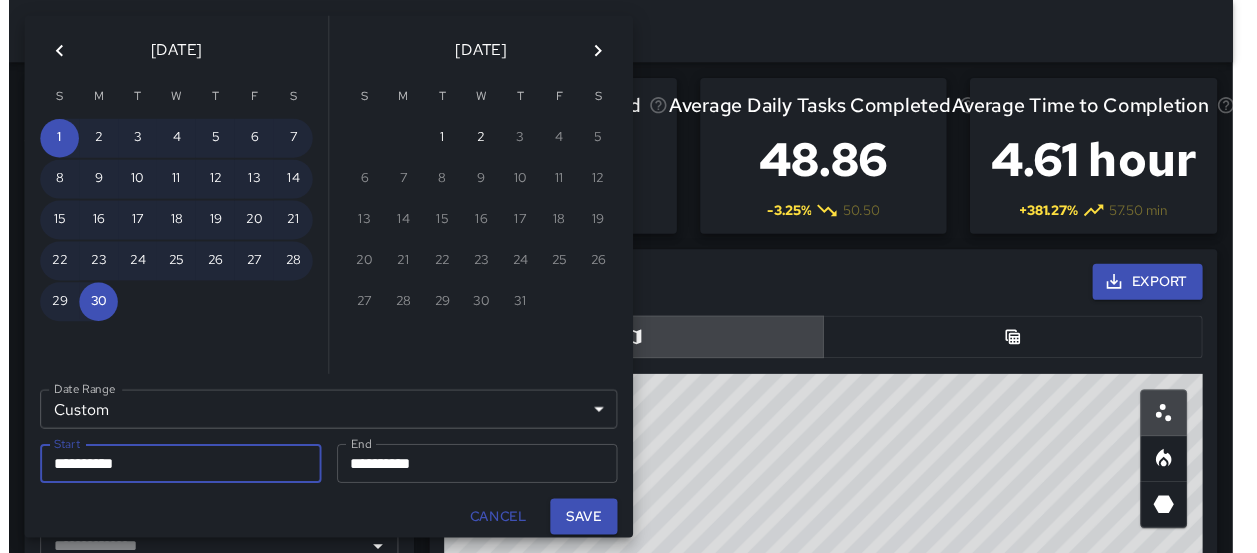scroll, scrollTop: 16, scrollLeft: 16, axis: both 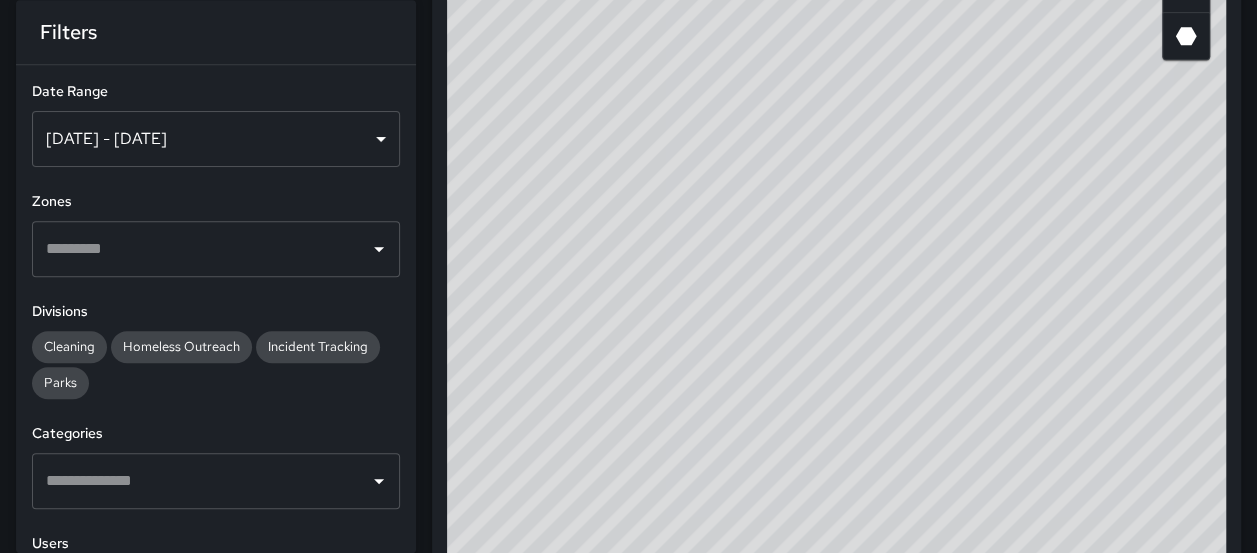 drag, startPoint x: 1122, startPoint y: 224, endPoint x: 1068, endPoint y: 405, distance: 188.88356 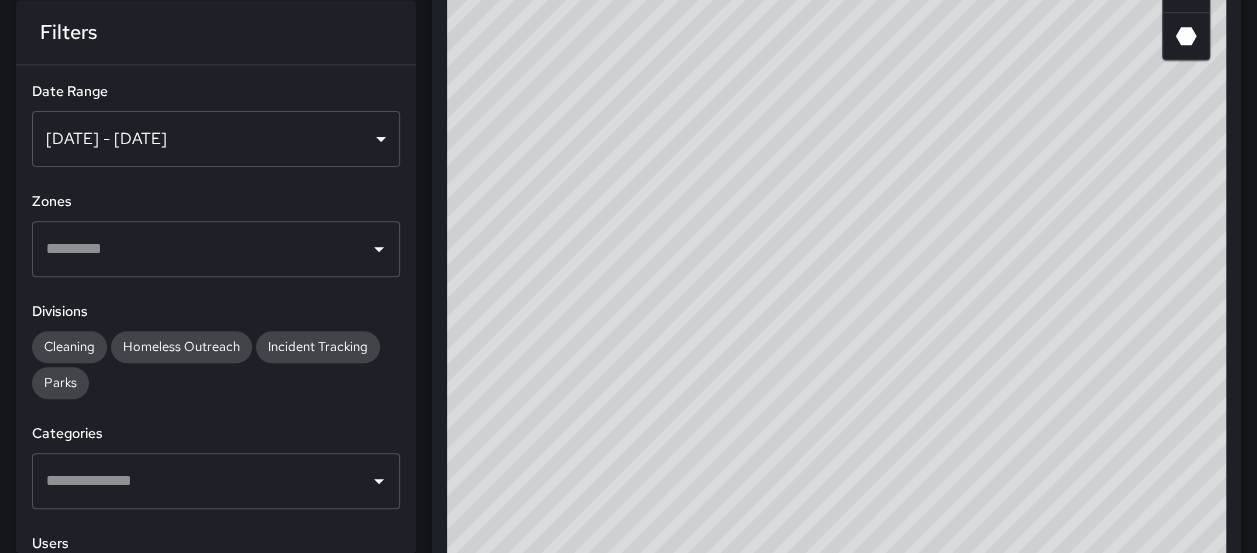 drag, startPoint x: 1068, startPoint y: 404, endPoint x: 688, endPoint y: 295, distance: 395.3239 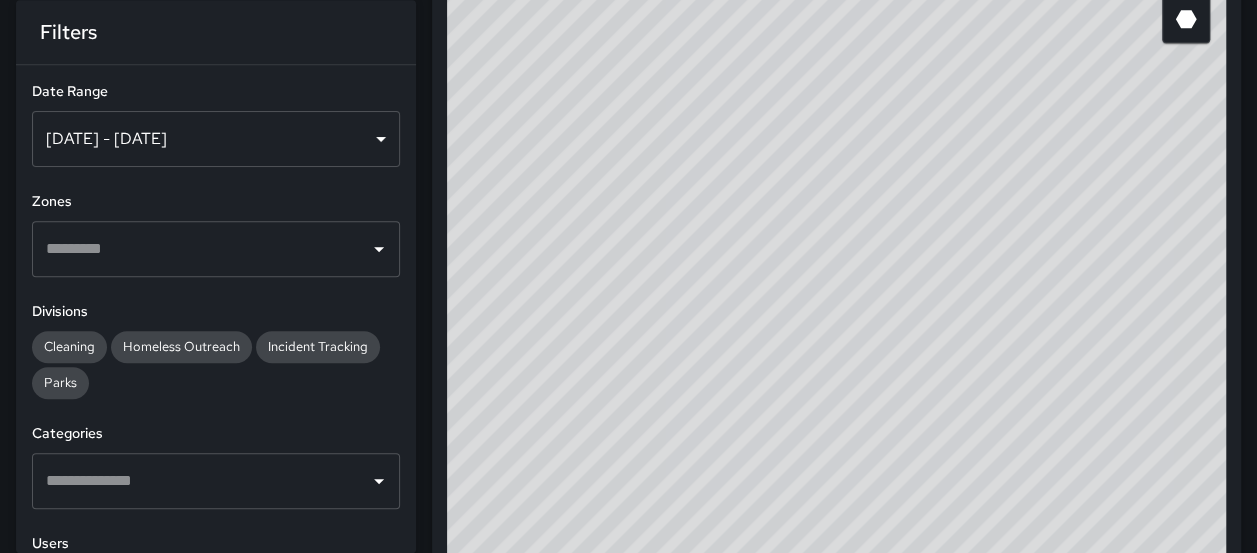 scroll, scrollTop: 515, scrollLeft: 0, axis: vertical 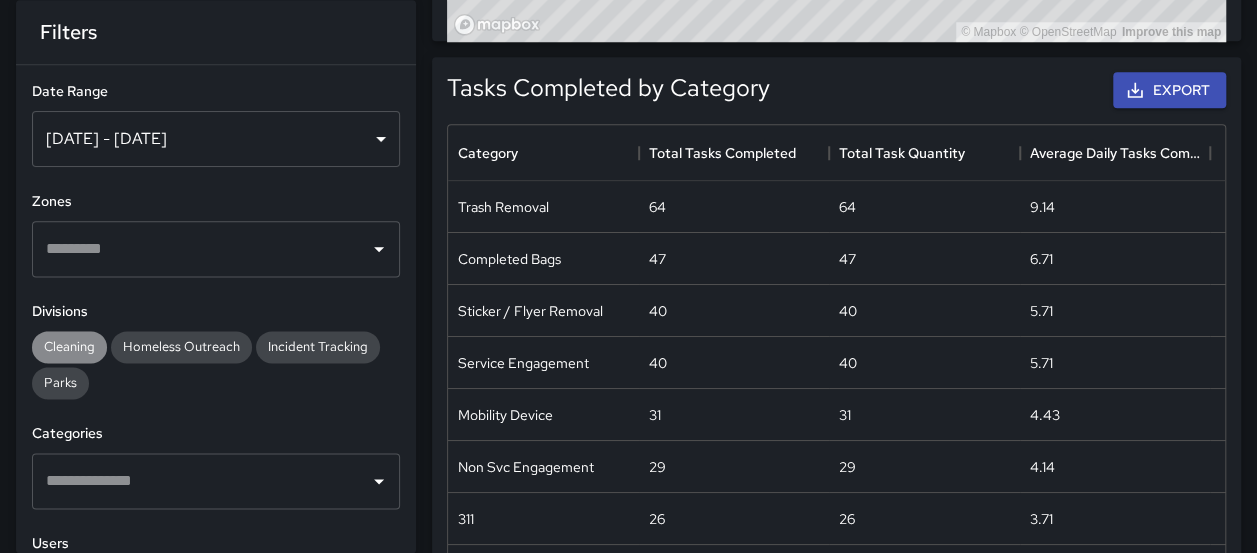 click on "Cleaning" at bounding box center [69, 346] 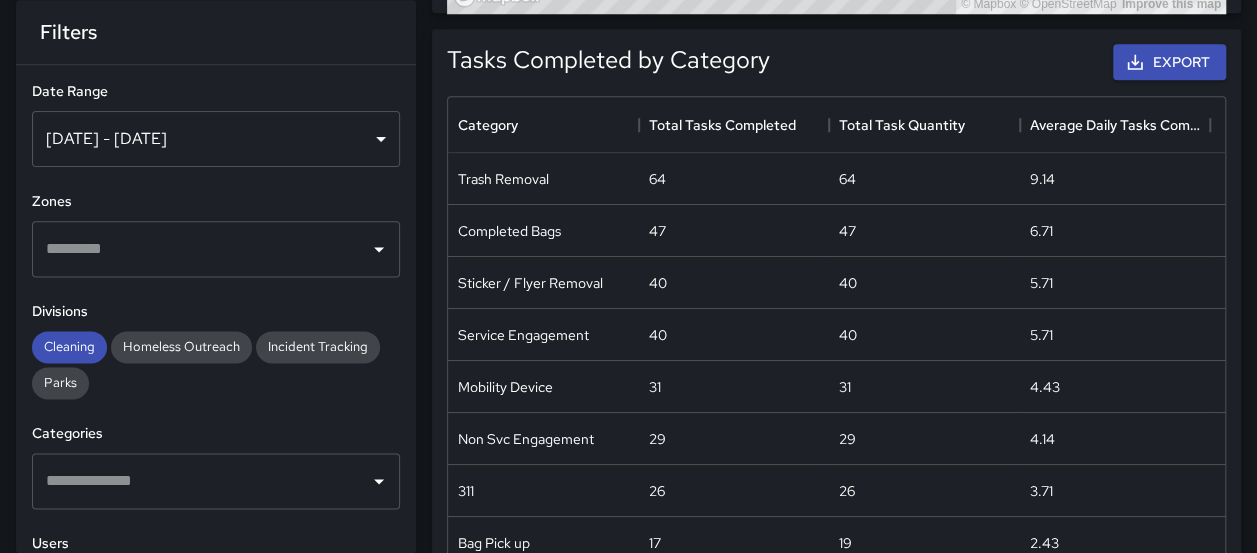 scroll, scrollTop: 1184, scrollLeft: 0, axis: vertical 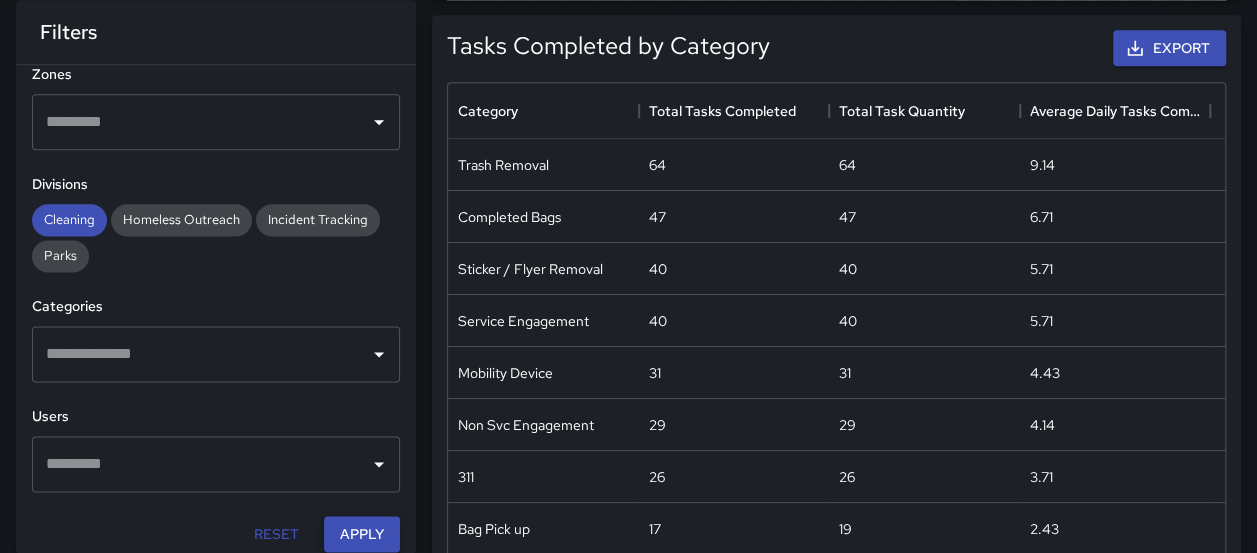 click on "Apply" at bounding box center [362, 534] 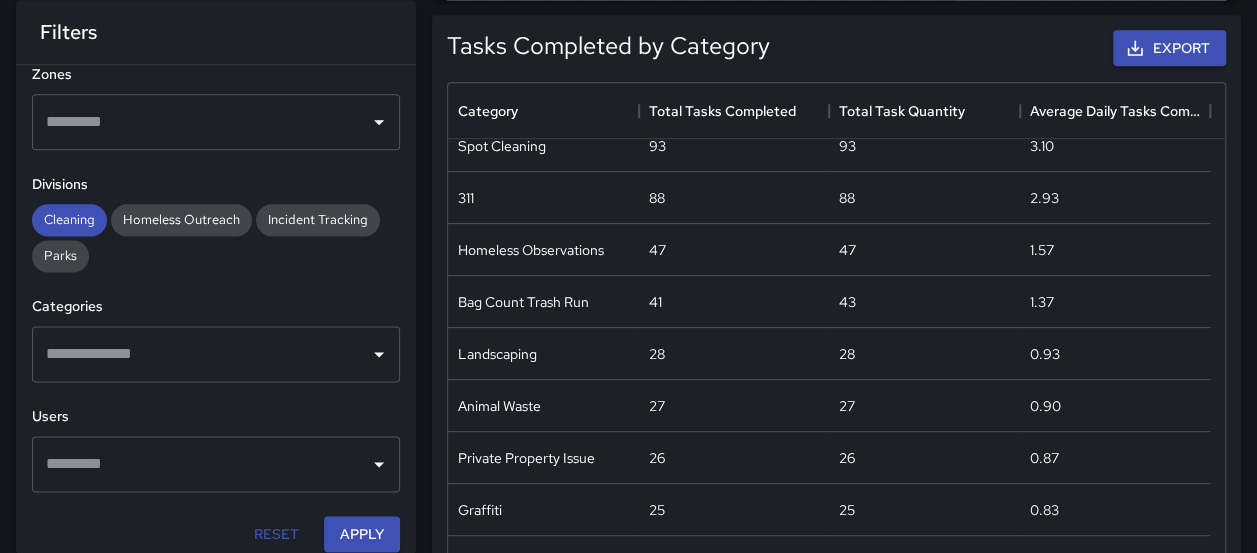 scroll, scrollTop: 353, scrollLeft: 0, axis: vertical 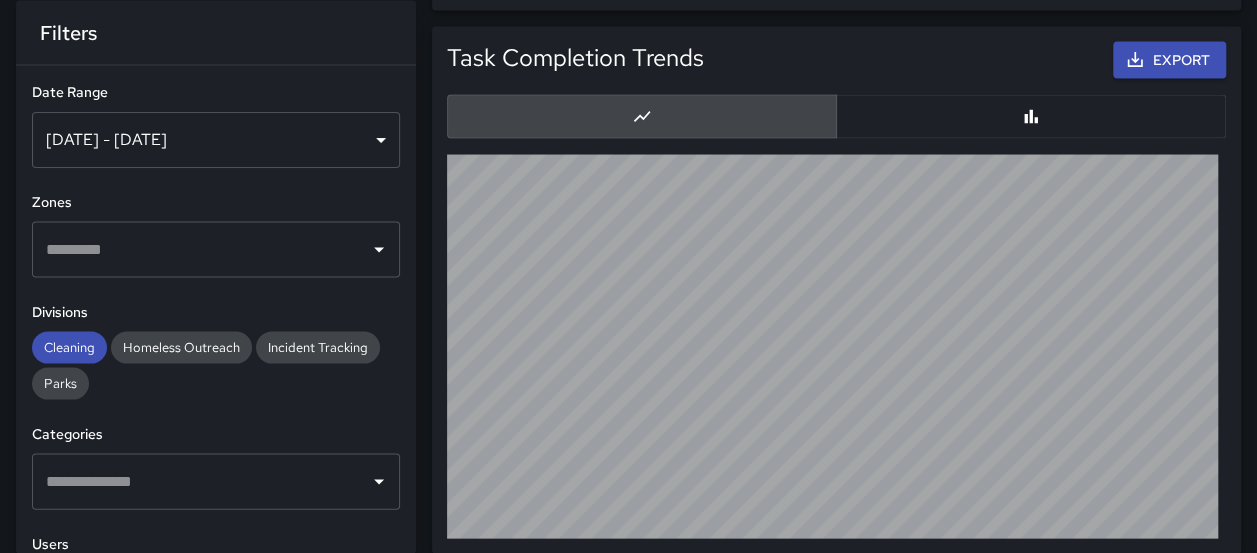 click at bounding box center (378, 249) 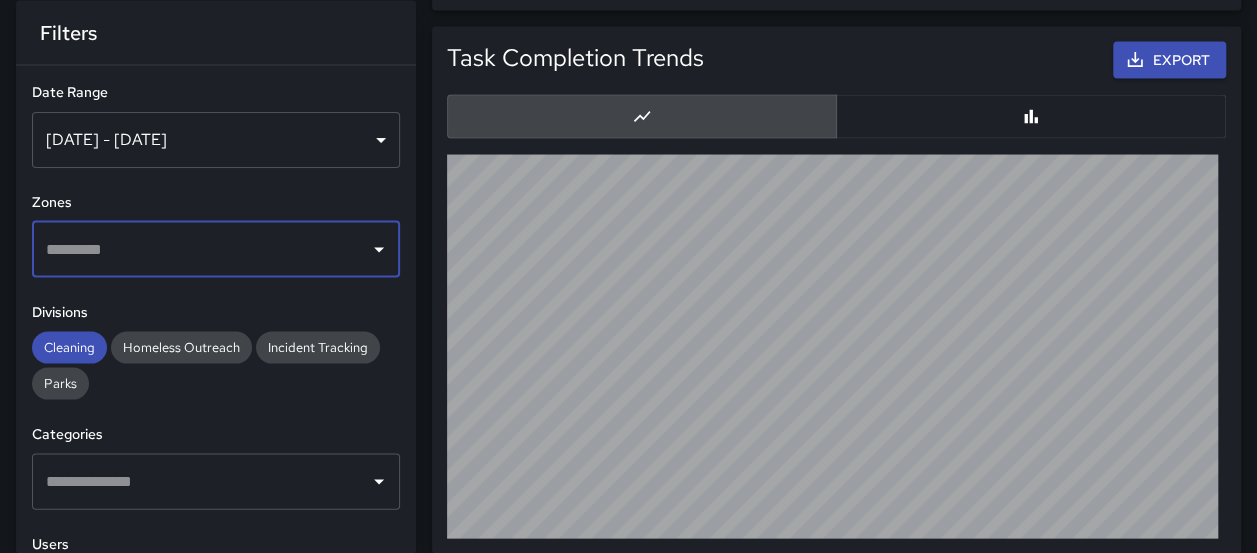 click 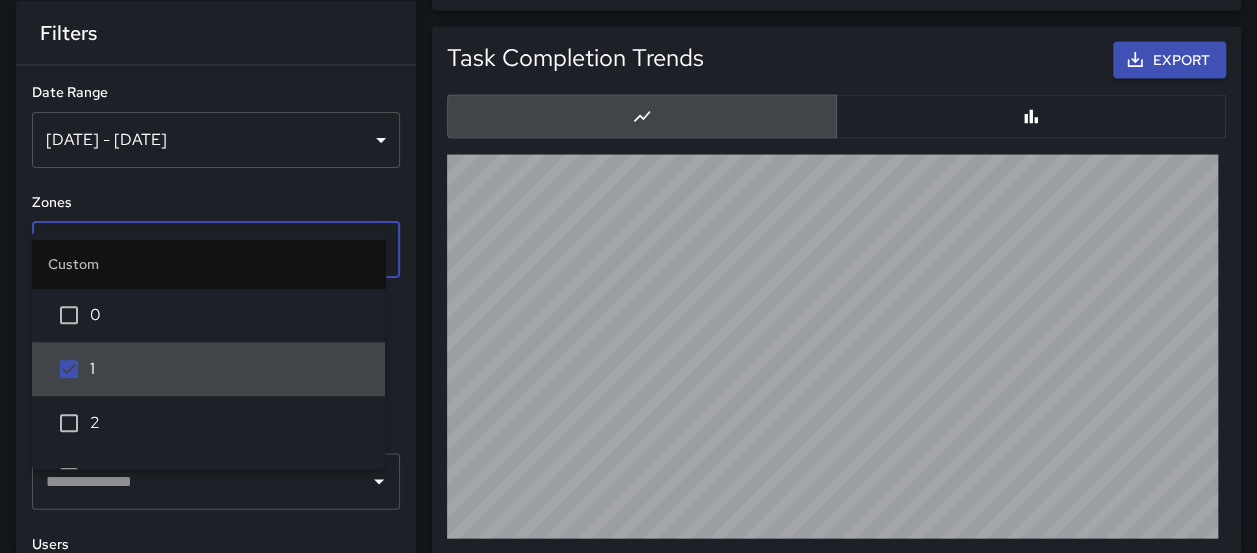 scroll, scrollTop: 127, scrollLeft: 0, axis: vertical 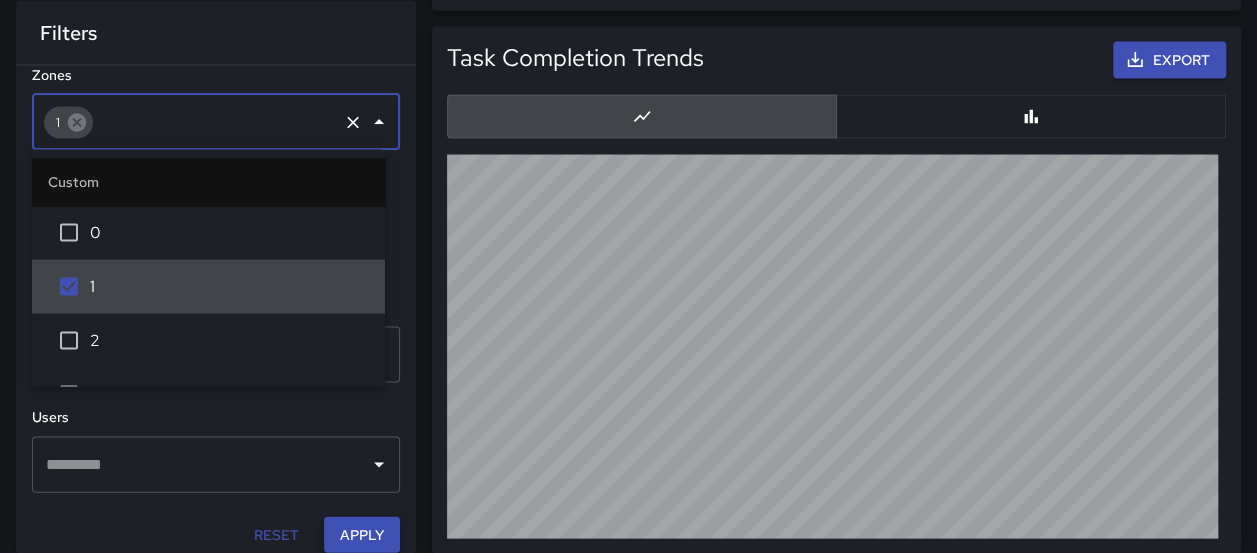 click on "Apply" at bounding box center [362, 534] 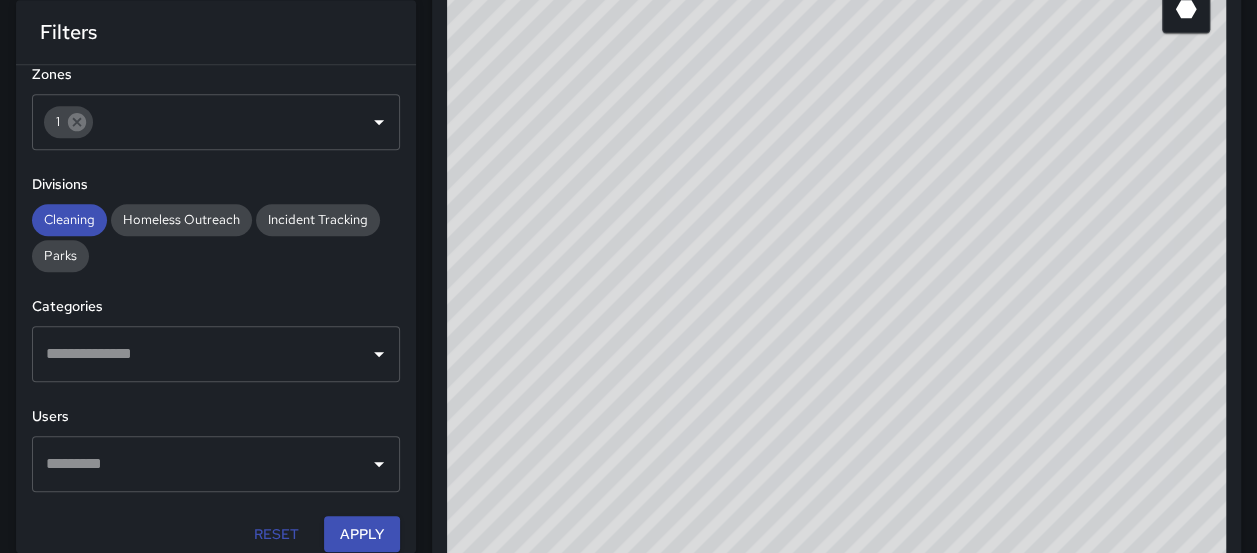 scroll, scrollTop: 522, scrollLeft: 0, axis: vertical 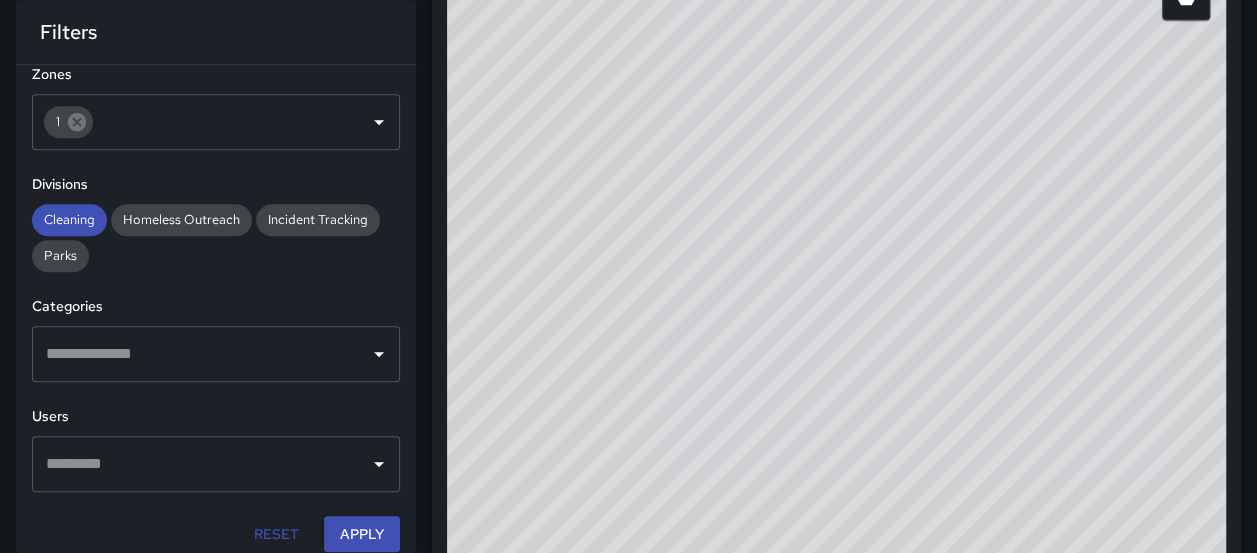 drag, startPoint x: 923, startPoint y: 210, endPoint x: 849, endPoint y: 368, distance: 174.47063 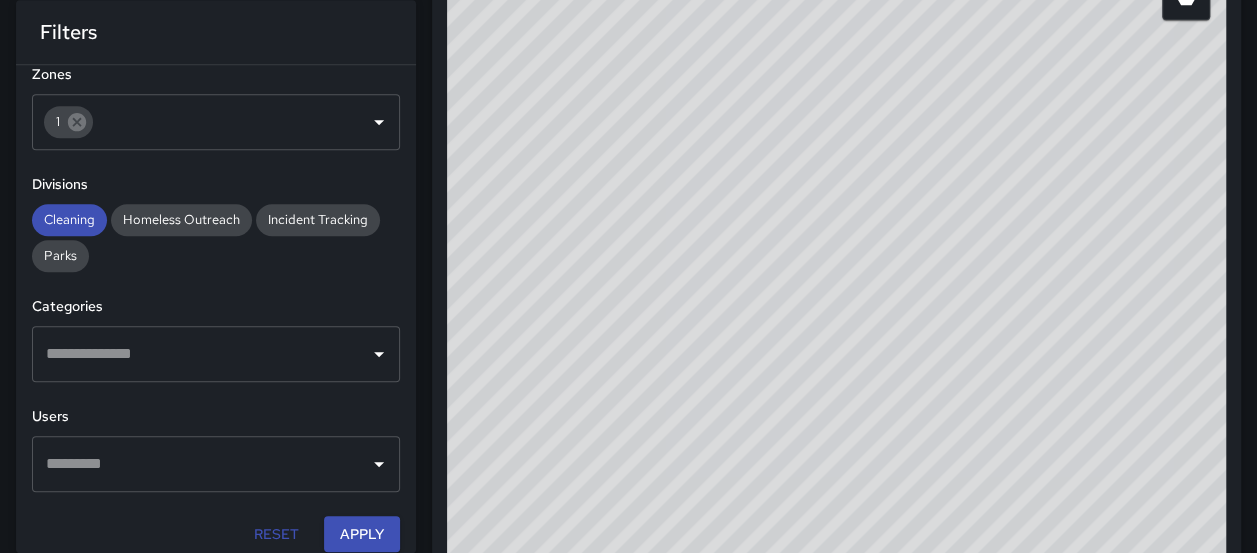 click on "© Mapbox   © OpenStreetMap   Improve this map" at bounding box center (836, 262) 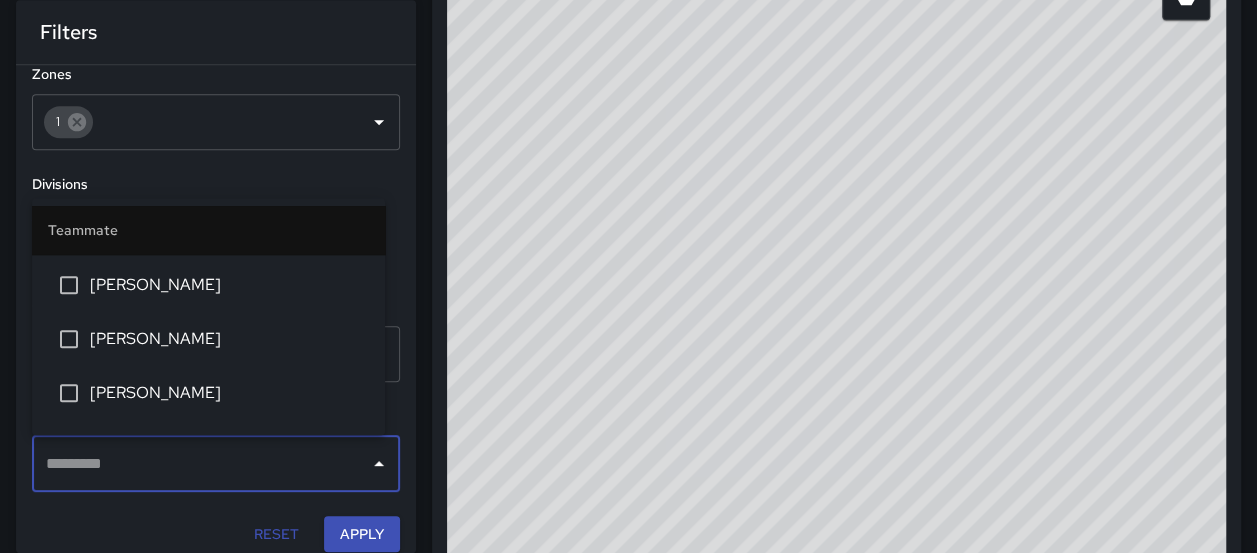 scroll, scrollTop: 700, scrollLeft: 0, axis: vertical 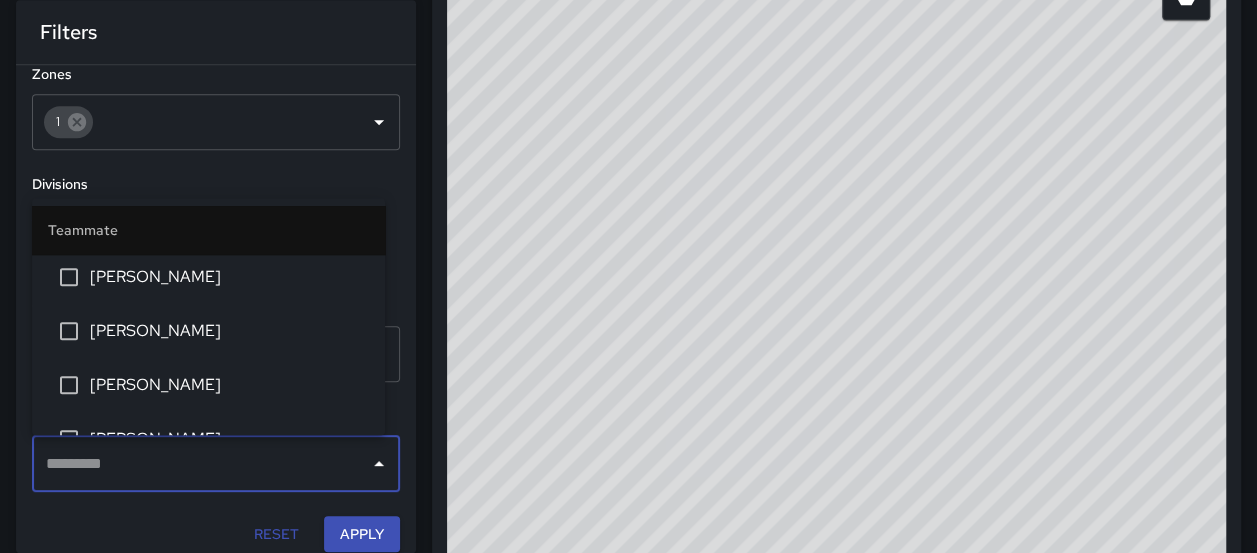click on "[PERSON_NAME]" at bounding box center (229, 331) 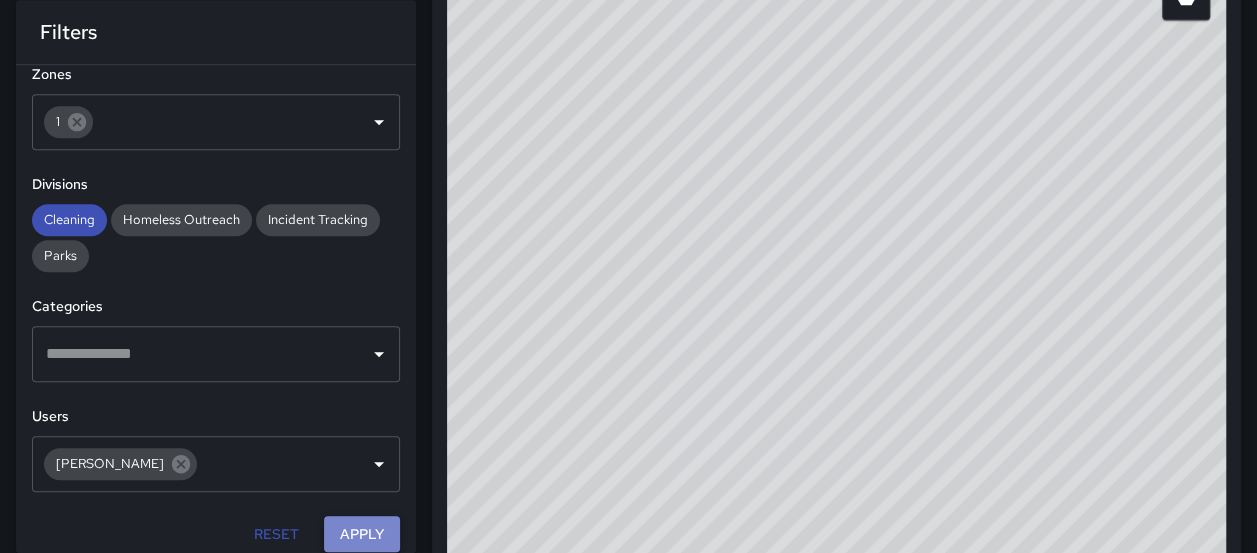 click on "Apply" at bounding box center [362, 534] 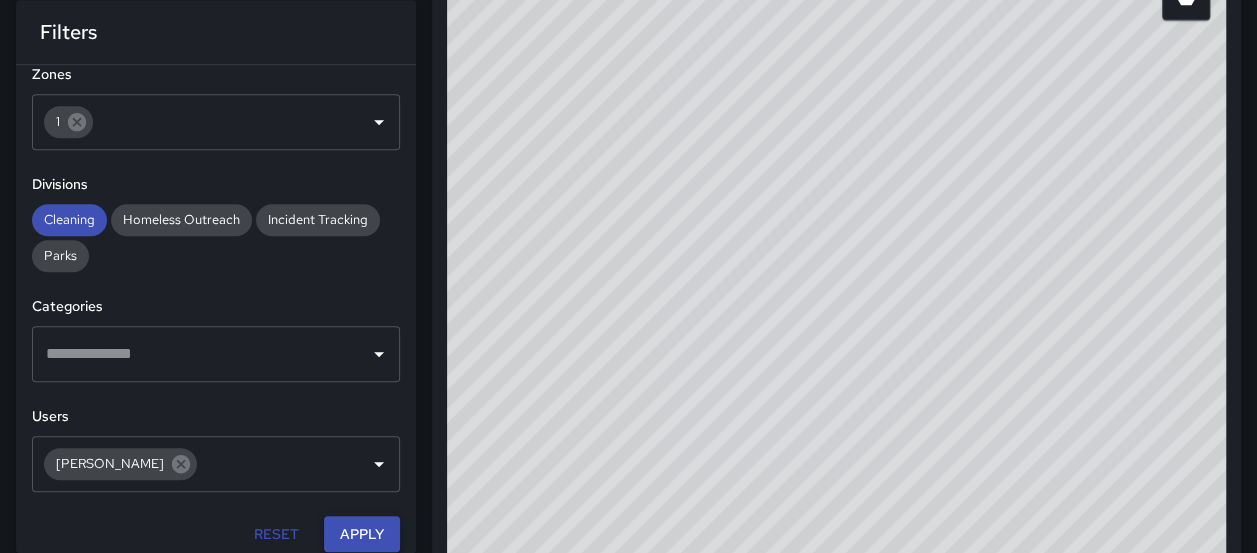 scroll, scrollTop: 184, scrollLeft: 0, axis: vertical 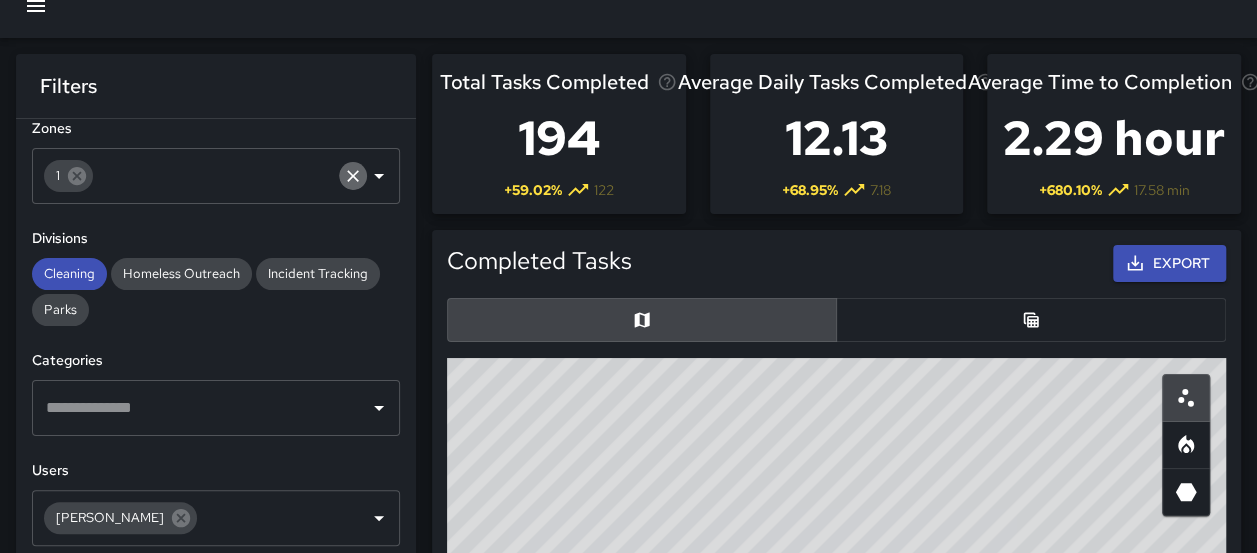 click 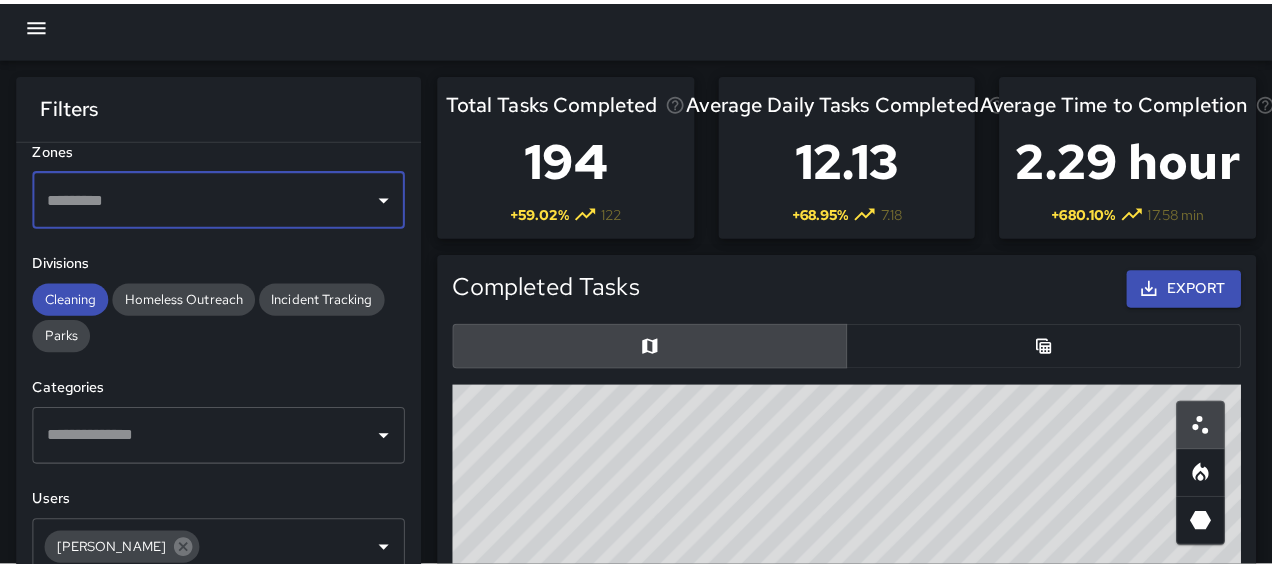 scroll, scrollTop: 0, scrollLeft: 0, axis: both 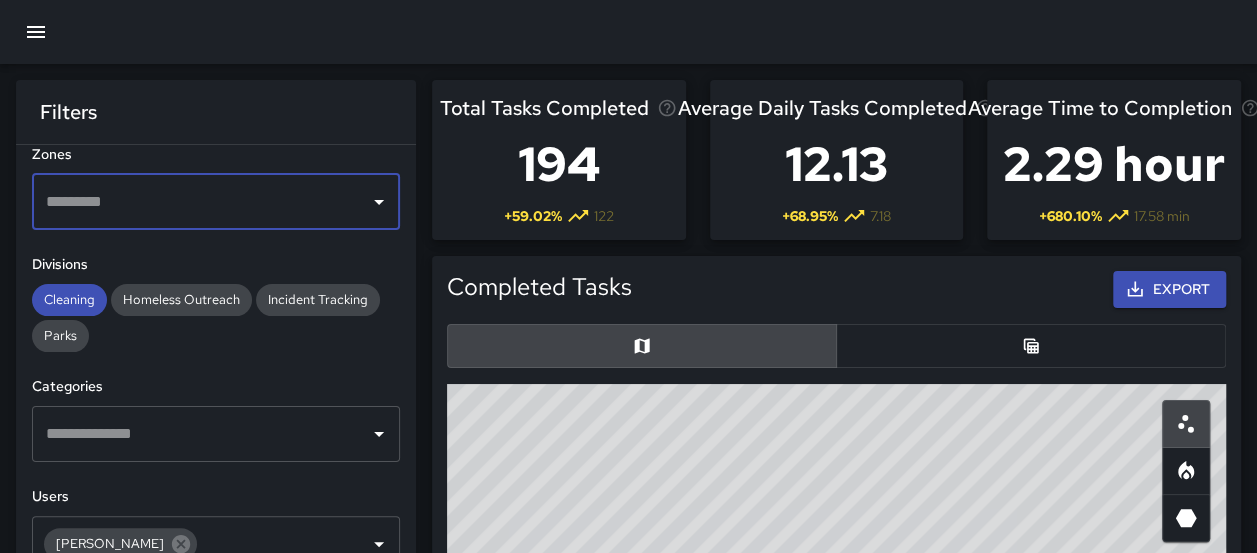 click at bounding box center (36, 32) 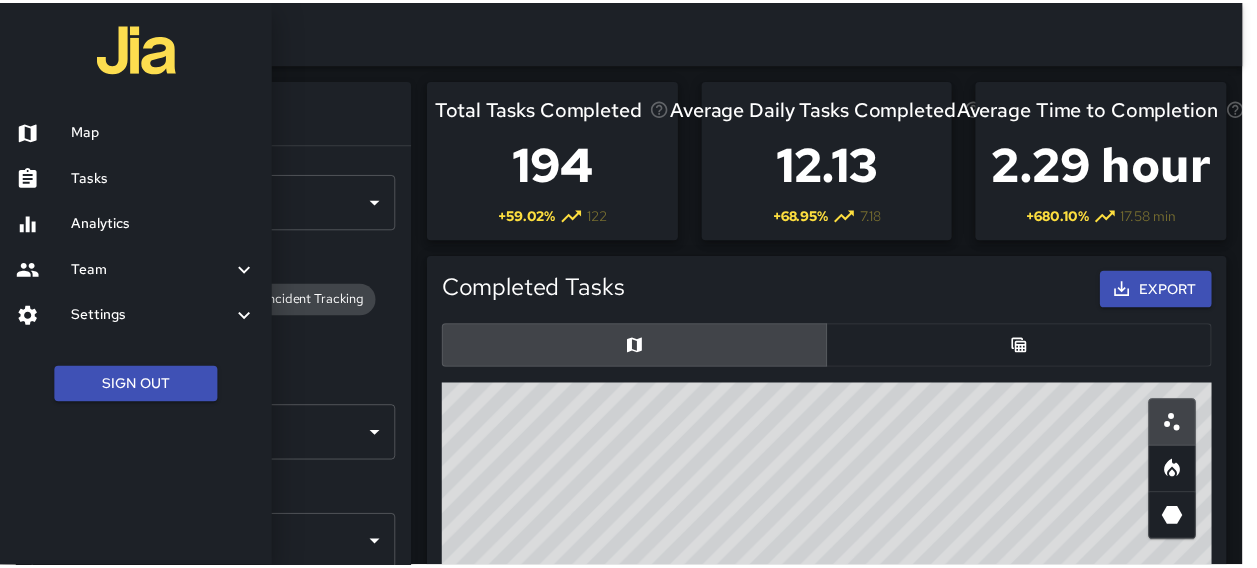 scroll, scrollTop: 16, scrollLeft: 16, axis: both 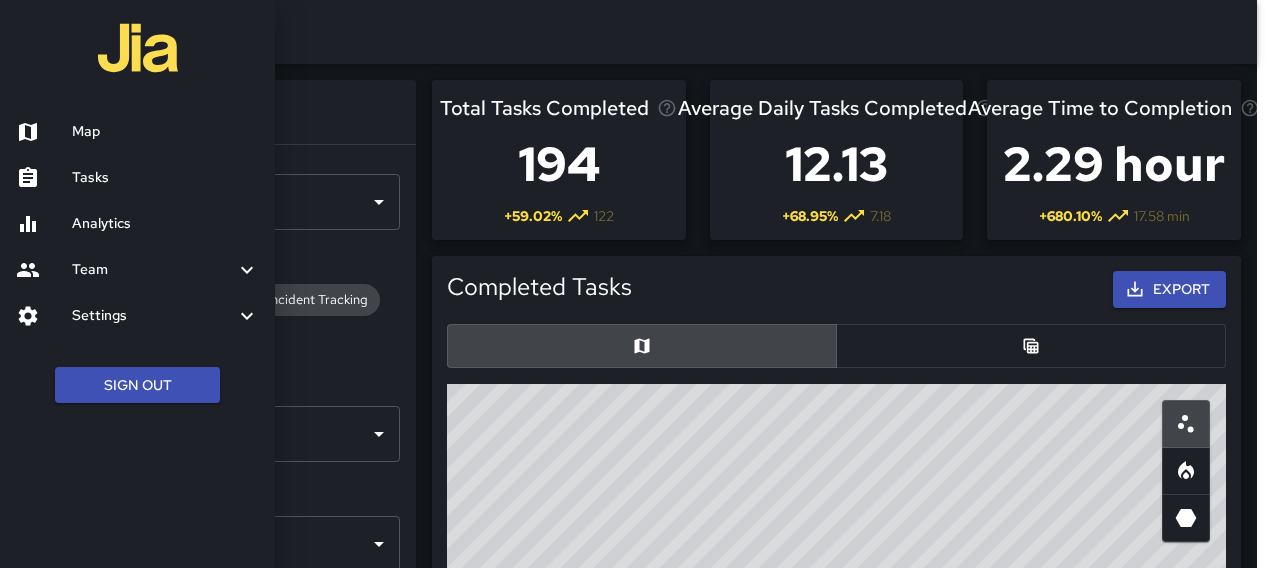 click on "Tasks" at bounding box center [165, 178] 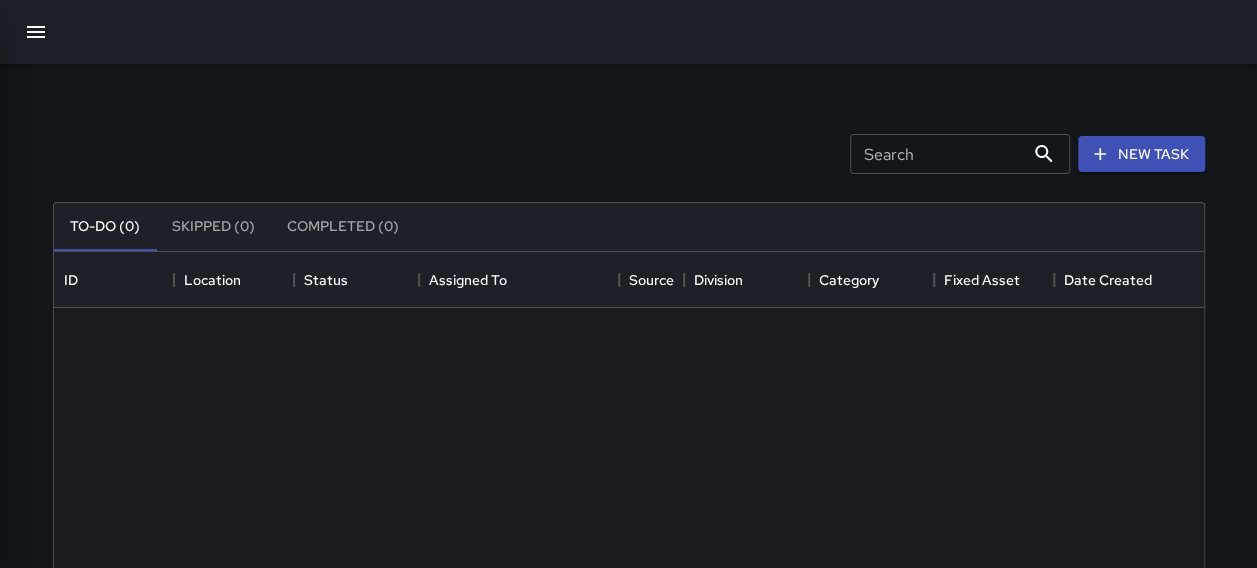 scroll, scrollTop: 16, scrollLeft: 16, axis: both 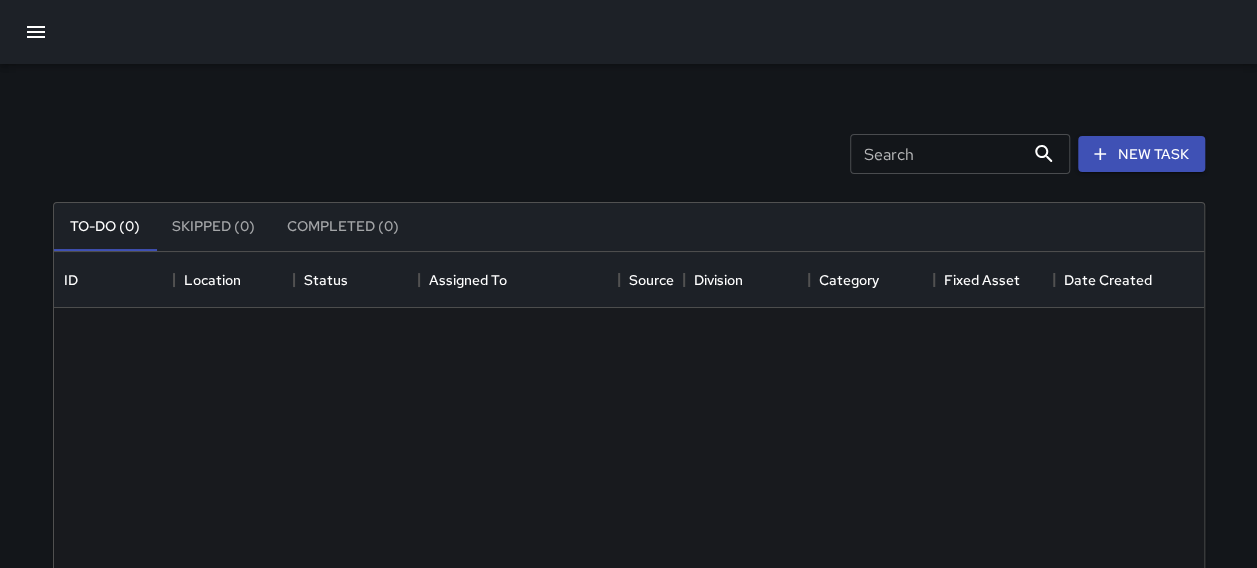 click 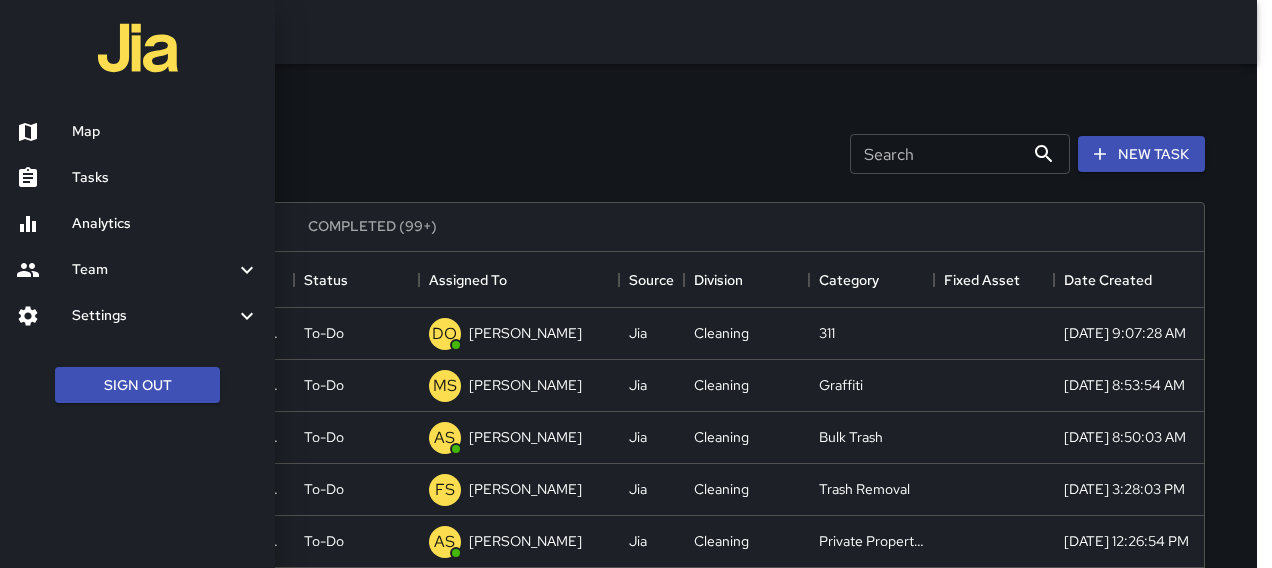 click at bounding box center (636, 284) 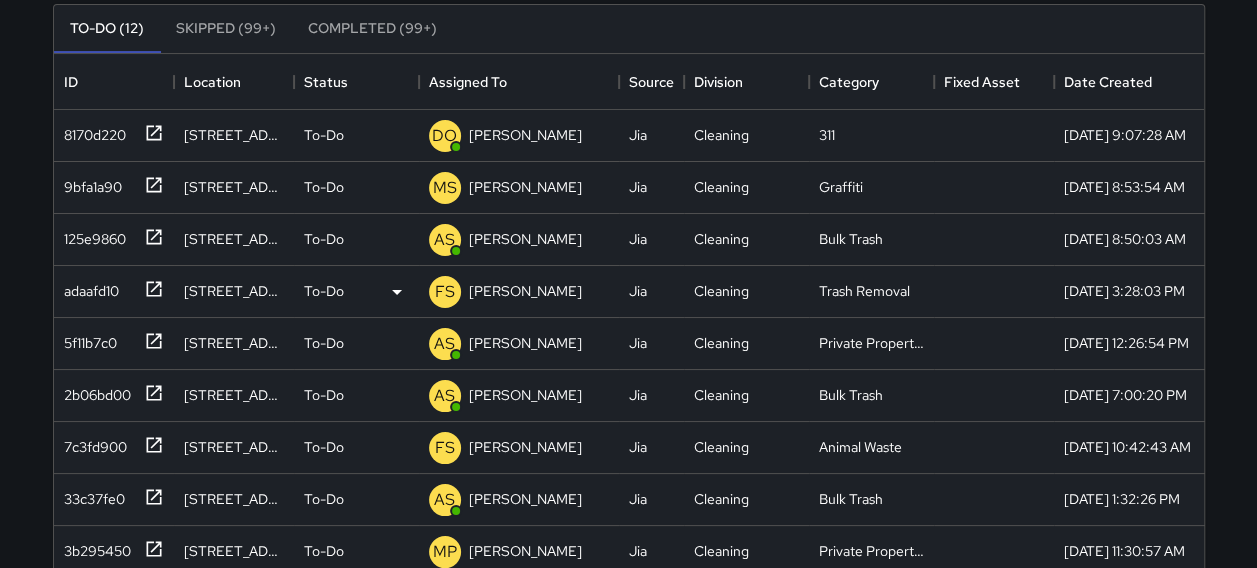 scroll, scrollTop: 200, scrollLeft: 0, axis: vertical 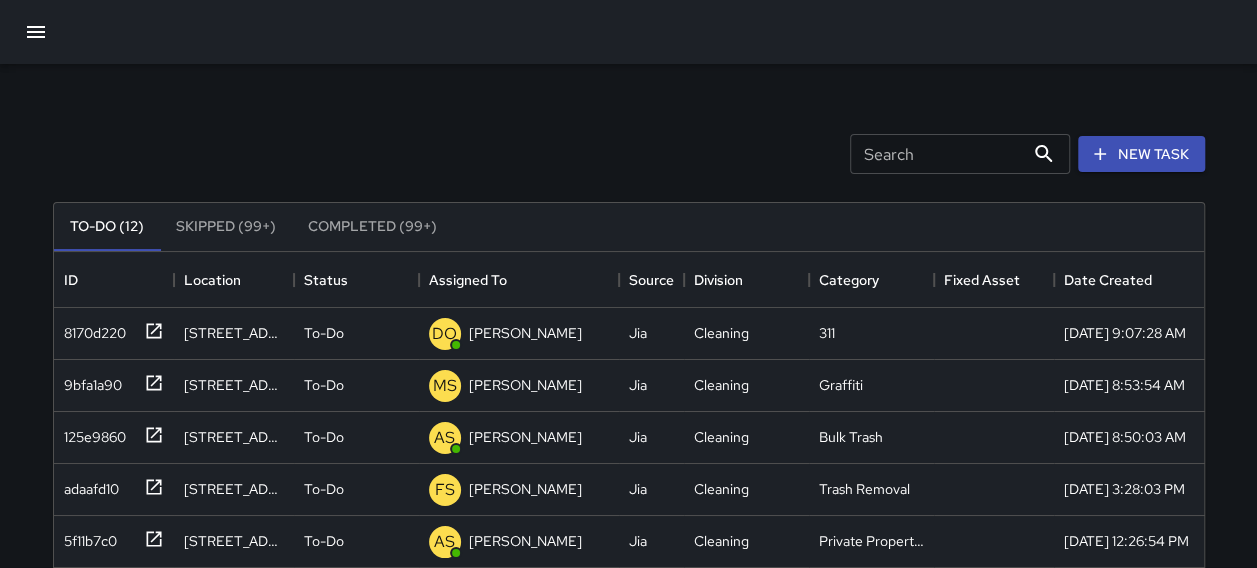 click 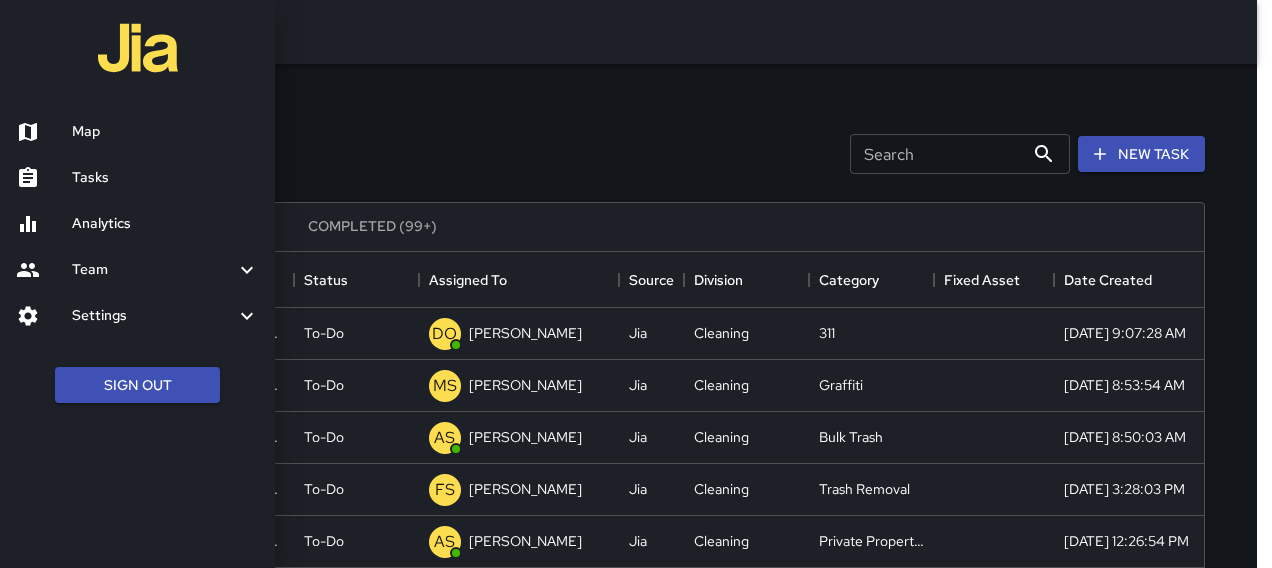 click at bounding box center [44, 132] 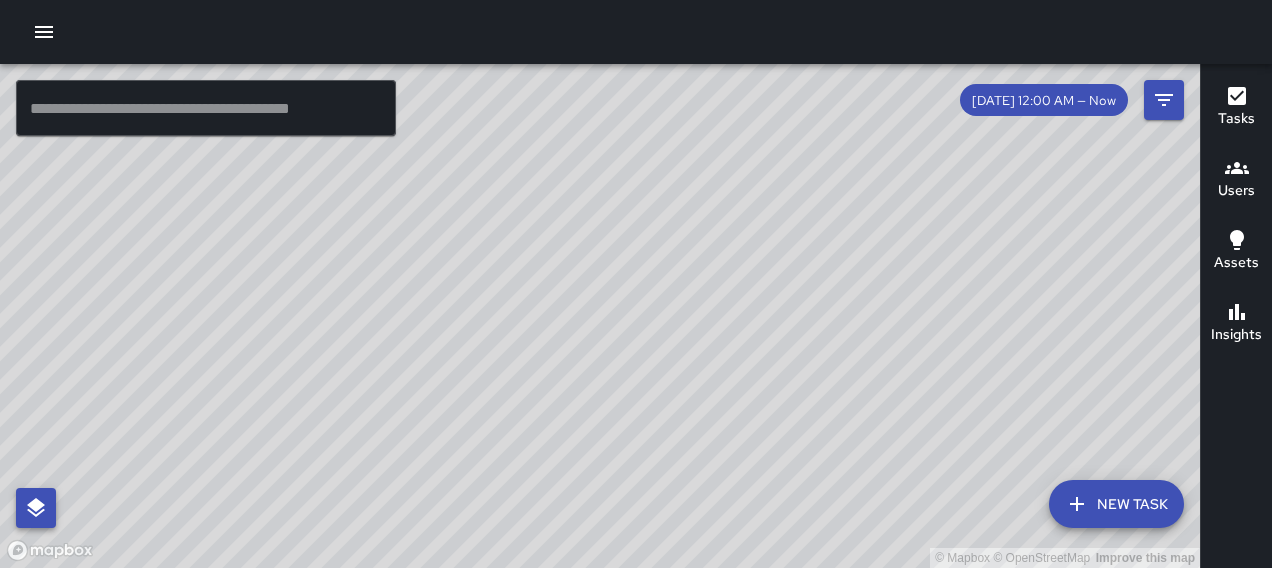 click 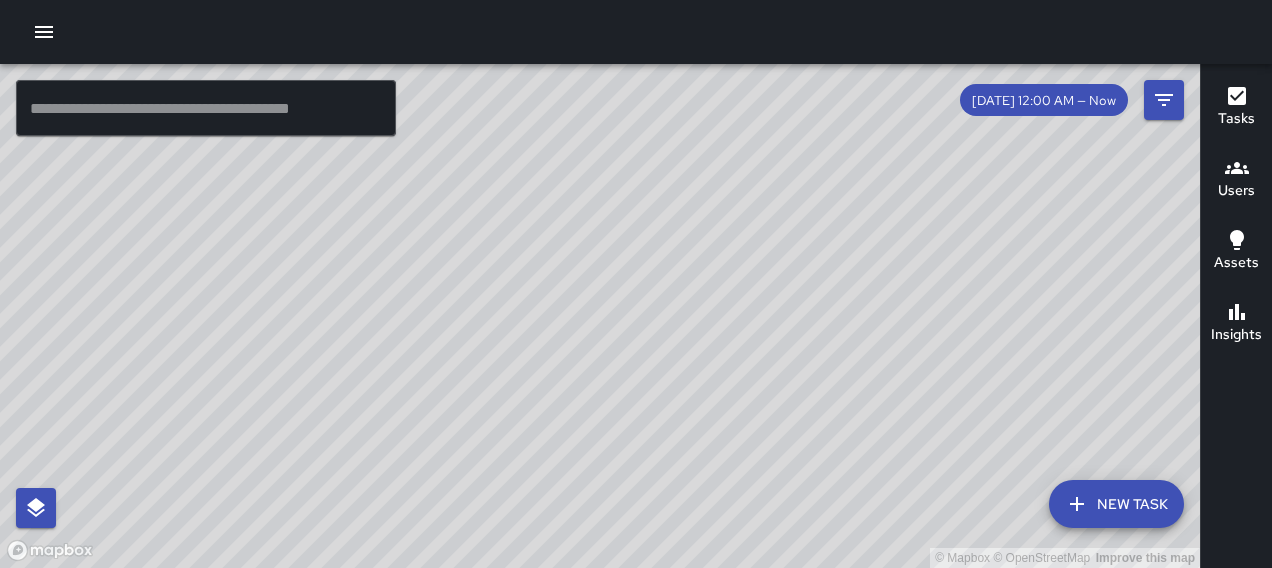 drag, startPoint x: 682, startPoint y: 307, endPoint x: 595, endPoint y: 403, distance: 129.55693 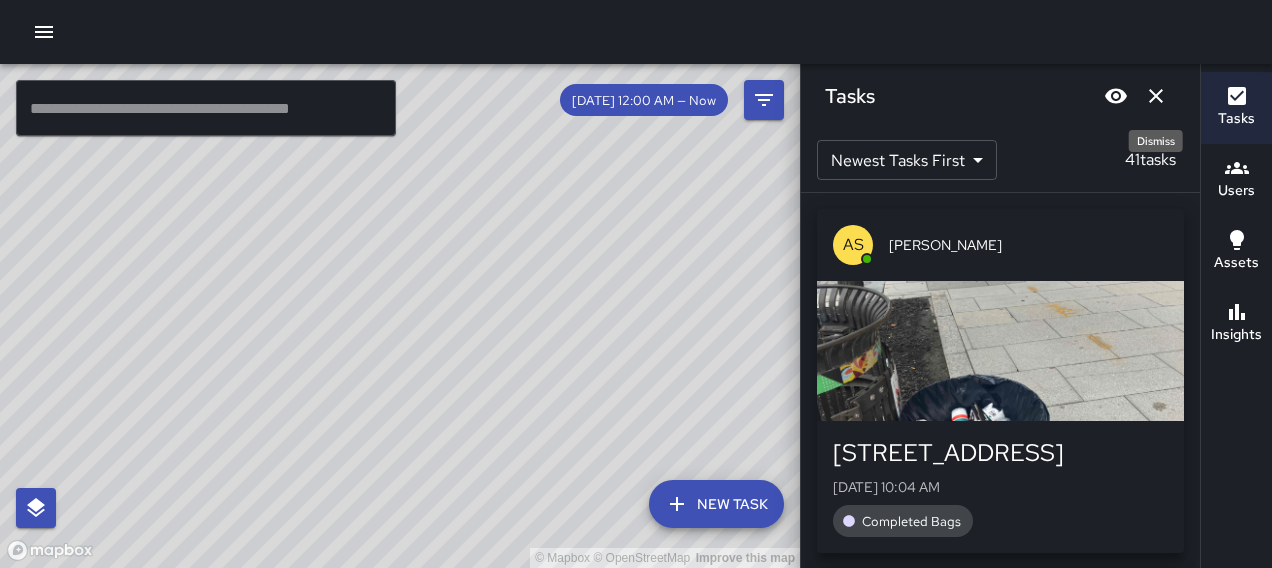 drag, startPoint x: 1148, startPoint y: 103, endPoint x: 993, endPoint y: 206, distance: 186.10213 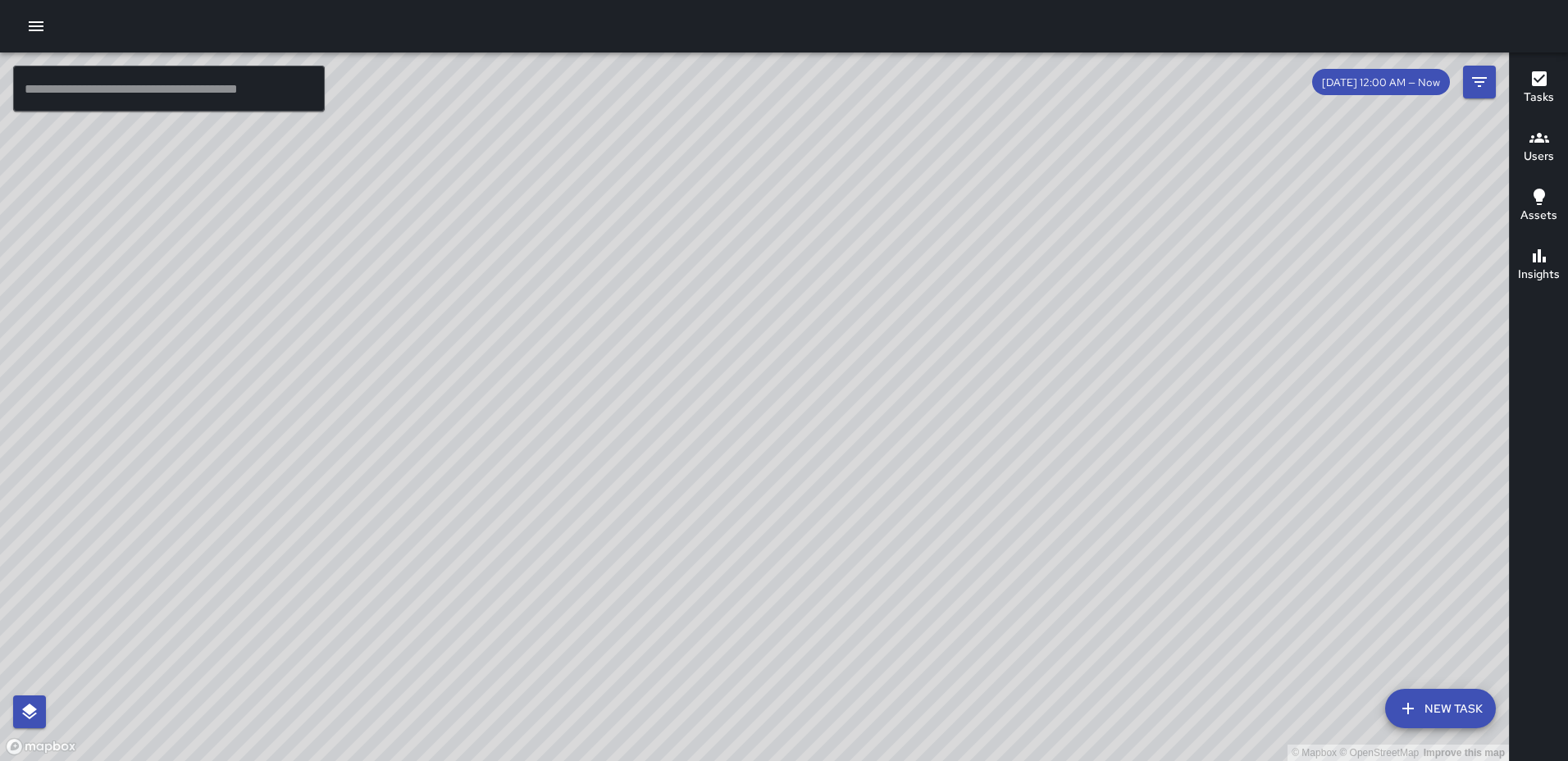 click on "Tasks" at bounding box center (1538, 88) 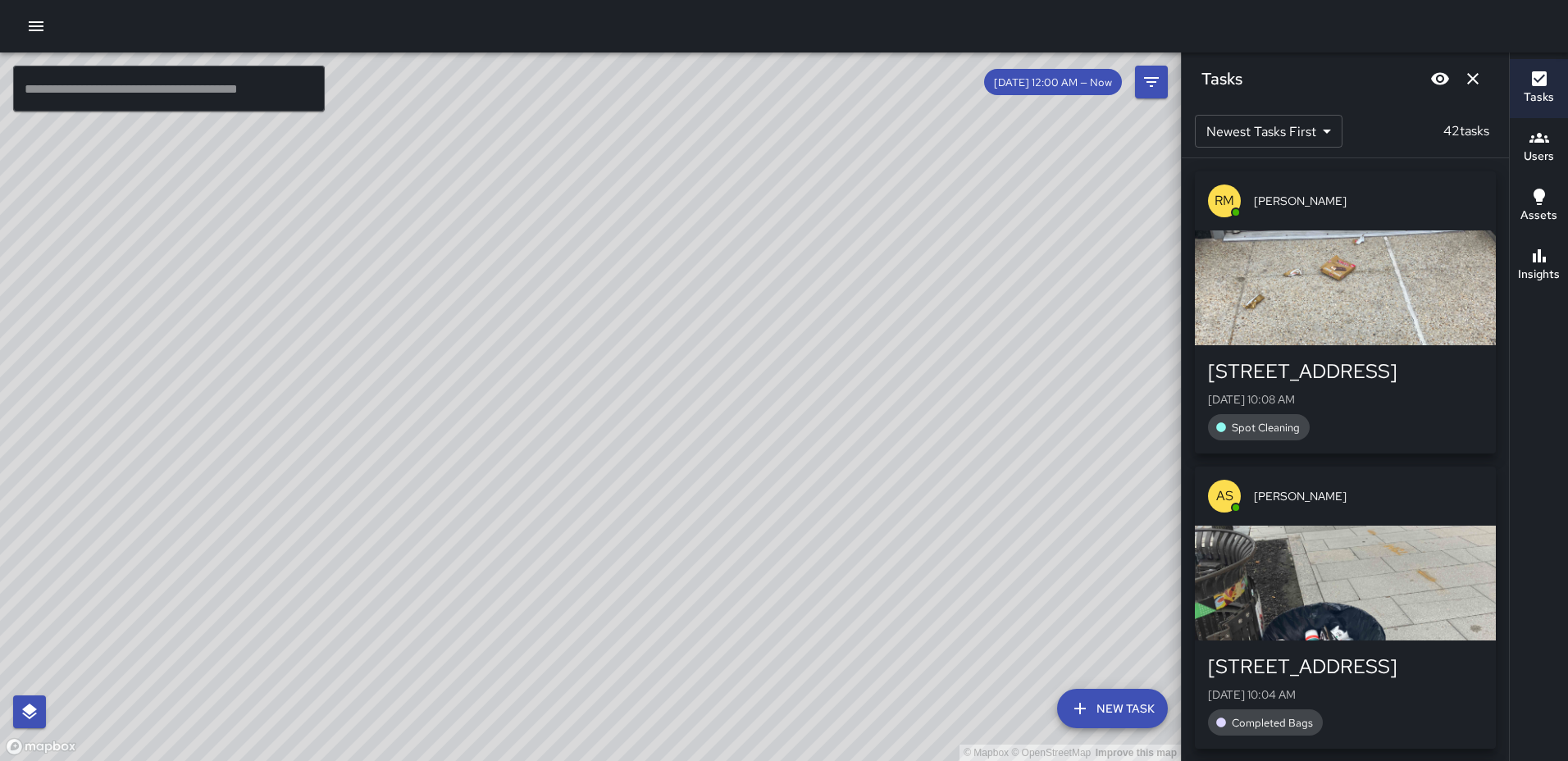 click at bounding box center (1345, 288) 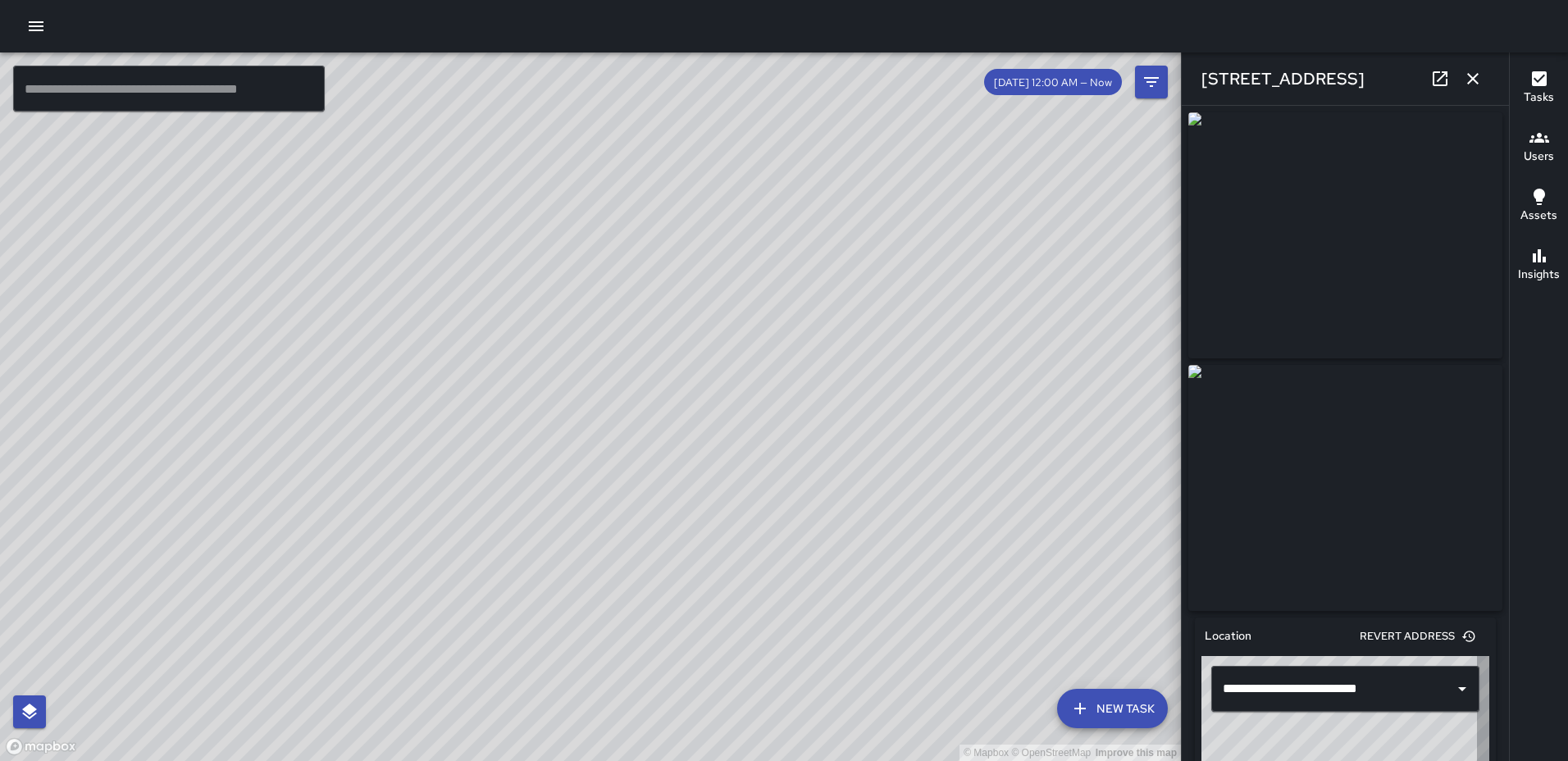 type on "**********" 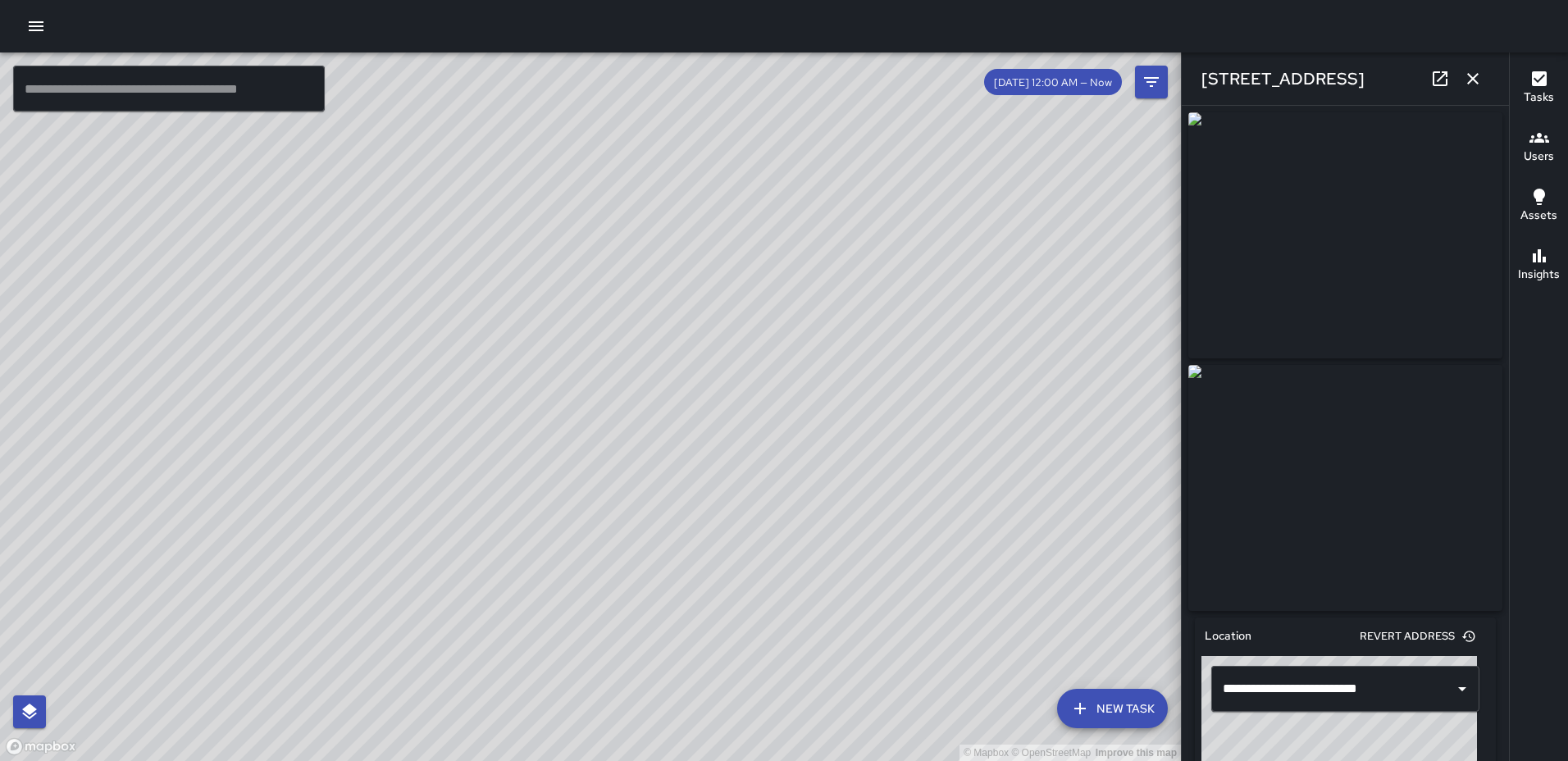 click 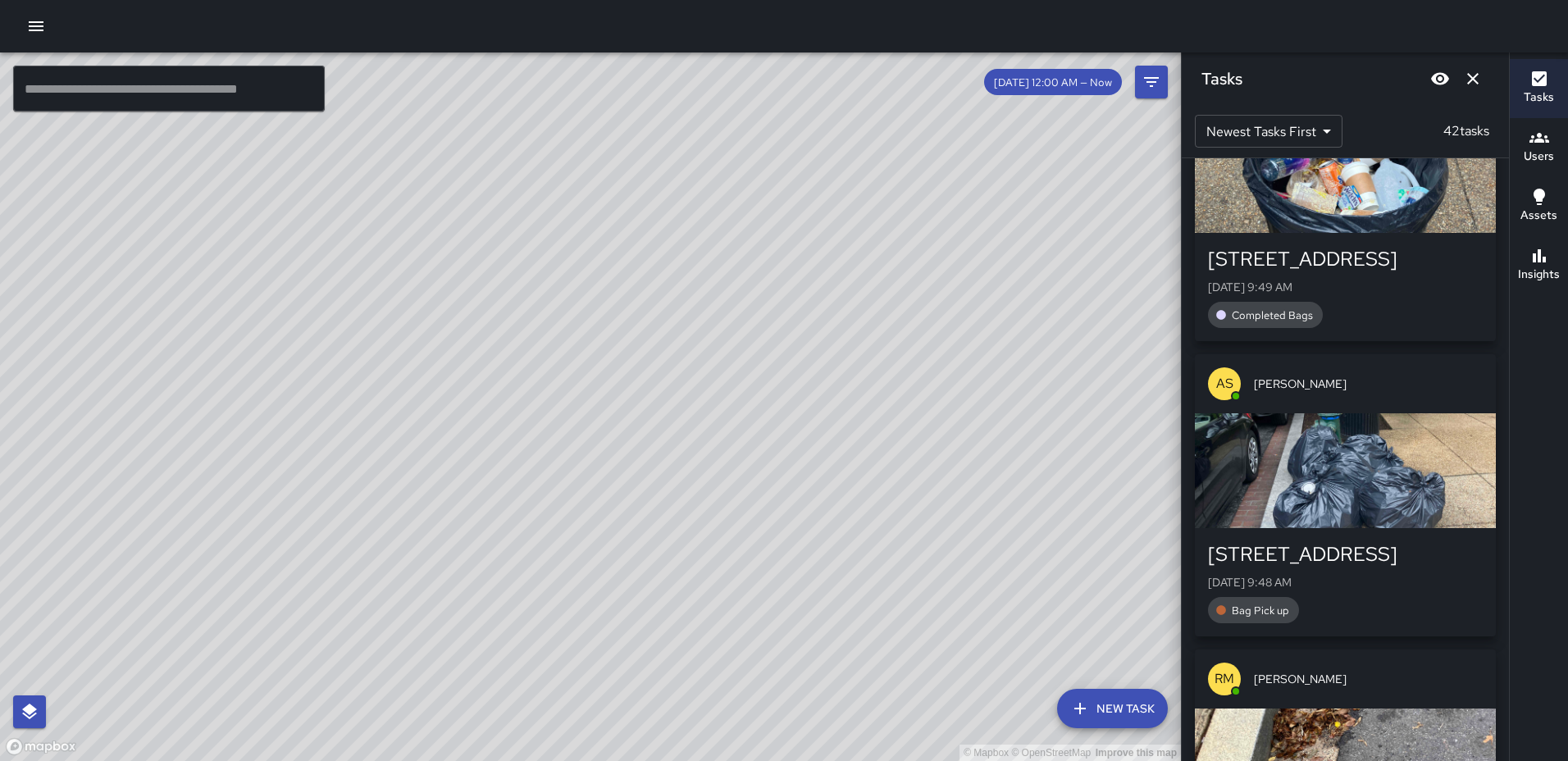 scroll, scrollTop: 1405, scrollLeft: 0, axis: vertical 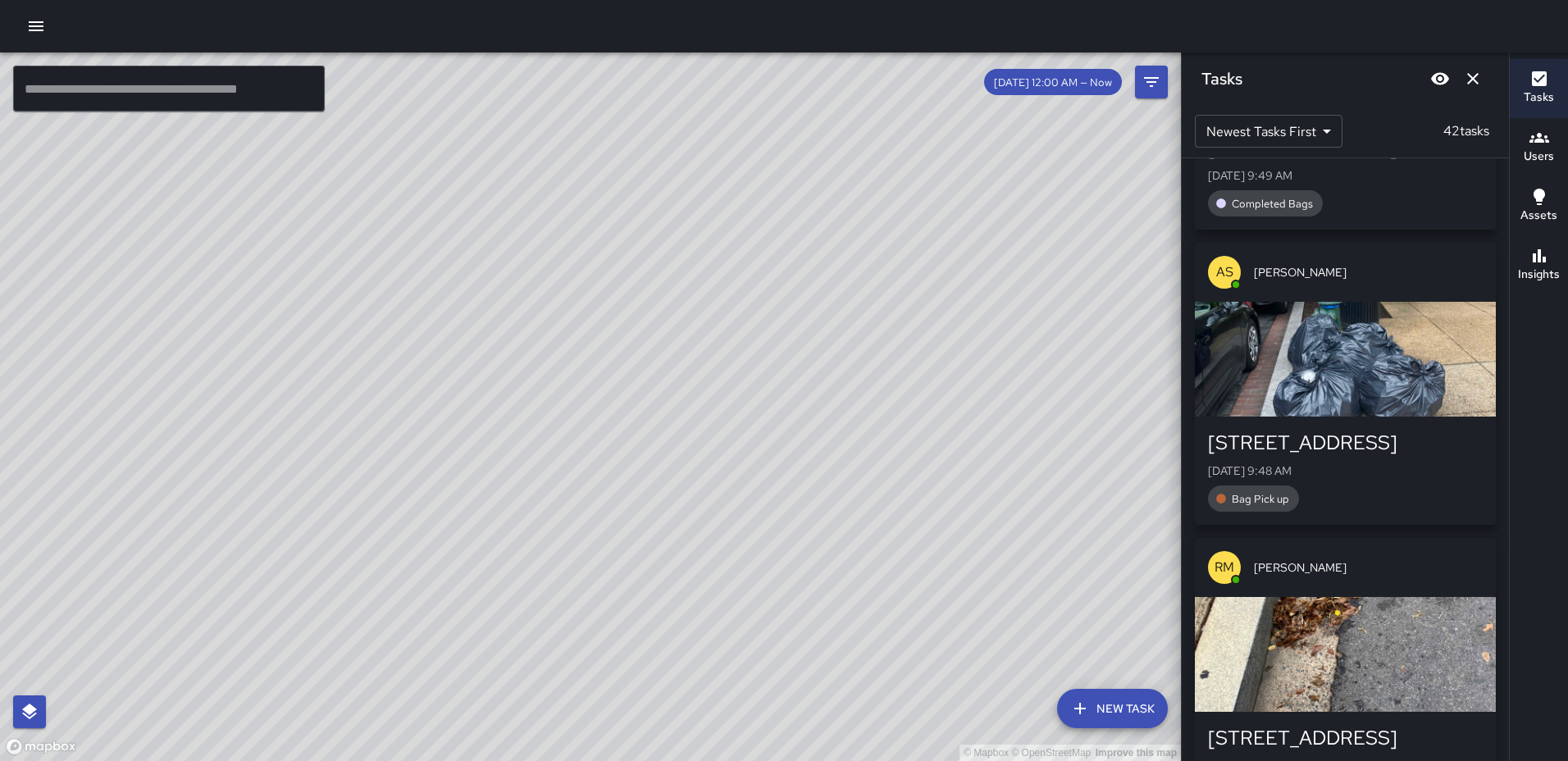 click at bounding box center (1345, 359) 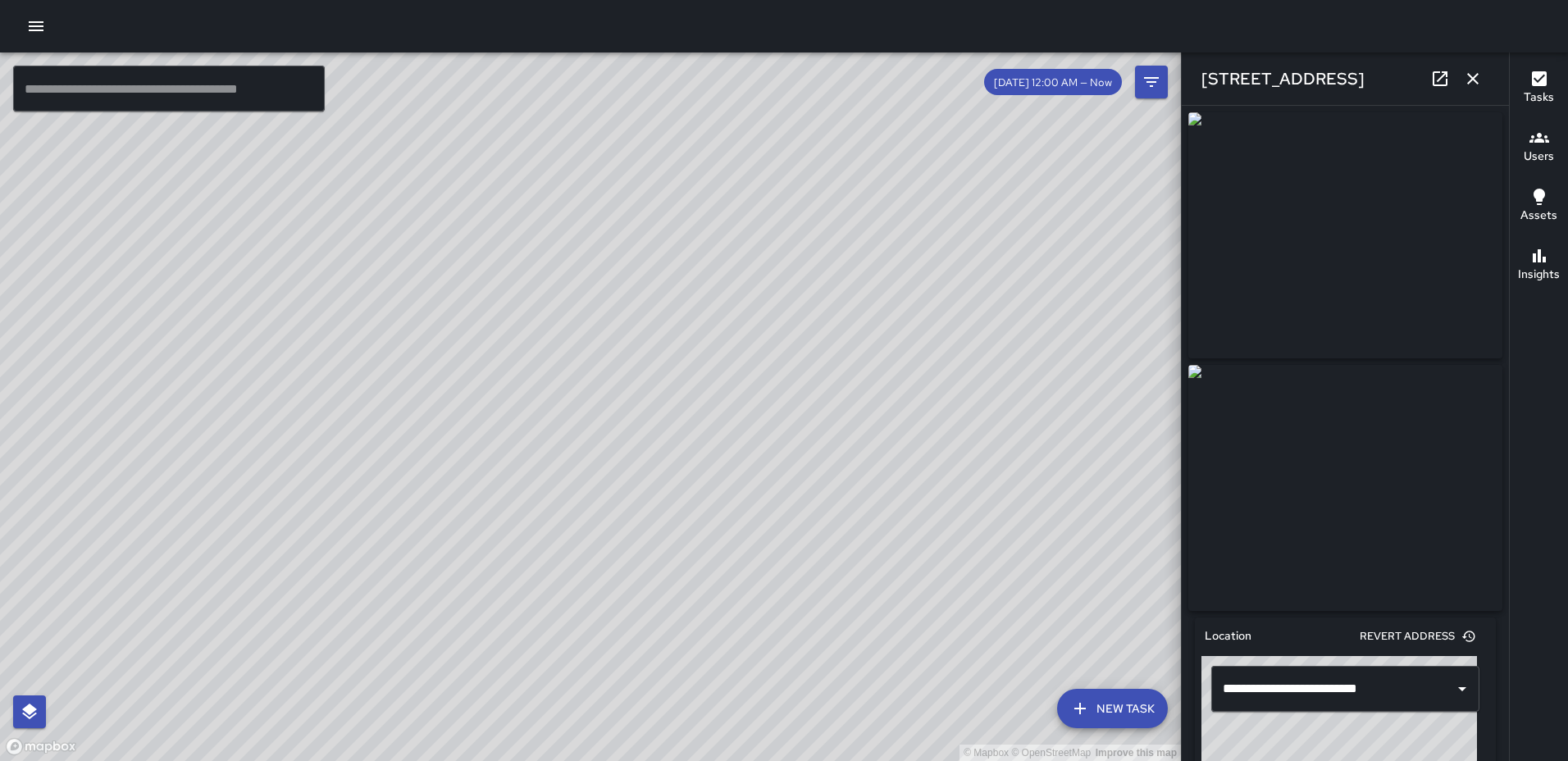 type on "**********" 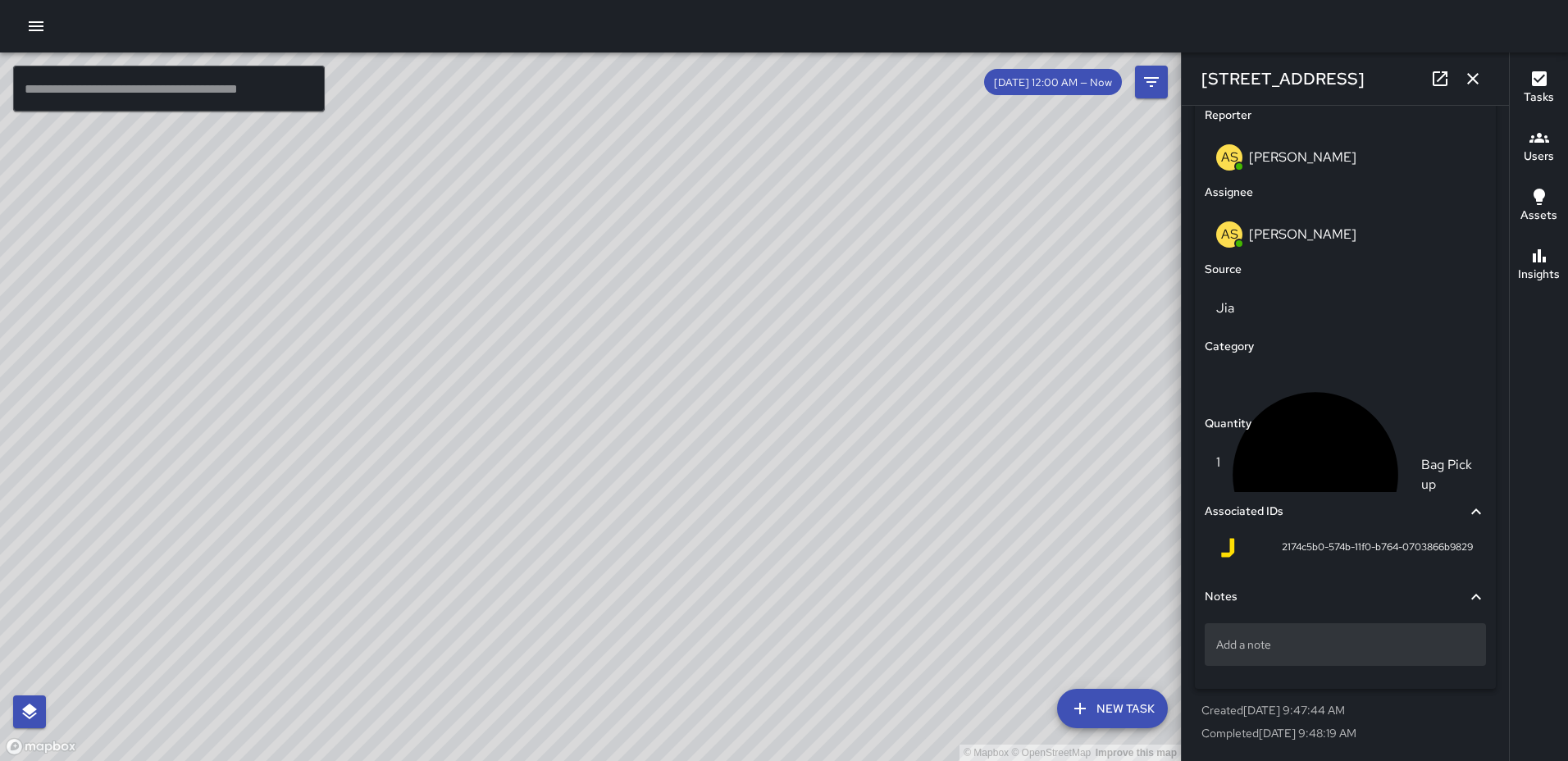 click on "Add a note" at bounding box center [1345, 645] 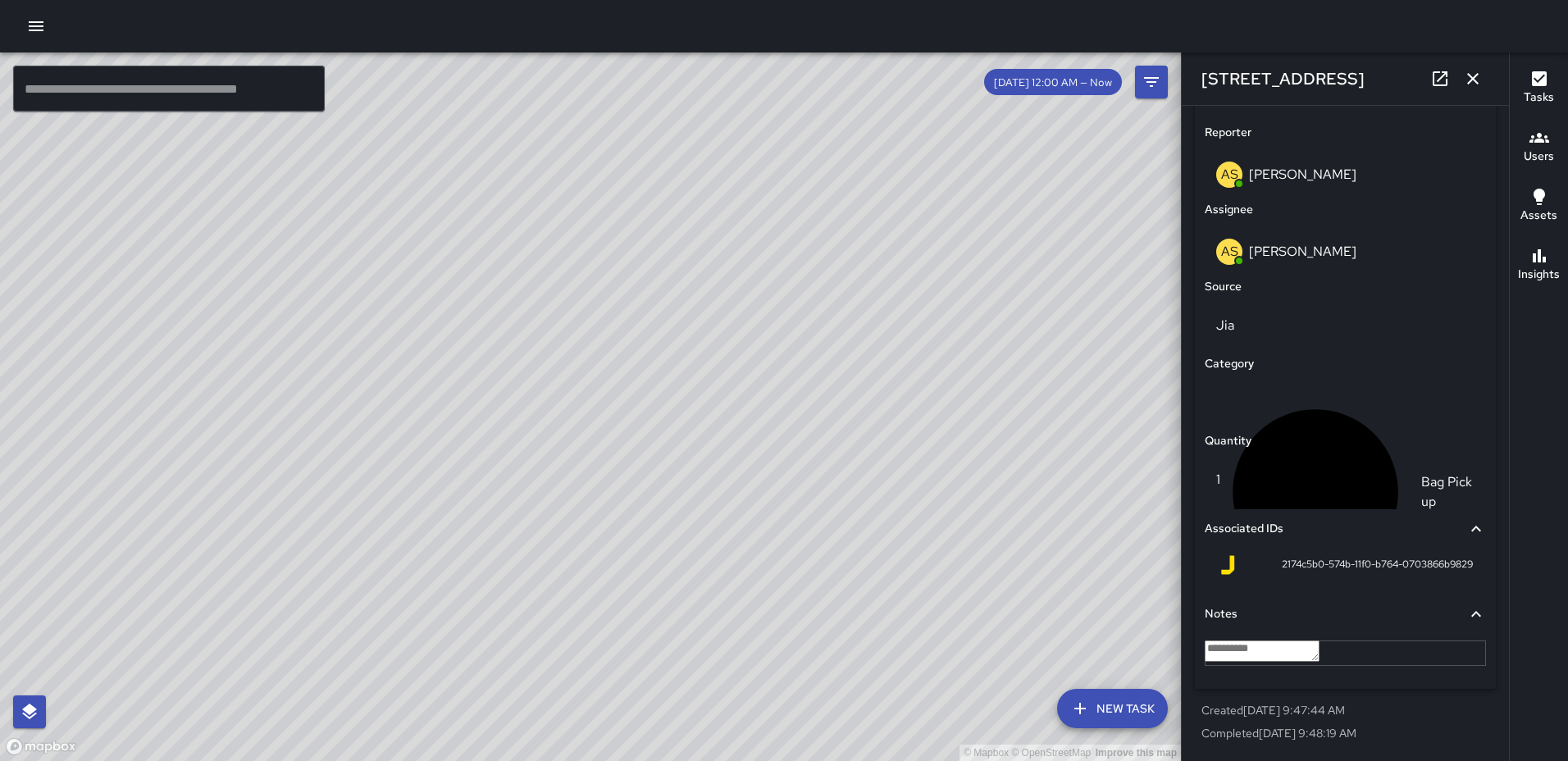 scroll, scrollTop: 845, scrollLeft: 0, axis: vertical 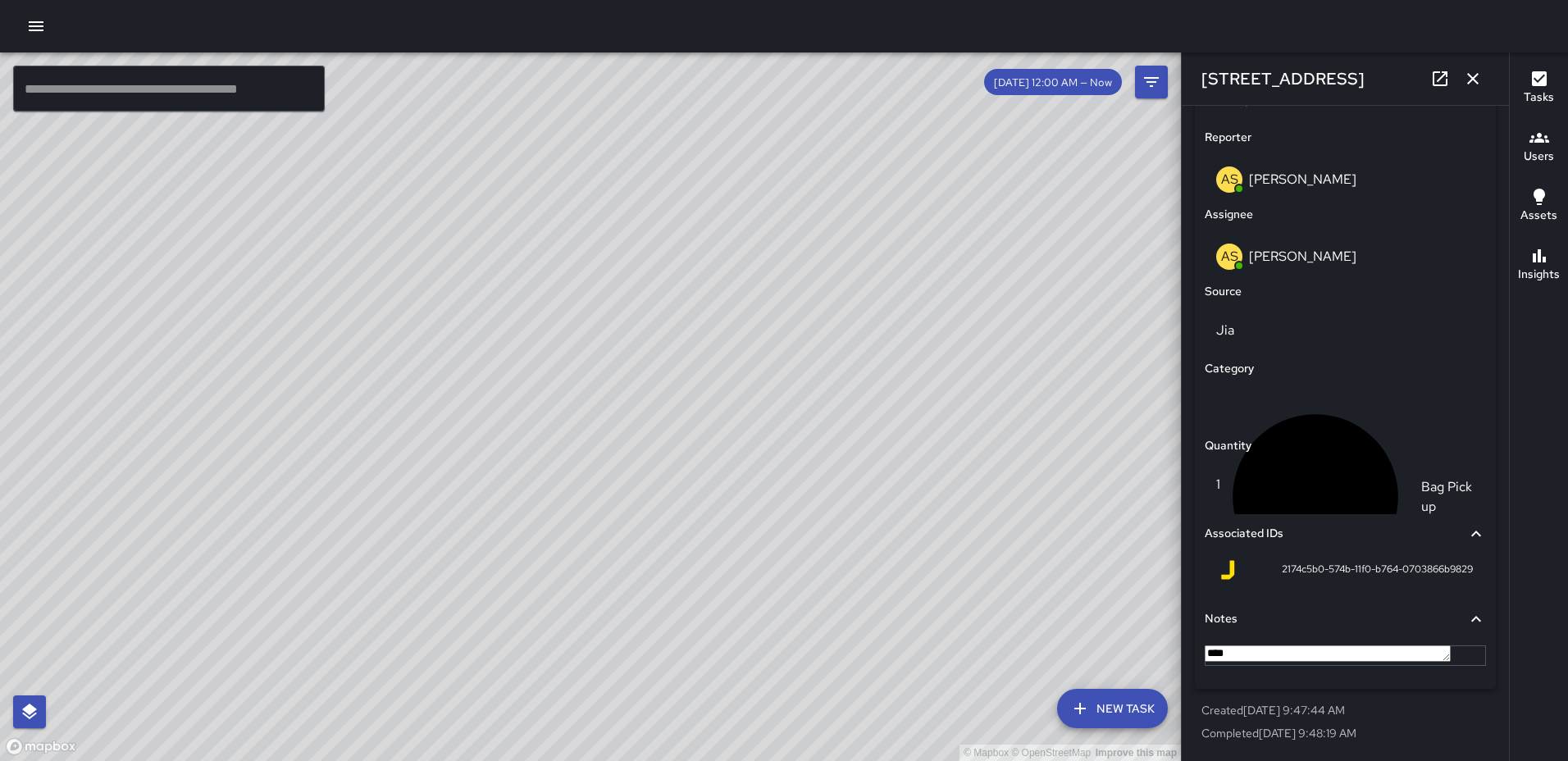 type on "*****" 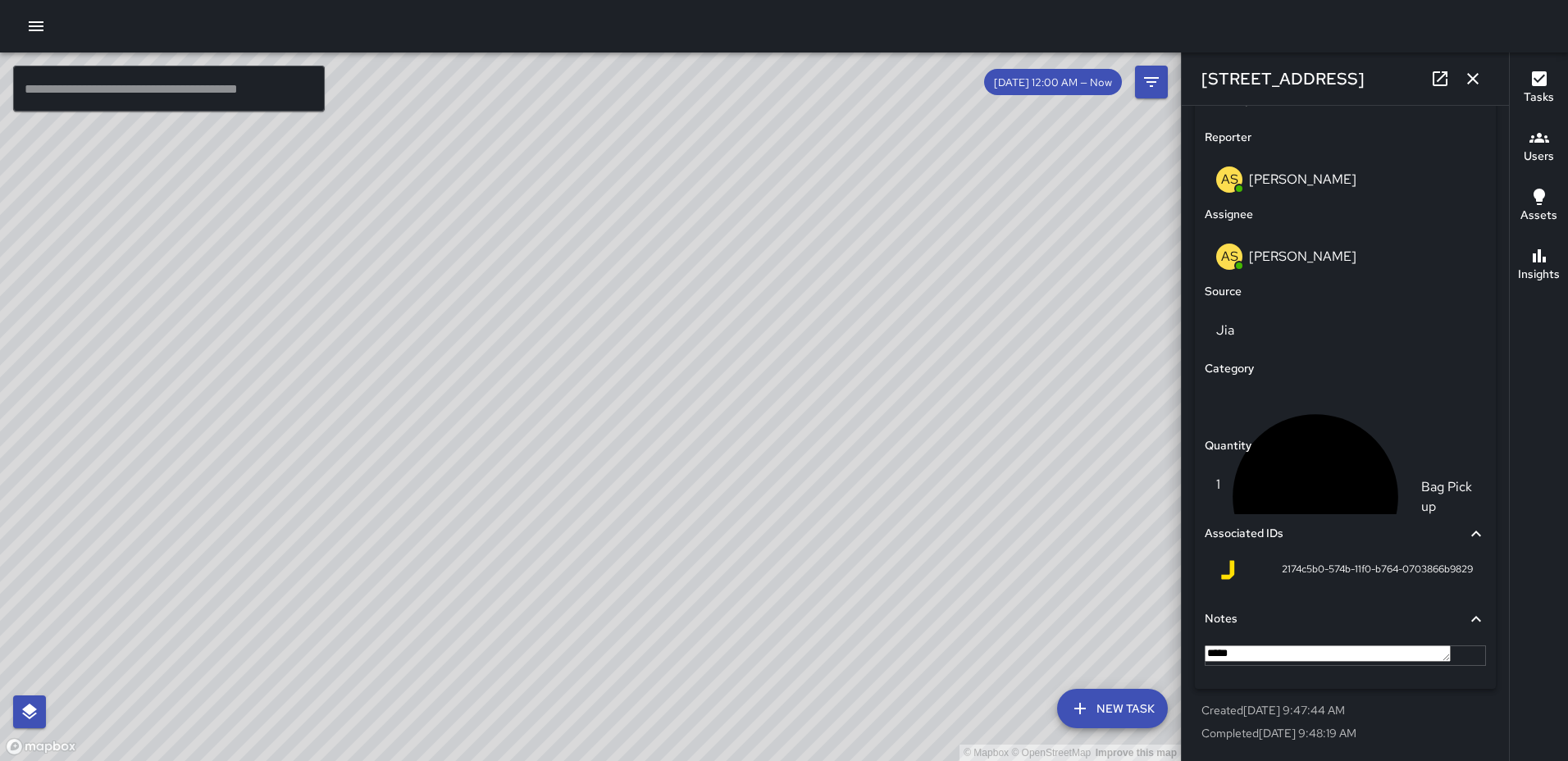 click 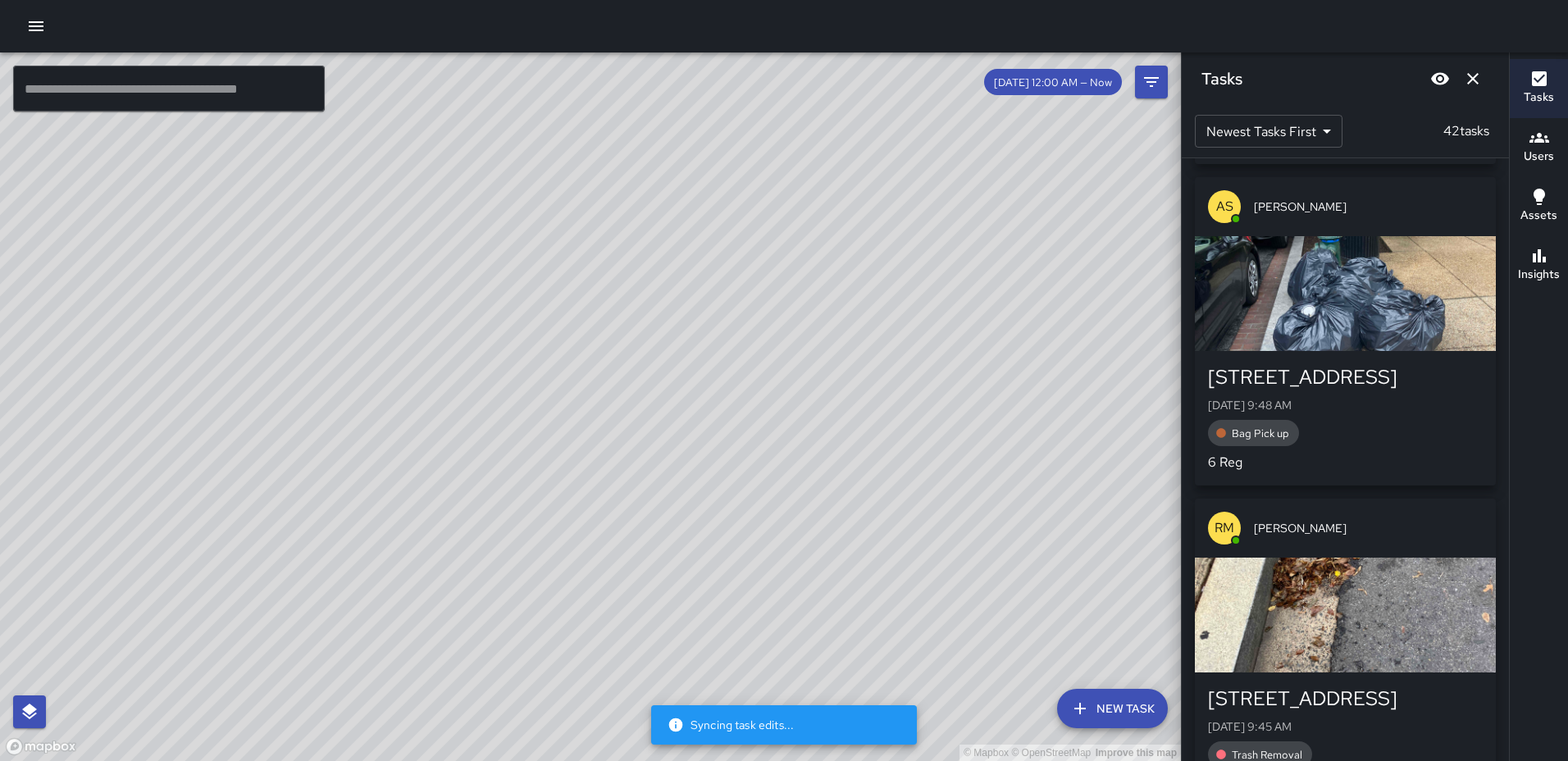 scroll, scrollTop: 1651, scrollLeft: 0, axis: vertical 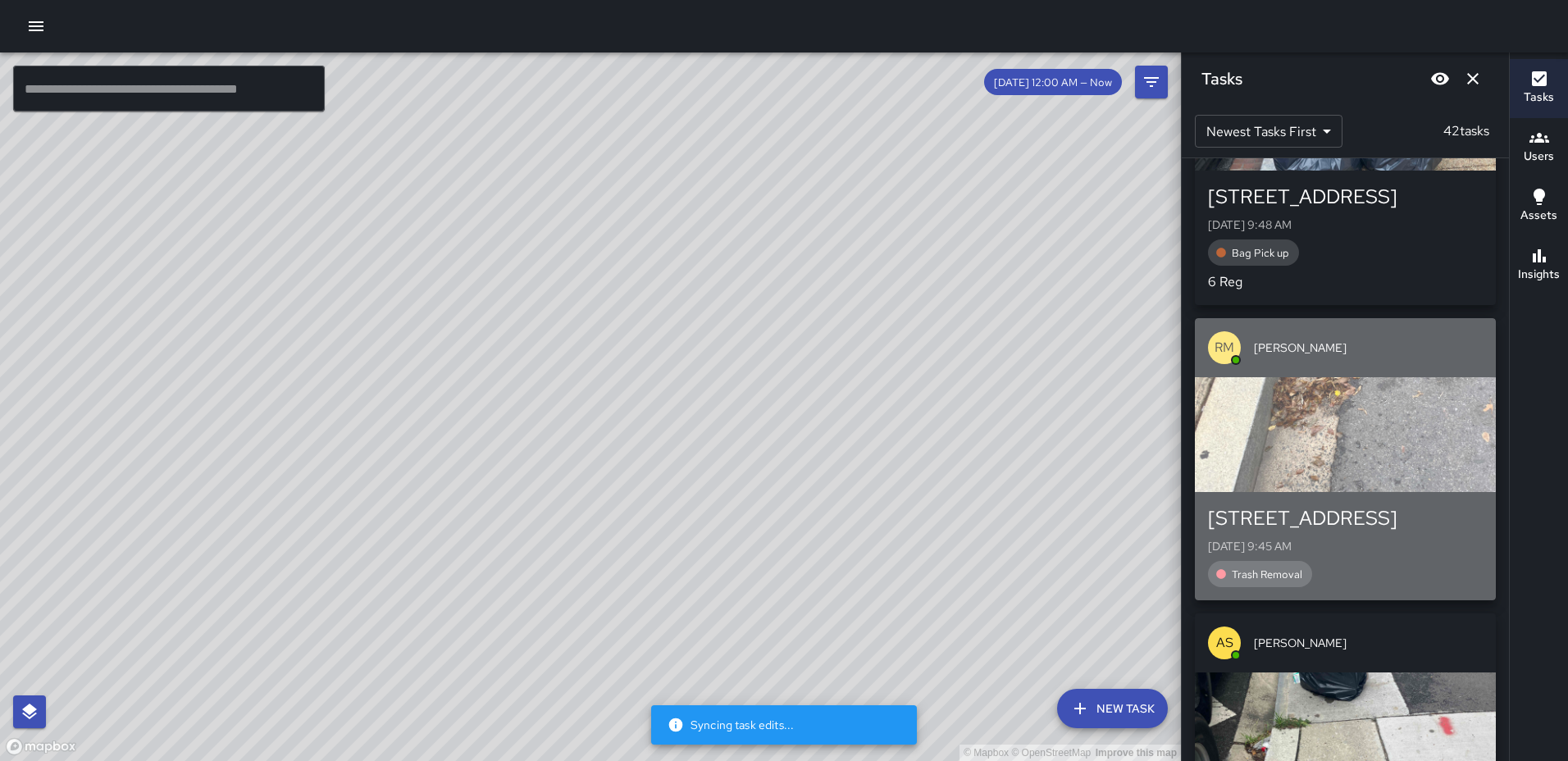 click at bounding box center [1345, 435] 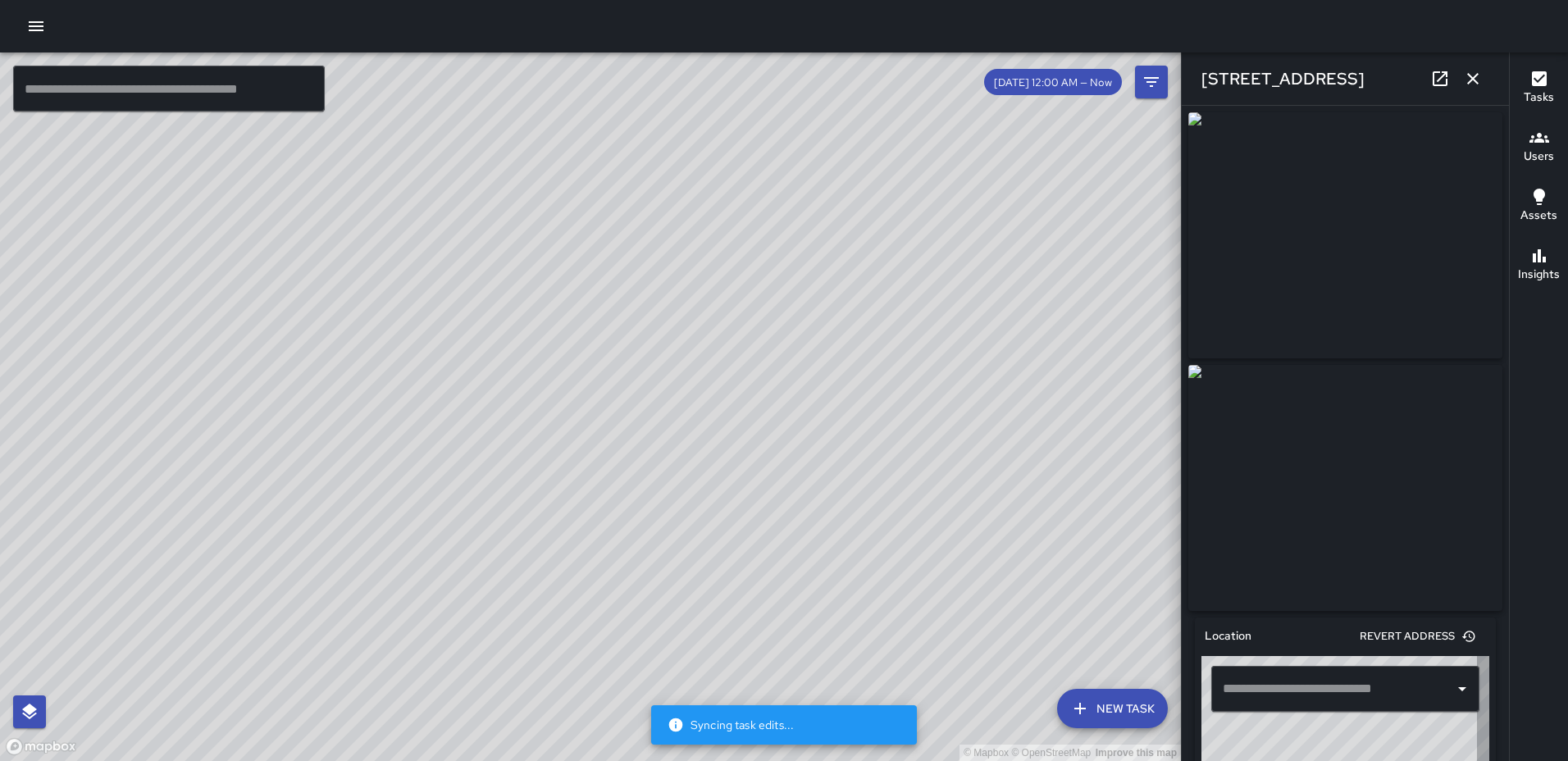 type on "**********" 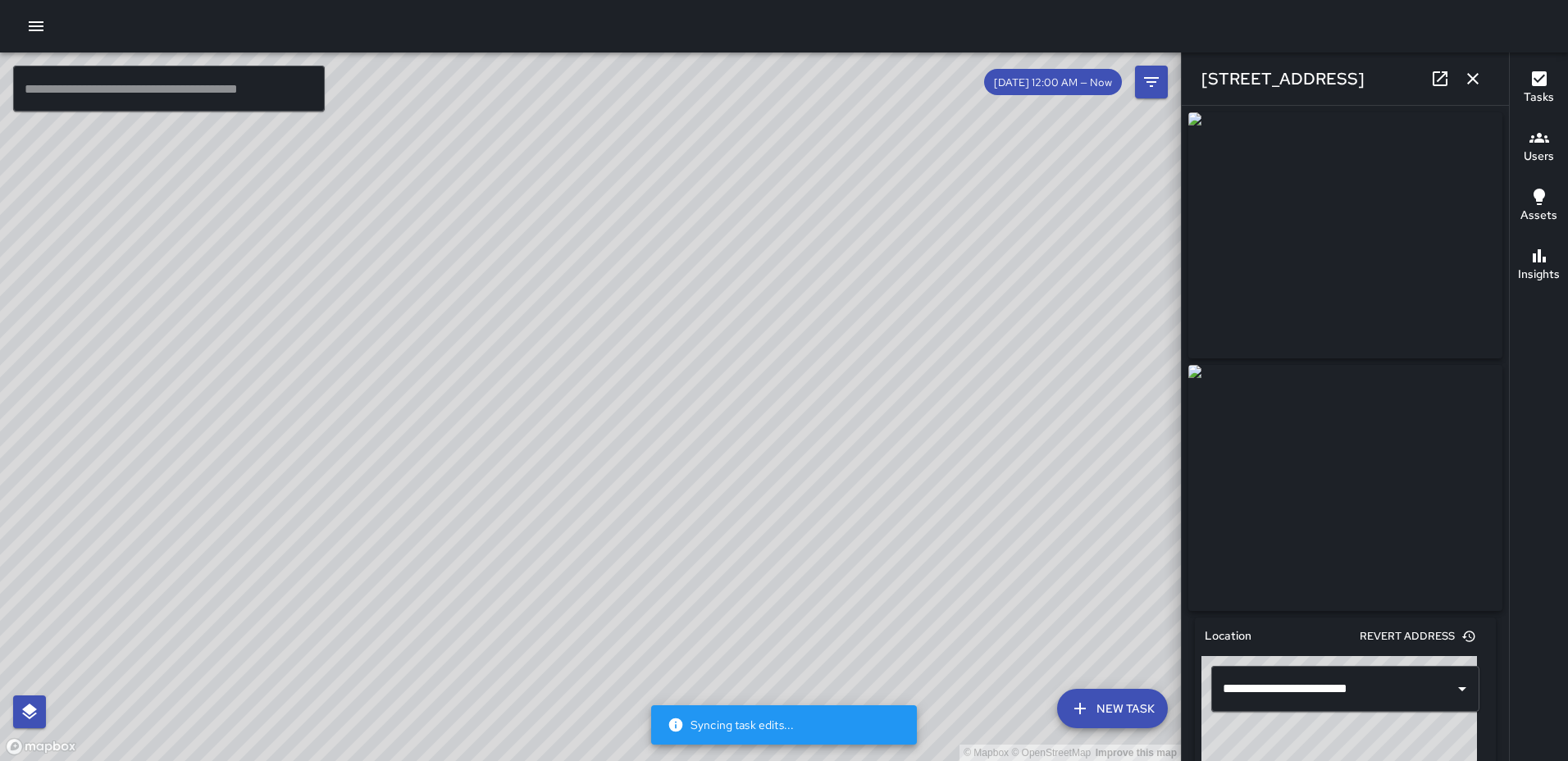 click 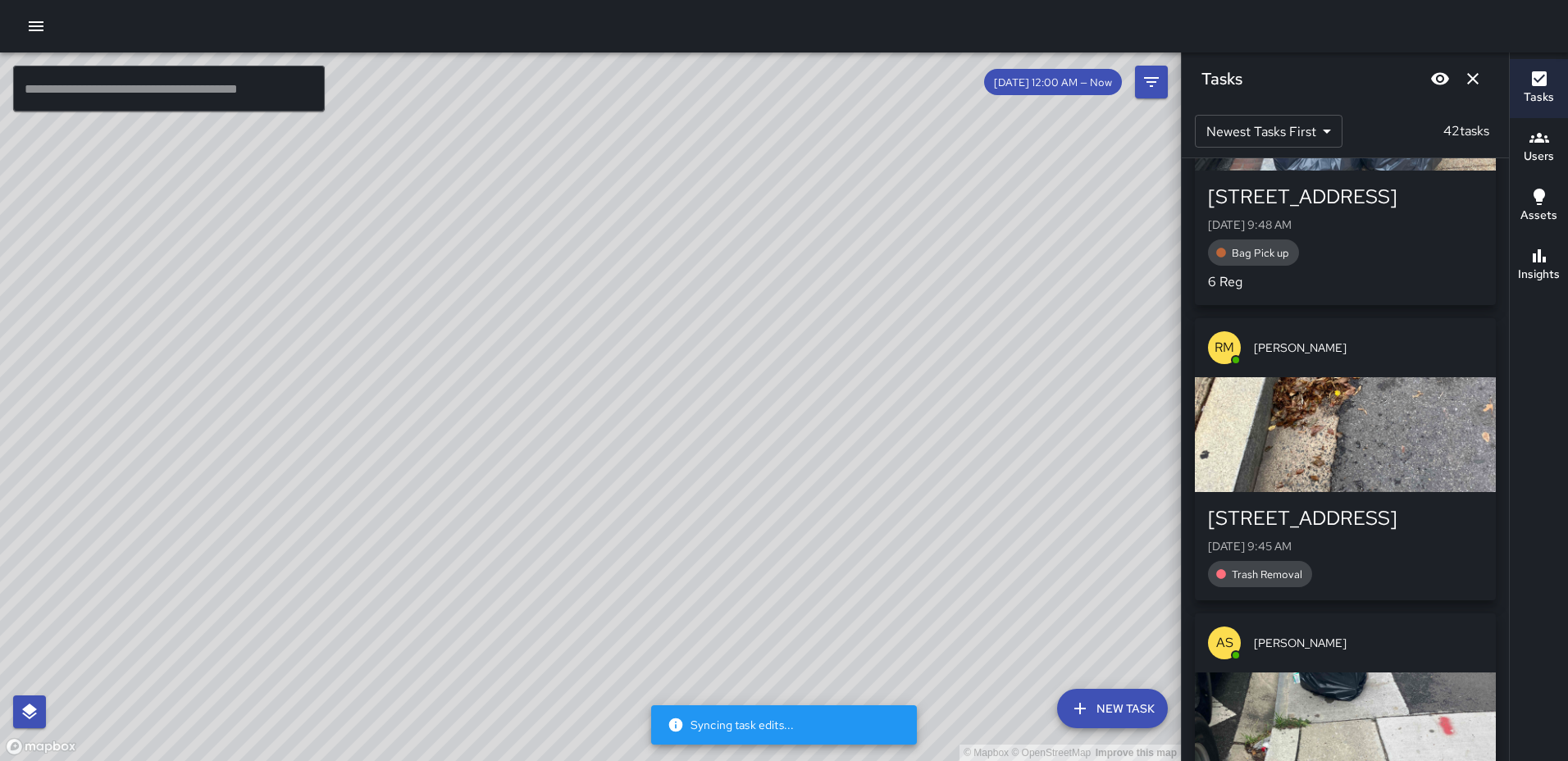 scroll, scrollTop: 1897, scrollLeft: 0, axis: vertical 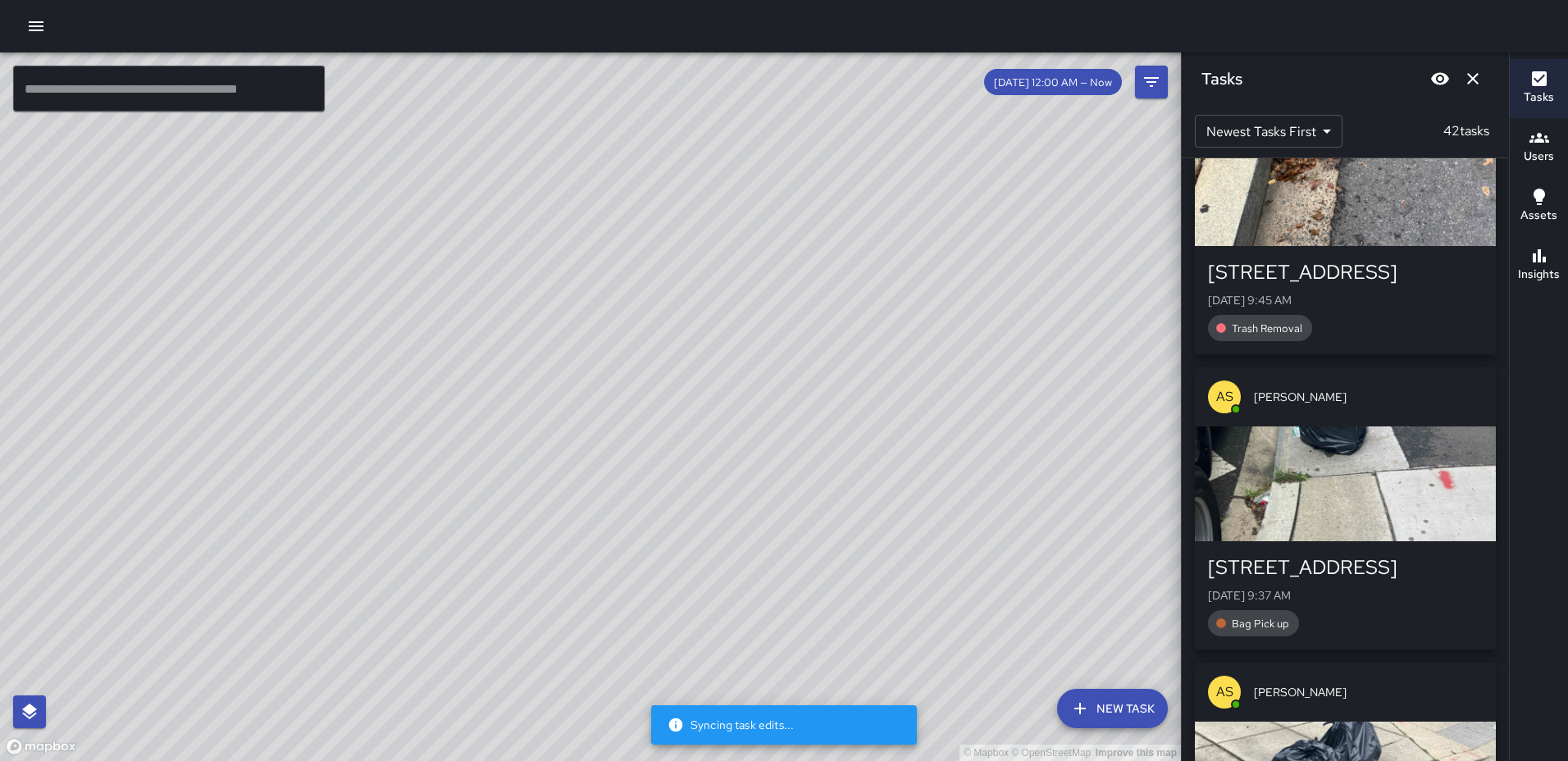 click at bounding box center [1345, 484] 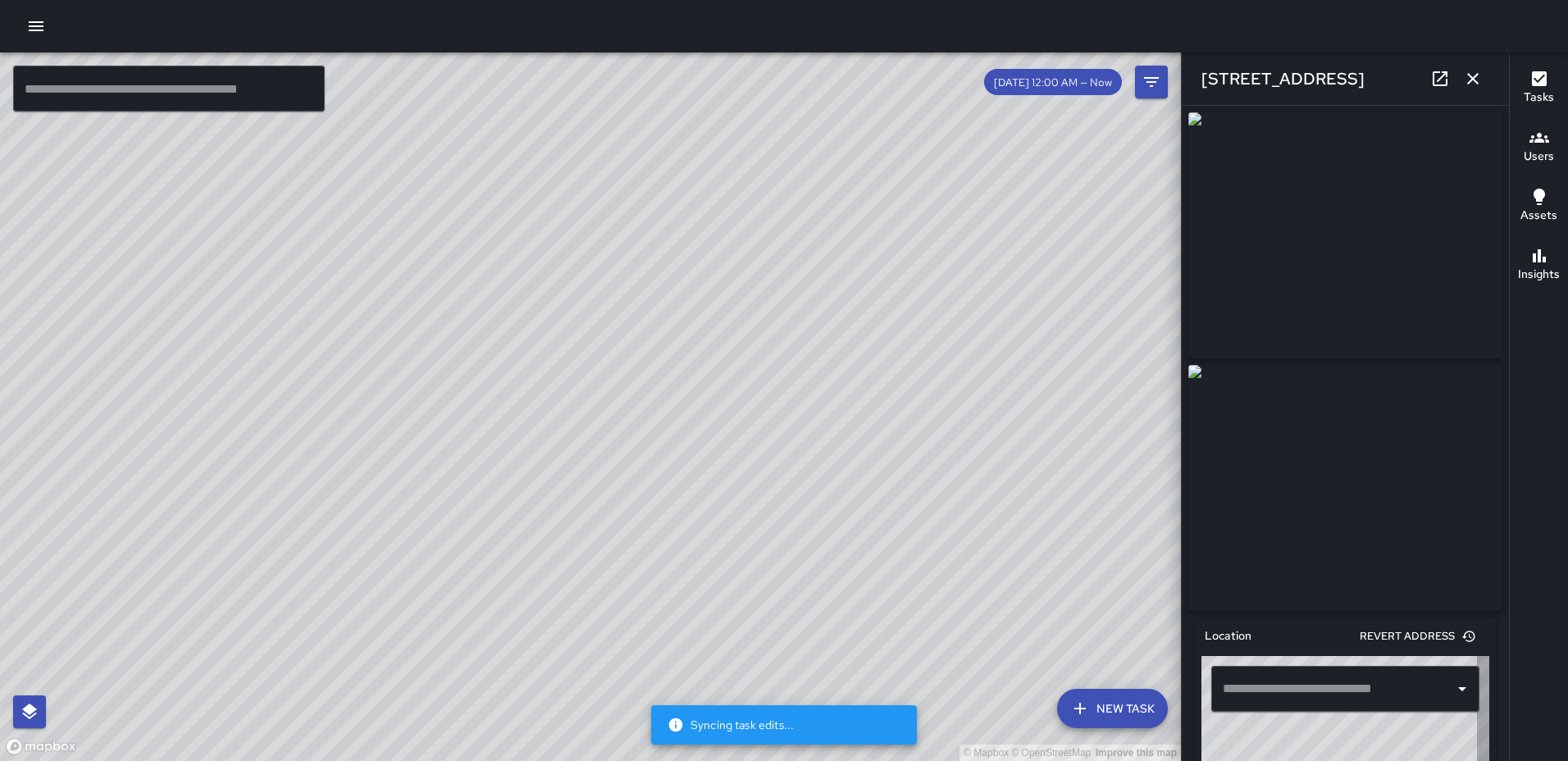 type on "**********" 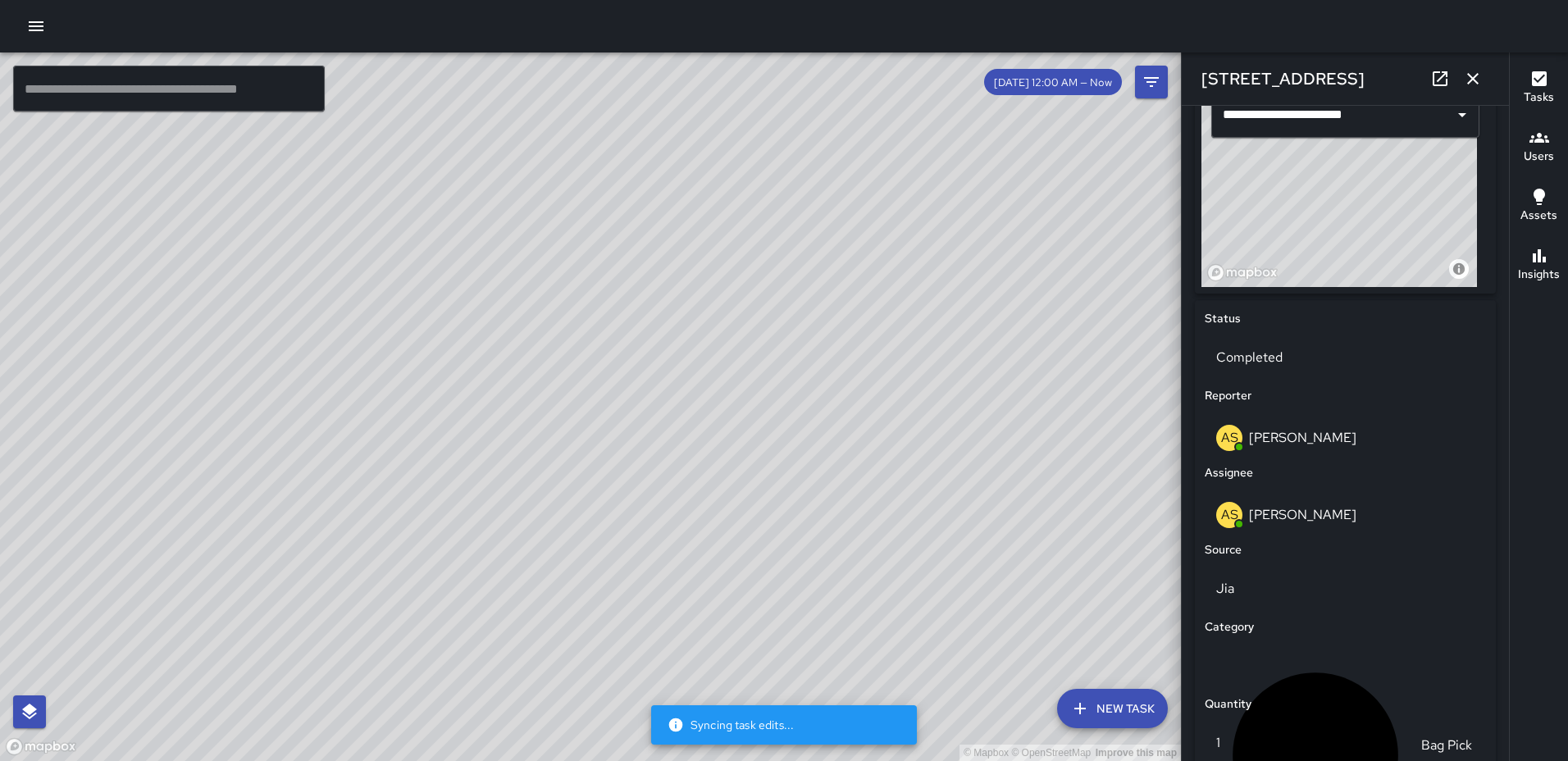 scroll, scrollTop: 738, scrollLeft: 0, axis: vertical 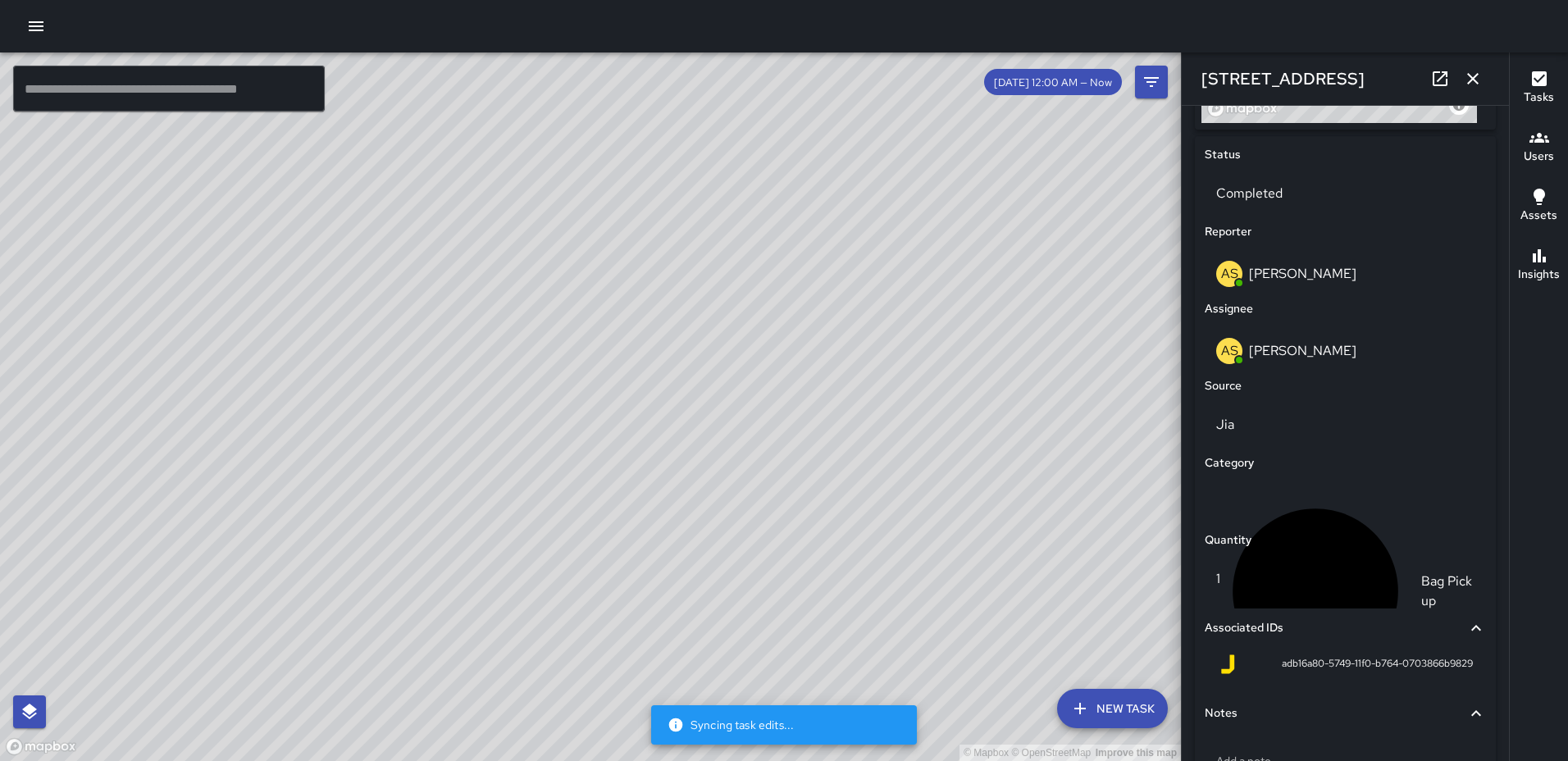 drag, startPoint x: 1237, startPoint y: 716, endPoint x: 1234, endPoint y: 728, distance: 12.369317 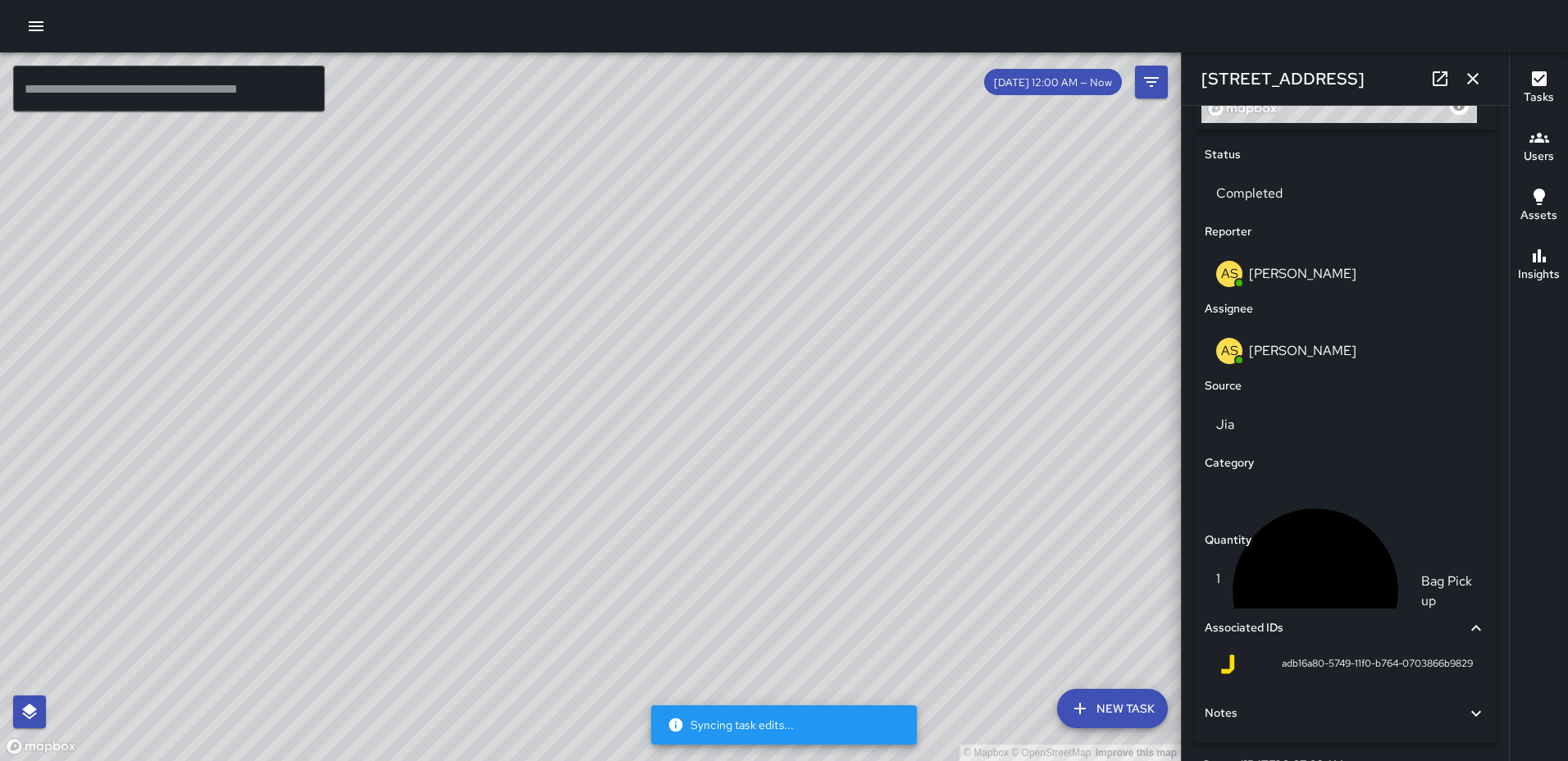 scroll, scrollTop: 799, scrollLeft: 0, axis: vertical 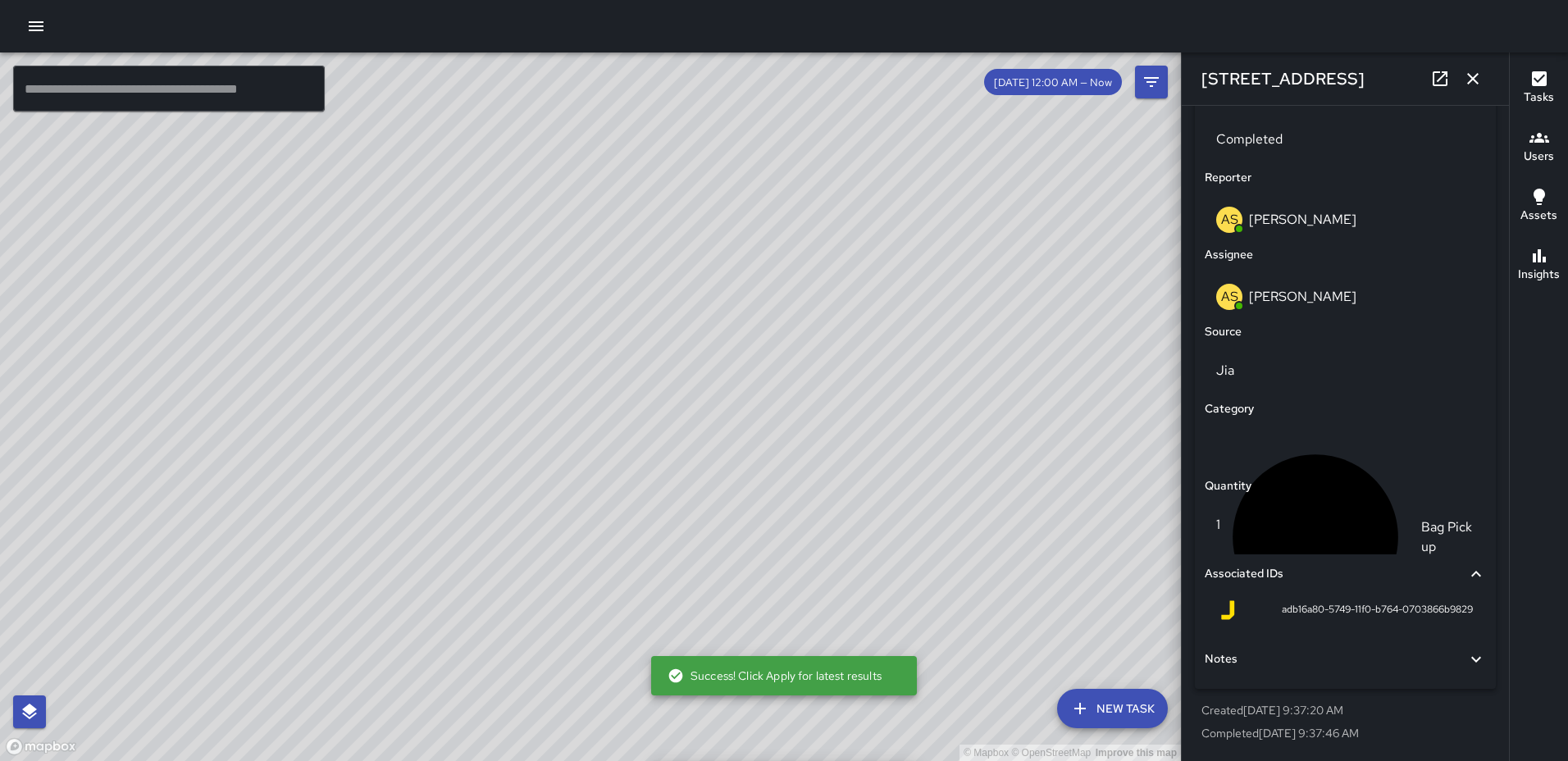 click on "Notes" at bounding box center [1335, 659] 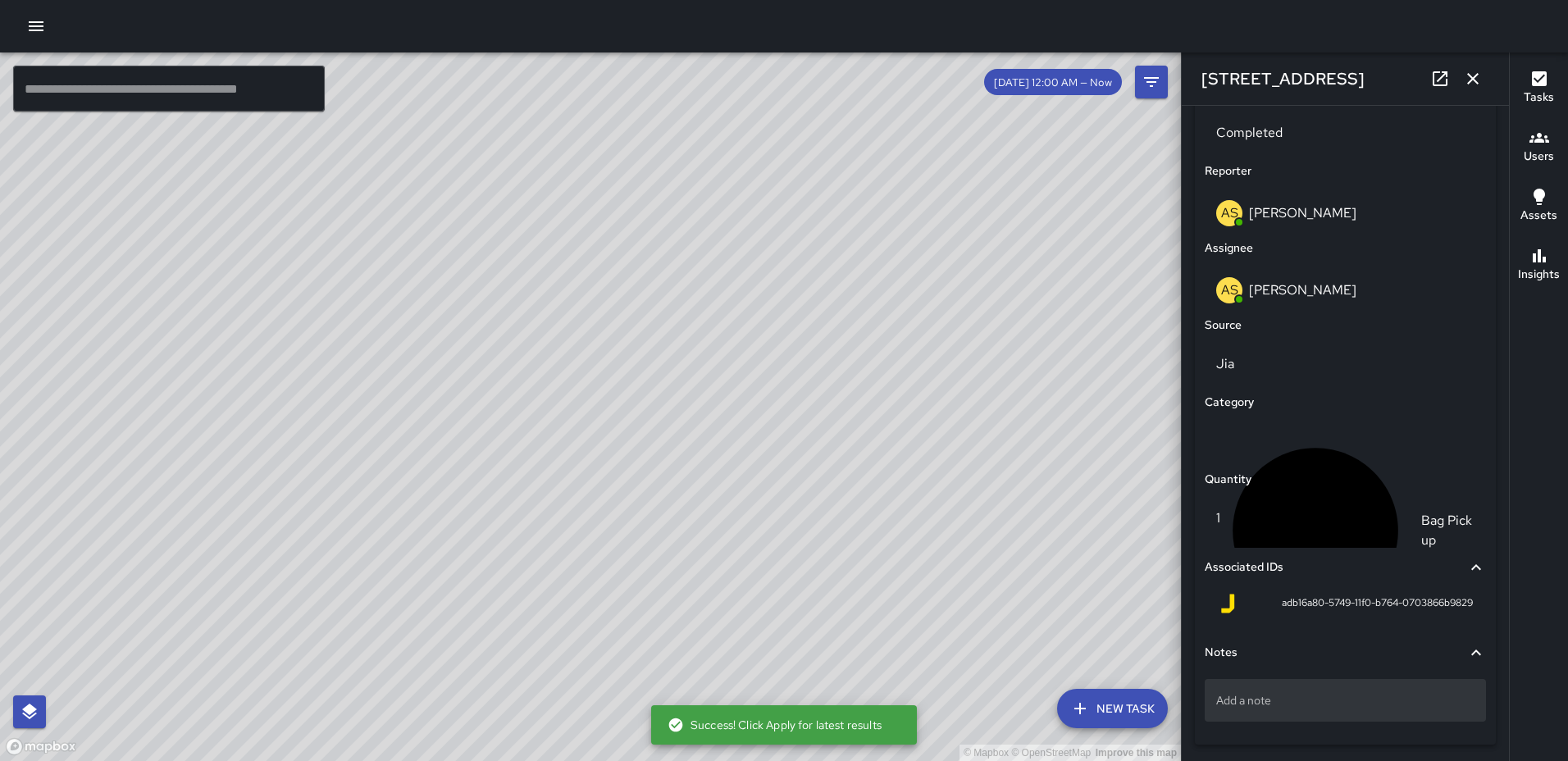 click on "Add a note" at bounding box center (1345, 700) 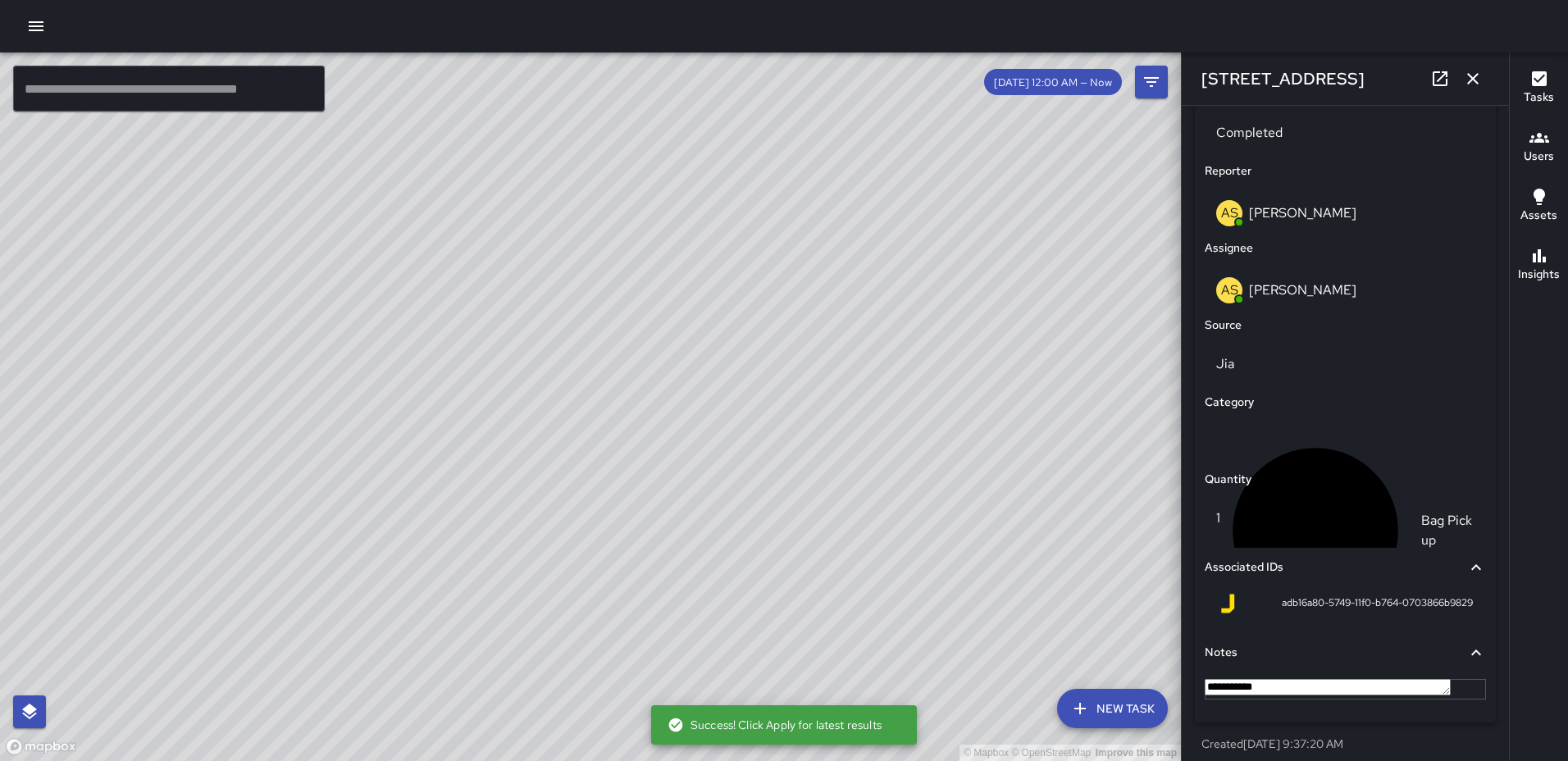 type on "**********" 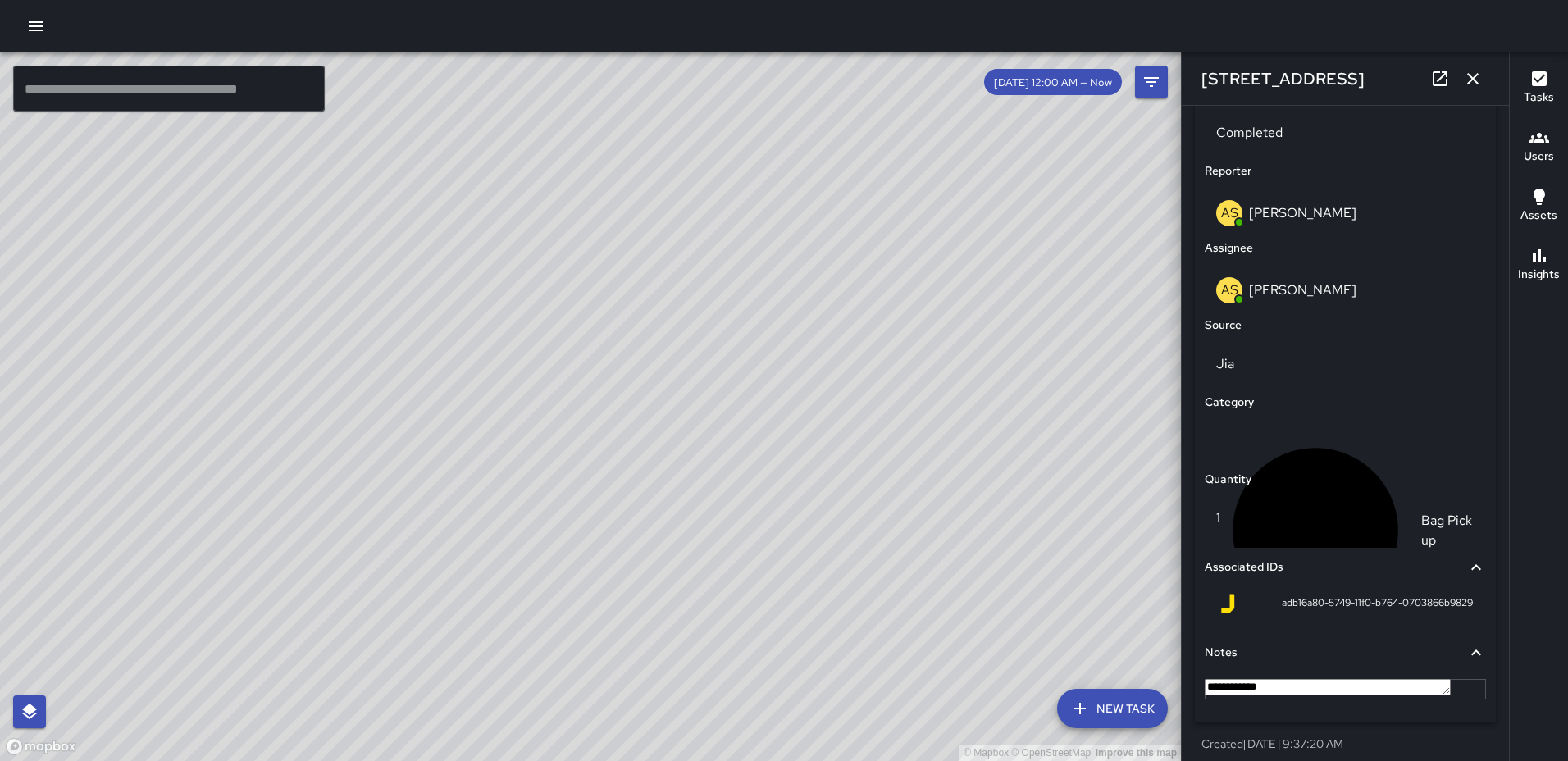 click 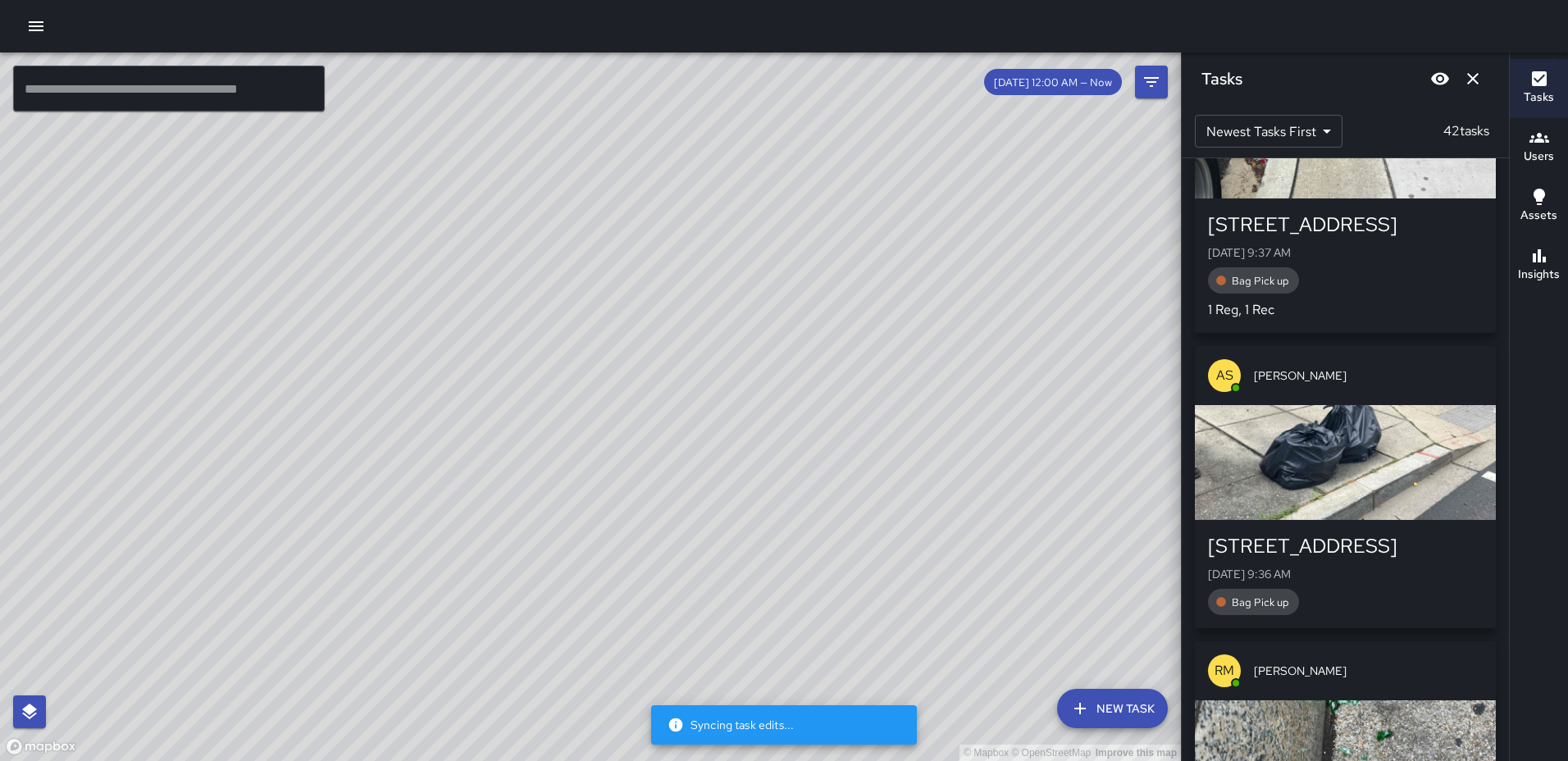 scroll, scrollTop: 2389, scrollLeft: 0, axis: vertical 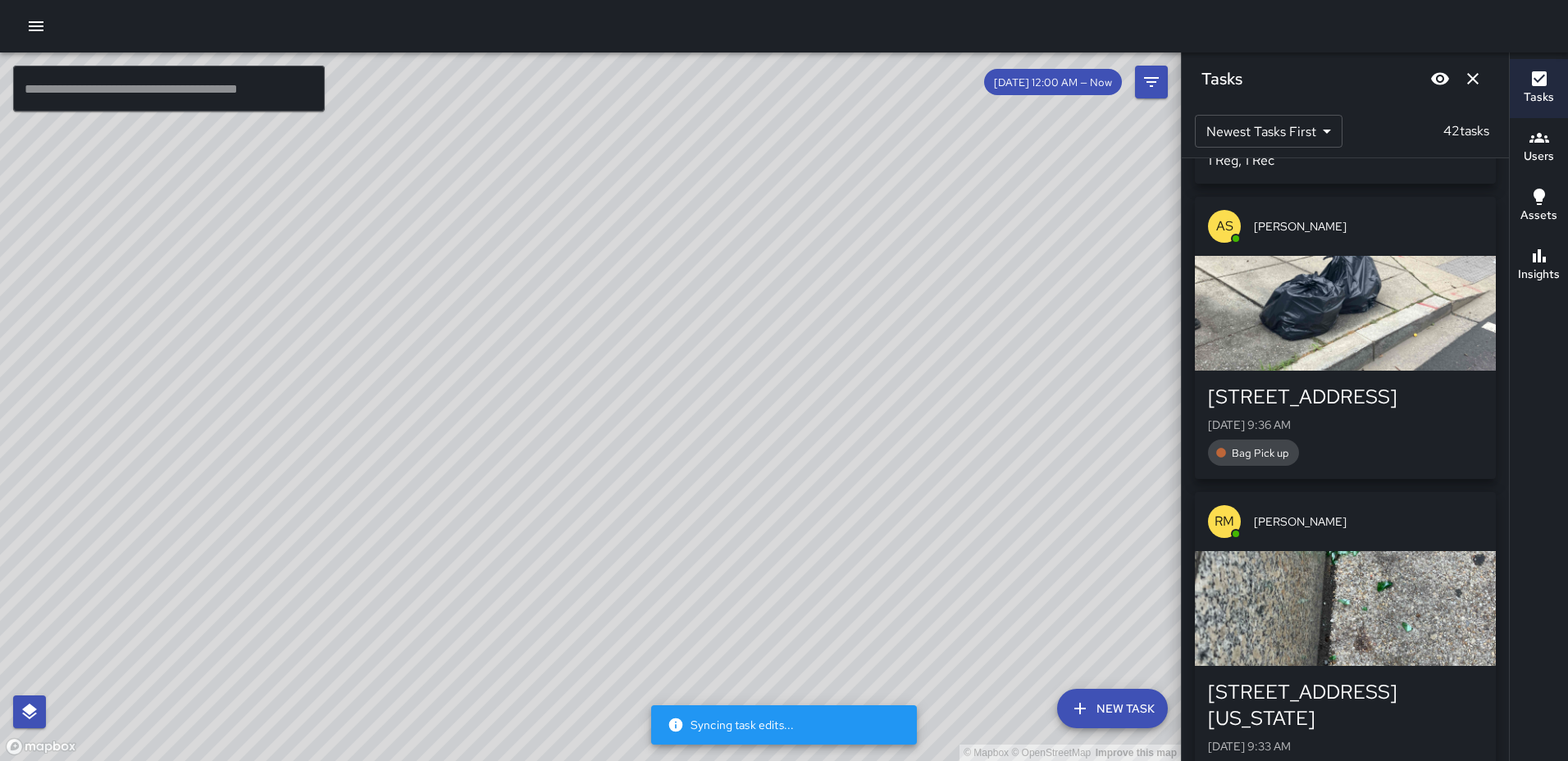 click on "[STREET_ADDRESS][GEOGRAPHIC_DATA][DATE] 9:36 AM Bag Pick up" at bounding box center [1345, 425] 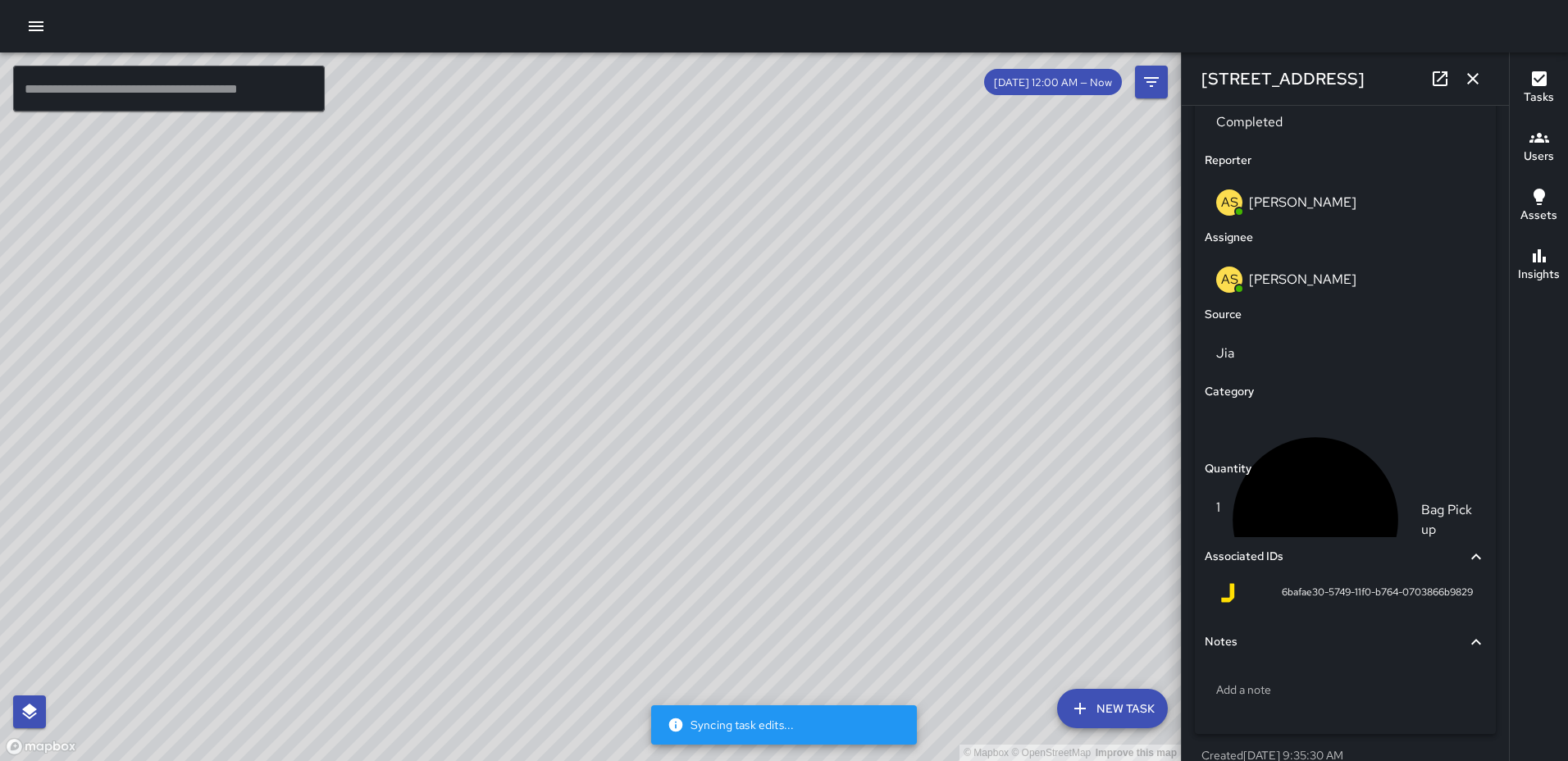 scroll, scrollTop: 820, scrollLeft: 0, axis: vertical 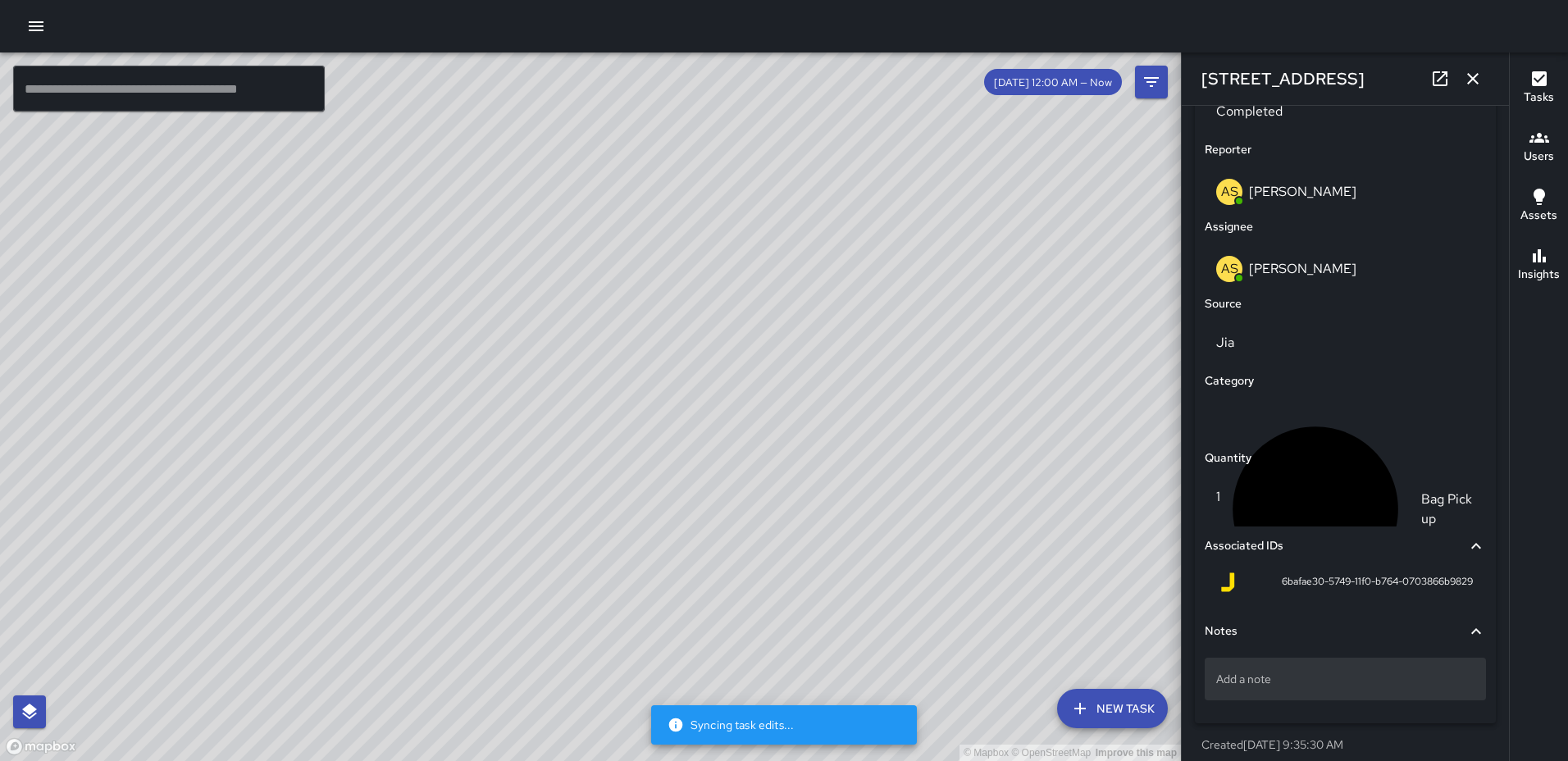 click on "Add a note" at bounding box center [1345, 679] 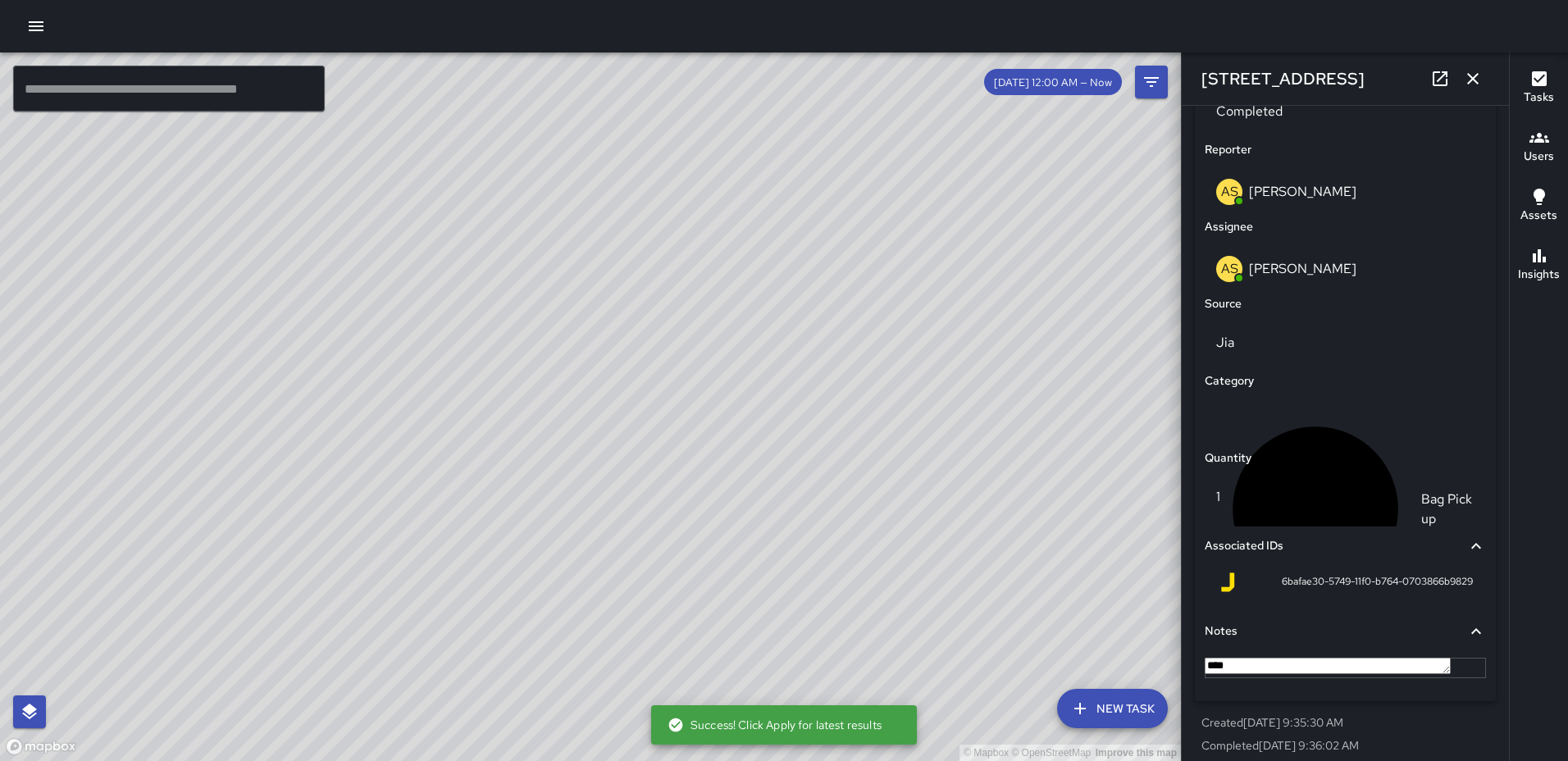 type on "*****" 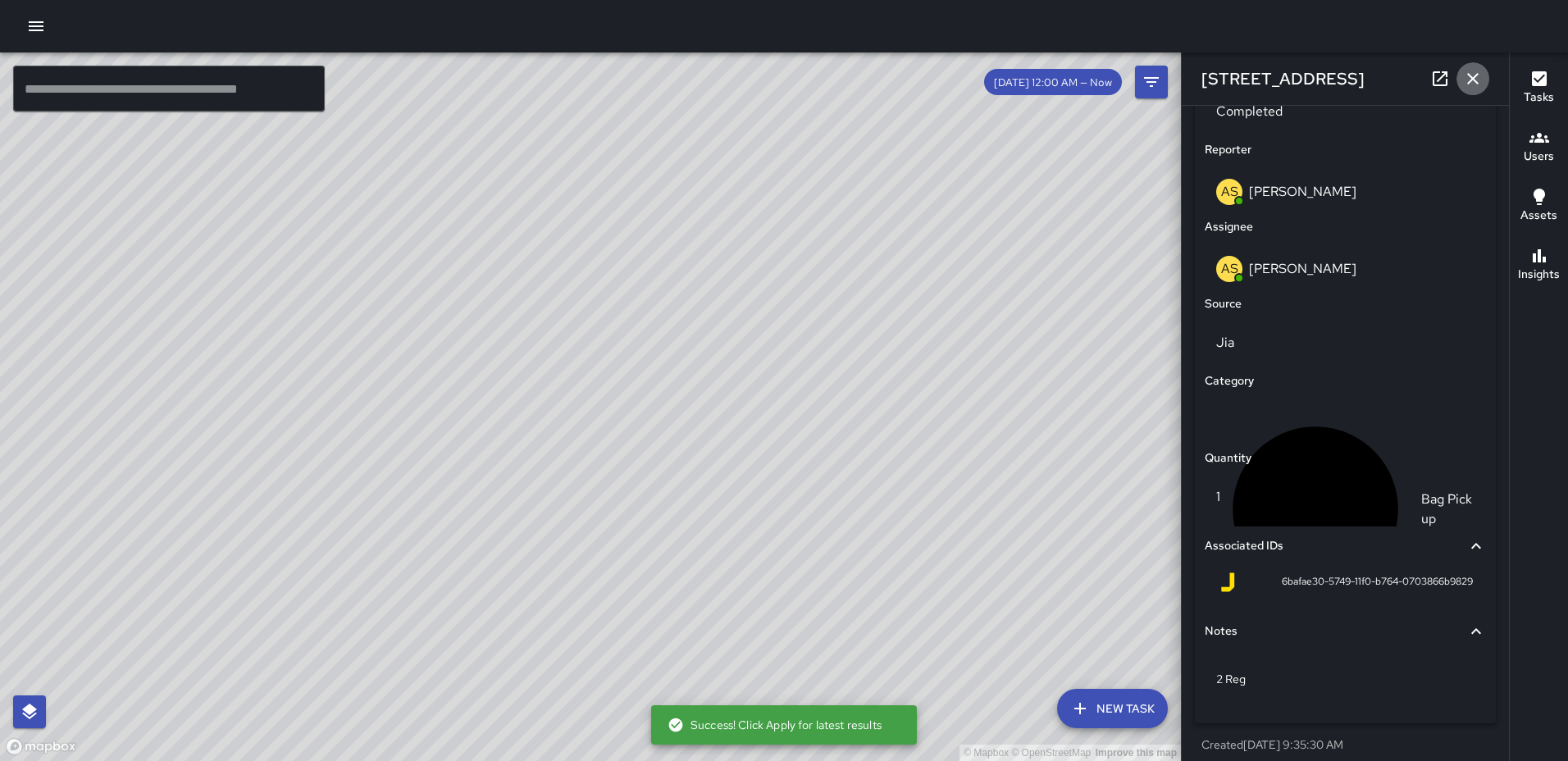 click 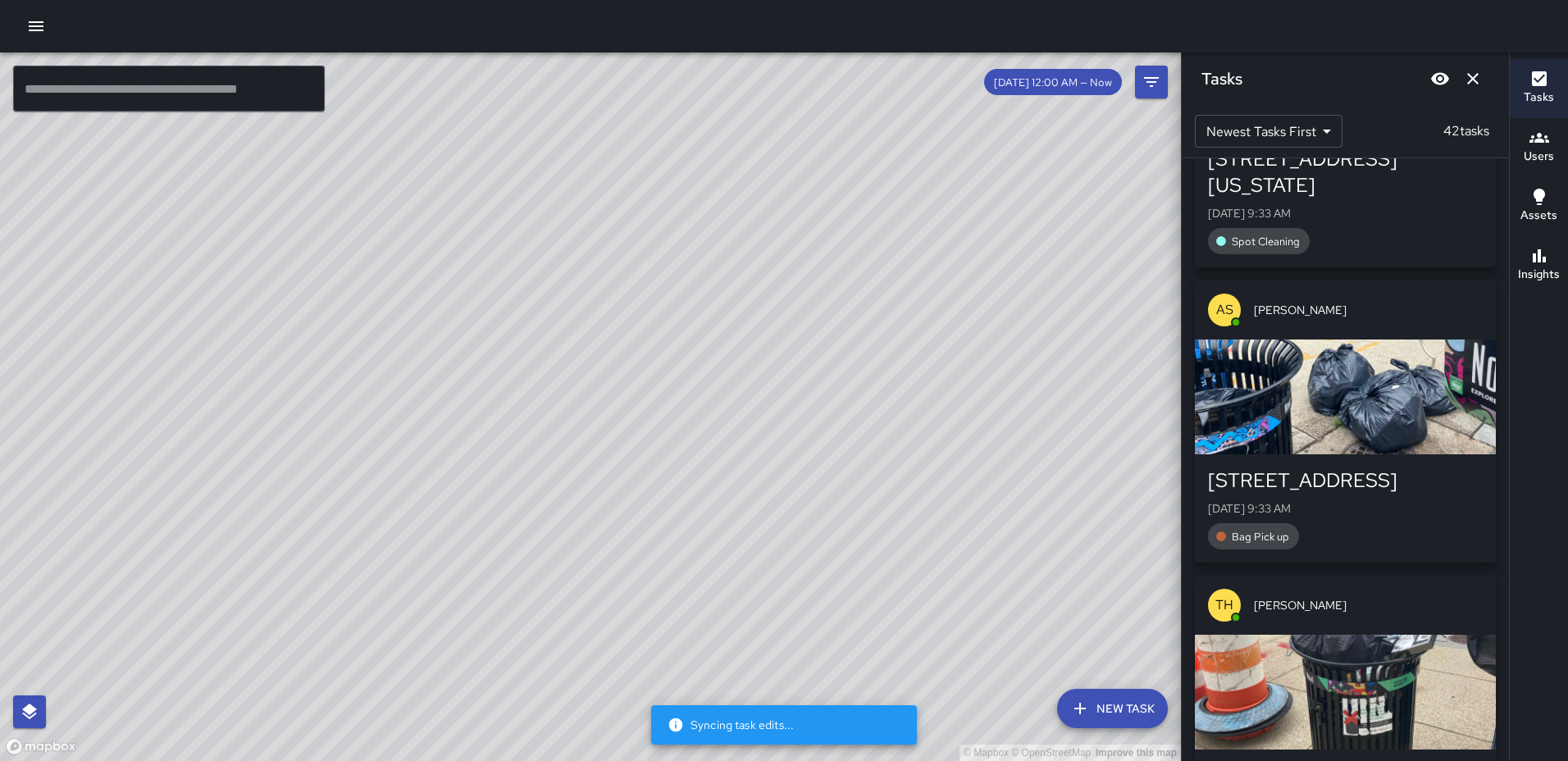 scroll, scrollTop: 2963, scrollLeft: 0, axis: vertical 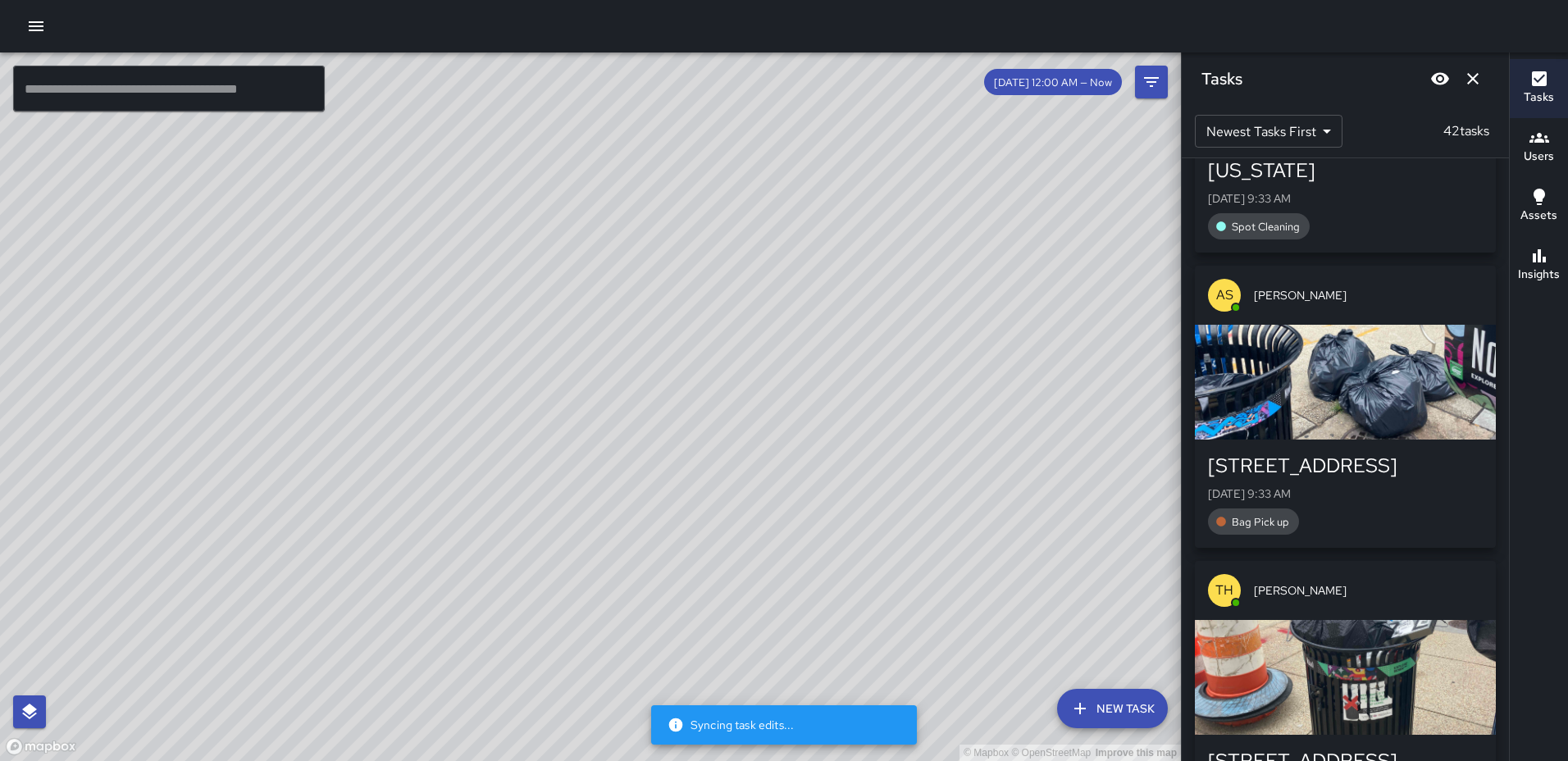 click at bounding box center [1345, 382] 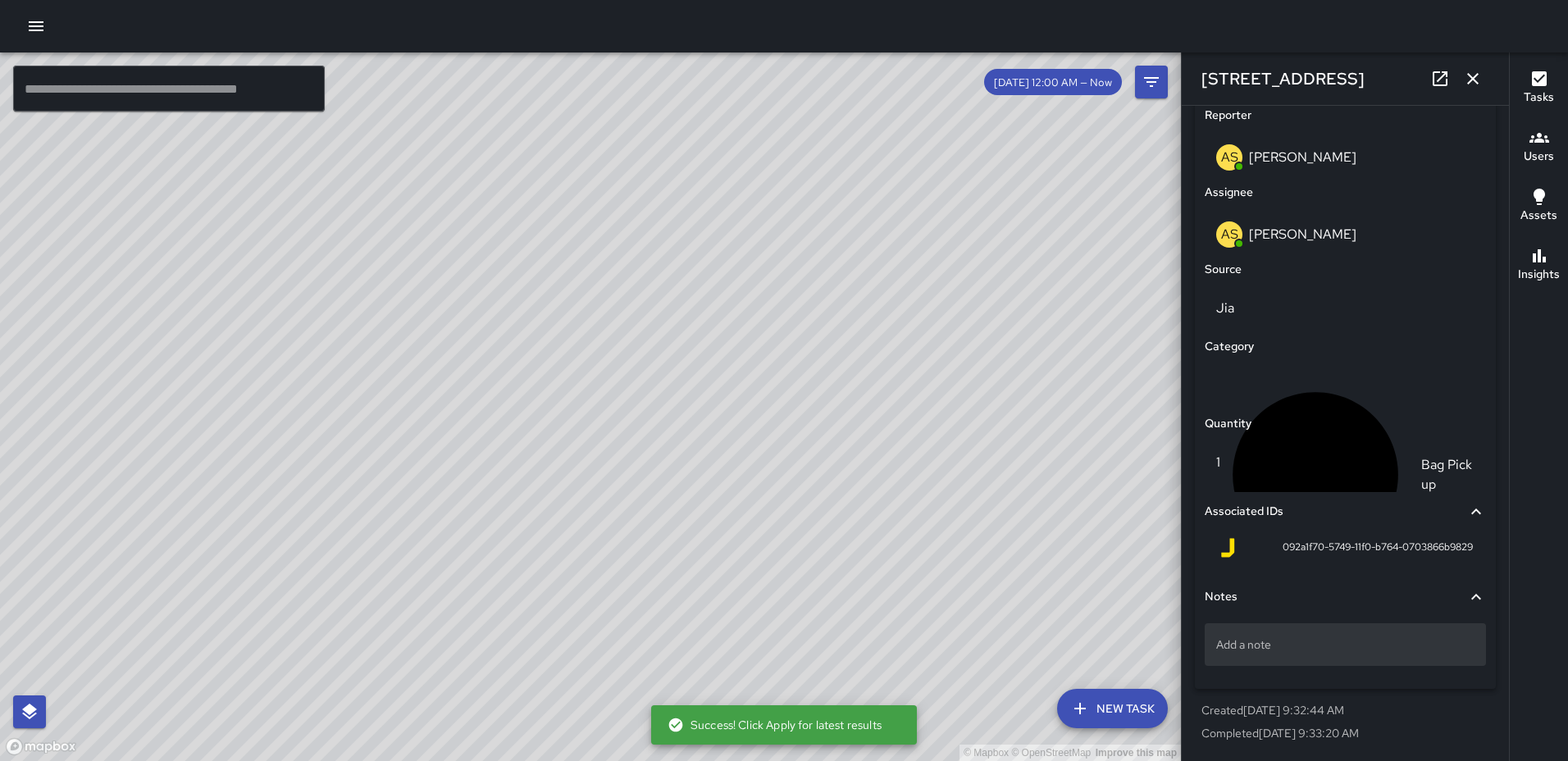 click on "Add a note" at bounding box center [1345, 645] 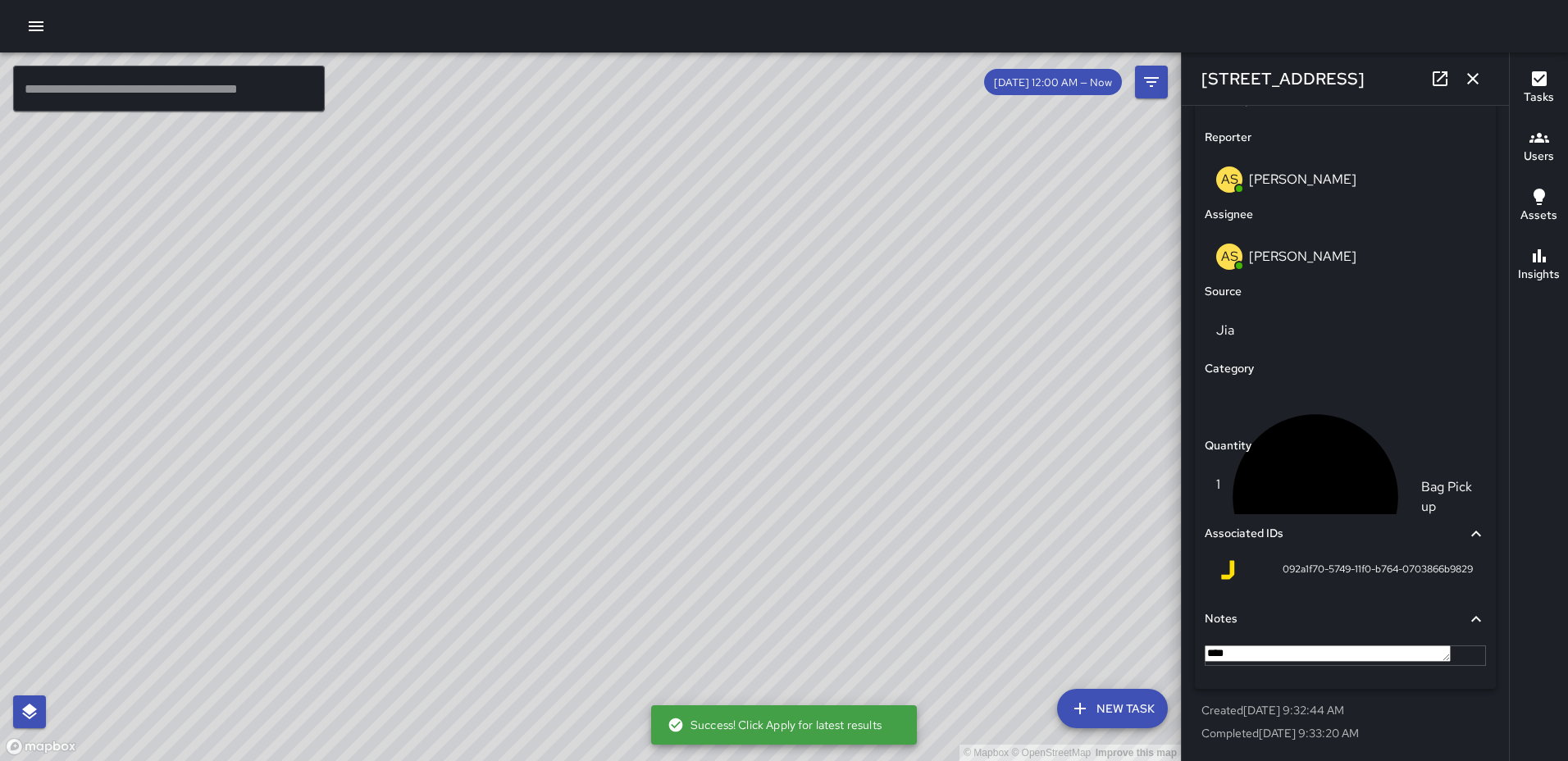 type on "*****" 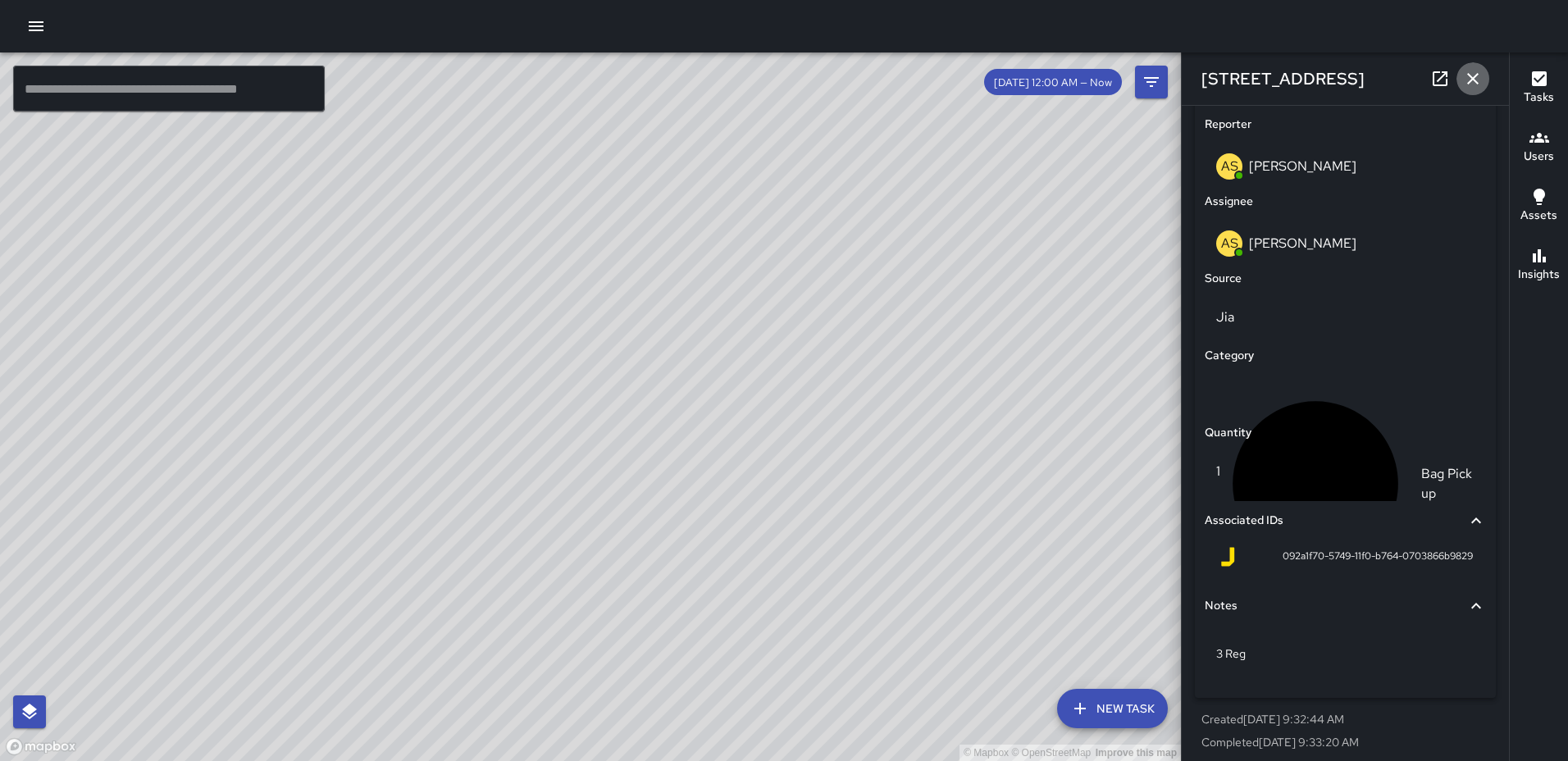 click 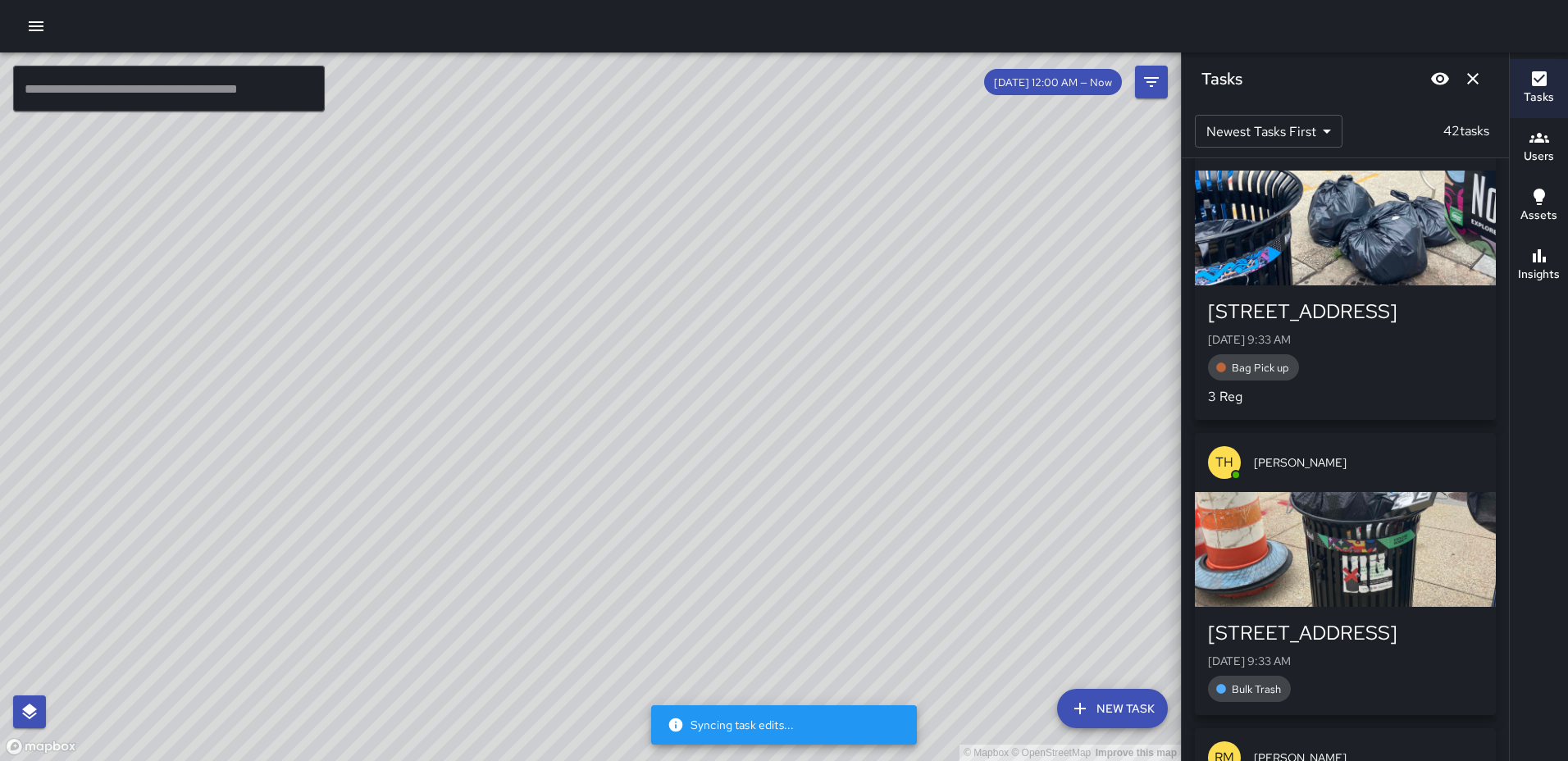 scroll, scrollTop: 3291, scrollLeft: 0, axis: vertical 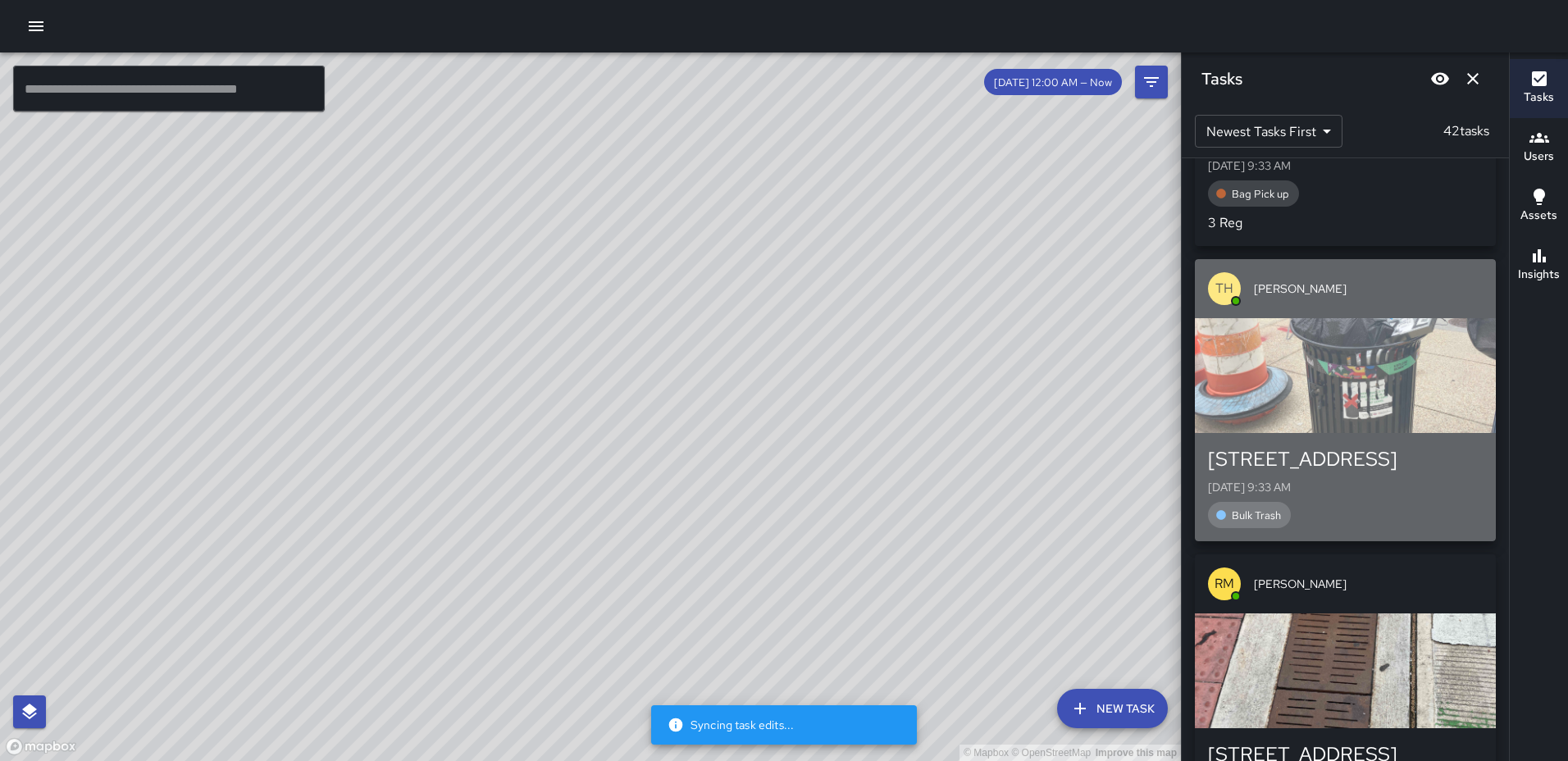 click at bounding box center (1345, 376) 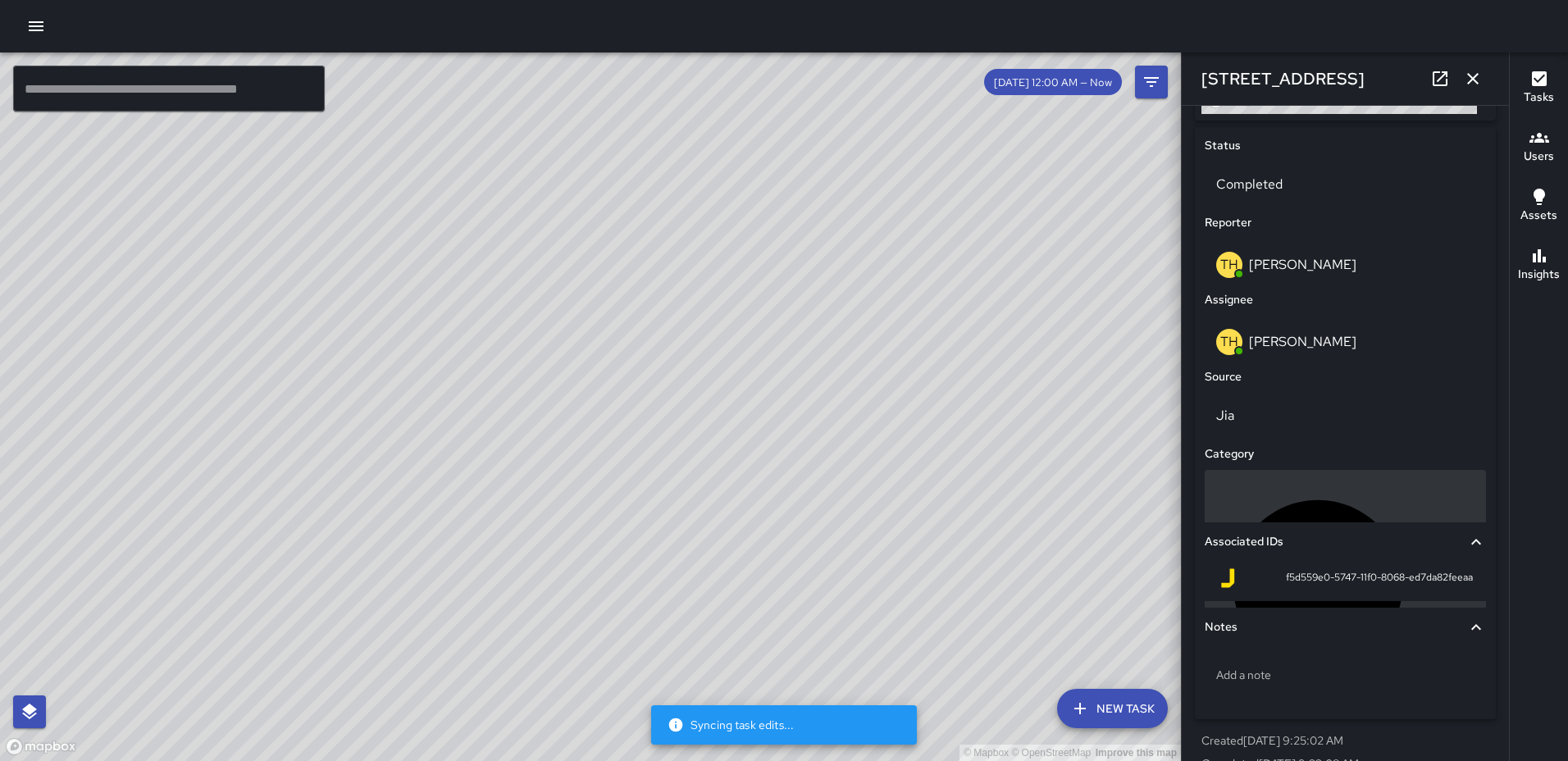 scroll, scrollTop: 784, scrollLeft: 0, axis: vertical 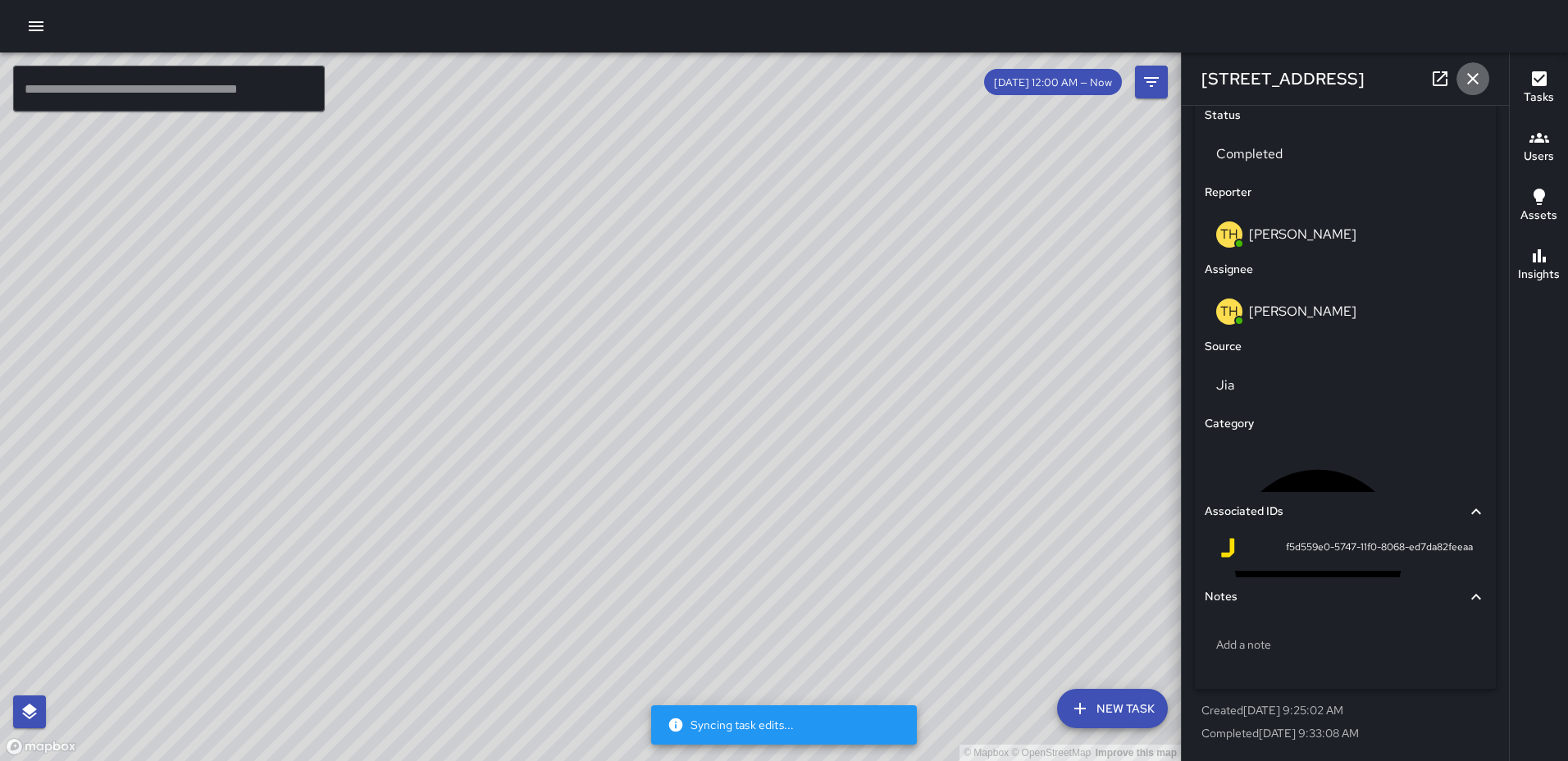 click 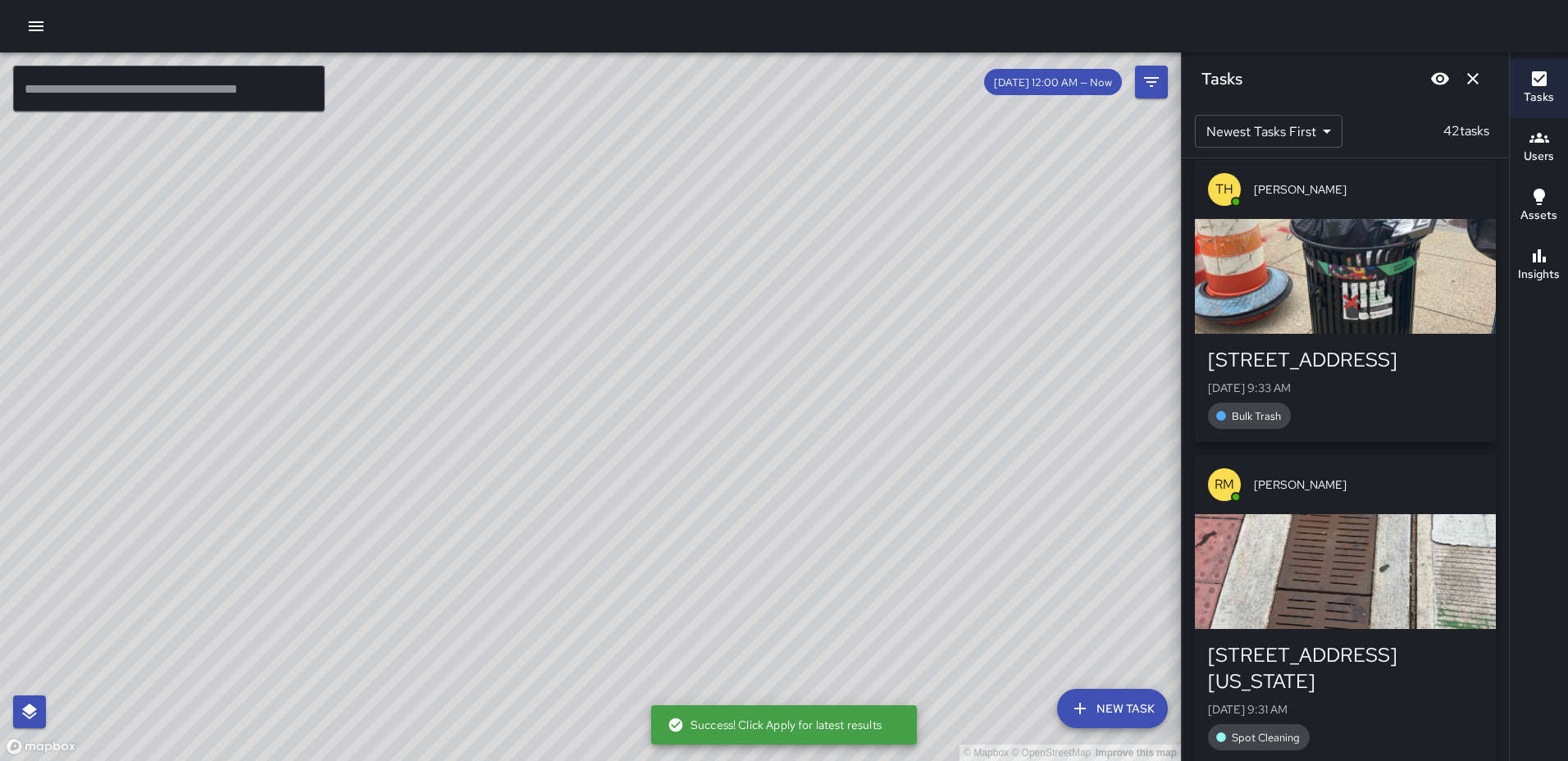 scroll, scrollTop: 3373, scrollLeft: 0, axis: vertical 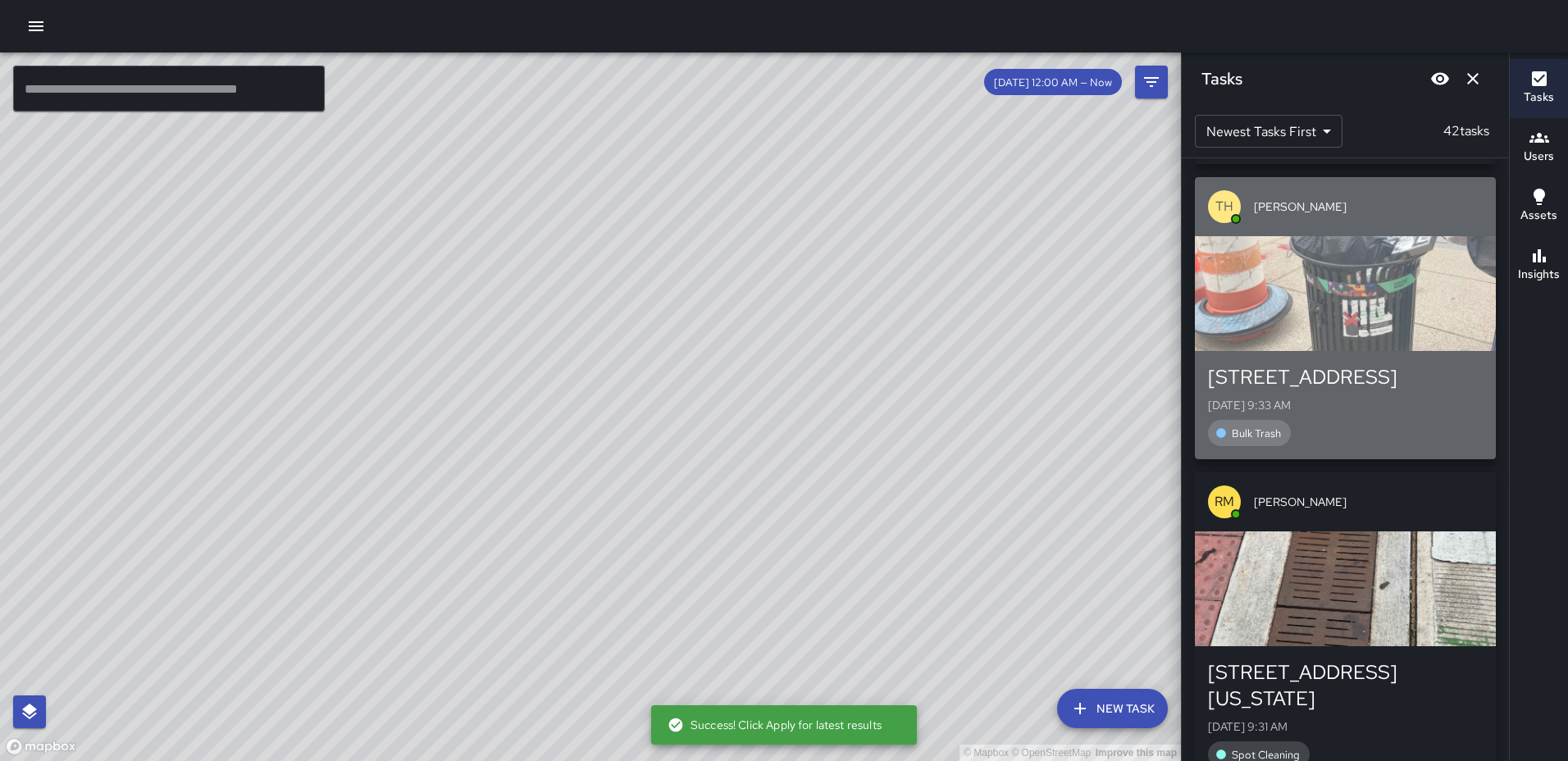 click at bounding box center [1345, 294] 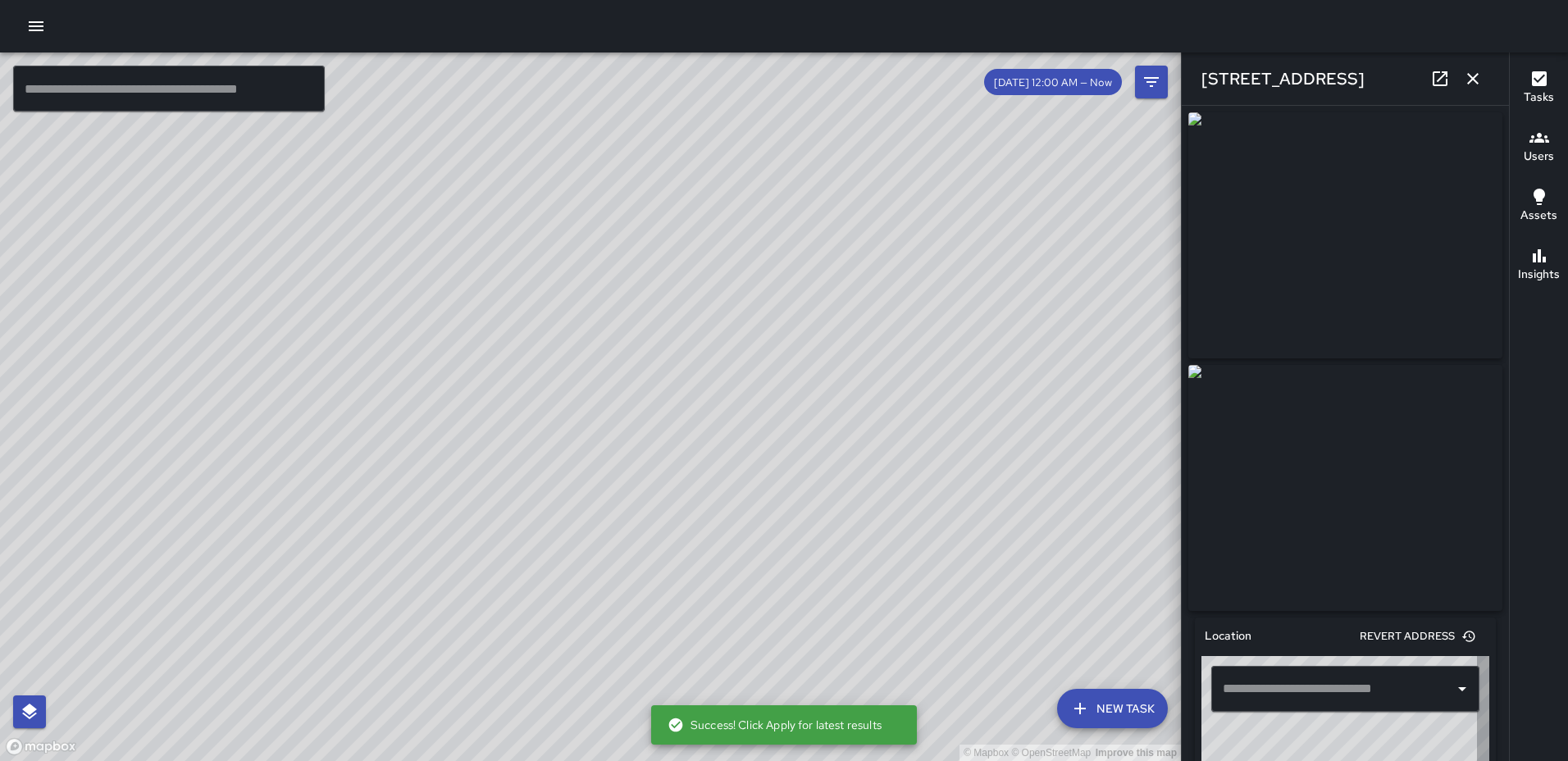type on "**********" 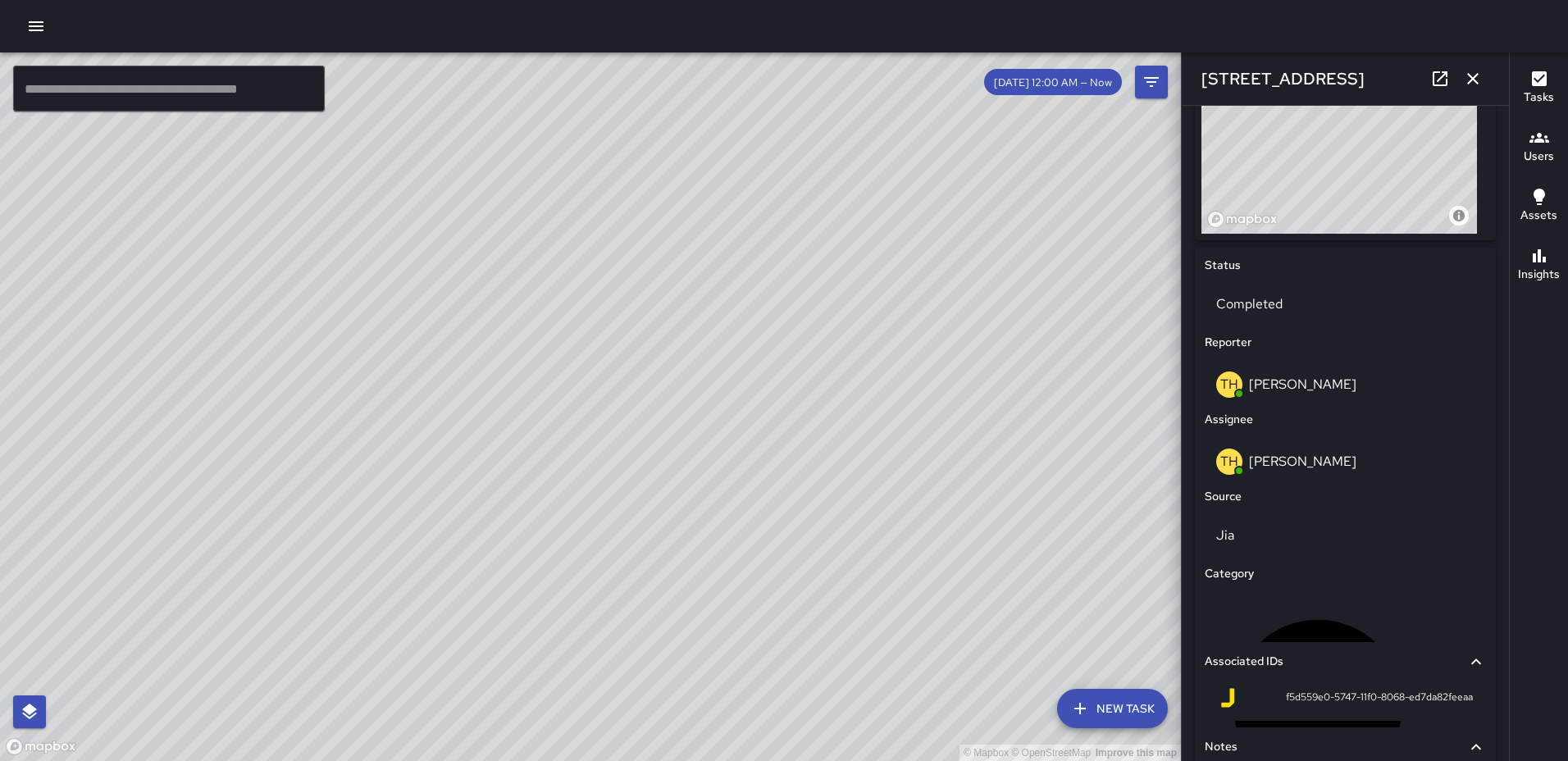 scroll, scrollTop: 784, scrollLeft: 0, axis: vertical 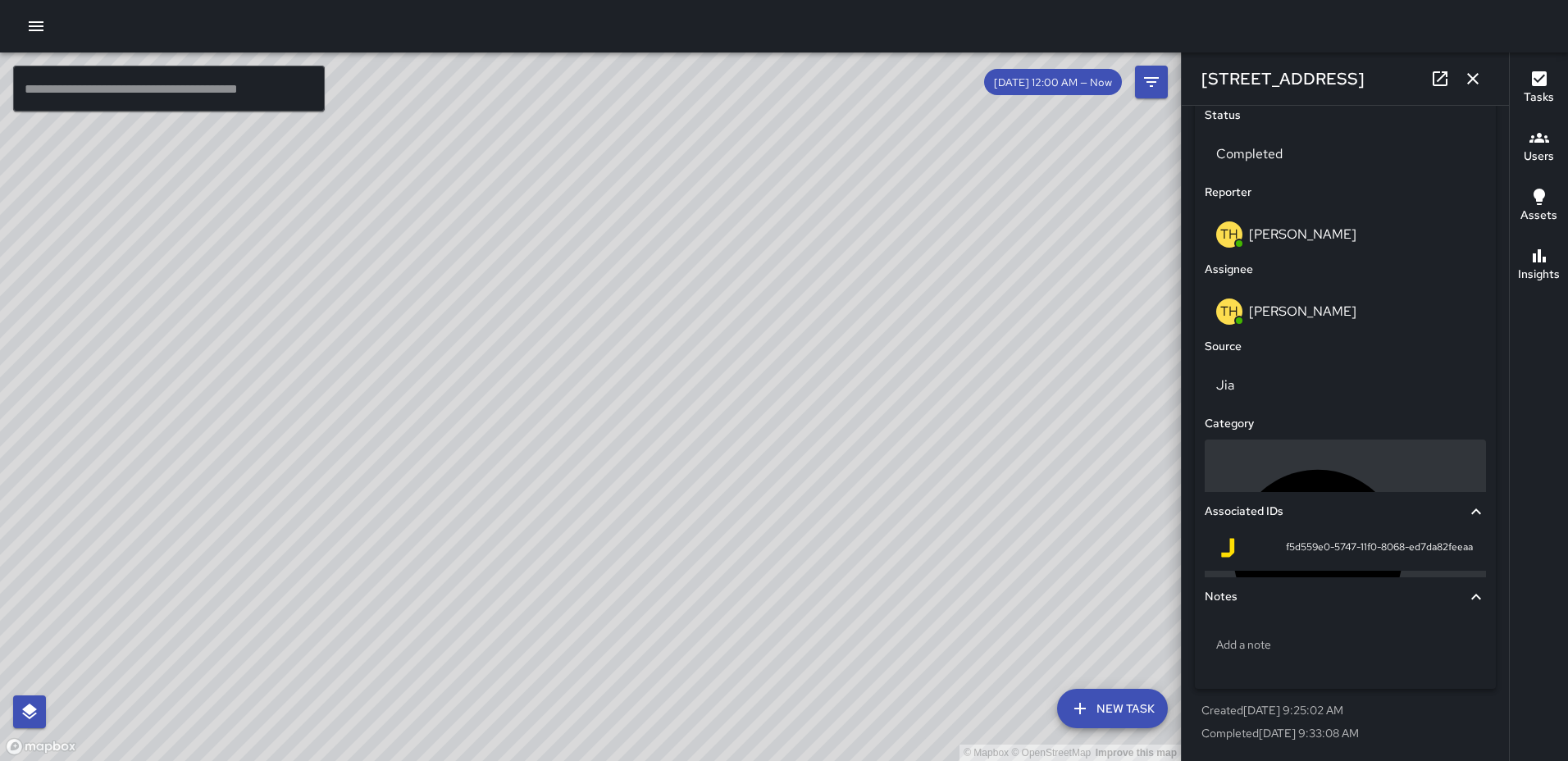 click on "Bulk Trash" at bounding box center [1450, 554] 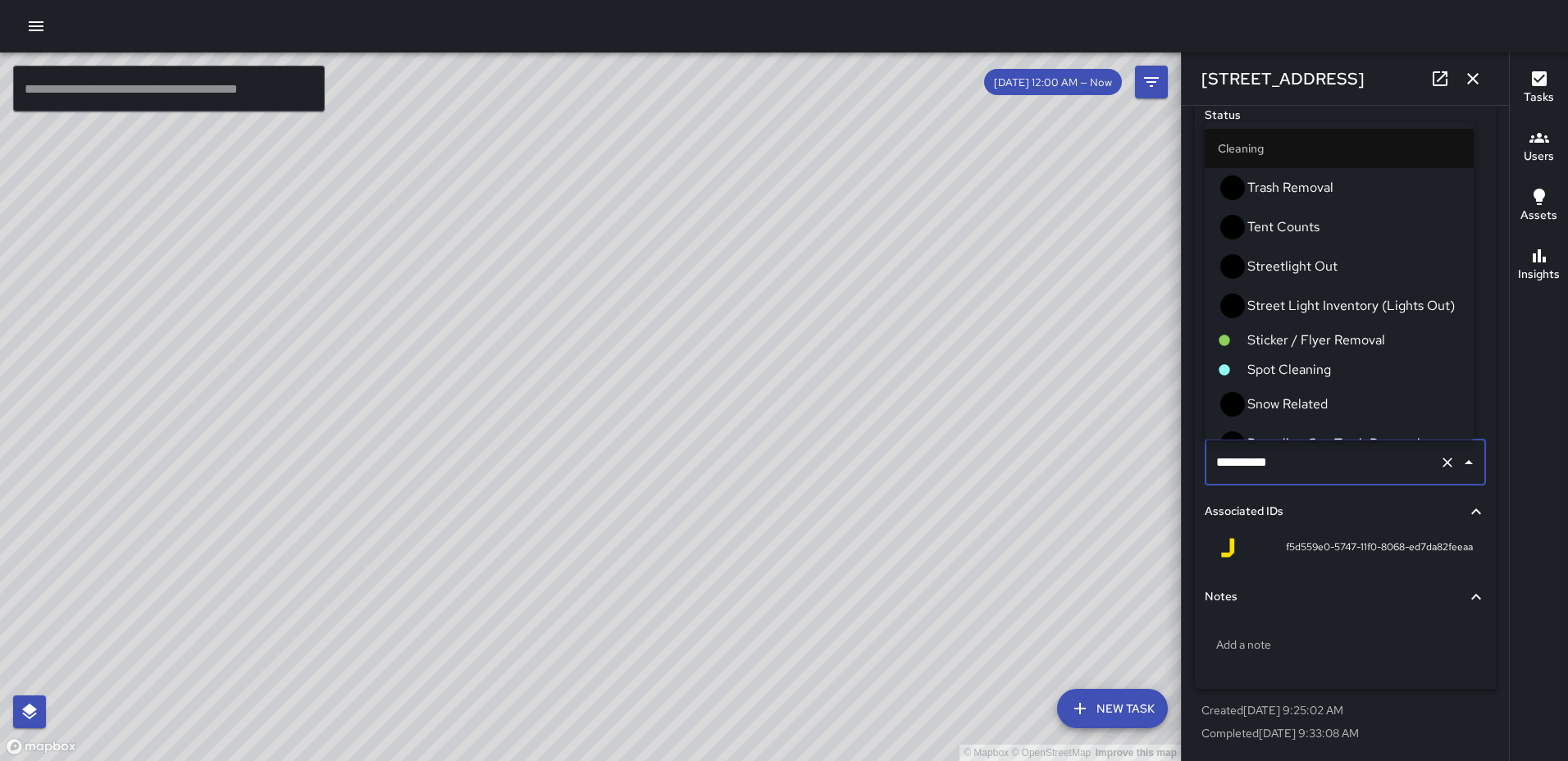 scroll, scrollTop: 585, scrollLeft: 0, axis: vertical 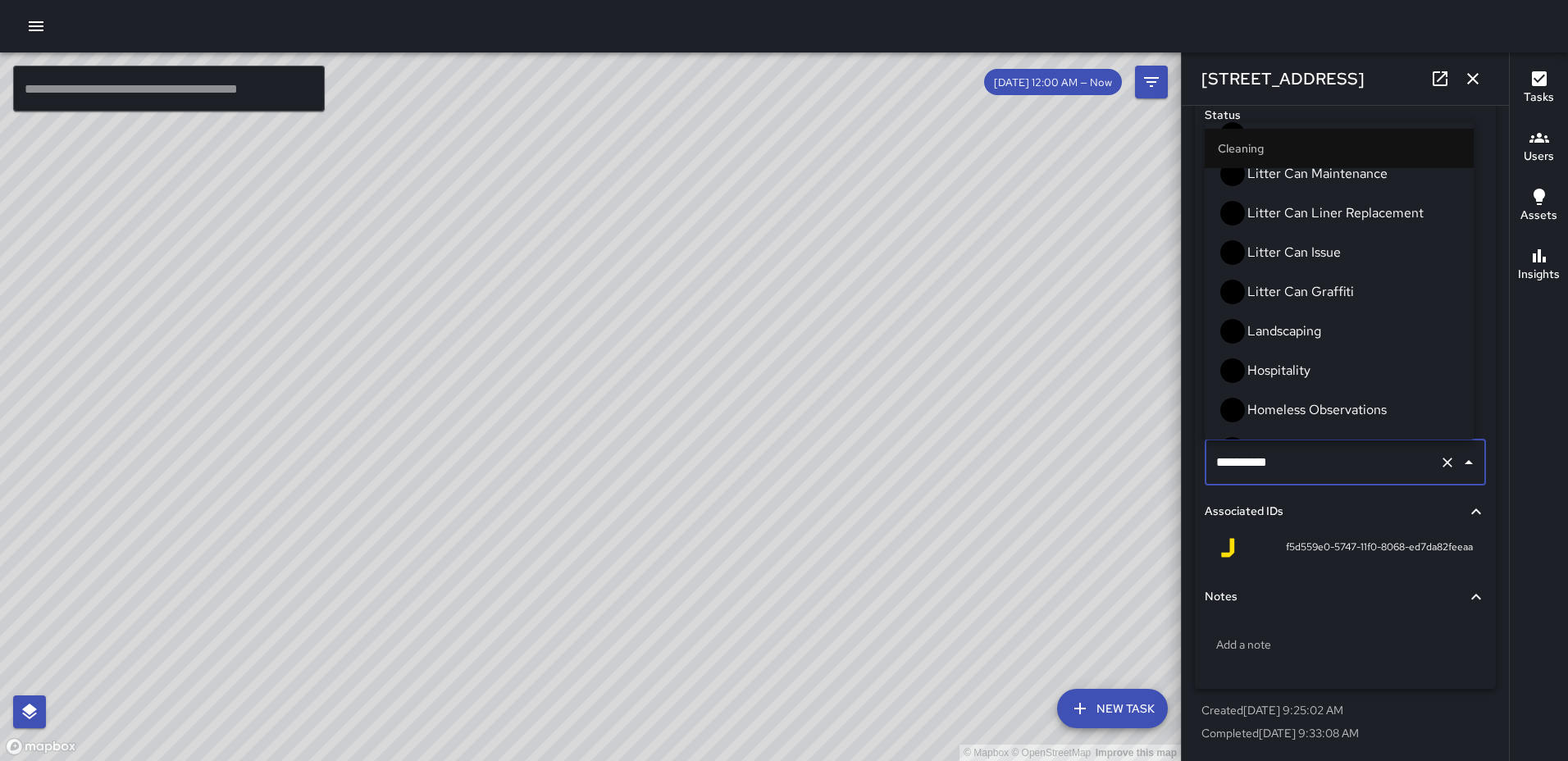 click on "Completed Bags" at bounding box center [1354, 607] 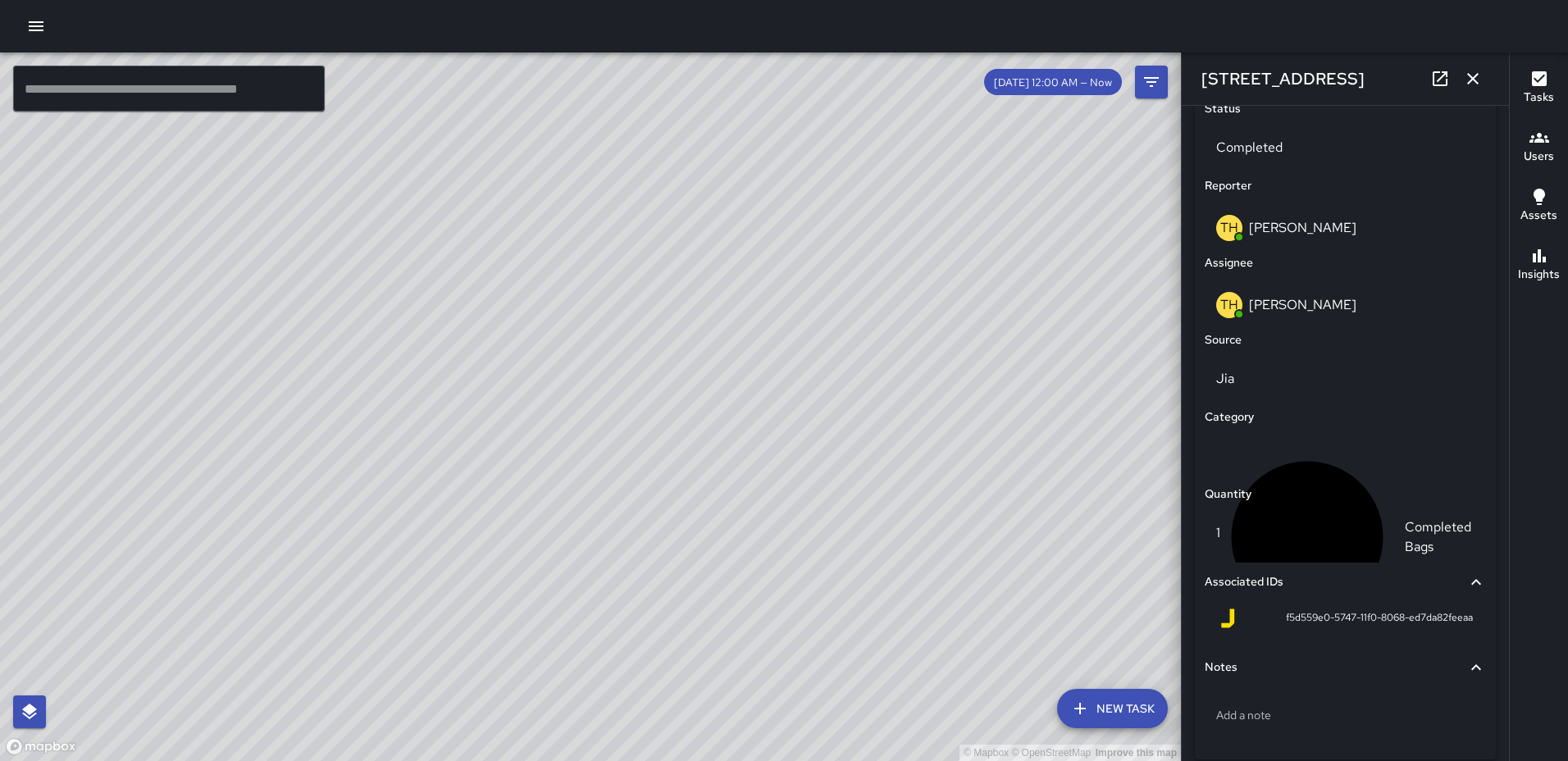 click at bounding box center (1473, 79) 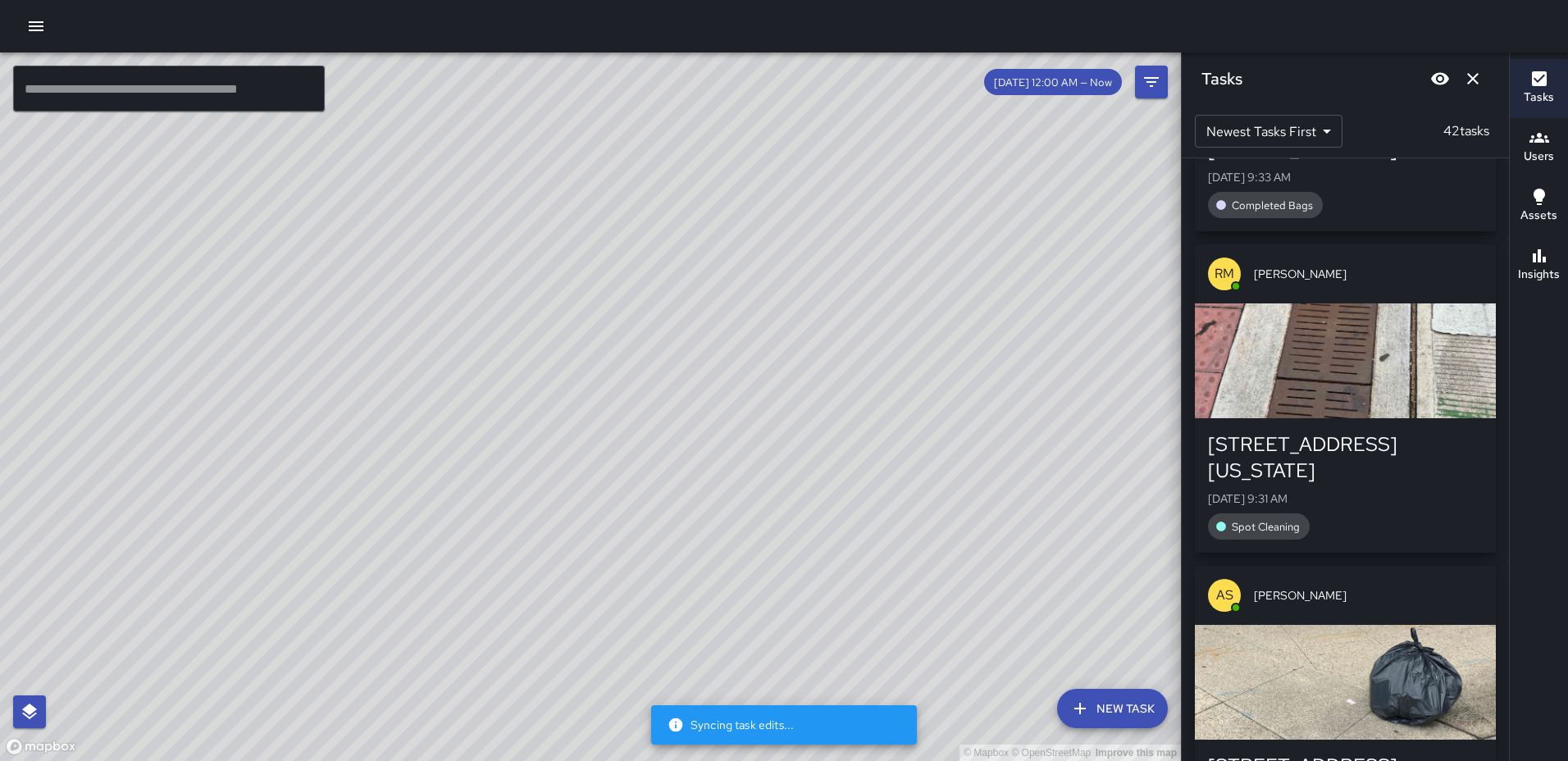 scroll, scrollTop: 3619, scrollLeft: 0, axis: vertical 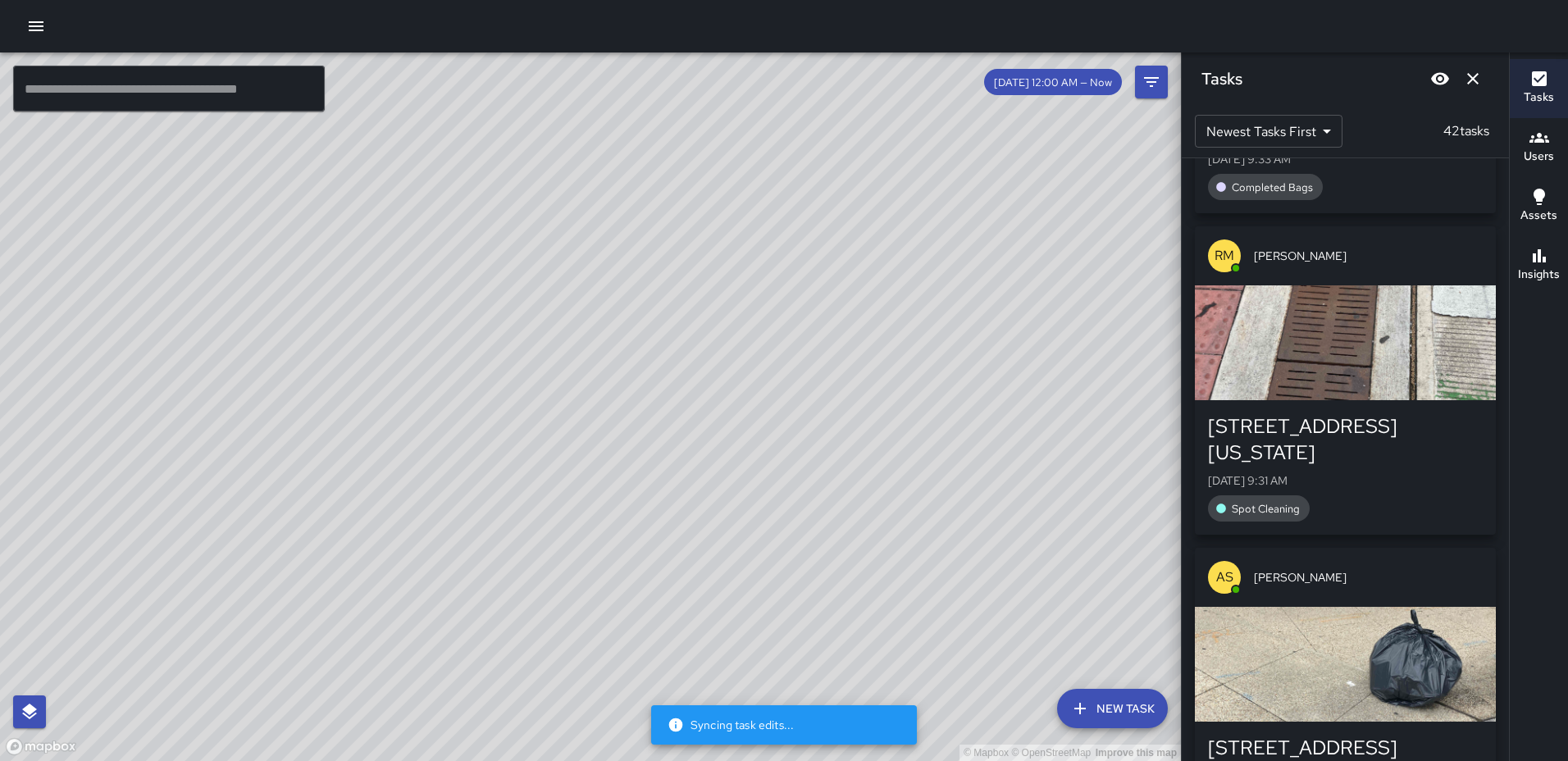 click at bounding box center [1345, 343] 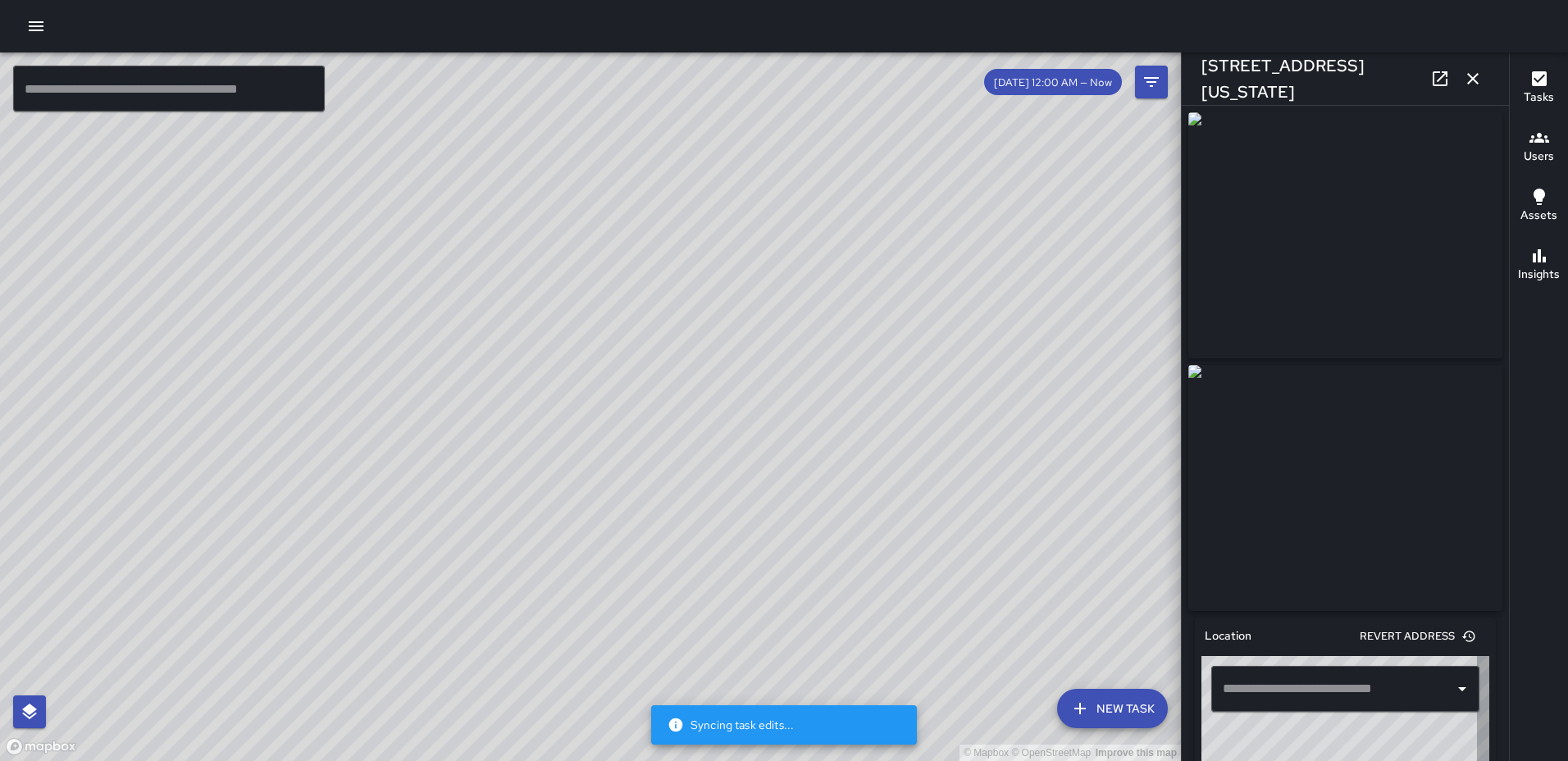 type on "**********" 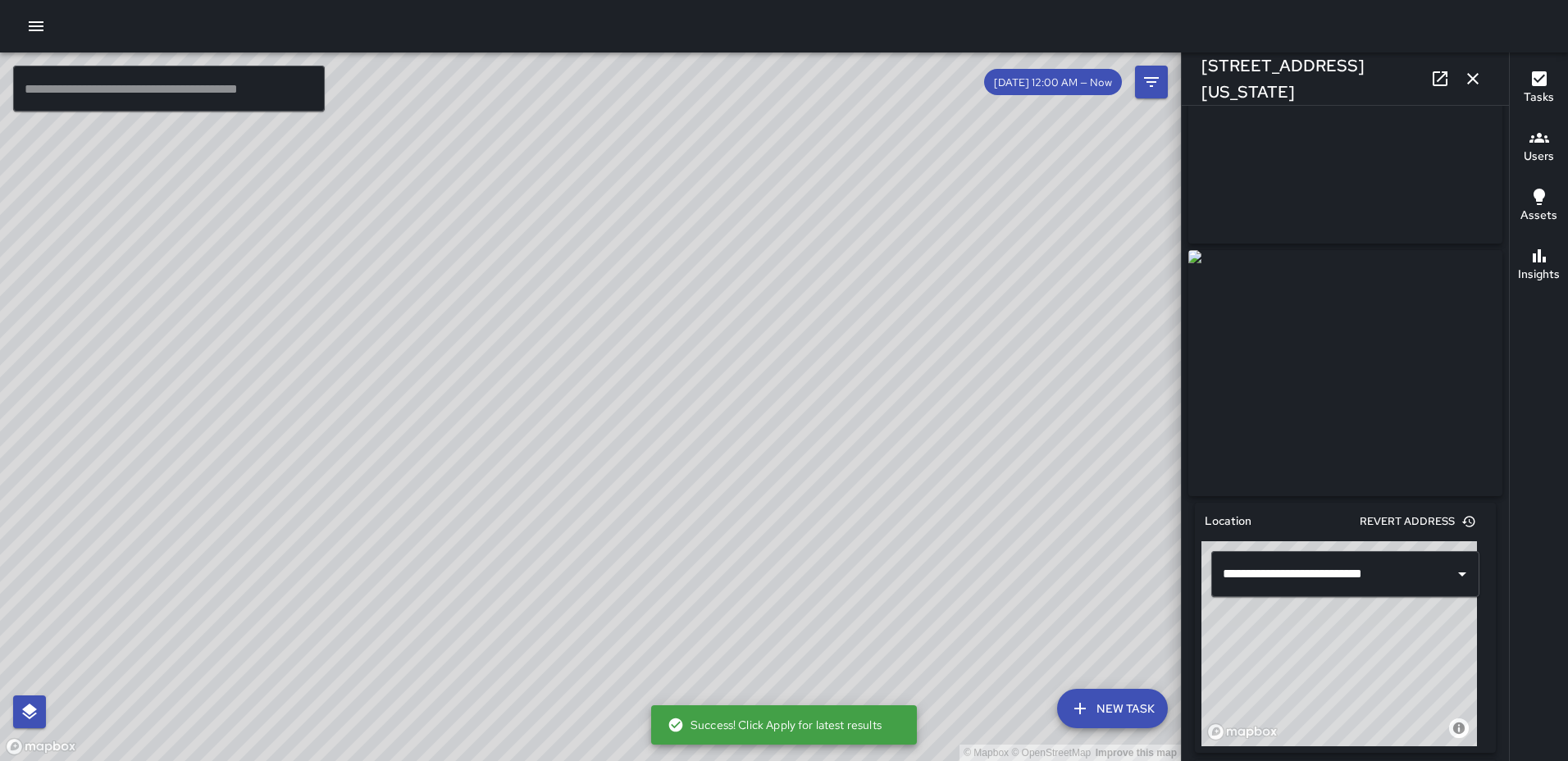 scroll, scrollTop: 328, scrollLeft: 0, axis: vertical 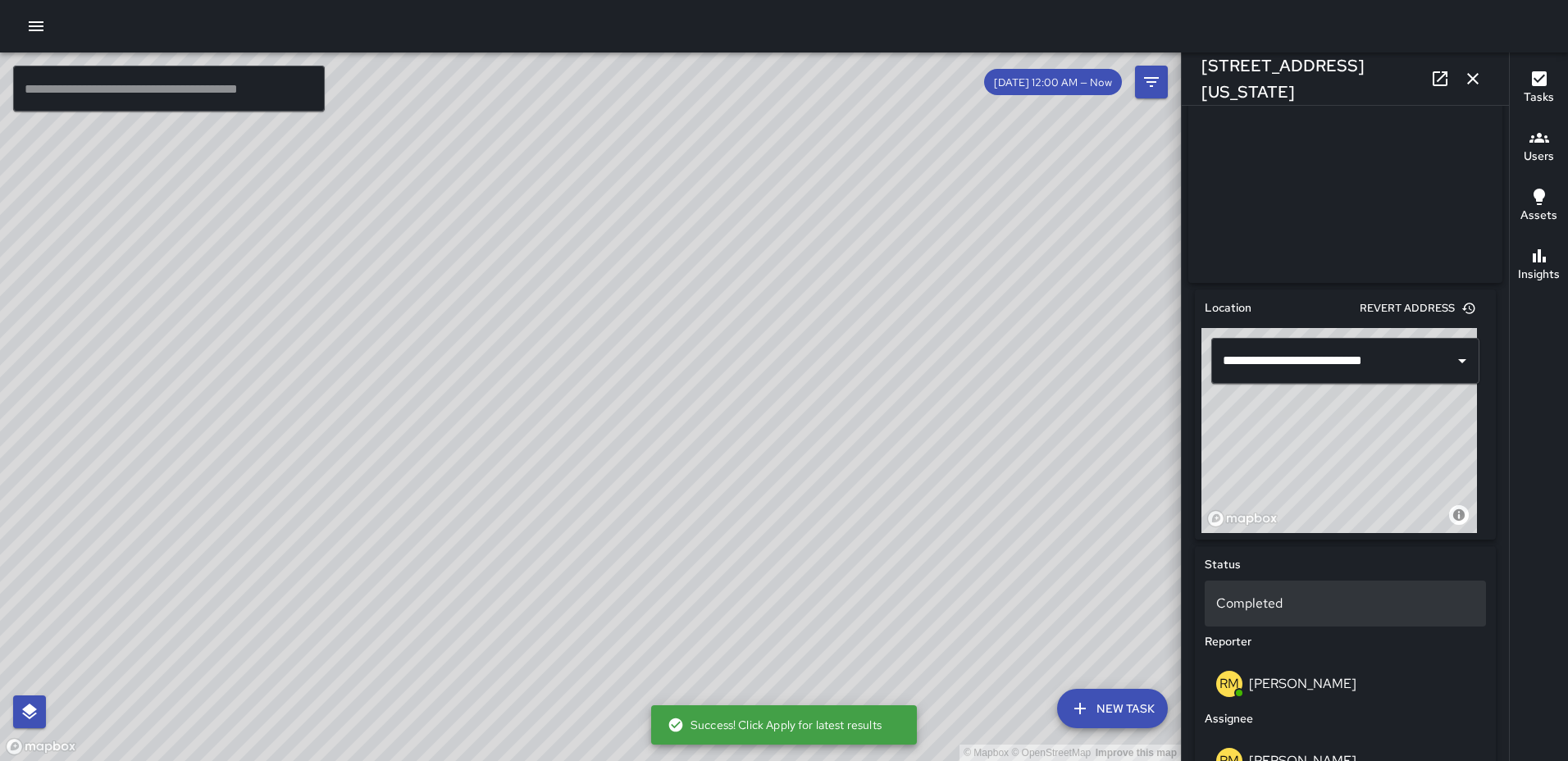 click on "Completed" at bounding box center [1345, 604] 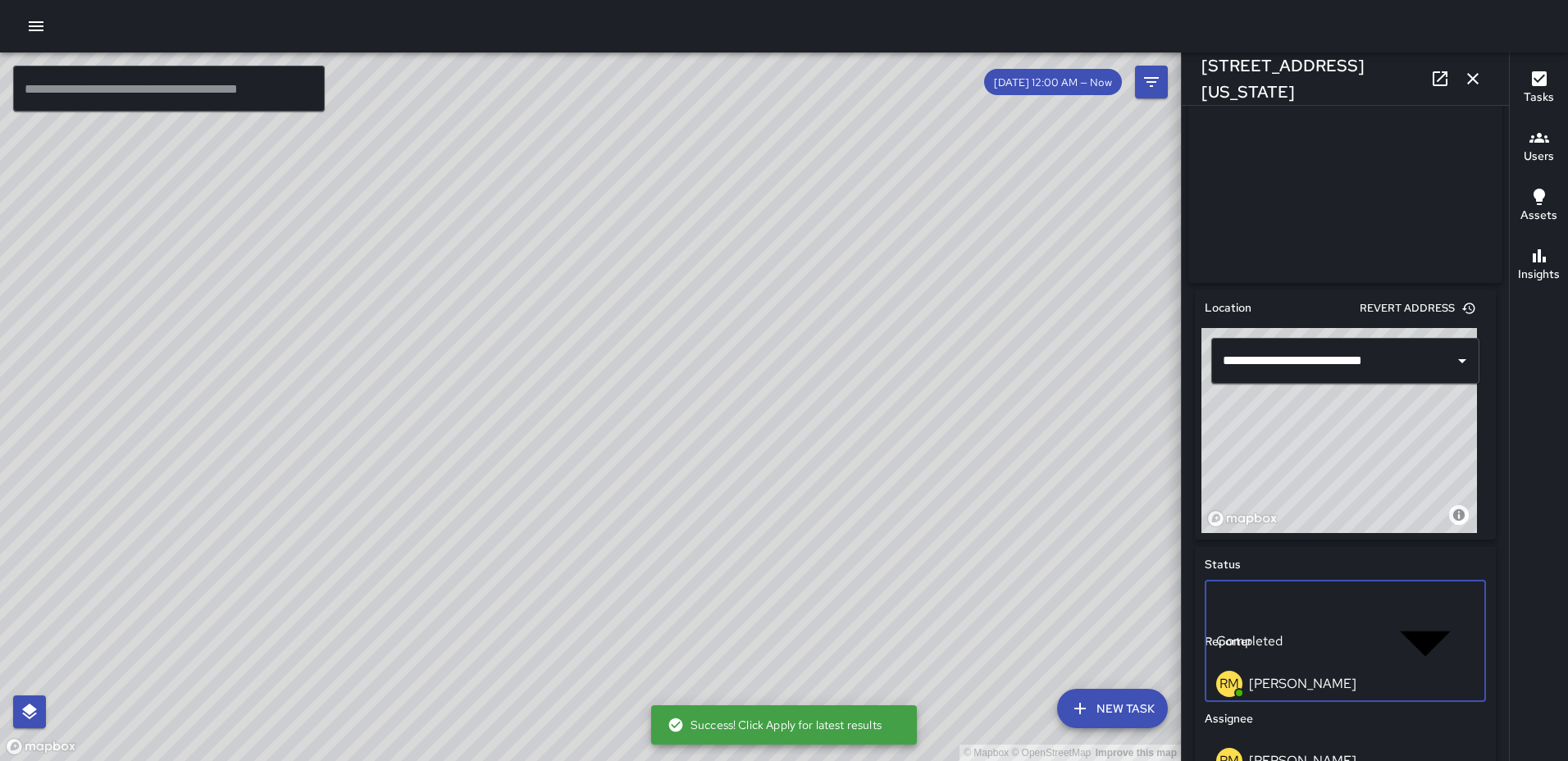 click on "Skipped" at bounding box center (800, 818) 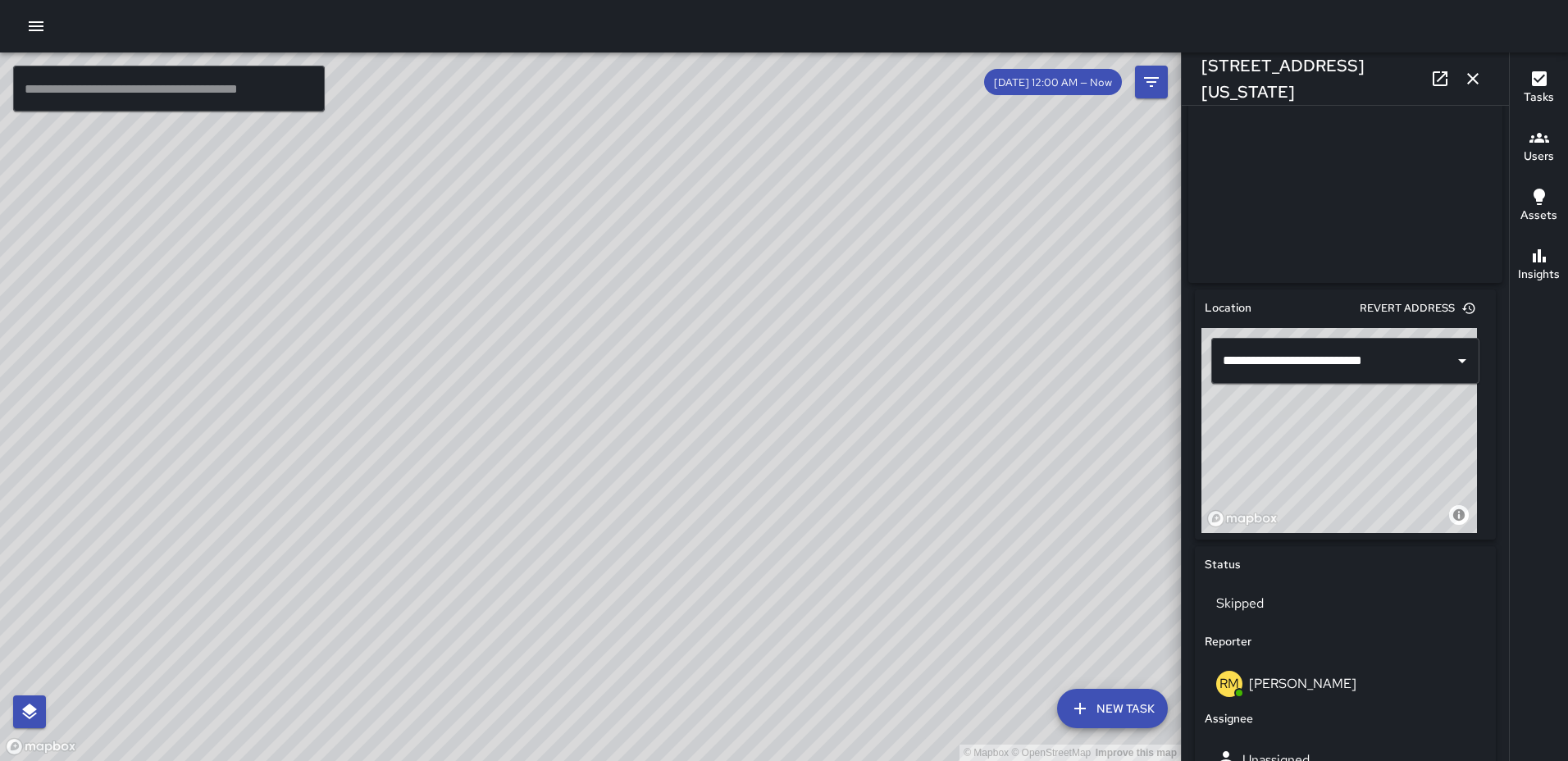 click 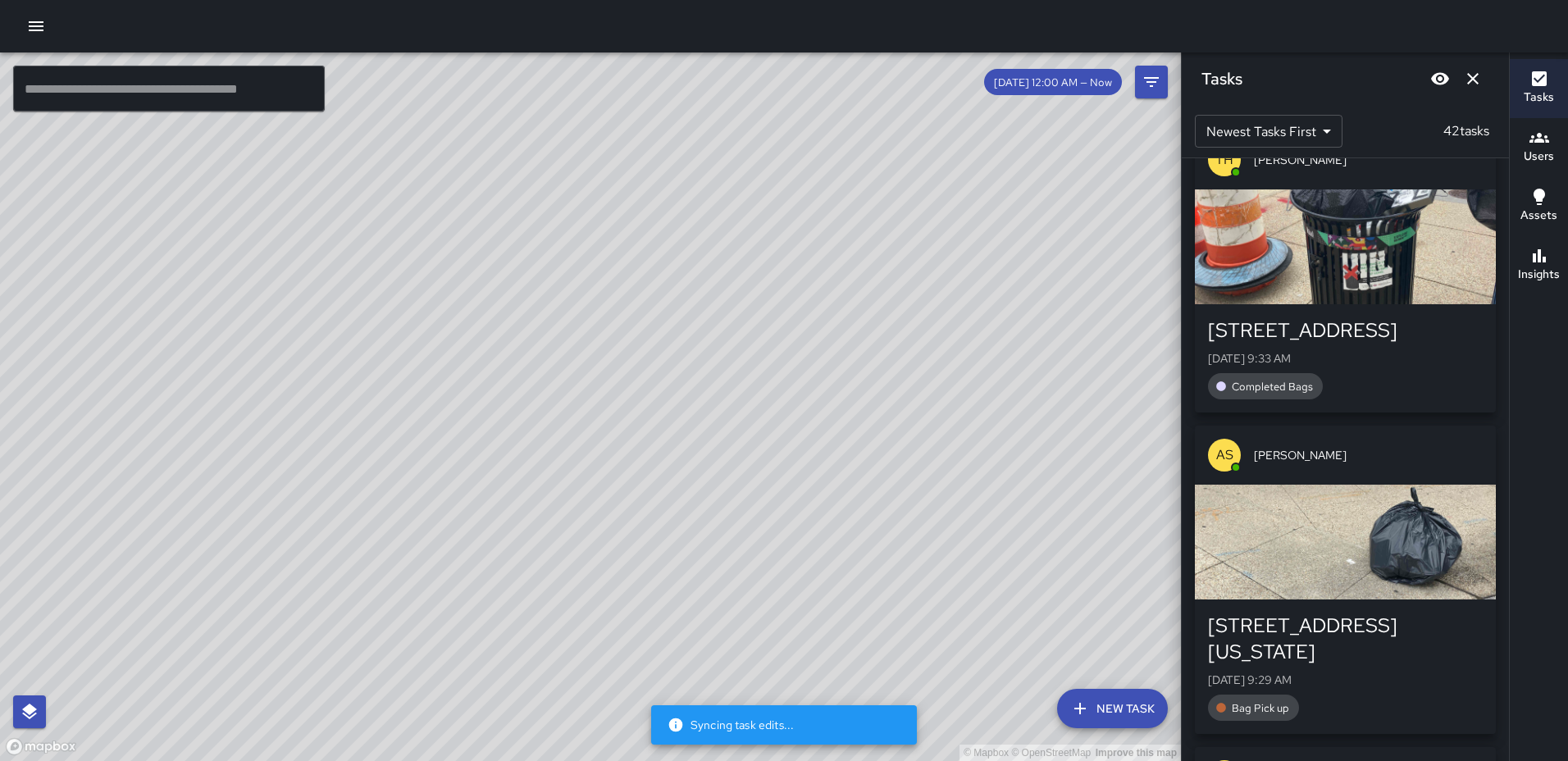 scroll, scrollTop: 3865, scrollLeft: 0, axis: vertical 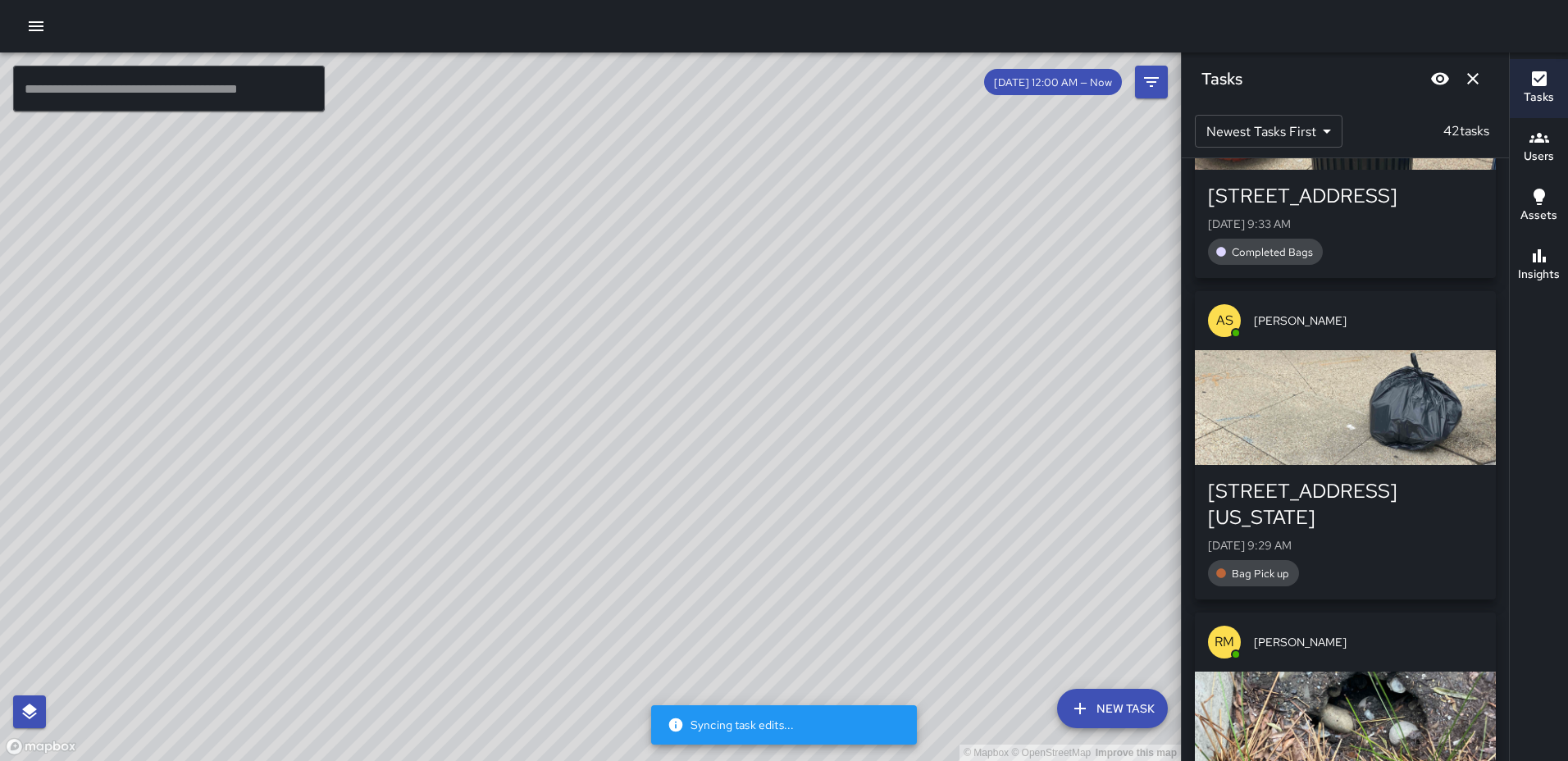 click at bounding box center (1345, 408) 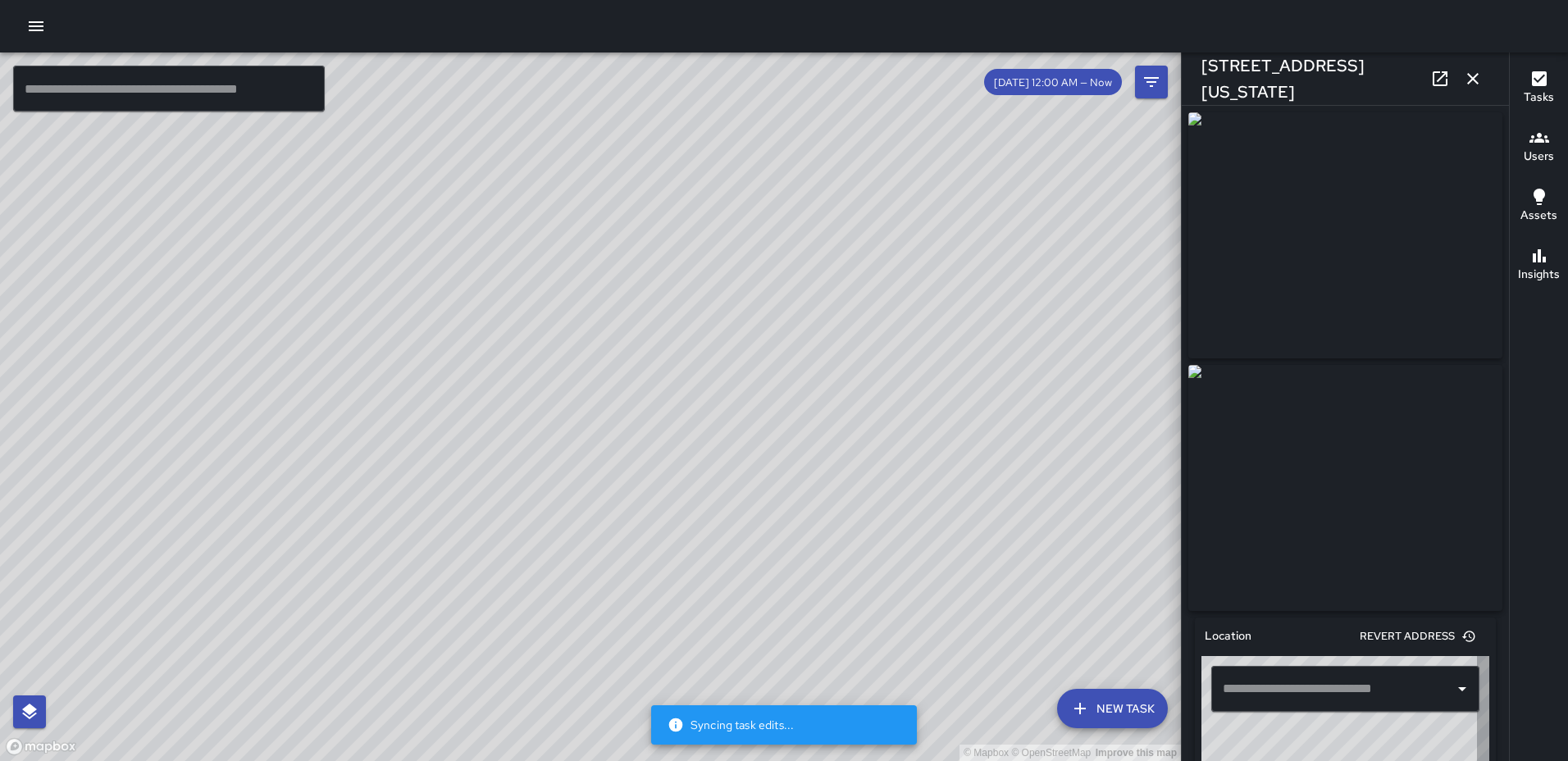type on "**********" 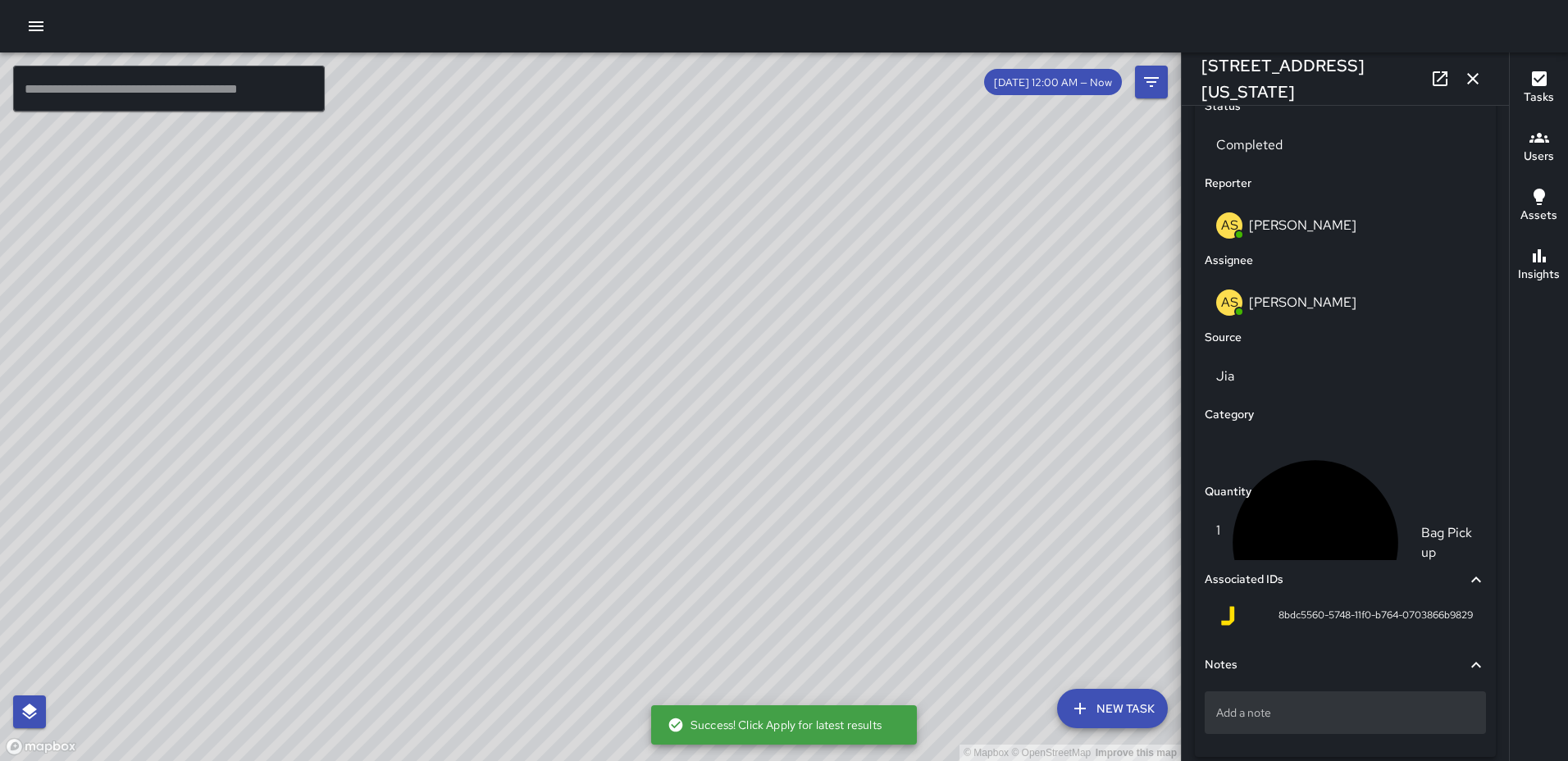 scroll, scrollTop: 820, scrollLeft: 0, axis: vertical 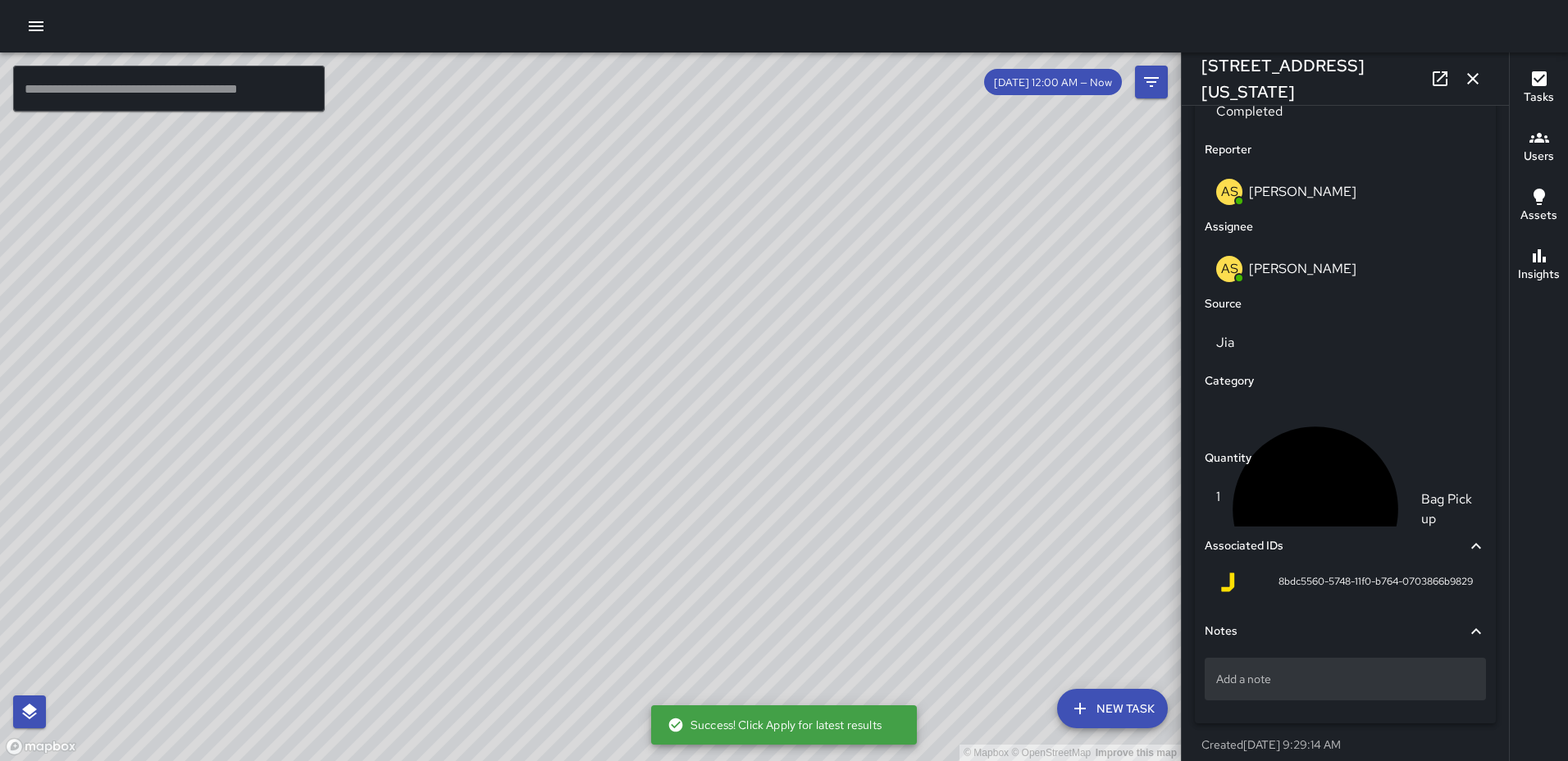 click on "Add a note" at bounding box center [1345, 679] 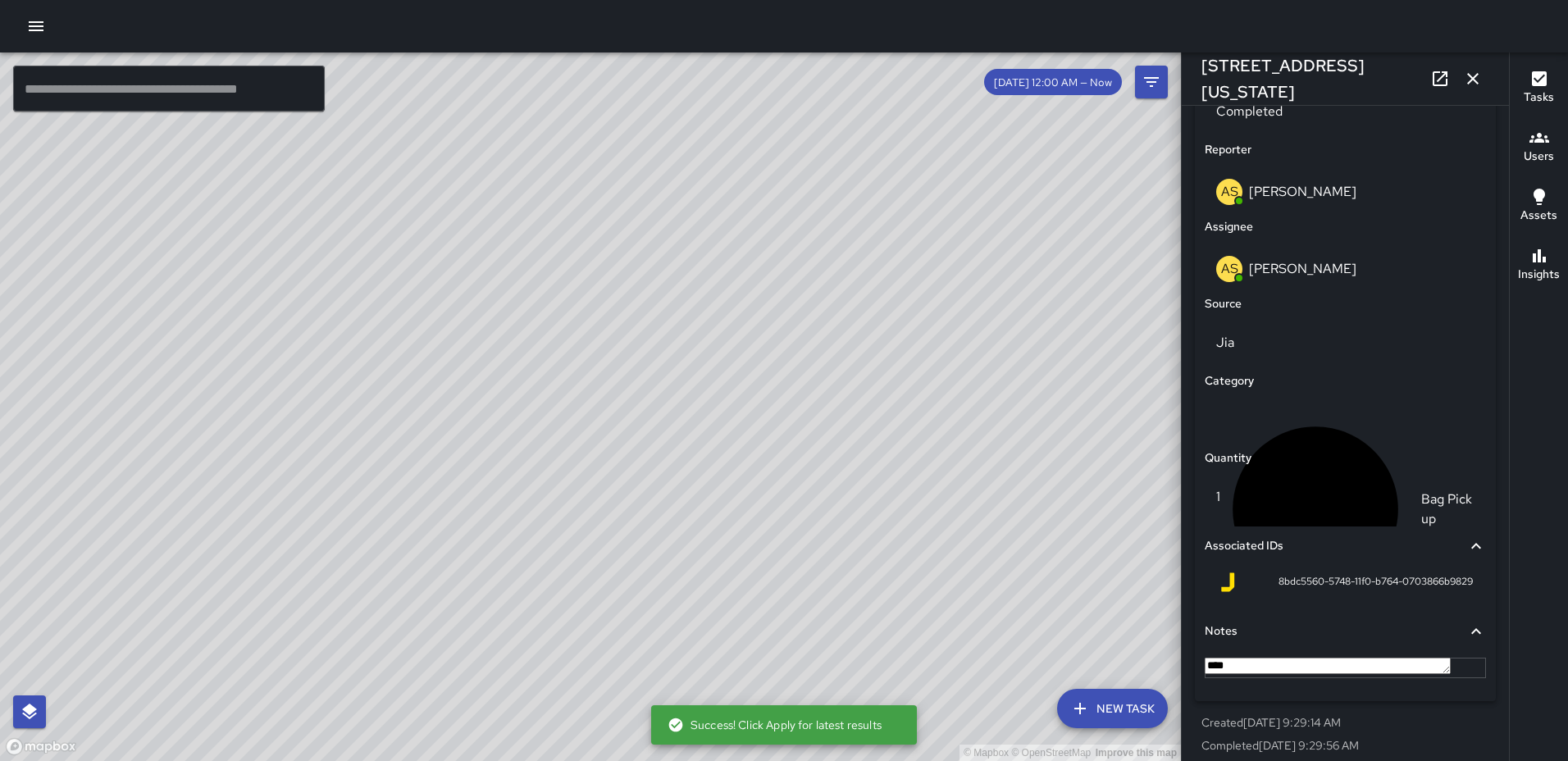 type on "*****" 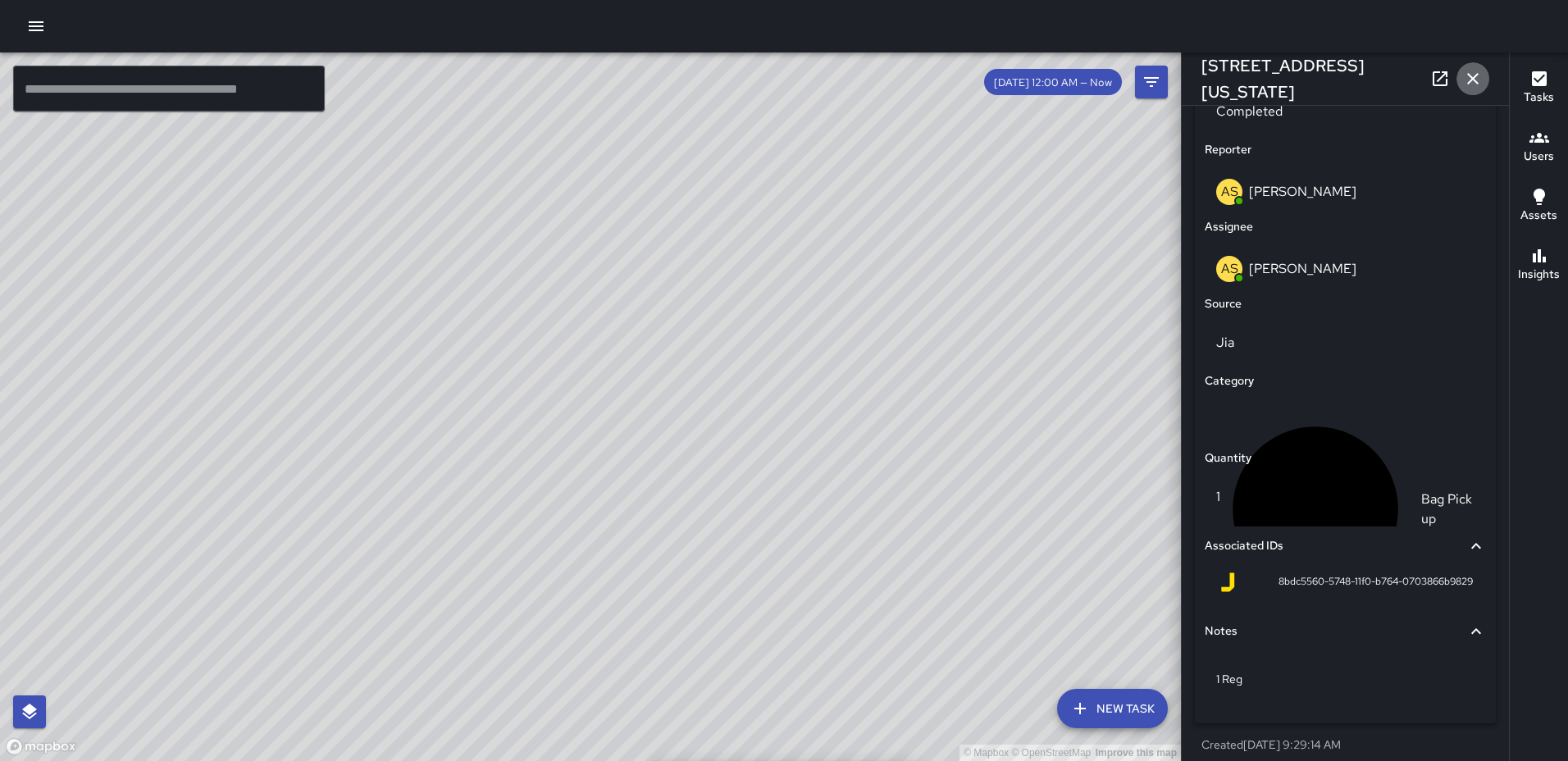click 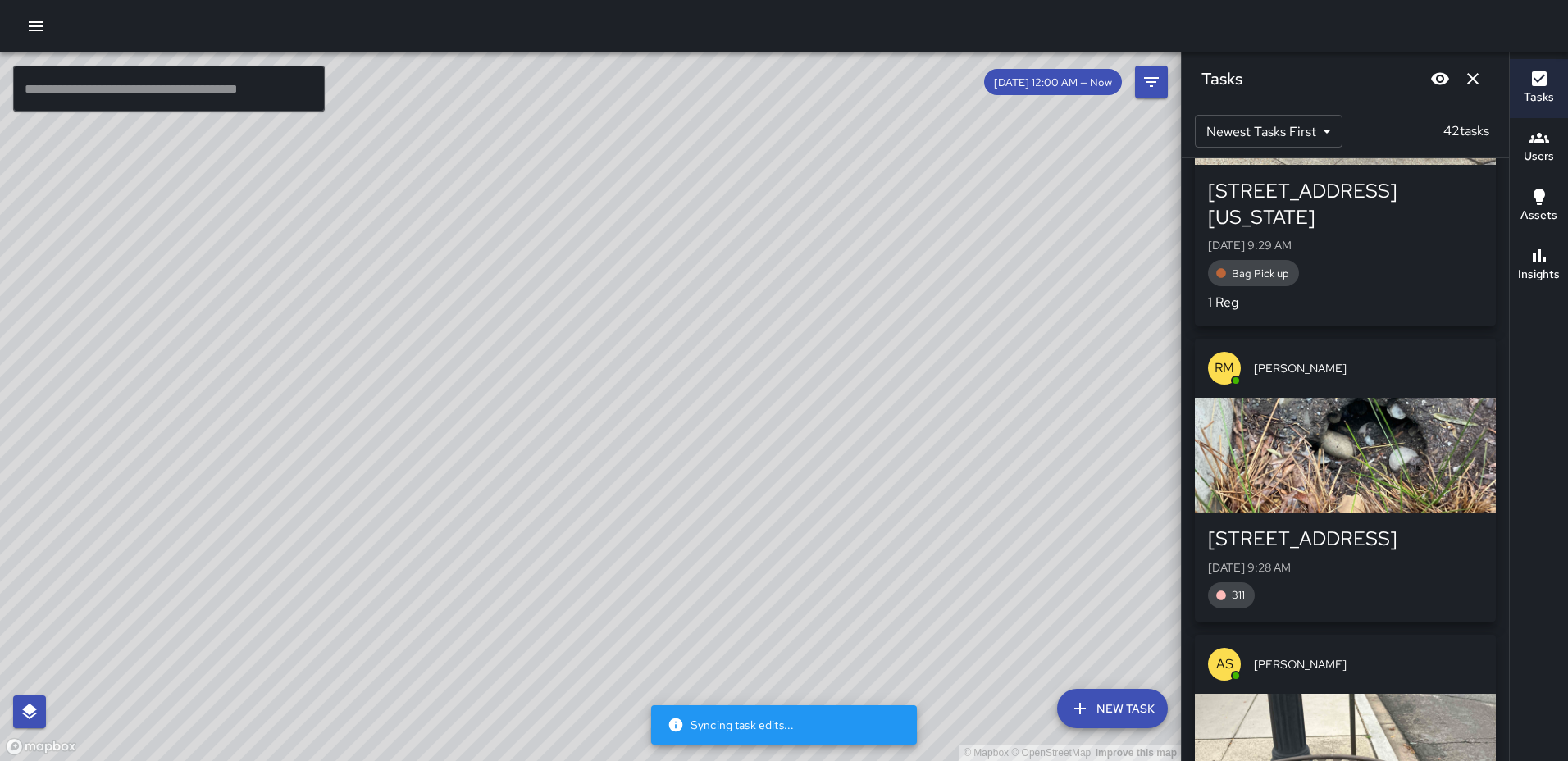scroll, scrollTop: 4193, scrollLeft: 0, axis: vertical 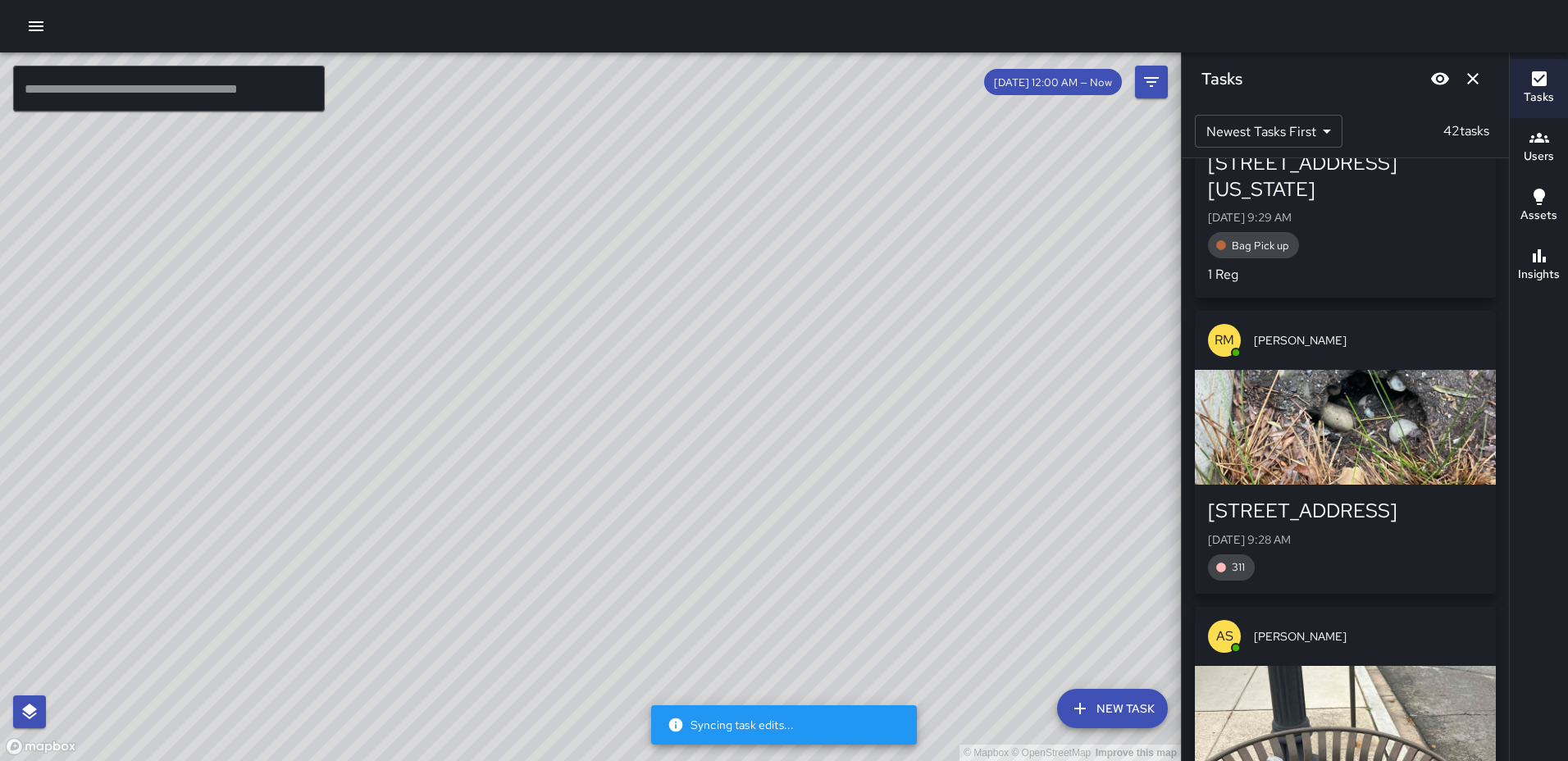 click at bounding box center [1345, 427] 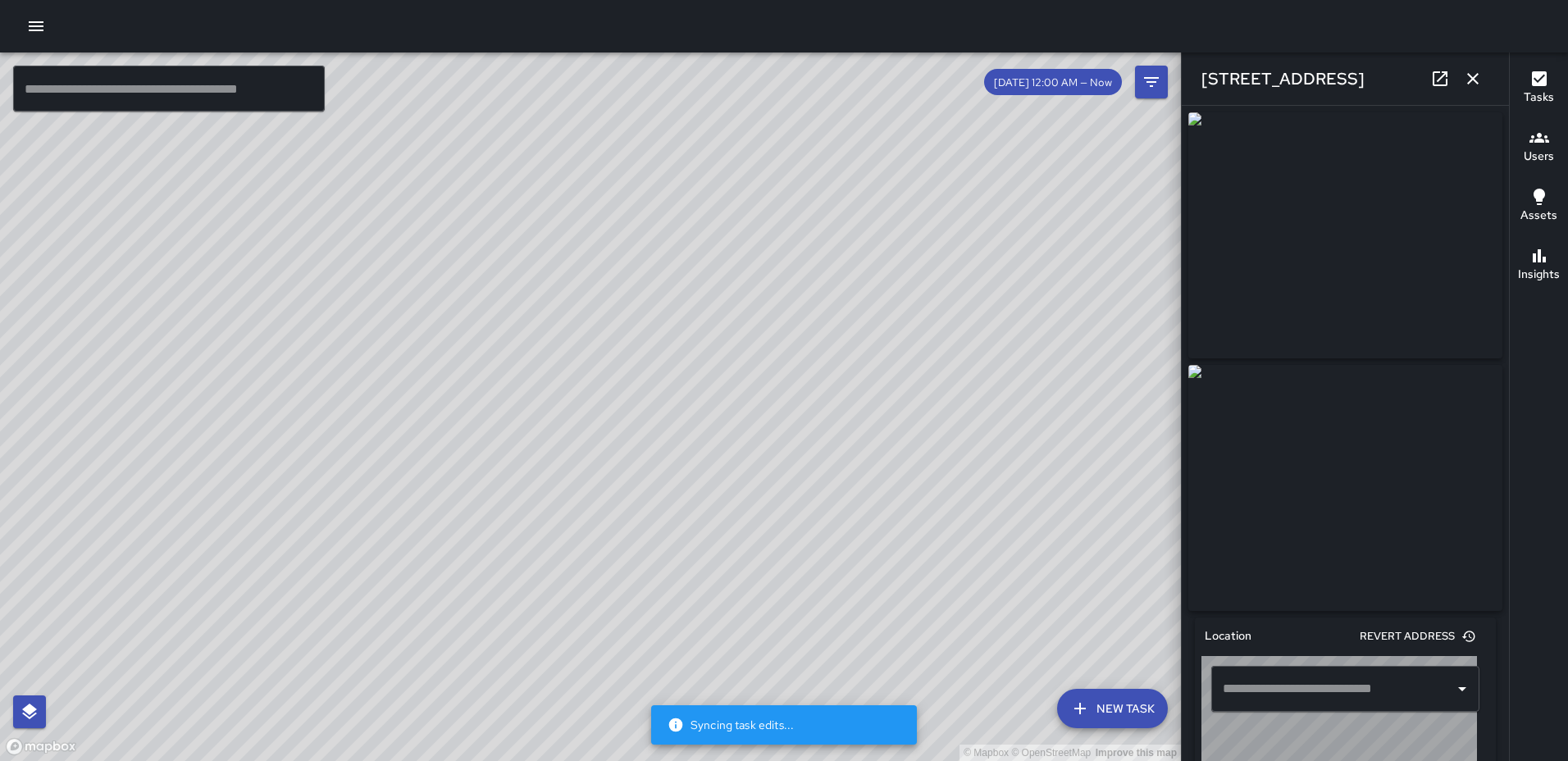 type on "**********" 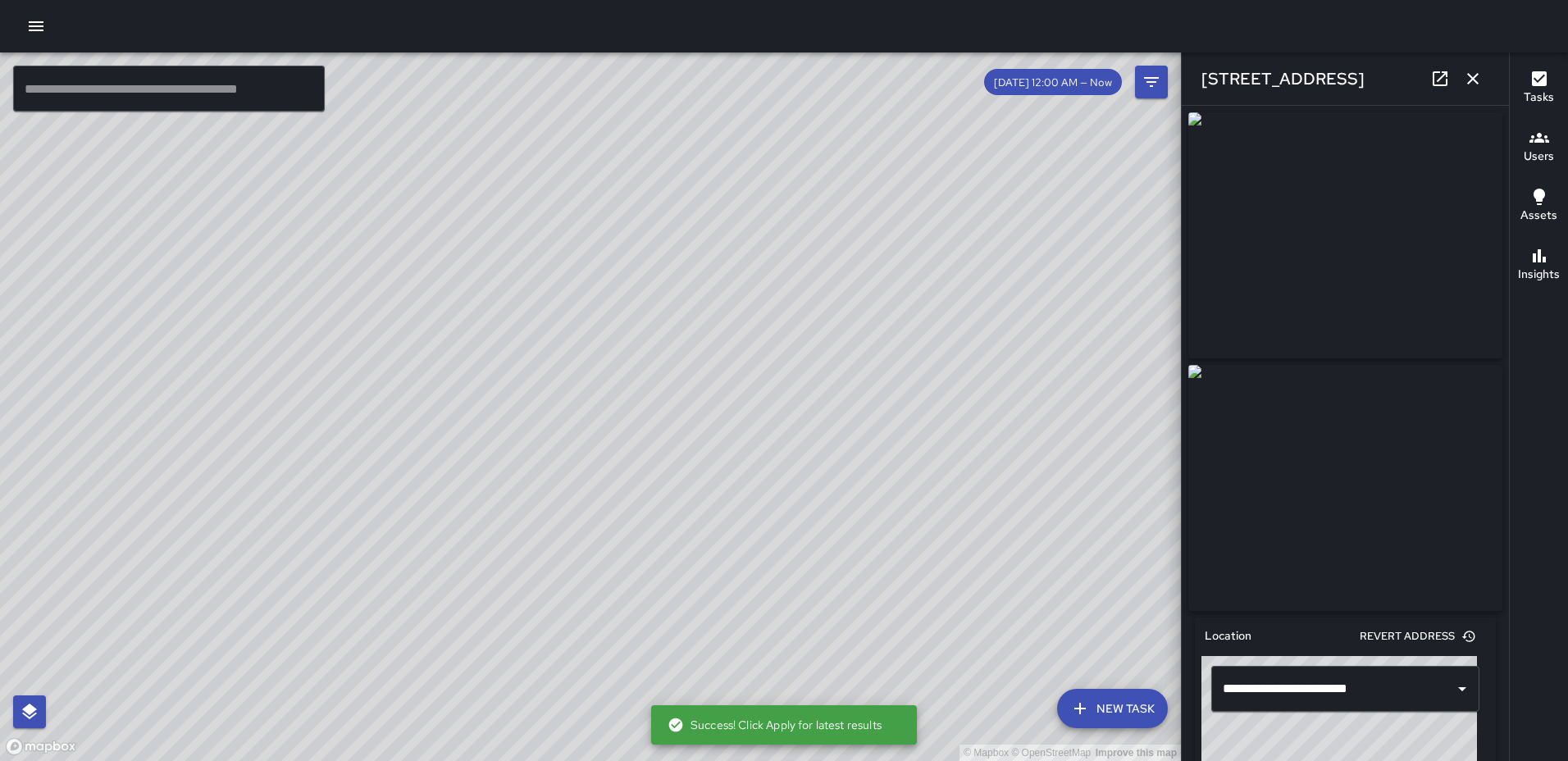 click 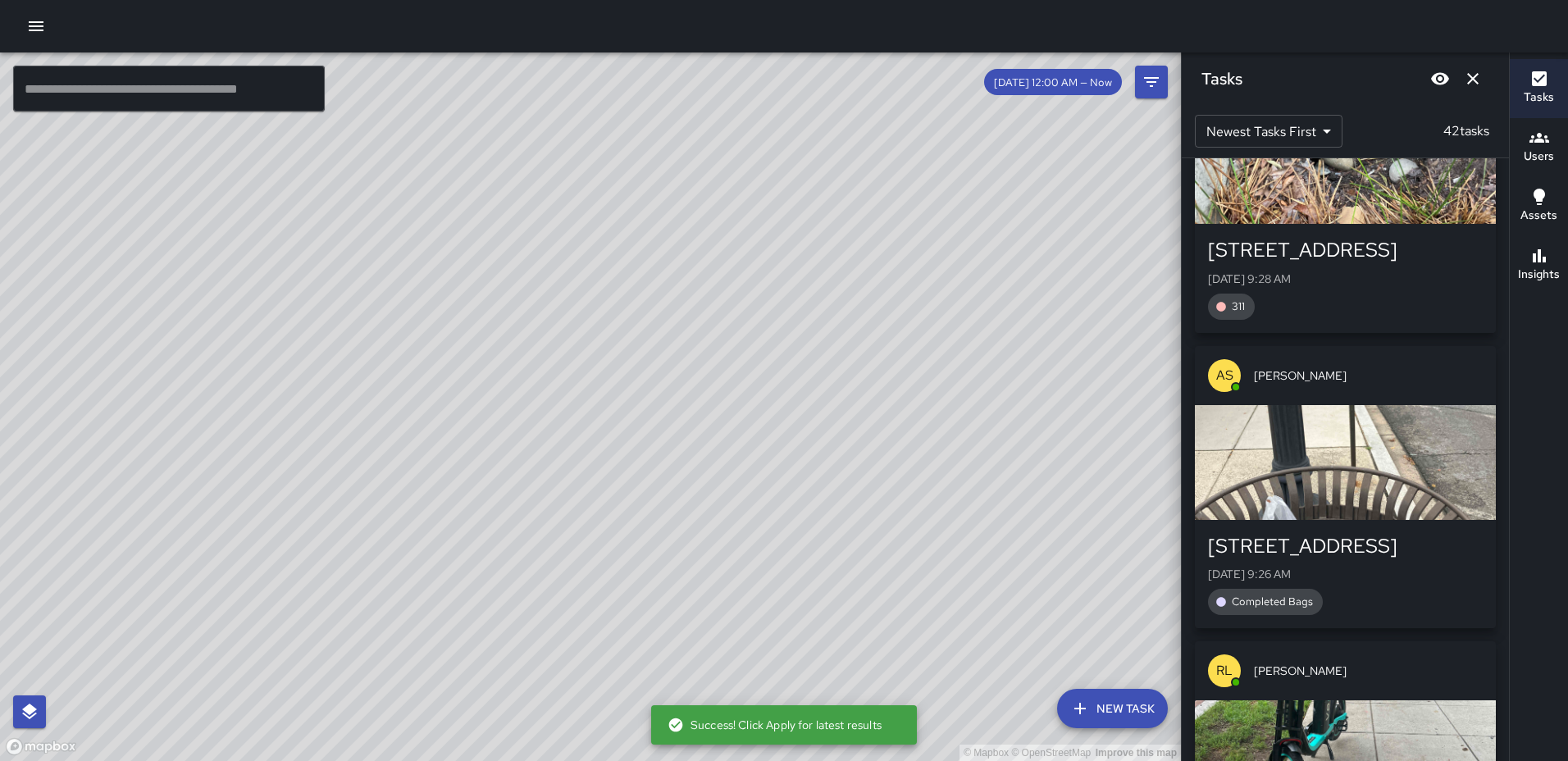 scroll, scrollTop: 4521, scrollLeft: 0, axis: vertical 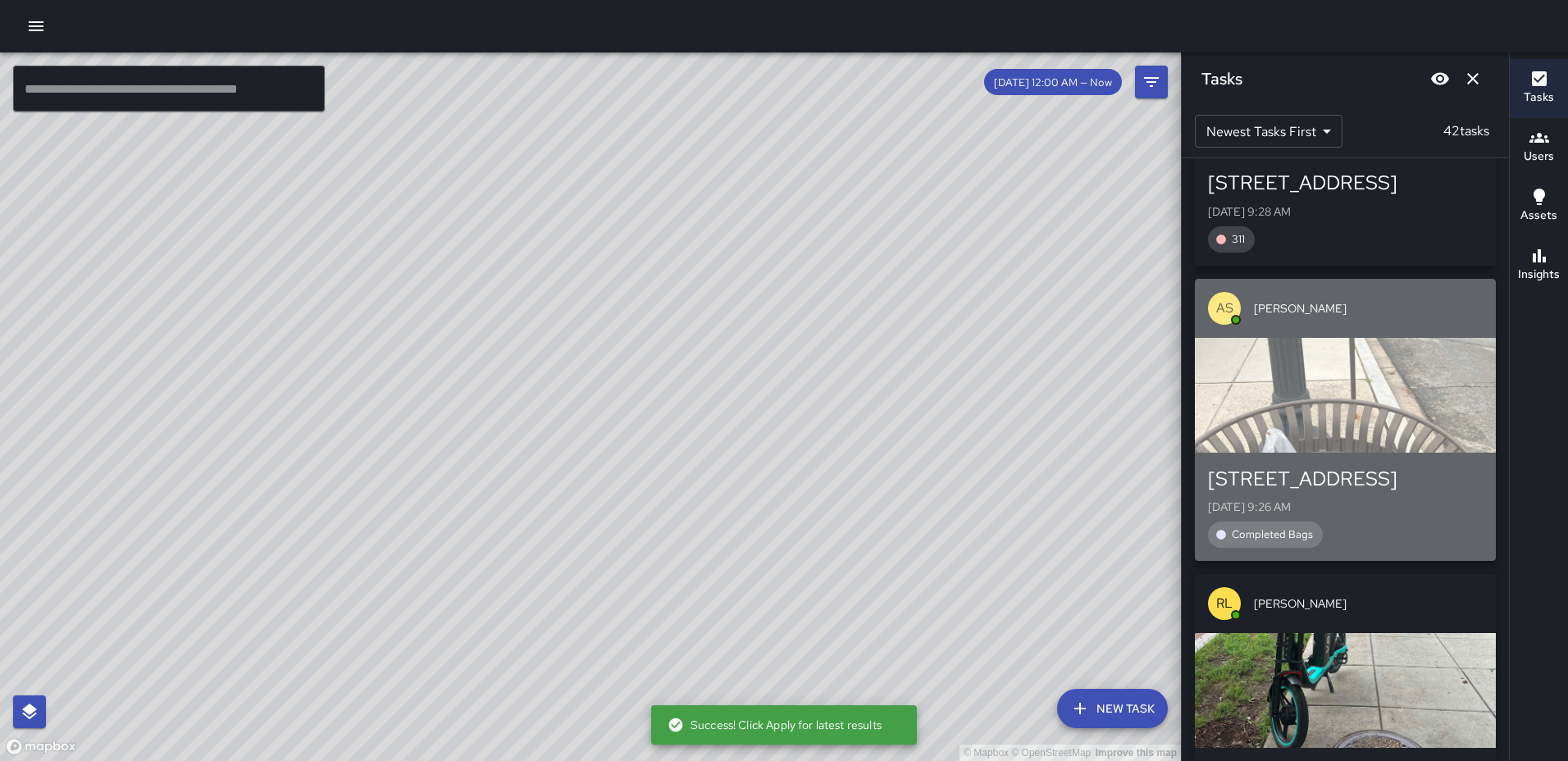 click at bounding box center (1345, 395) 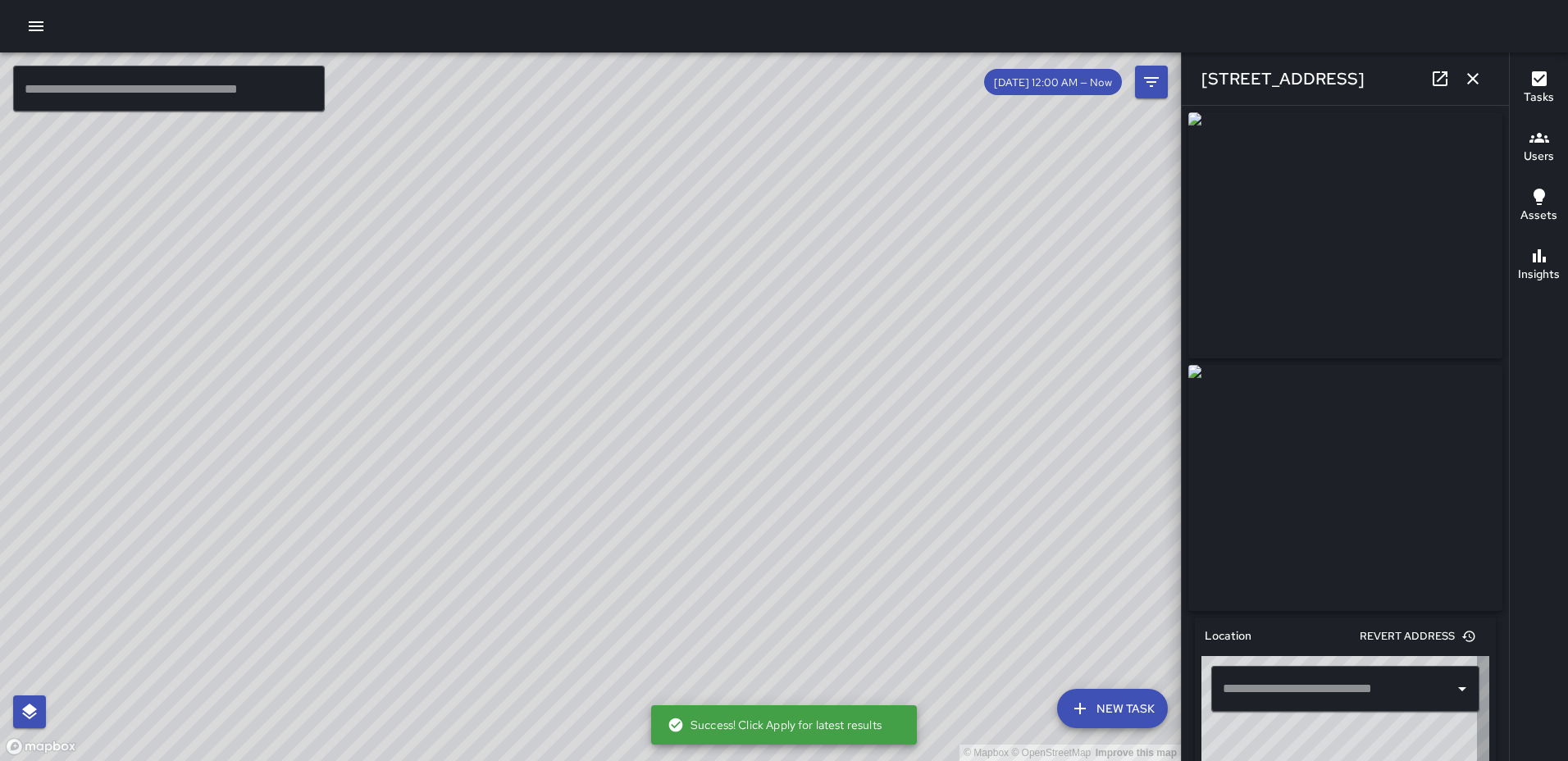 type on "**********" 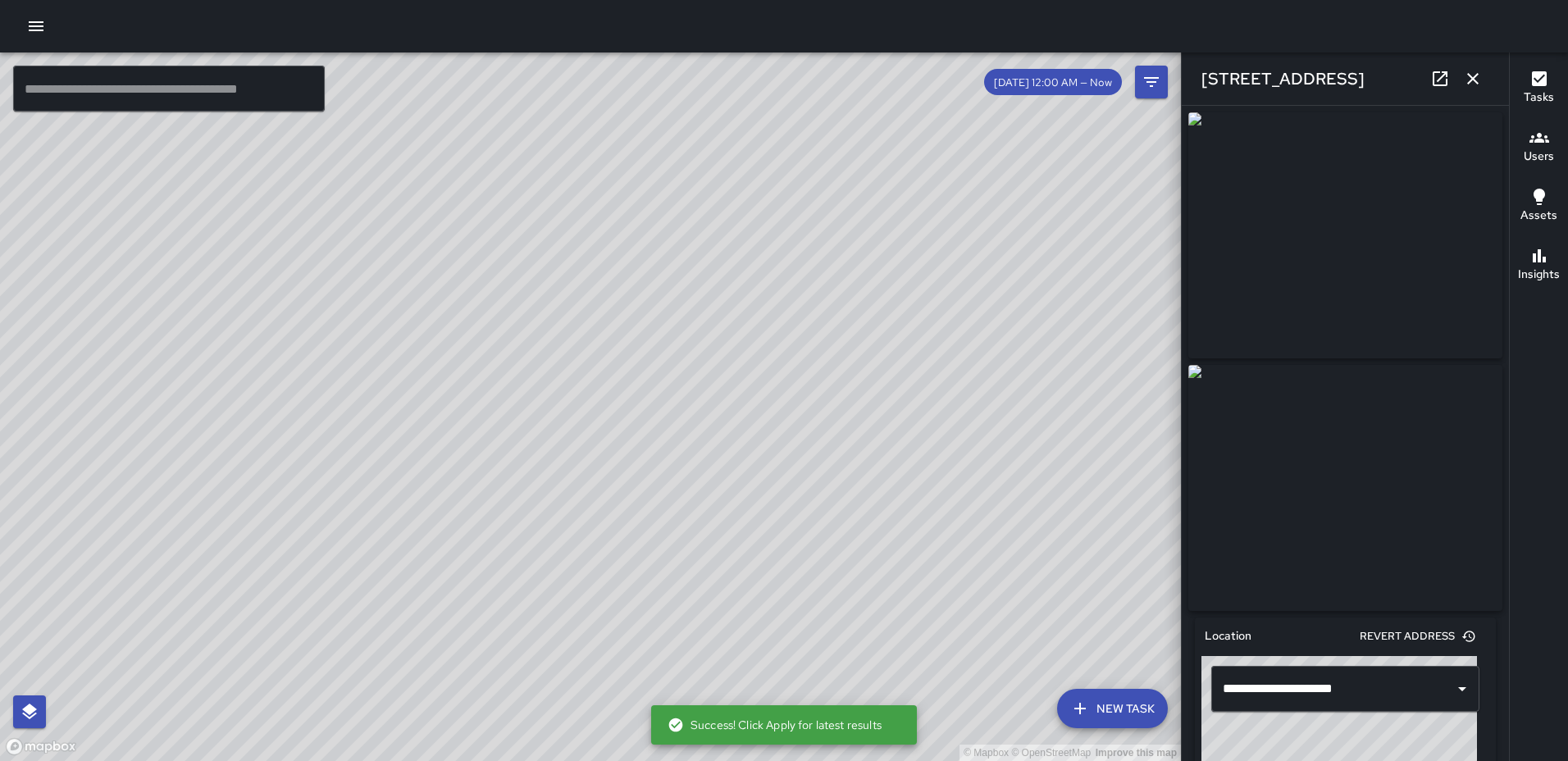 click 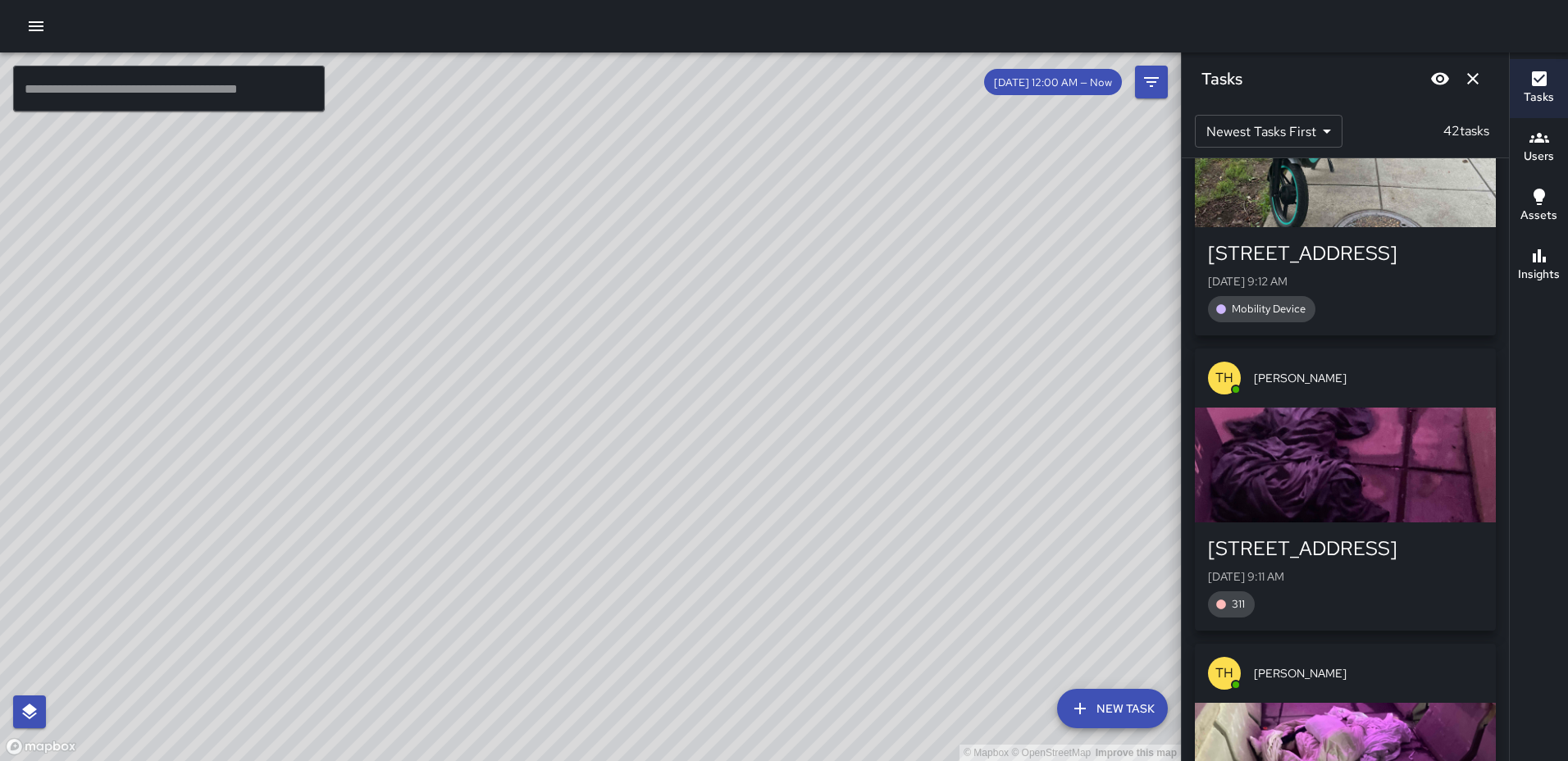 scroll, scrollTop: 5013, scrollLeft: 0, axis: vertical 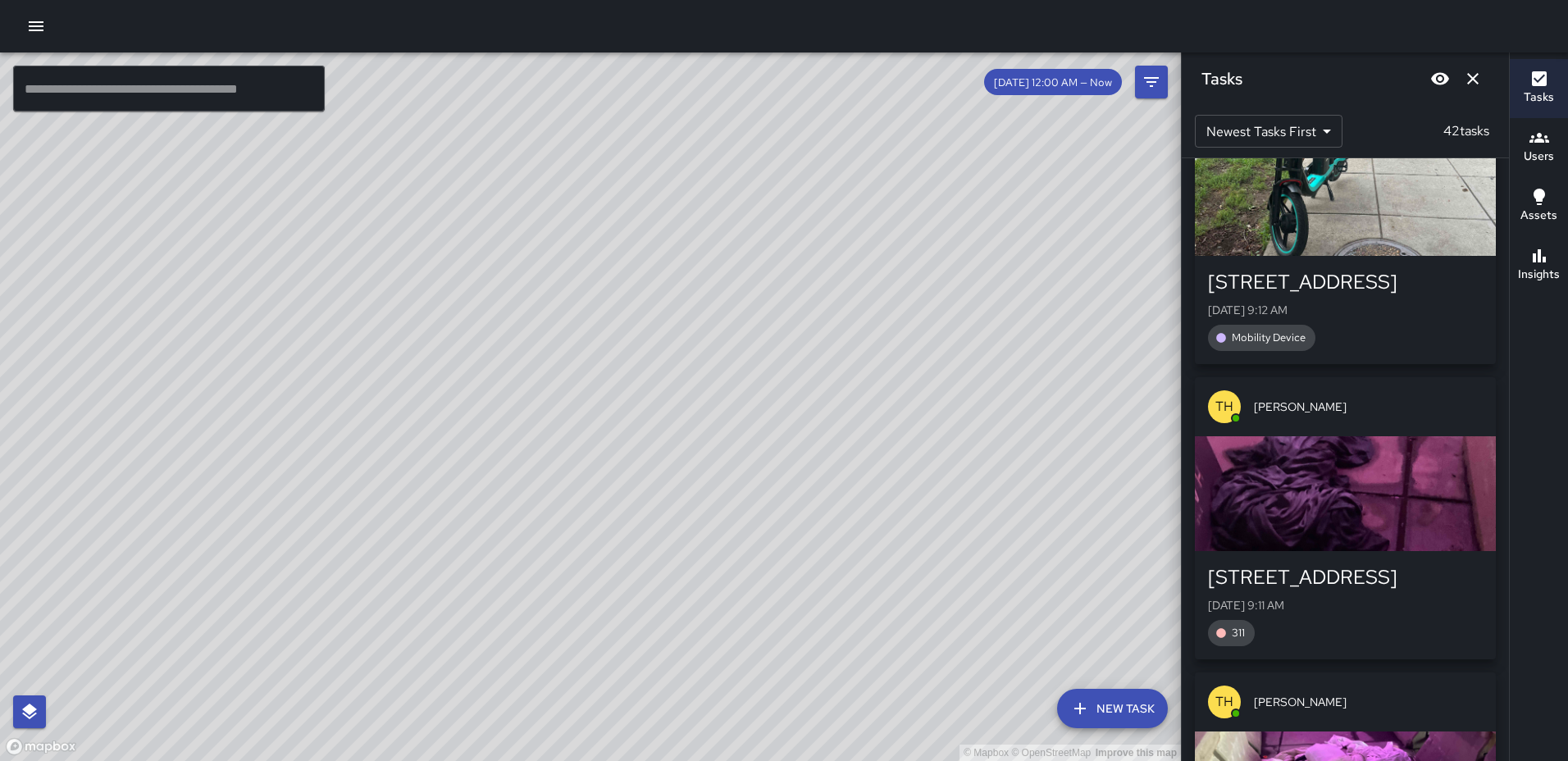 click at bounding box center (1345, 494) 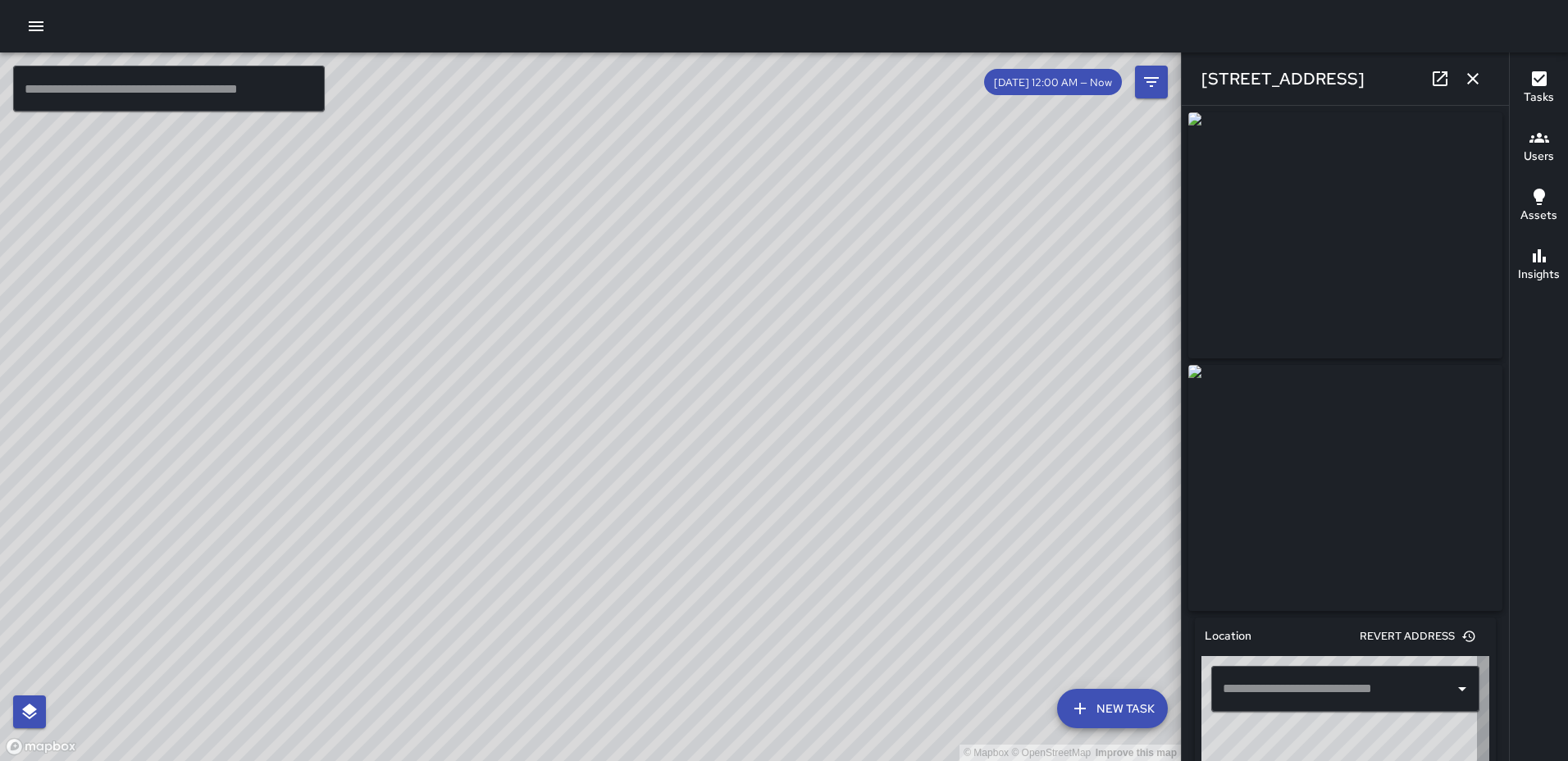 type on "**********" 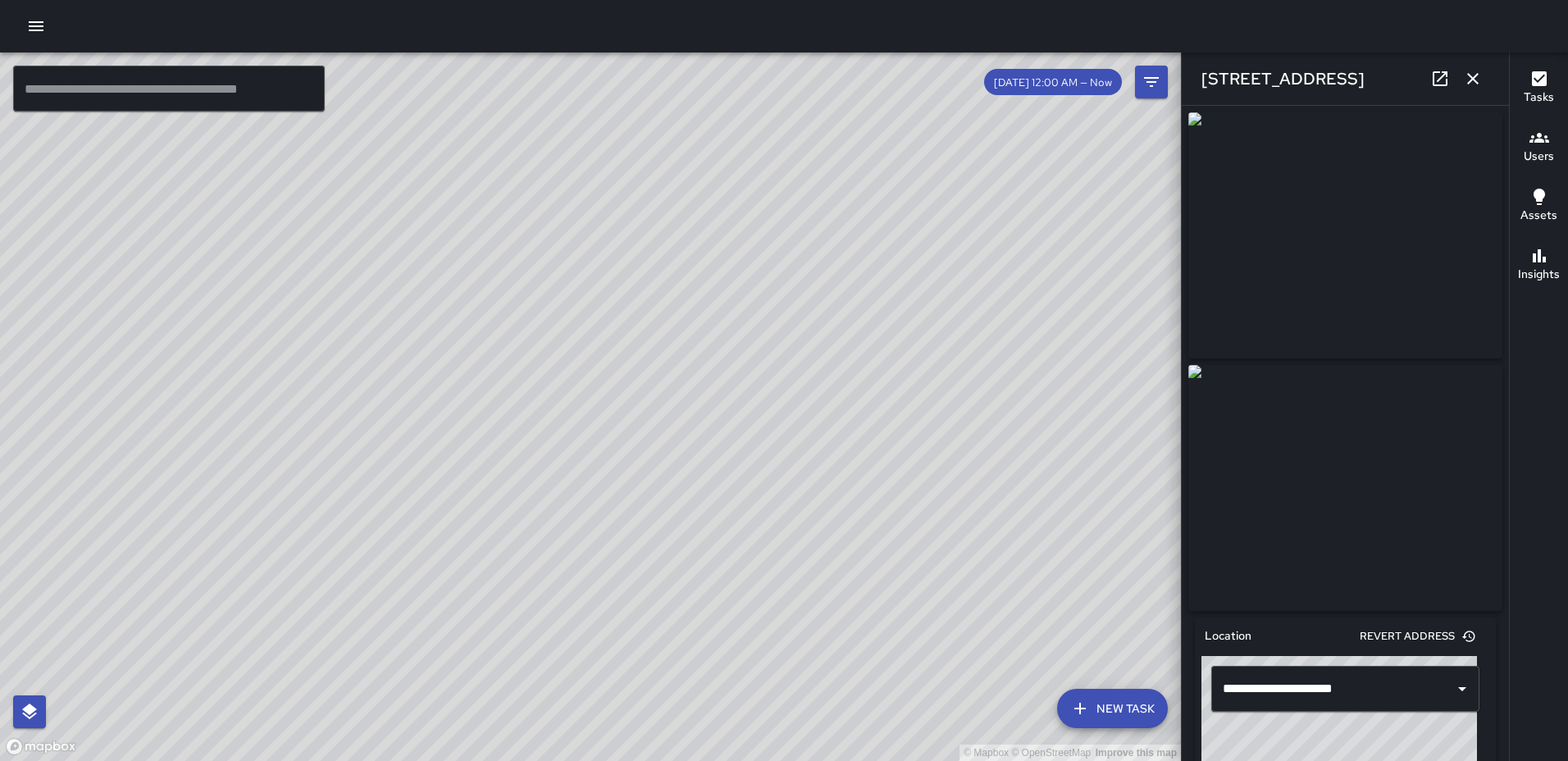 click 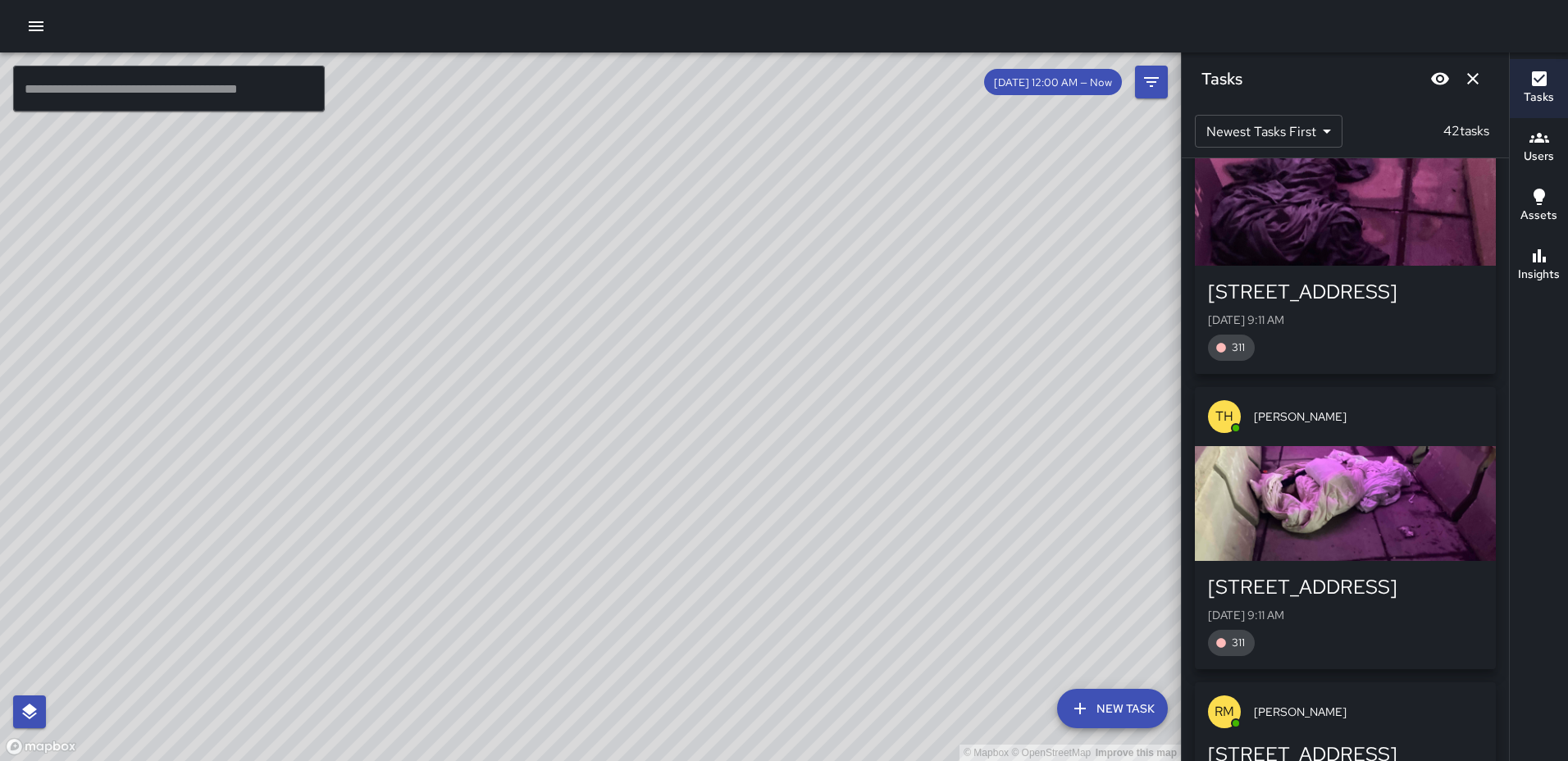 scroll, scrollTop: 5341, scrollLeft: 0, axis: vertical 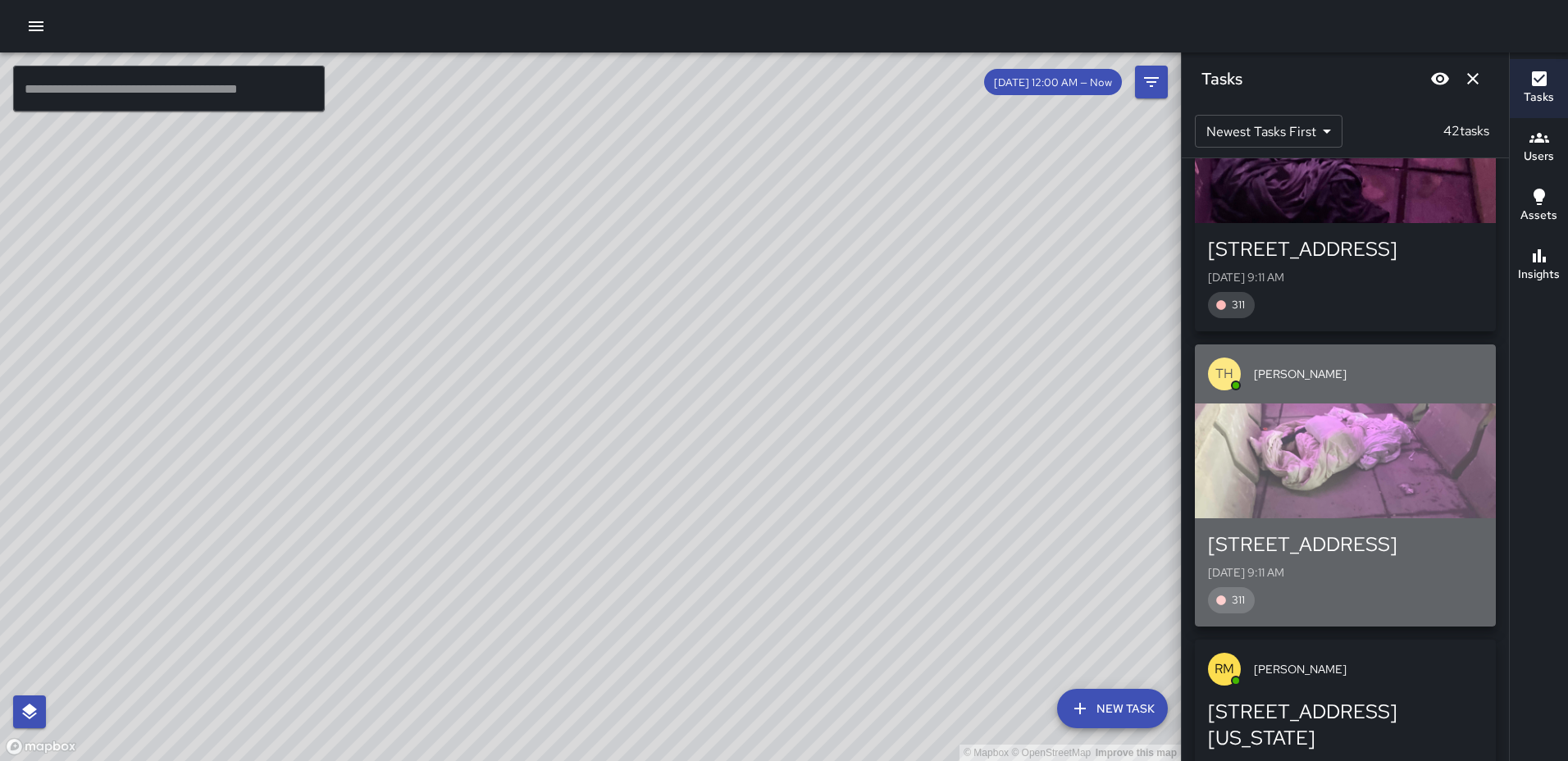 click at bounding box center (1345, 461) 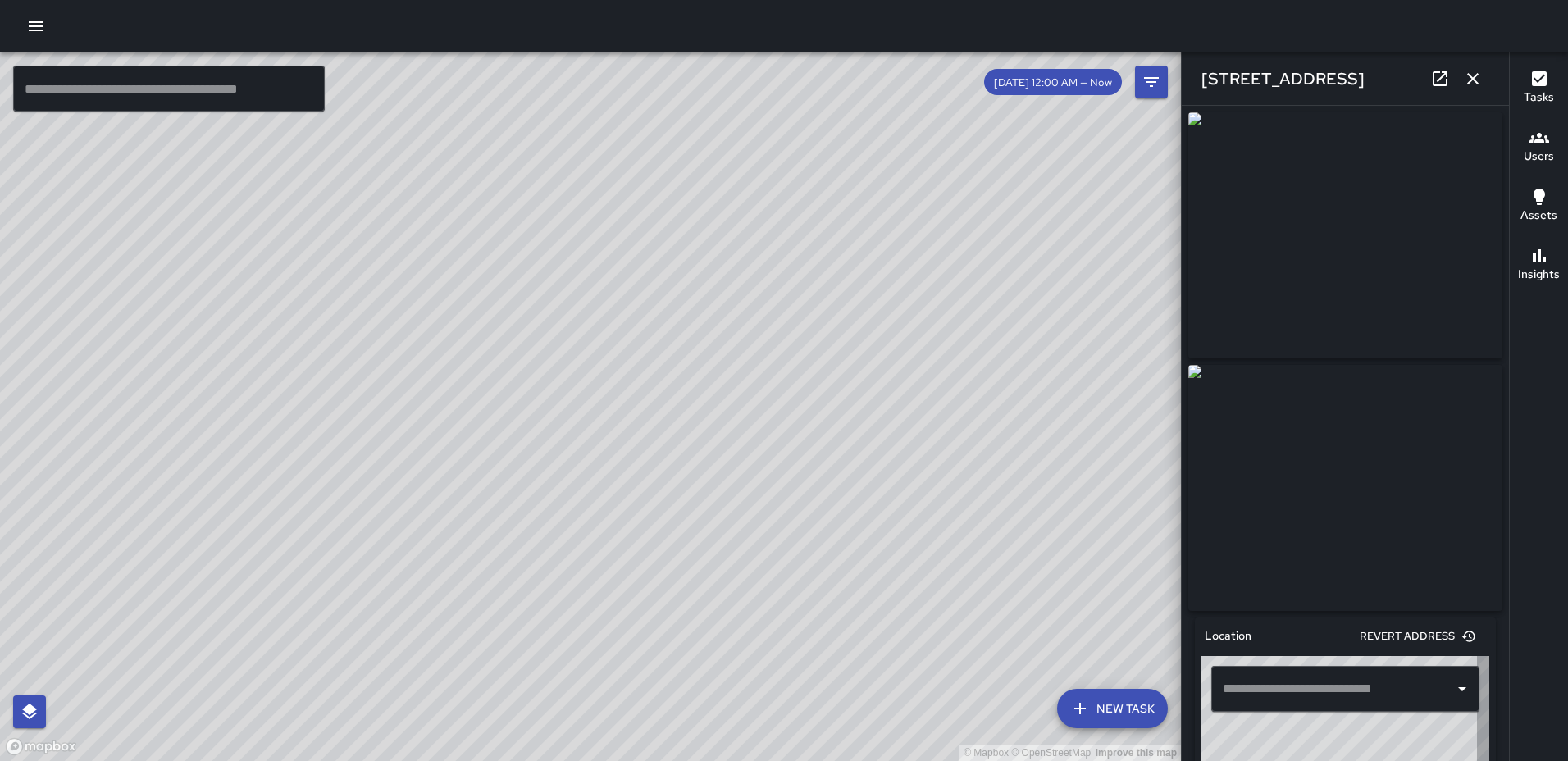 type on "**********" 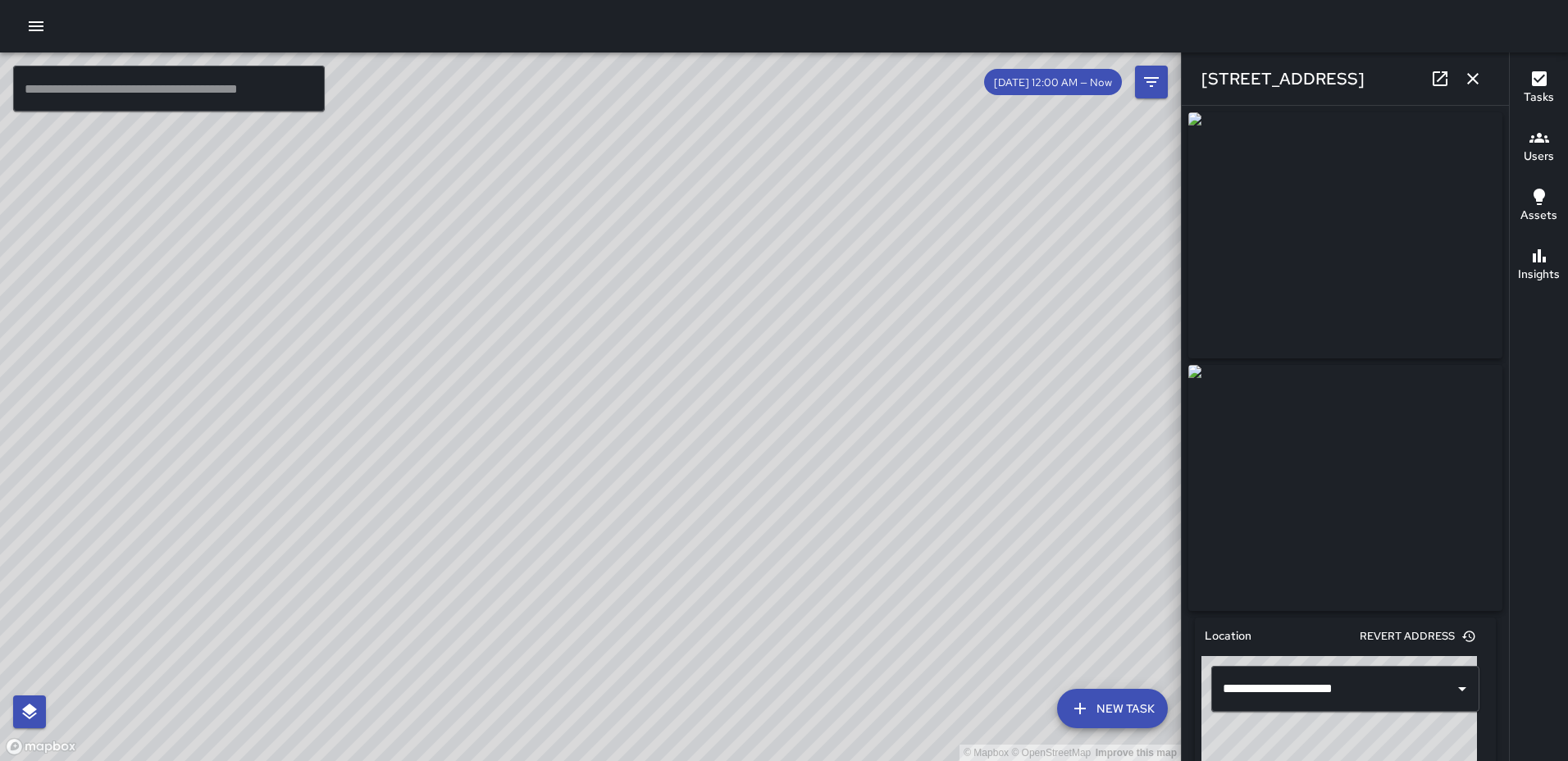 click 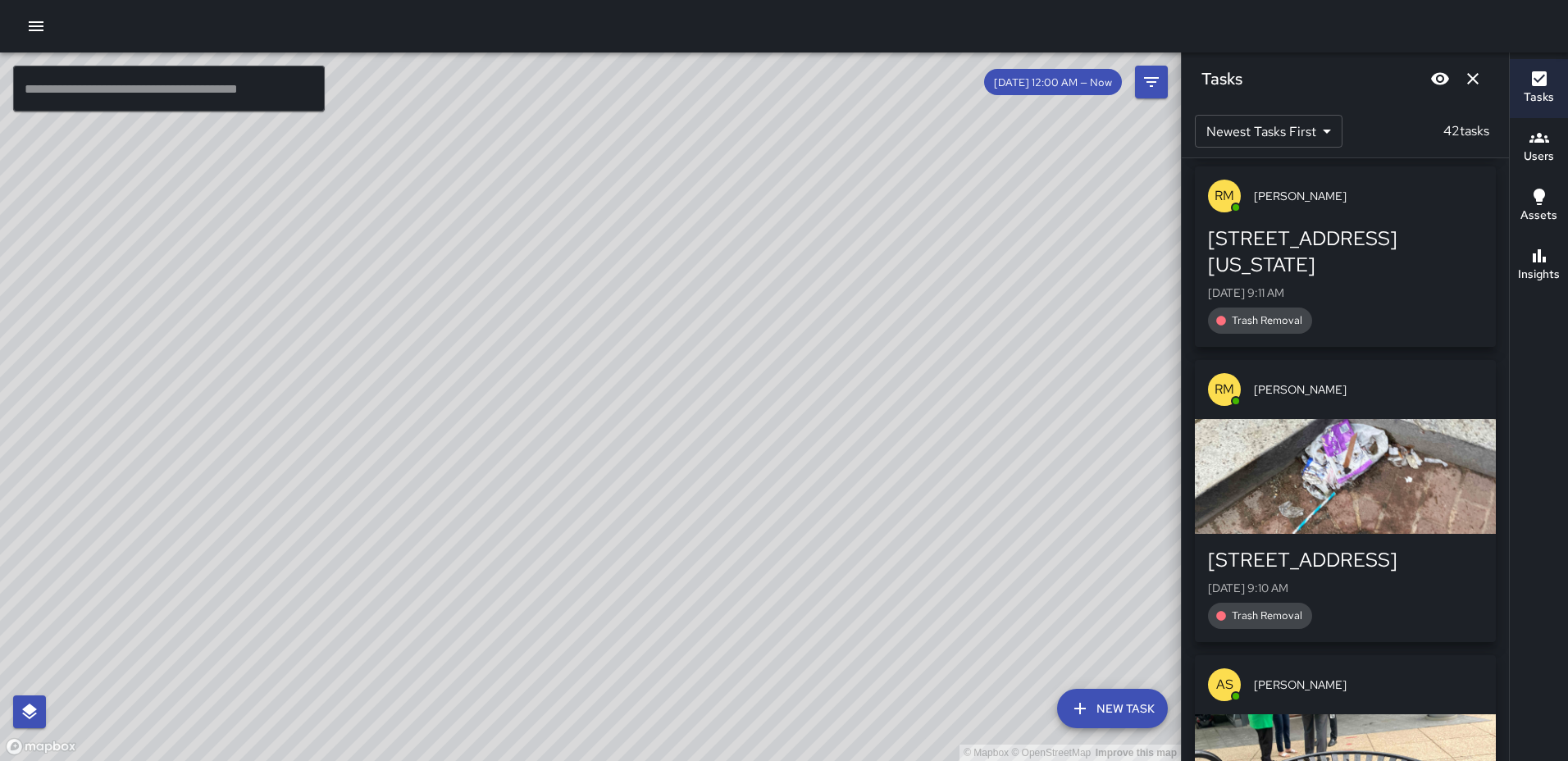 scroll, scrollTop: 5833, scrollLeft: 0, axis: vertical 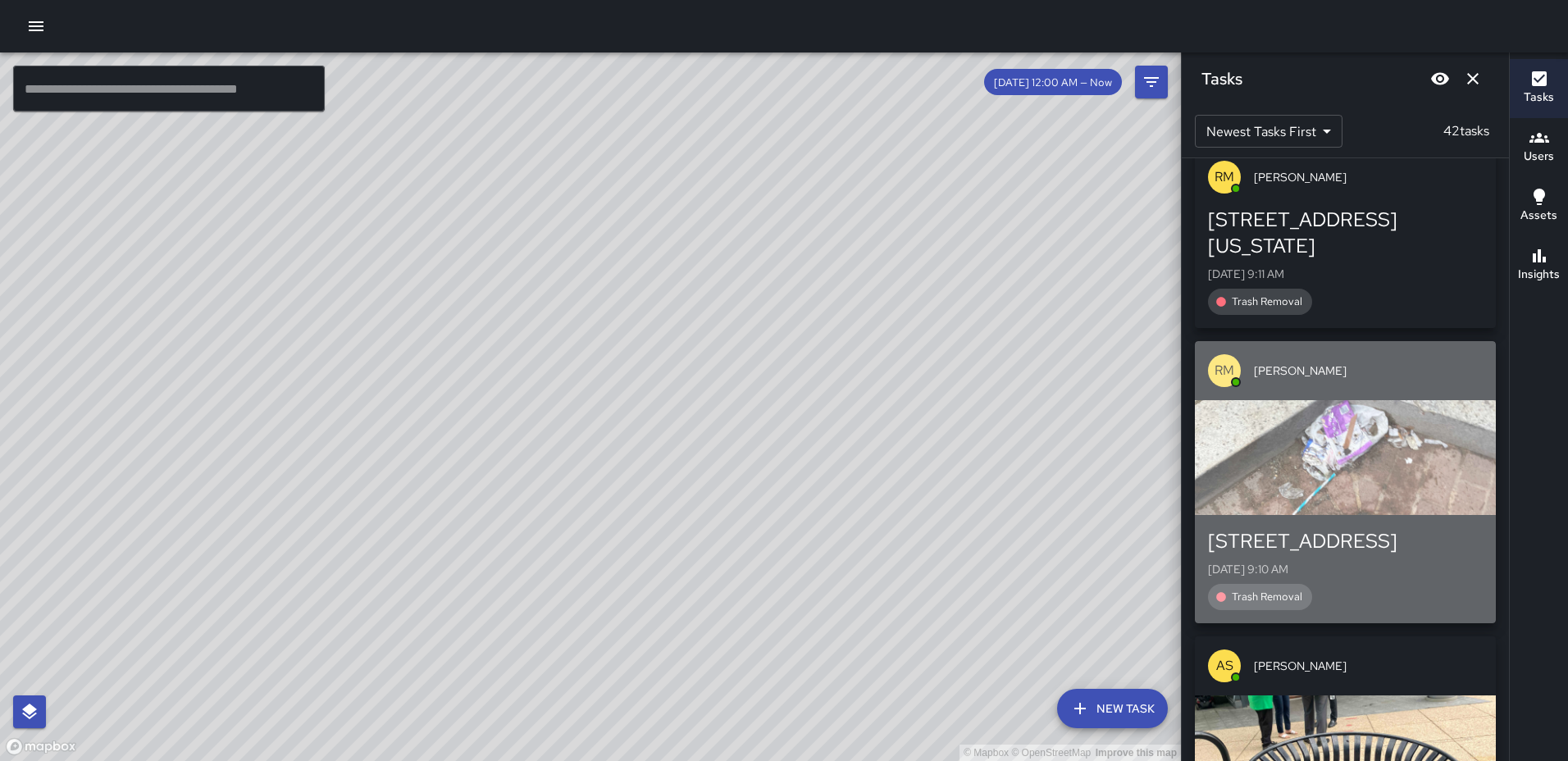 click at bounding box center [1345, 458] 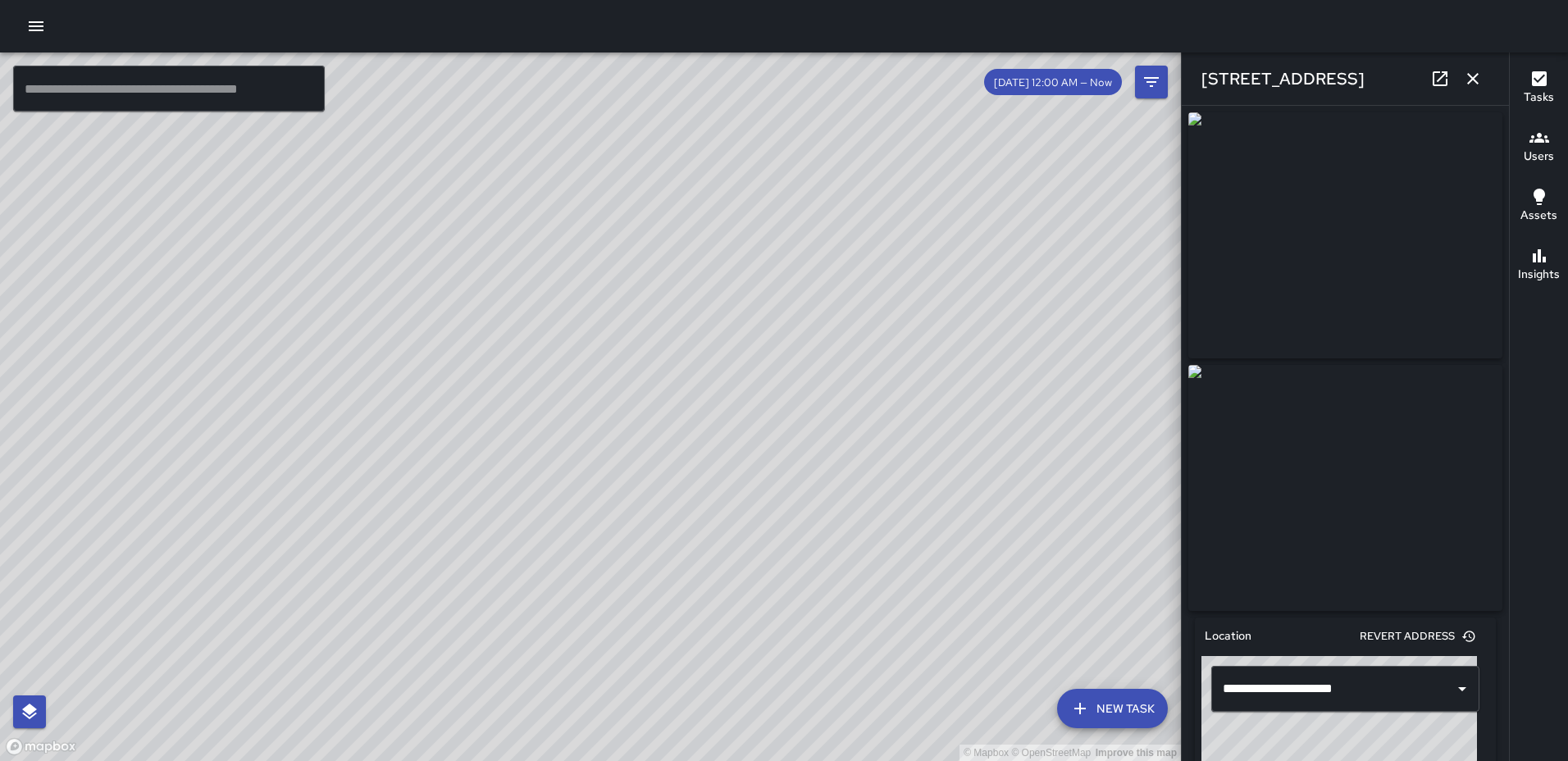 click 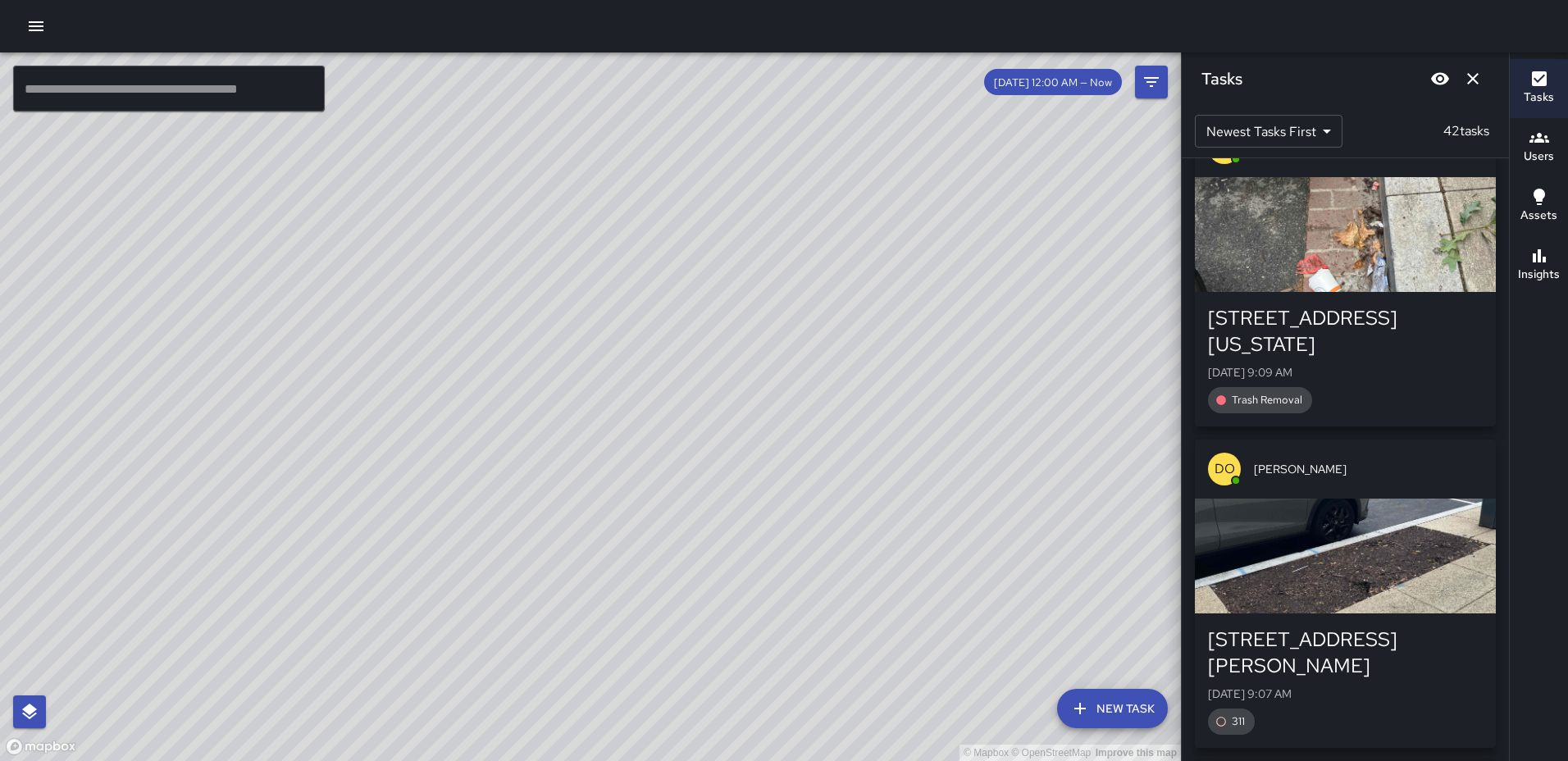 scroll, scrollTop: 6817, scrollLeft: 0, axis: vertical 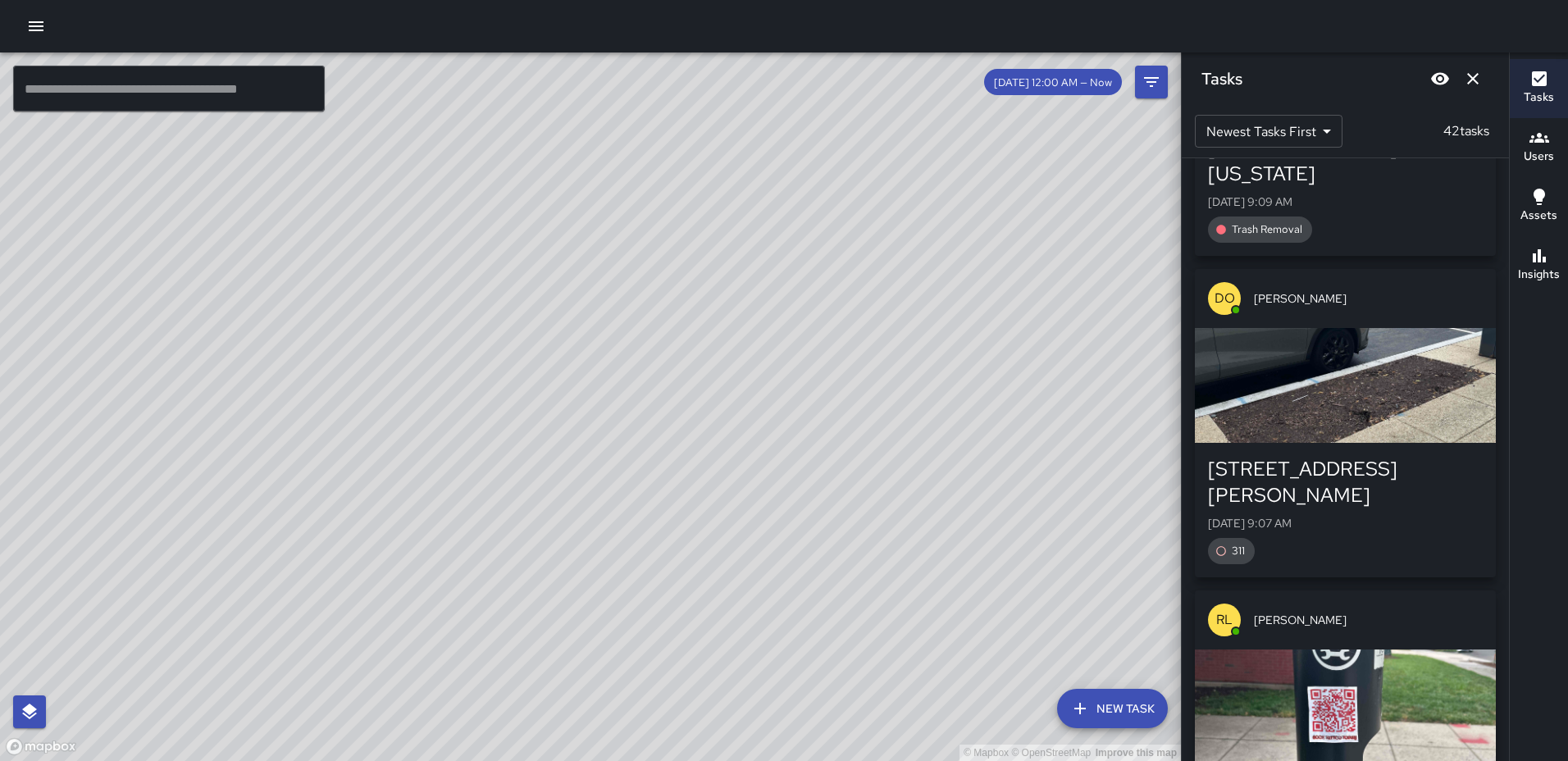 click at bounding box center (1345, 385) 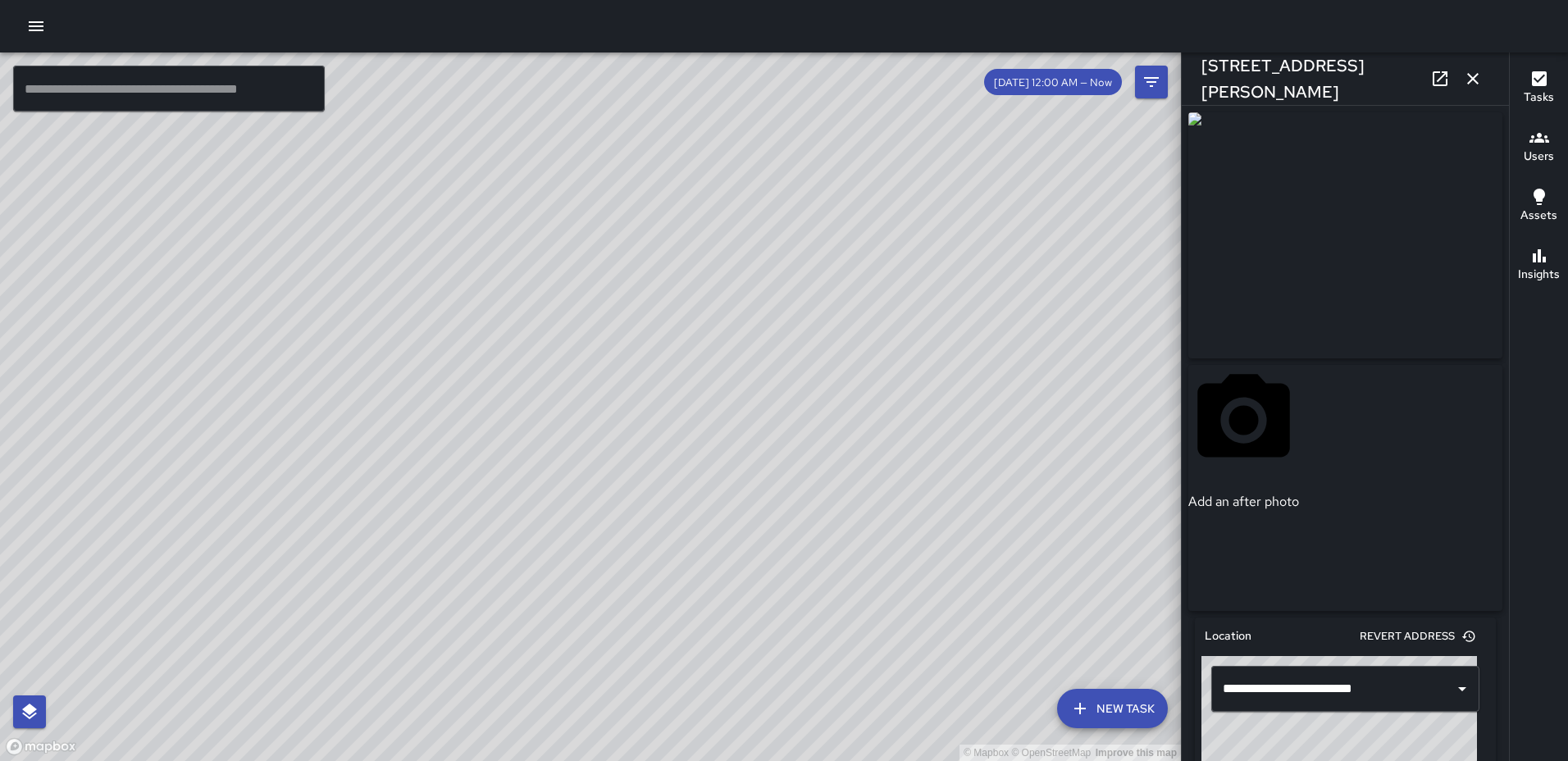 click 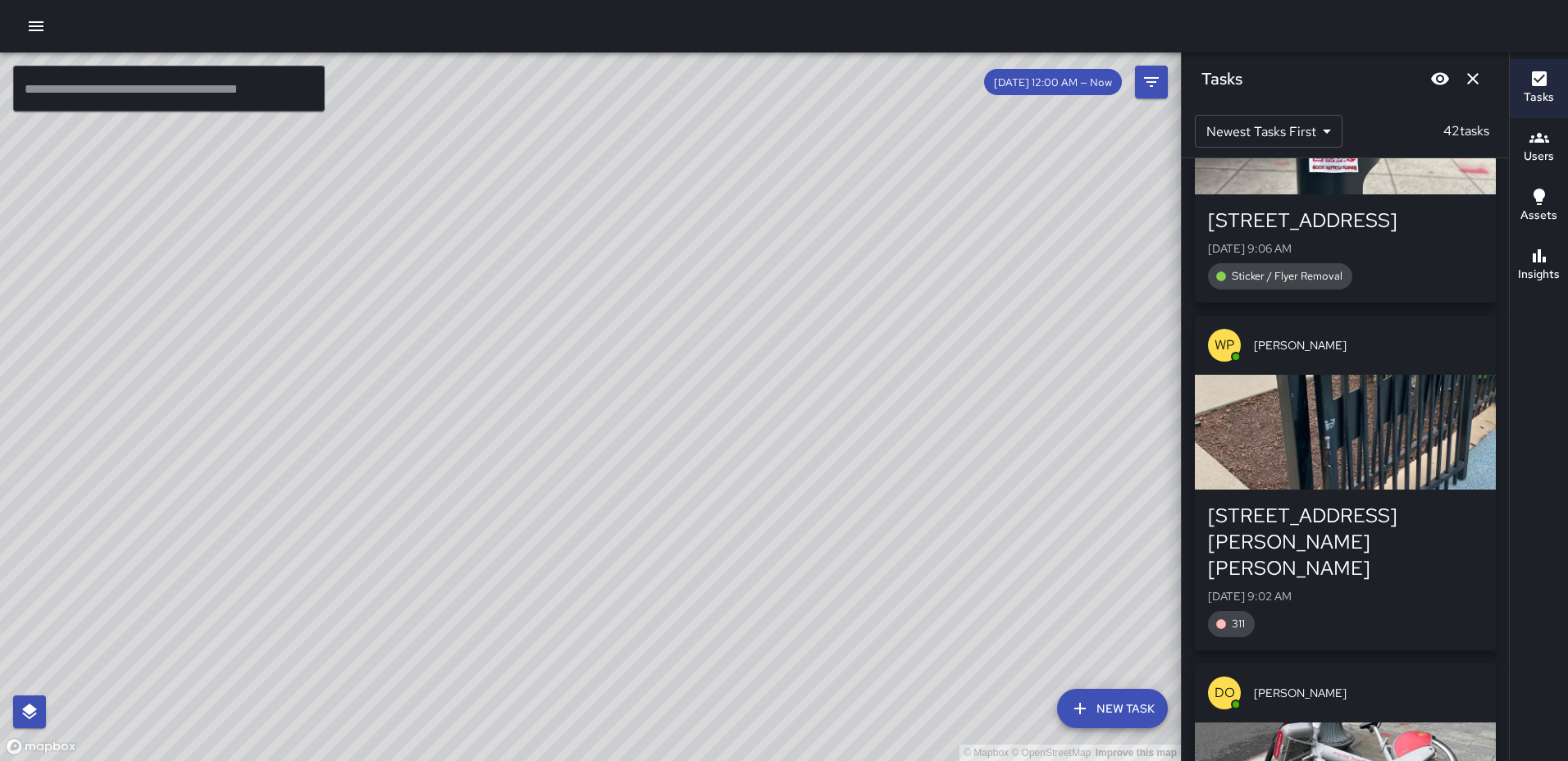 scroll, scrollTop: 7391, scrollLeft: 0, axis: vertical 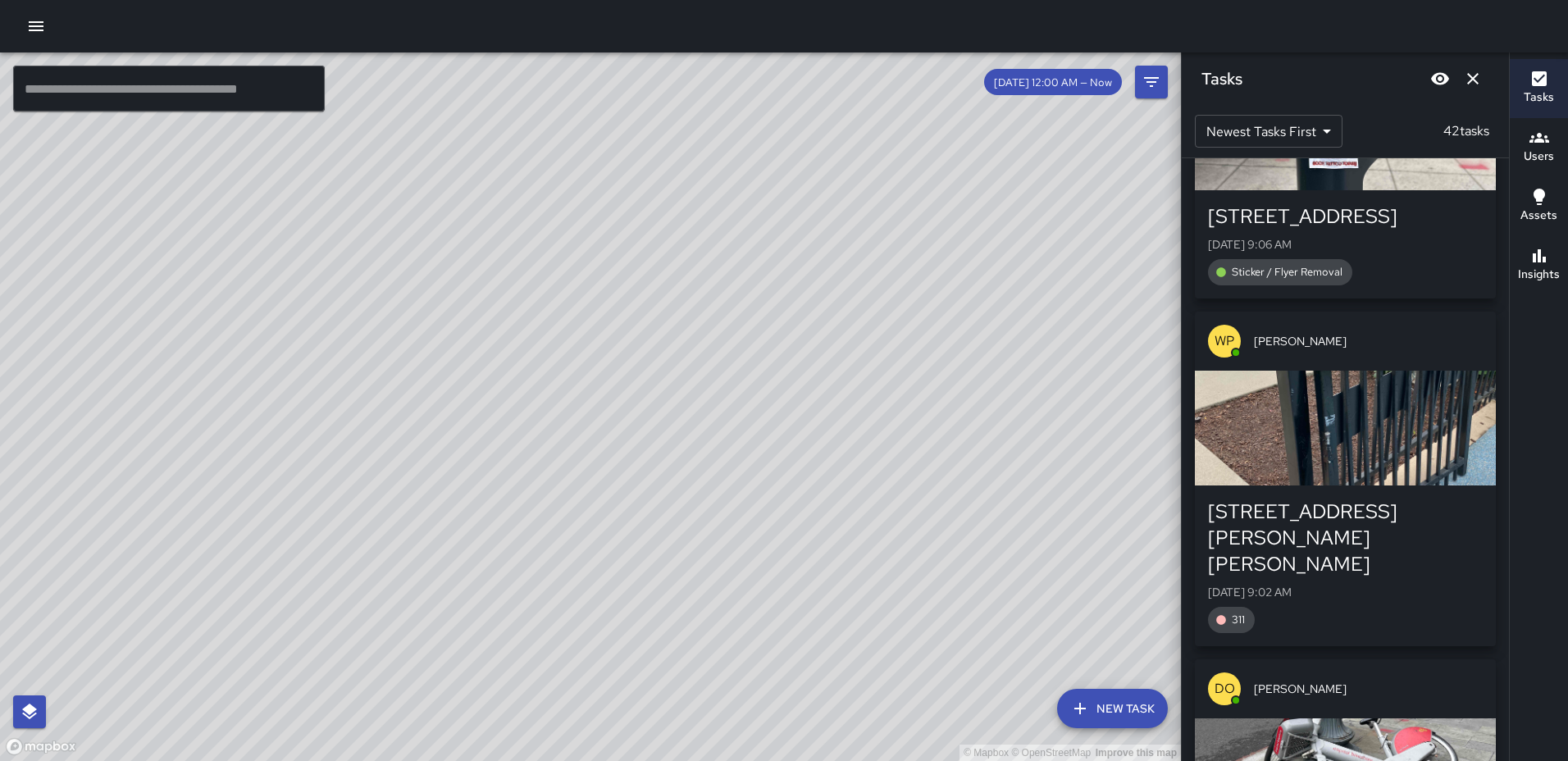 click at bounding box center [1345, 428] 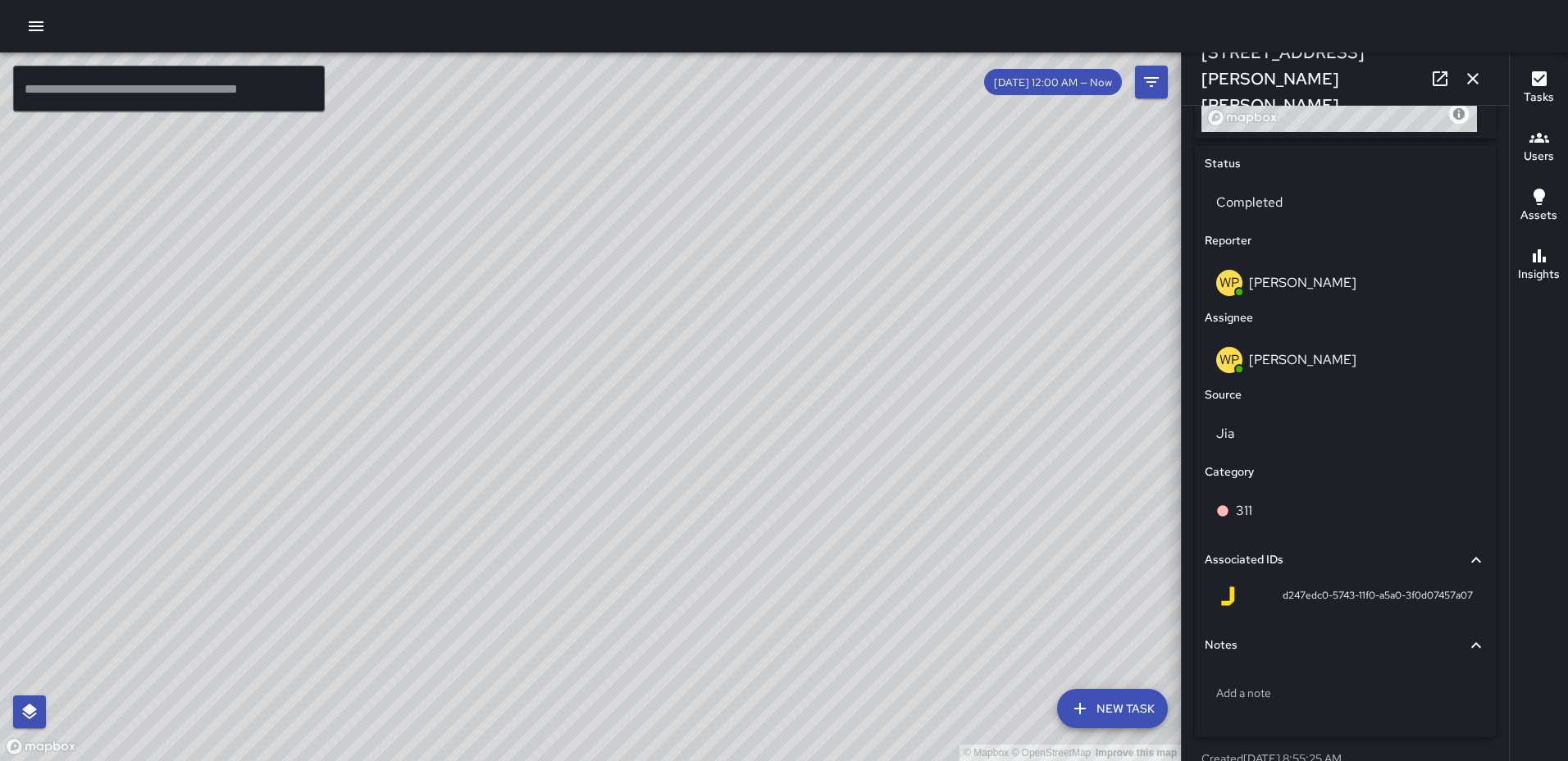scroll, scrollTop: 738, scrollLeft: 0, axis: vertical 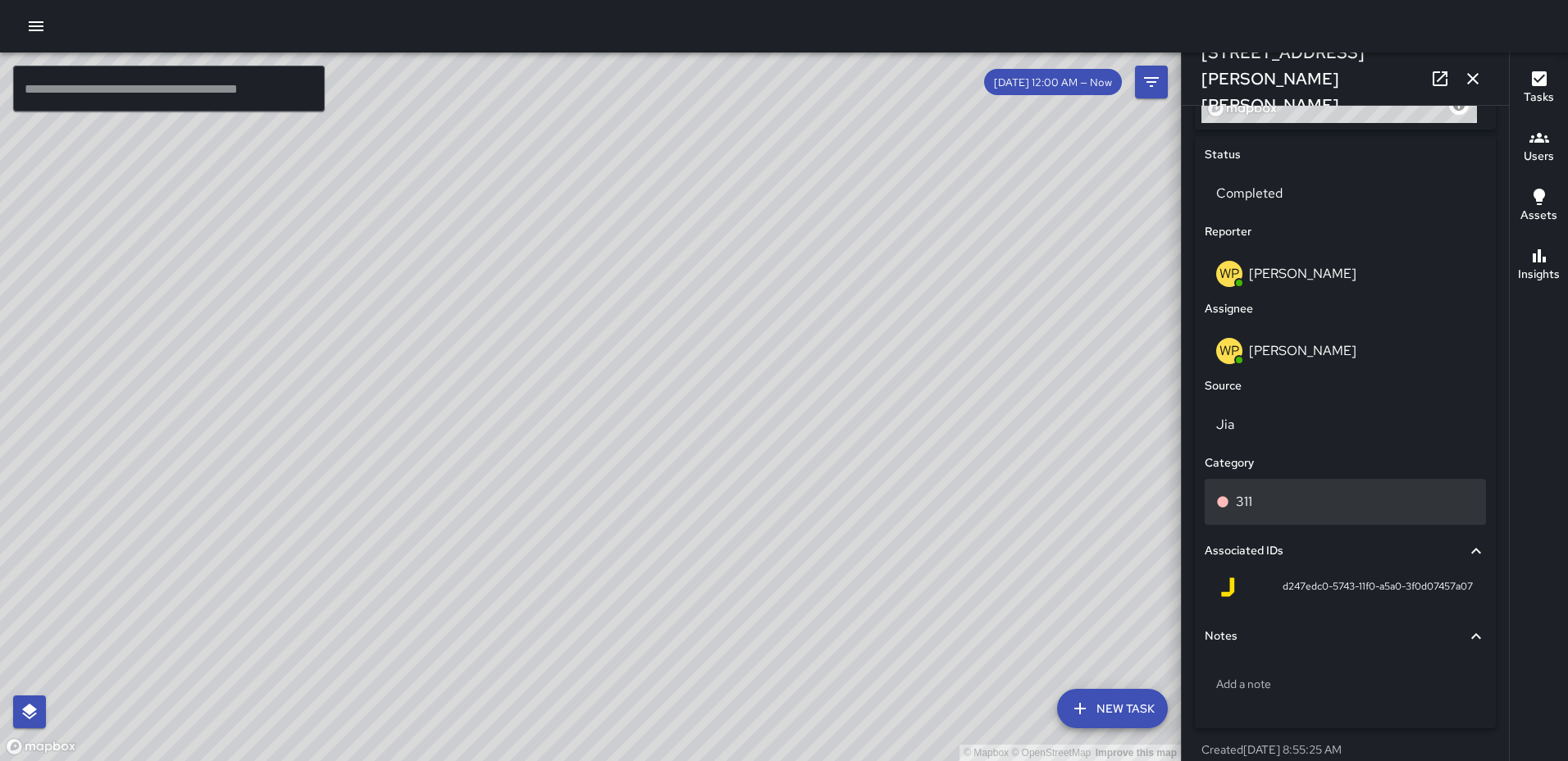 click on "311" at bounding box center [1345, 502] 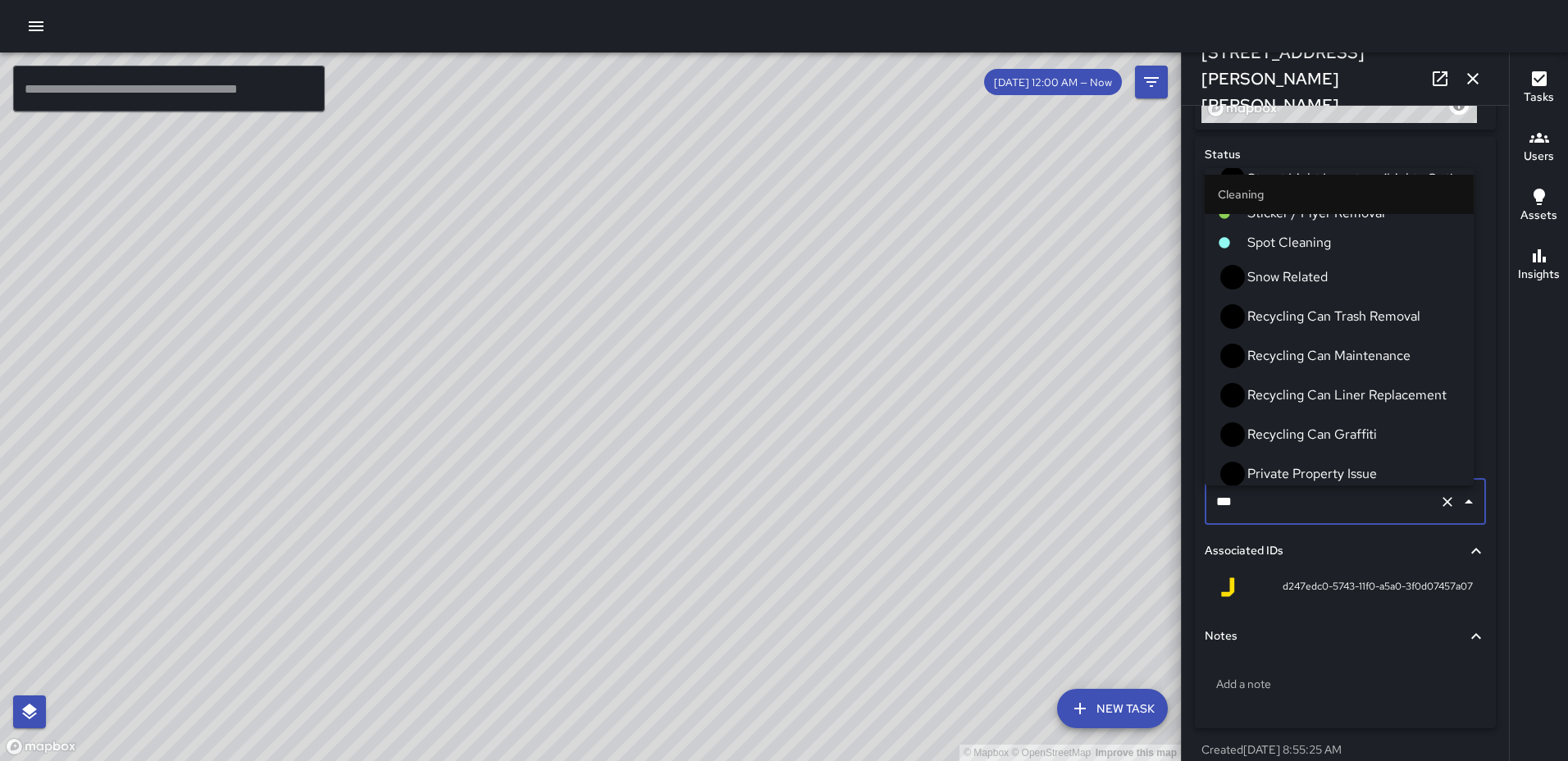 scroll, scrollTop: 106, scrollLeft: 0, axis: vertical 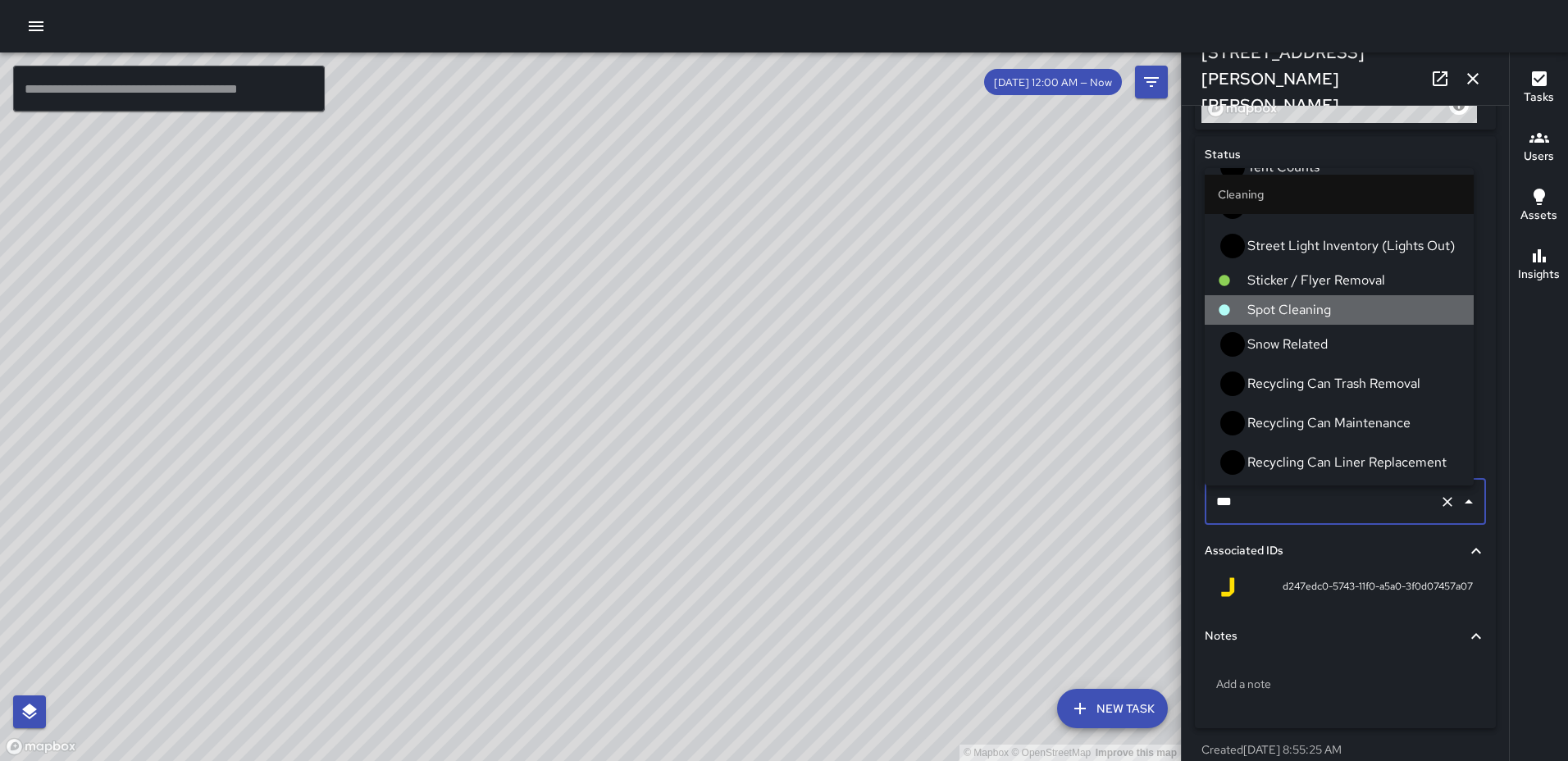 click on "Spot Cleaning" at bounding box center (1354, 310) 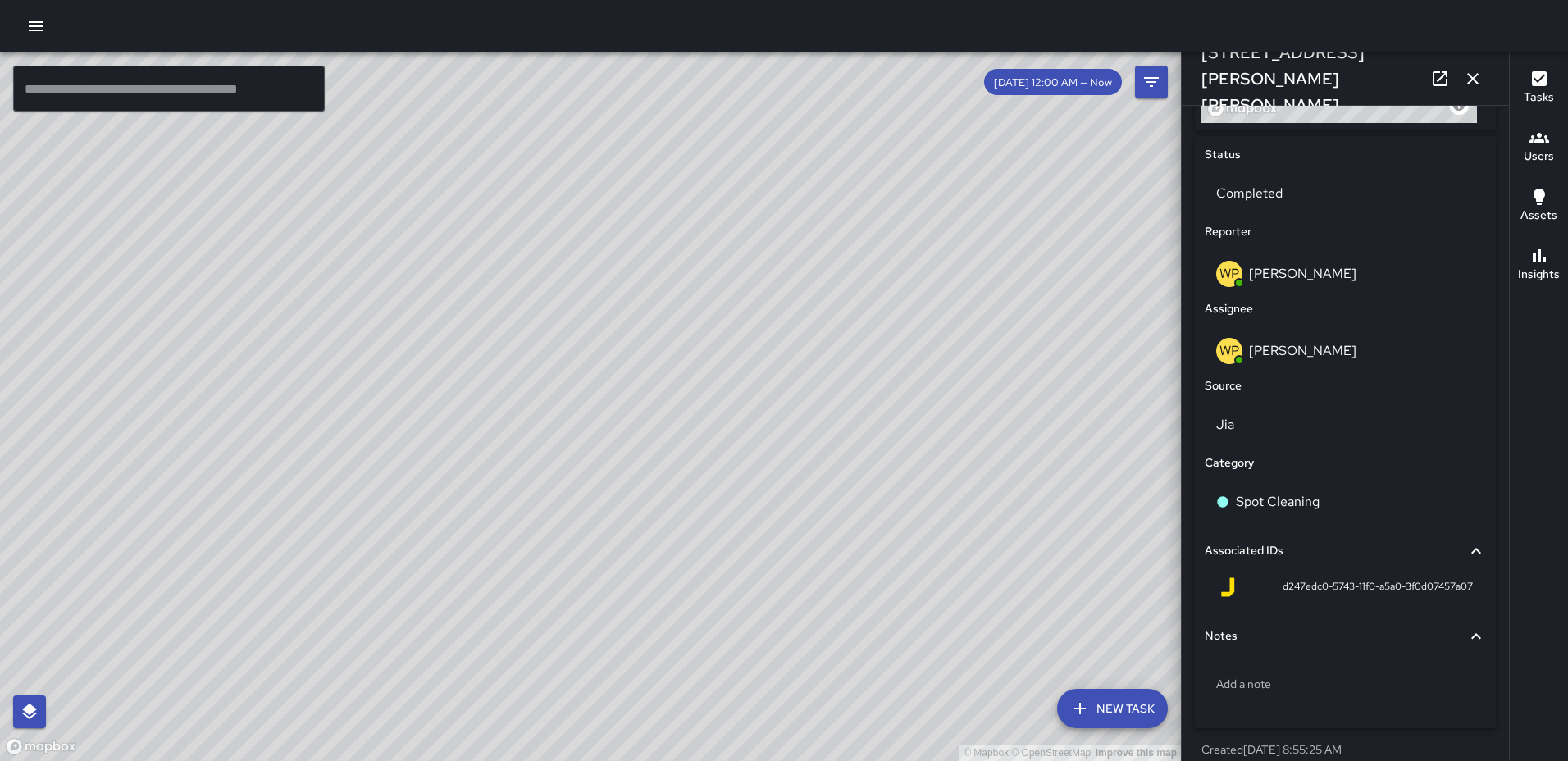 click 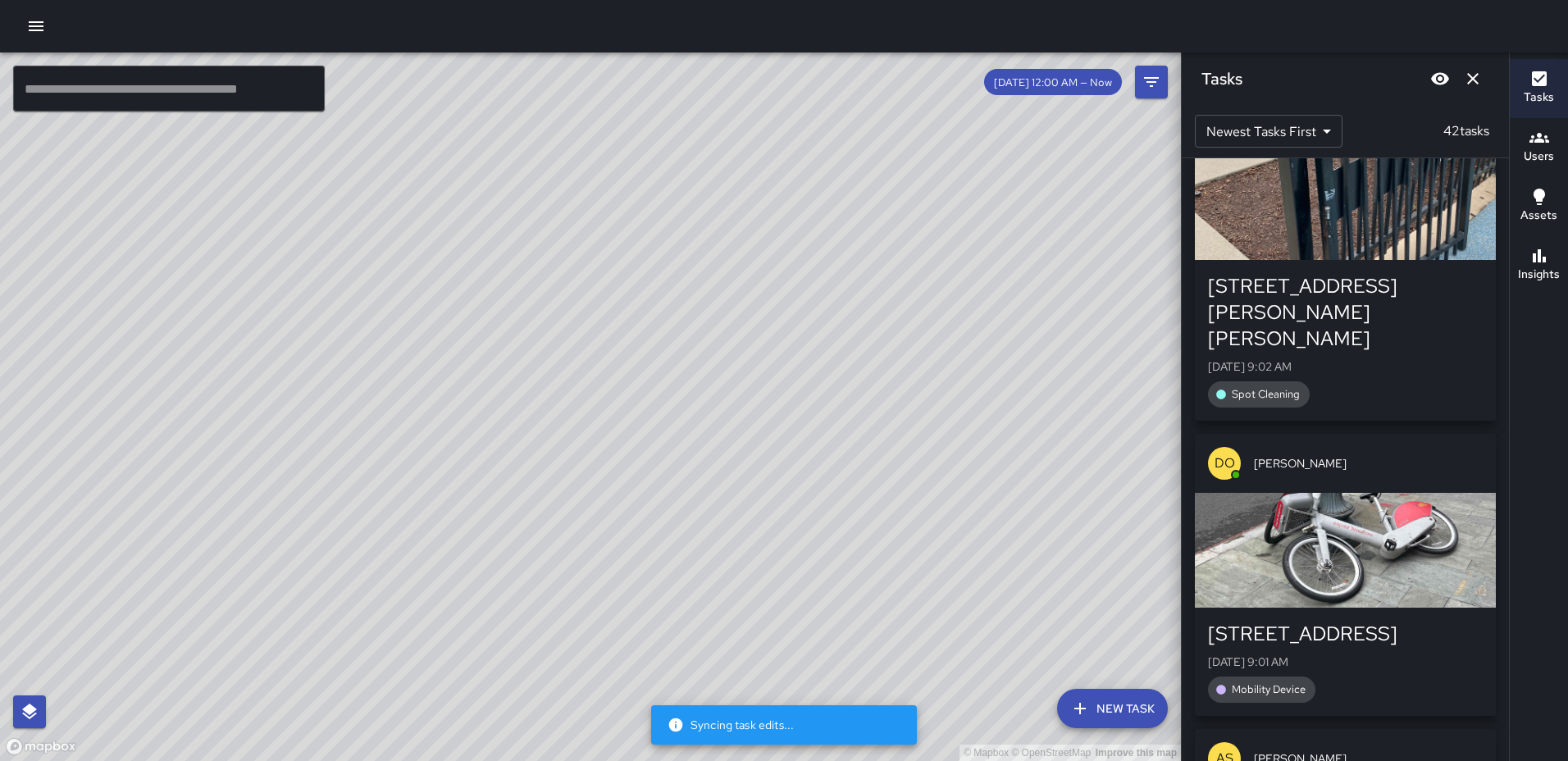 scroll, scrollTop: 7801, scrollLeft: 0, axis: vertical 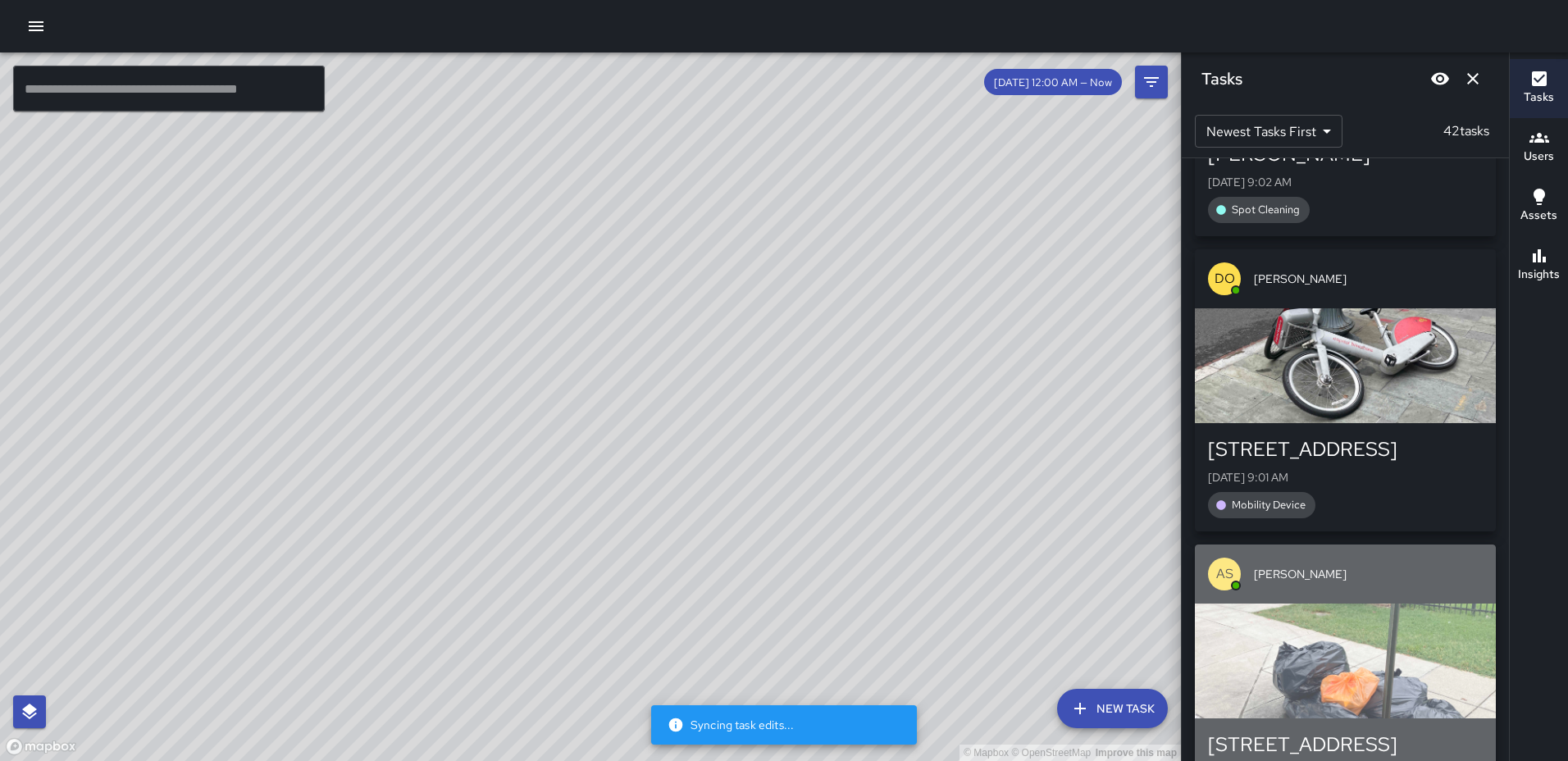 click at bounding box center [1345, 661] 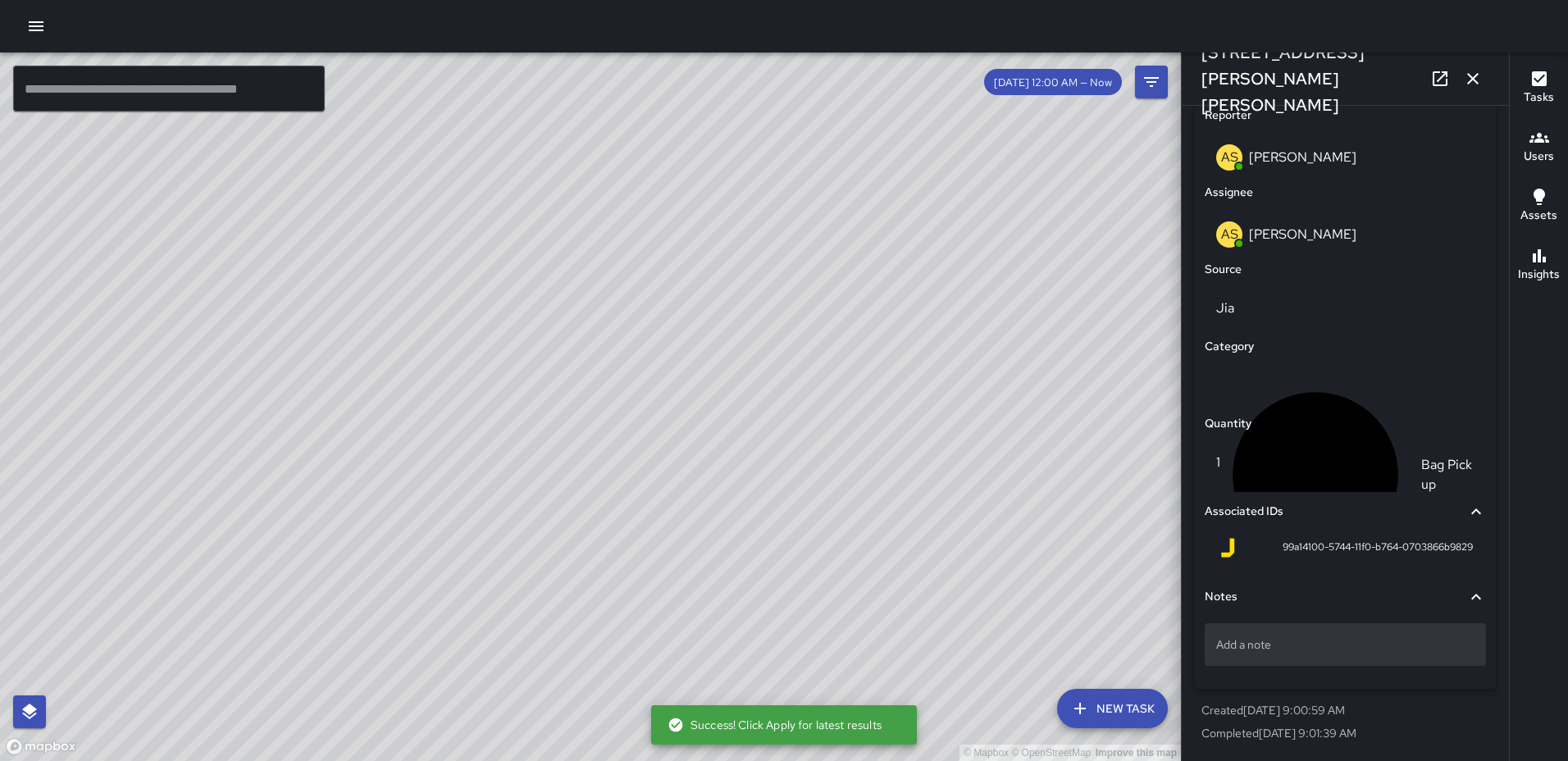 click on "Add a note" at bounding box center (1345, 645) 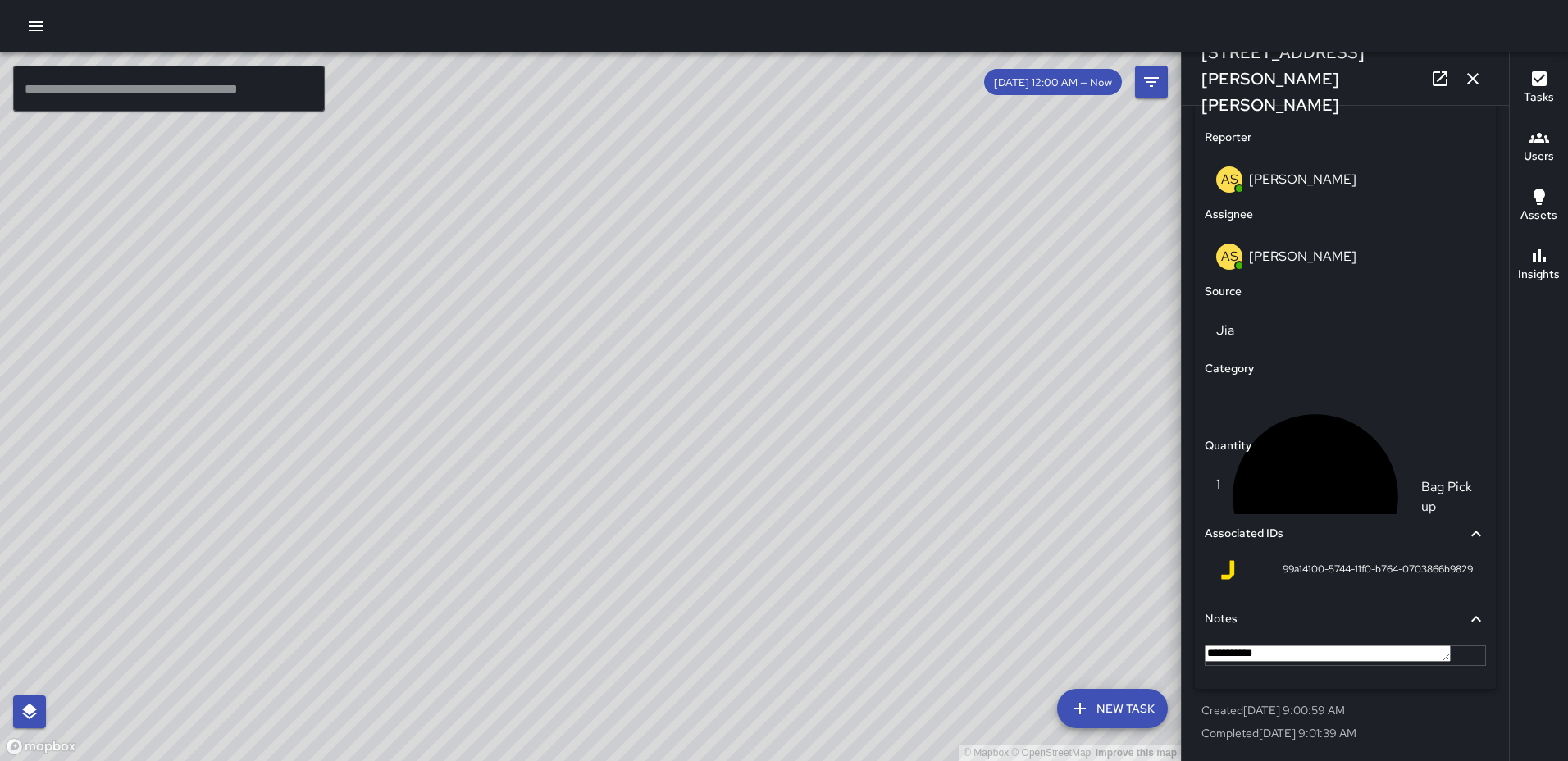 type on "**********" 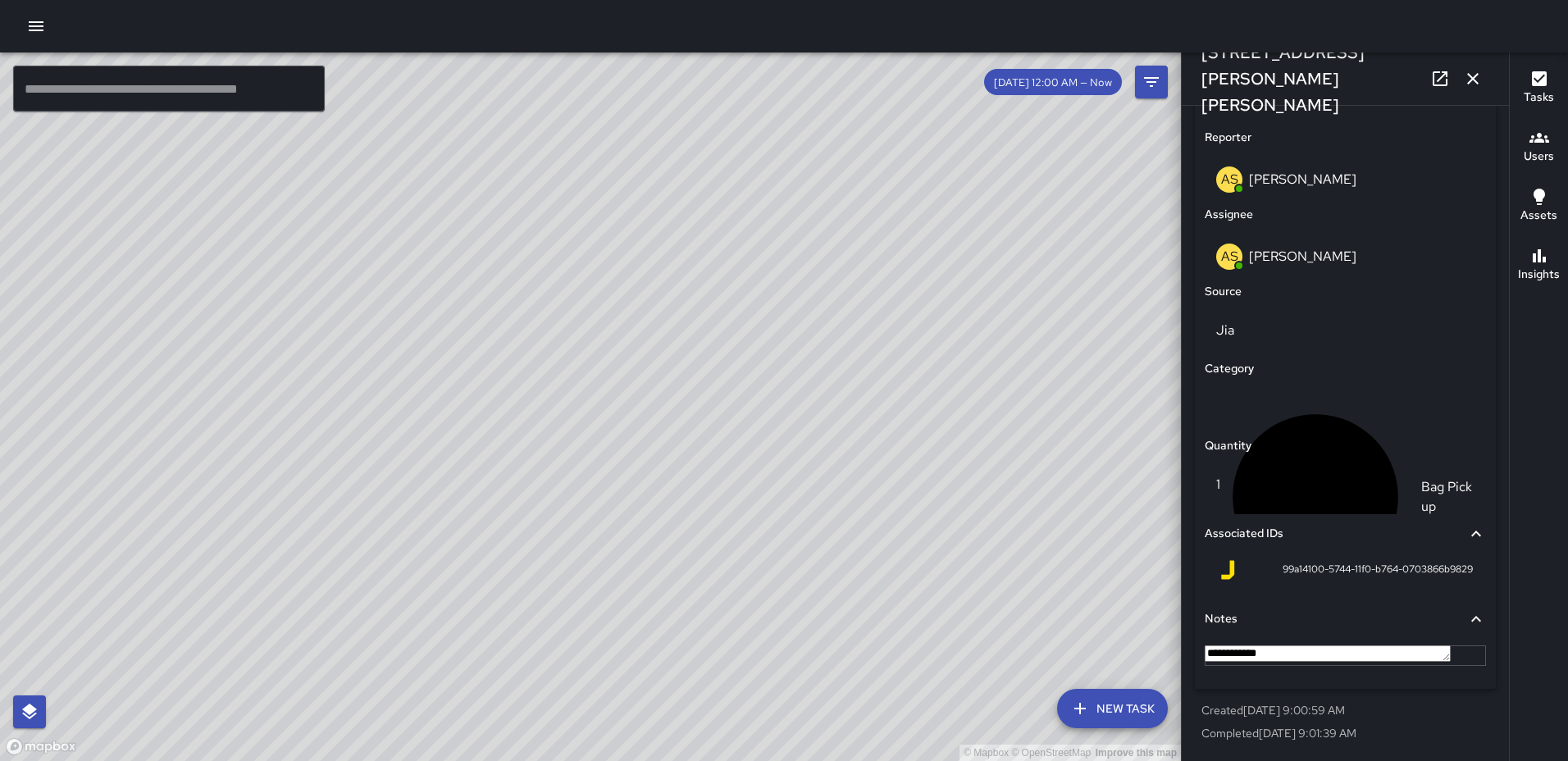 click on "© Mapbox   © OpenStreetMap   Improve this map" at bounding box center [590, 407] 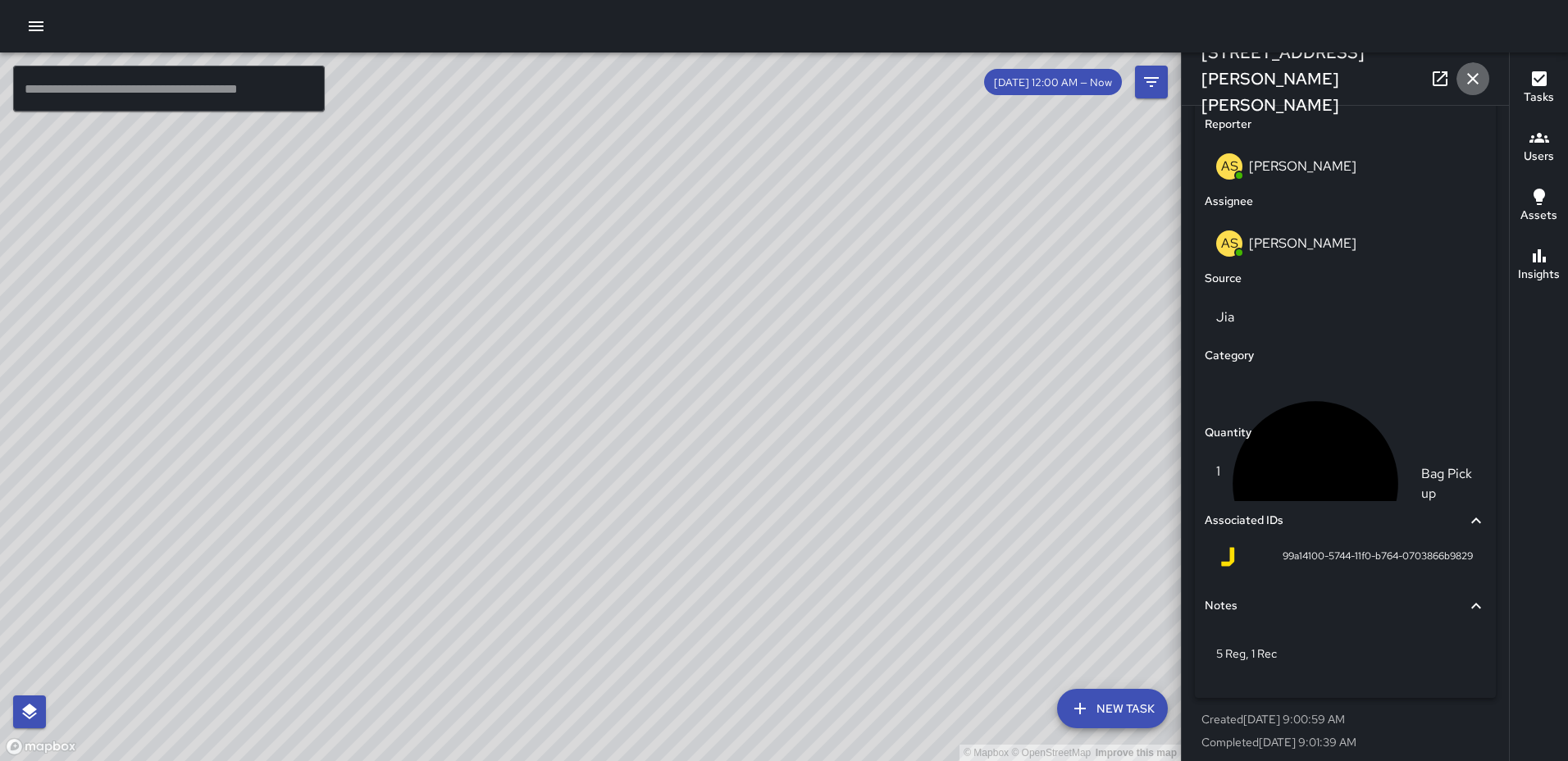 click 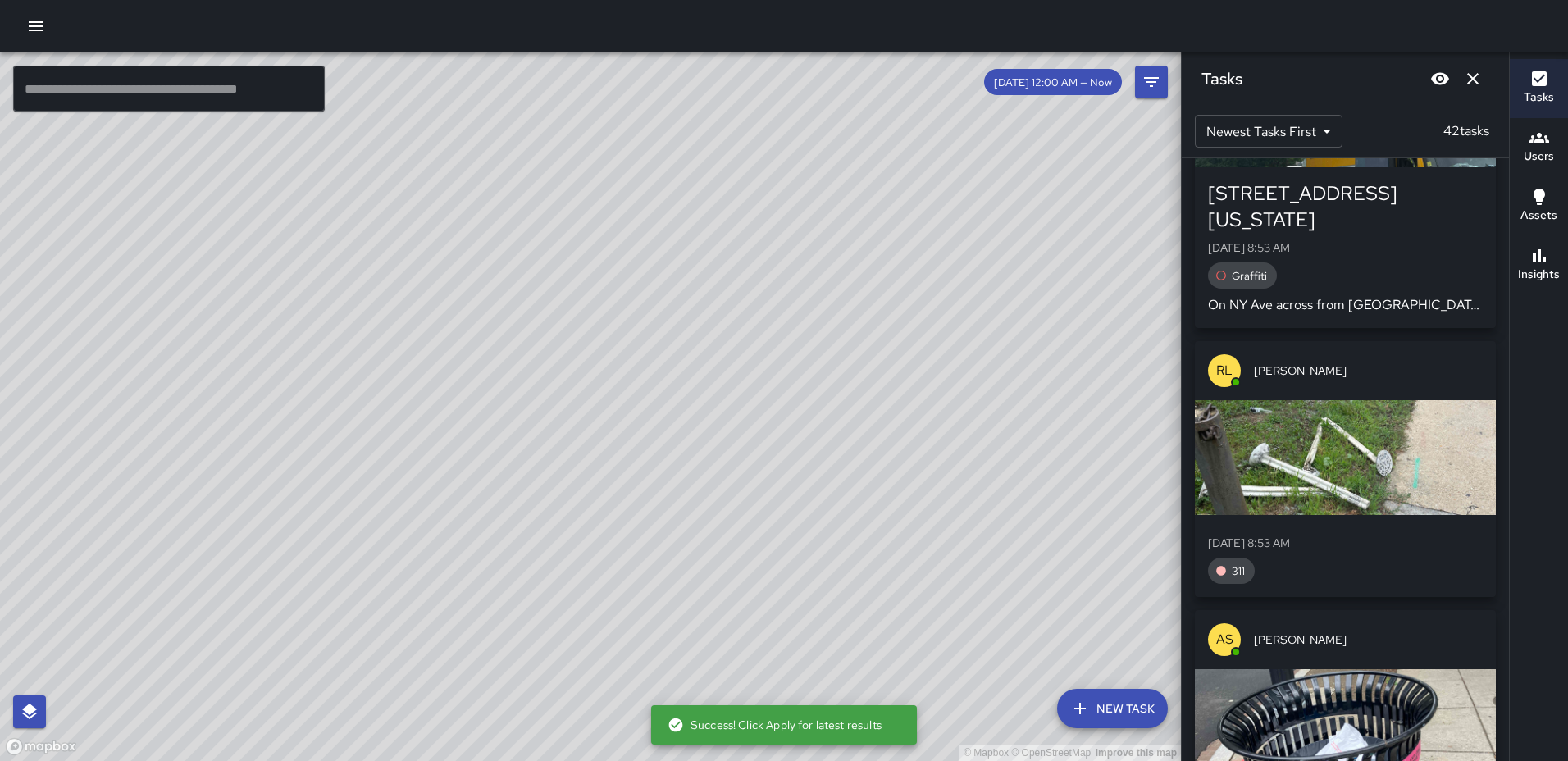 scroll, scrollTop: 8785, scrollLeft: 0, axis: vertical 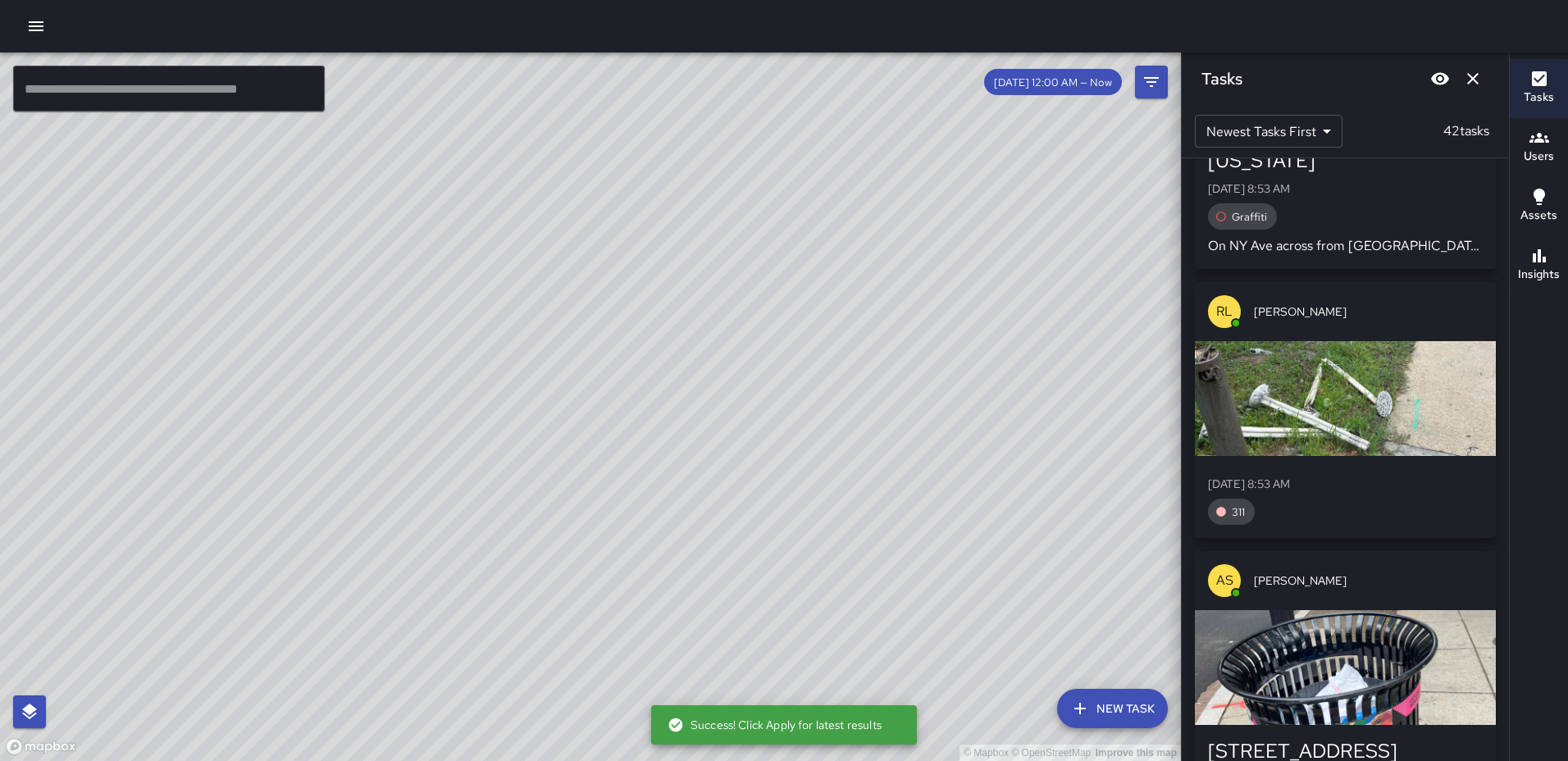 click at bounding box center (1345, 399) 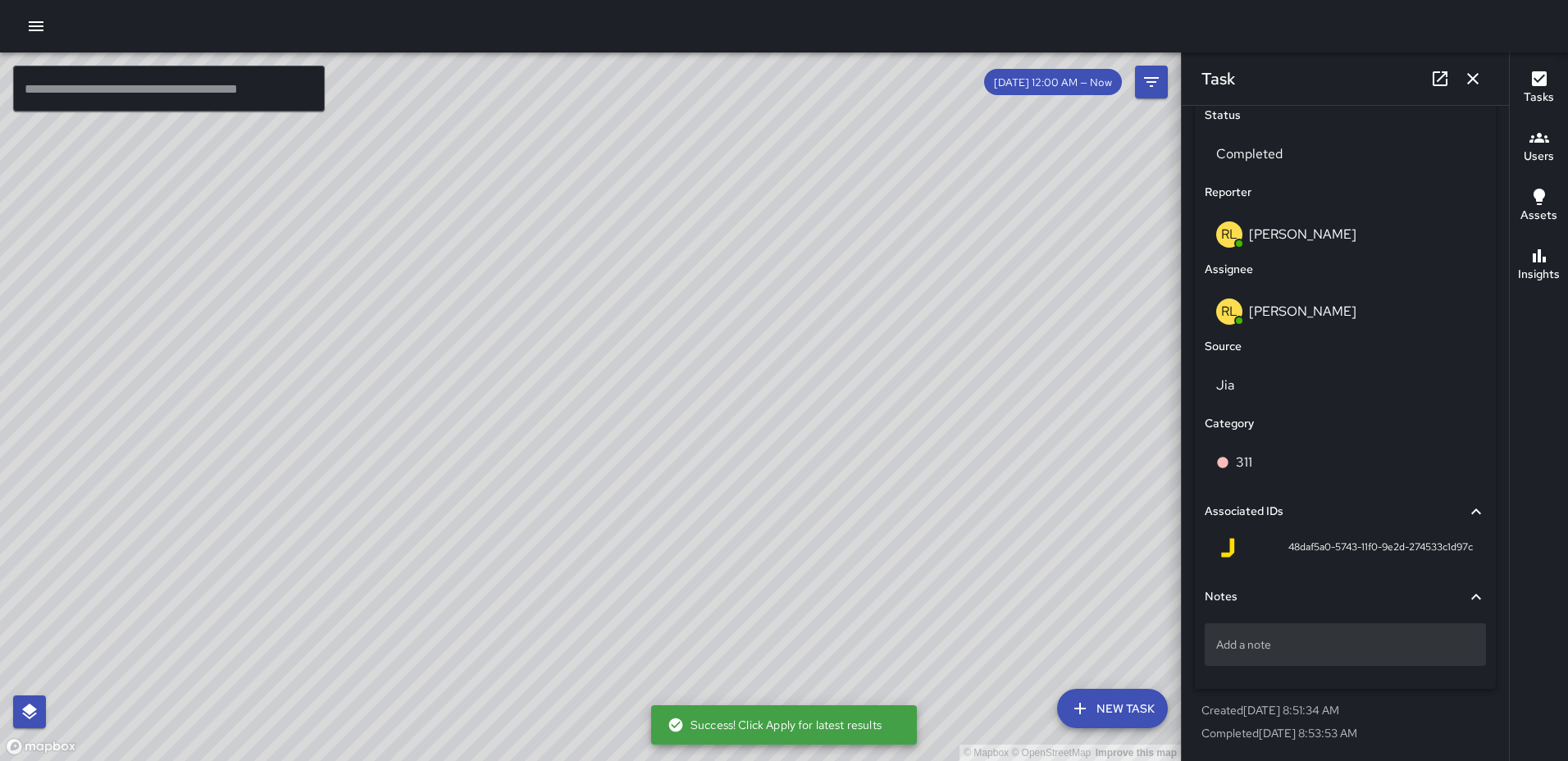 click on "Add a note" at bounding box center [1345, 645] 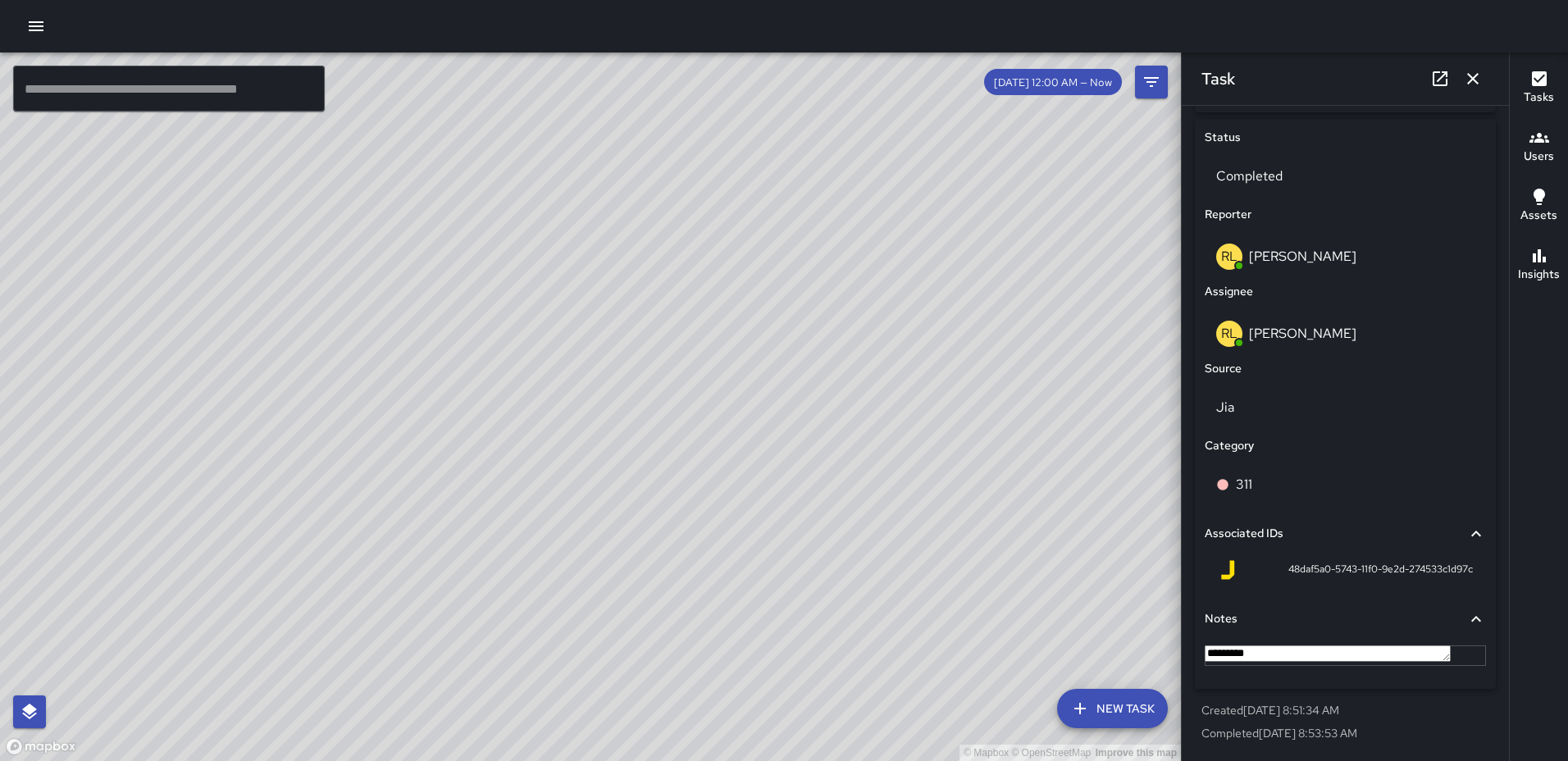type on "**********" 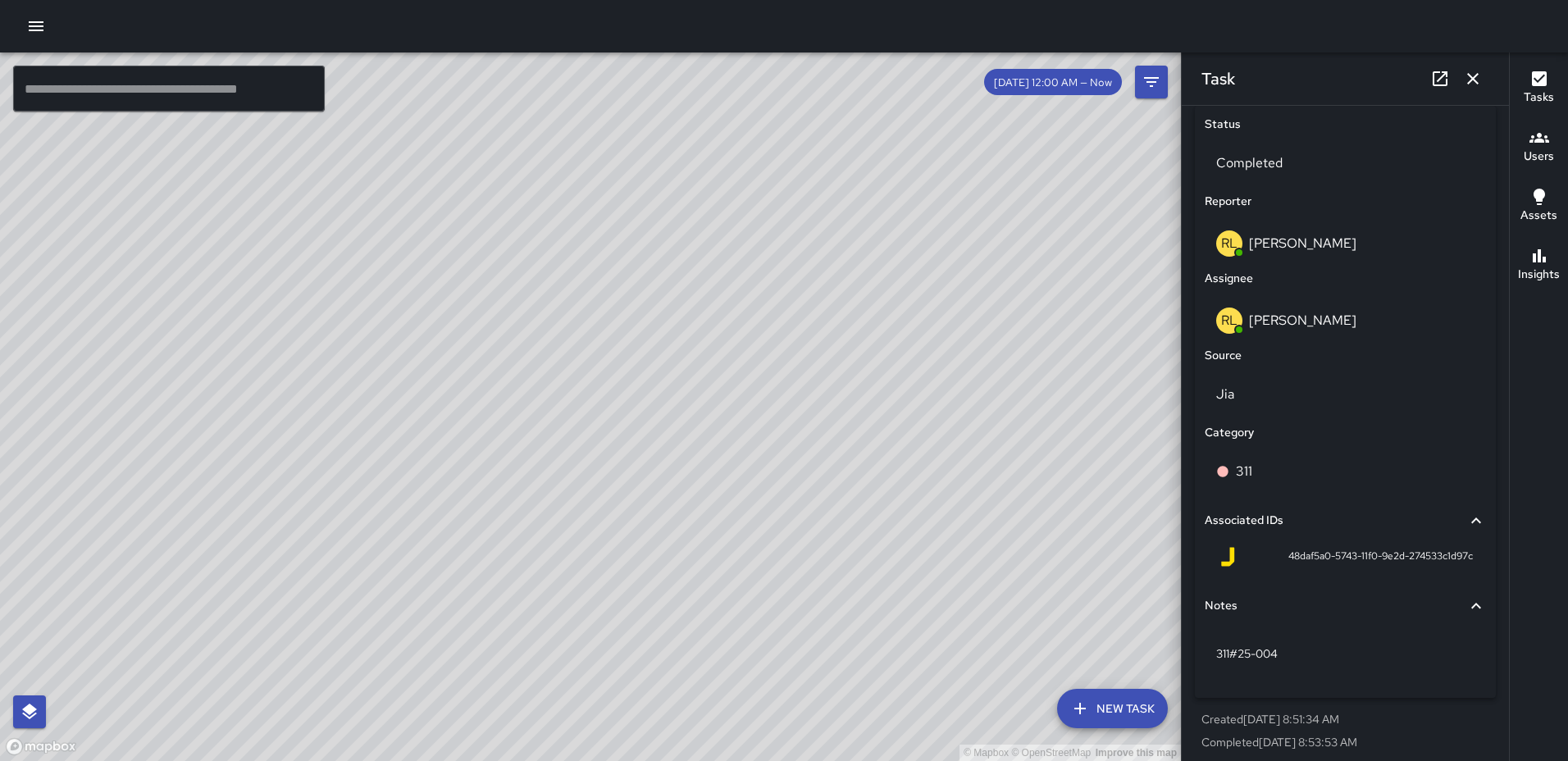 scroll, scrollTop: 9080, scrollLeft: 0, axis: vertical 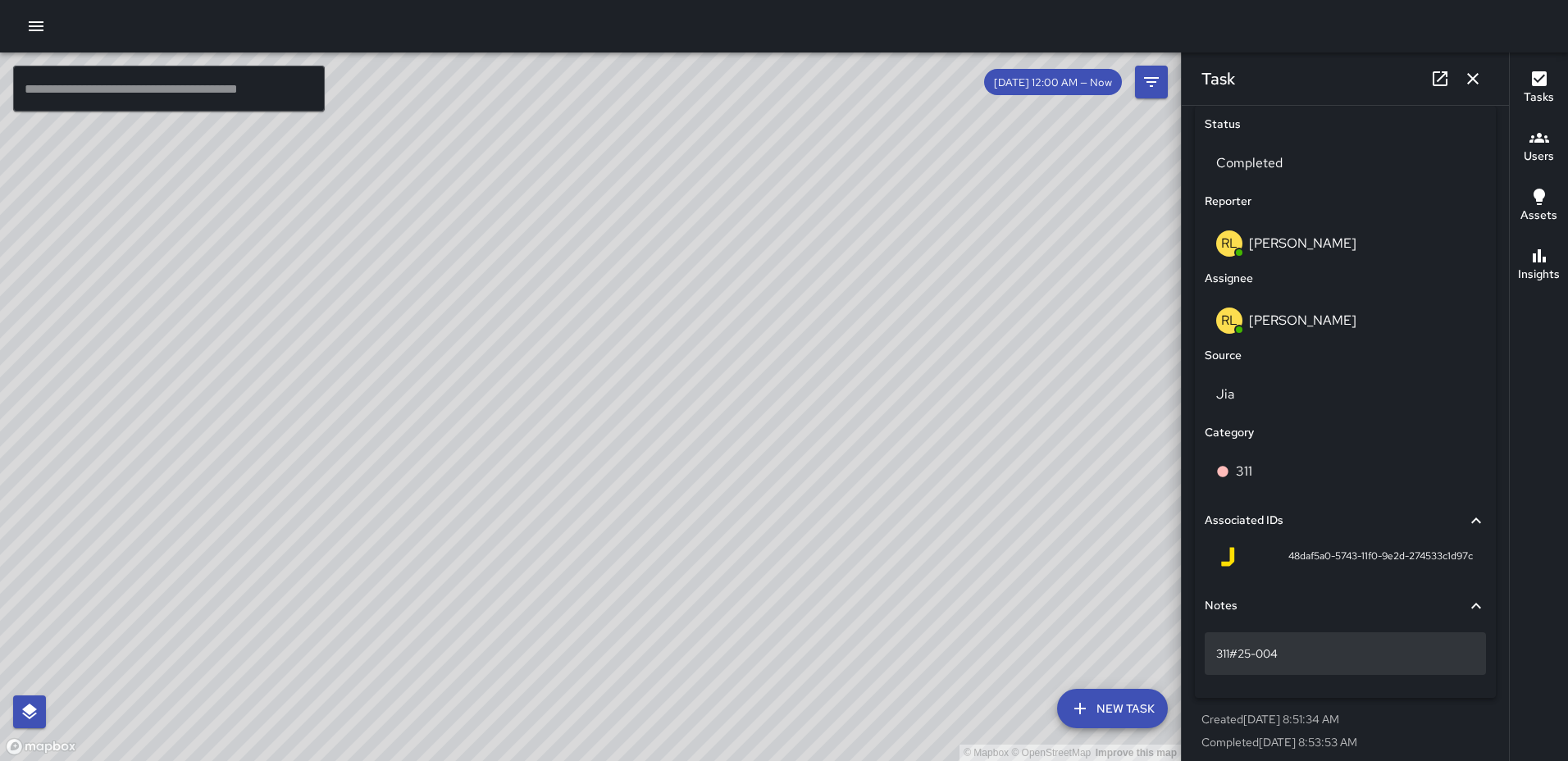click on "311#25-004" at bounding box center (1345, 654) 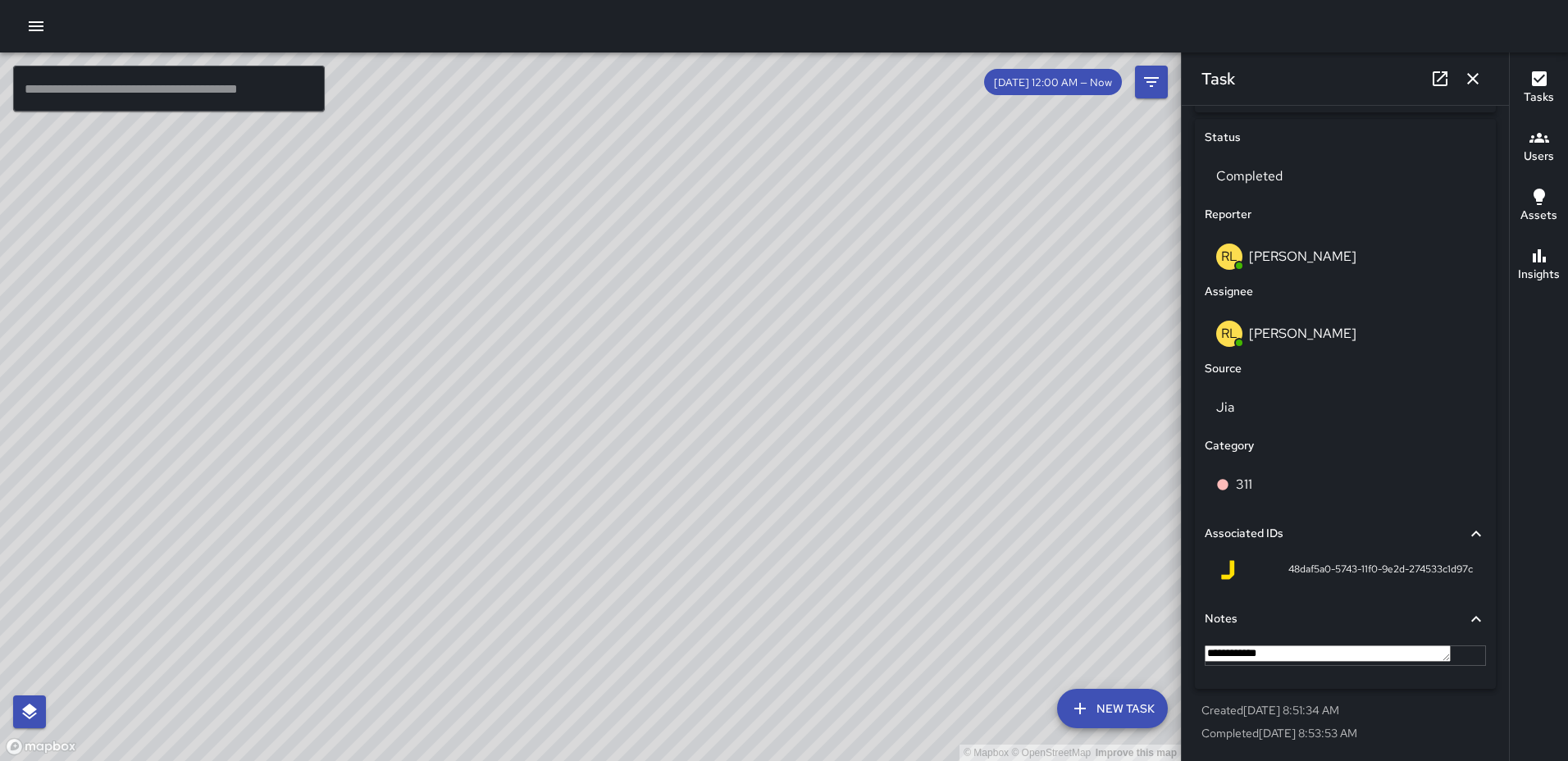 scroll, scrollTop: 9376, scrollLeft: 0, axis: vertical 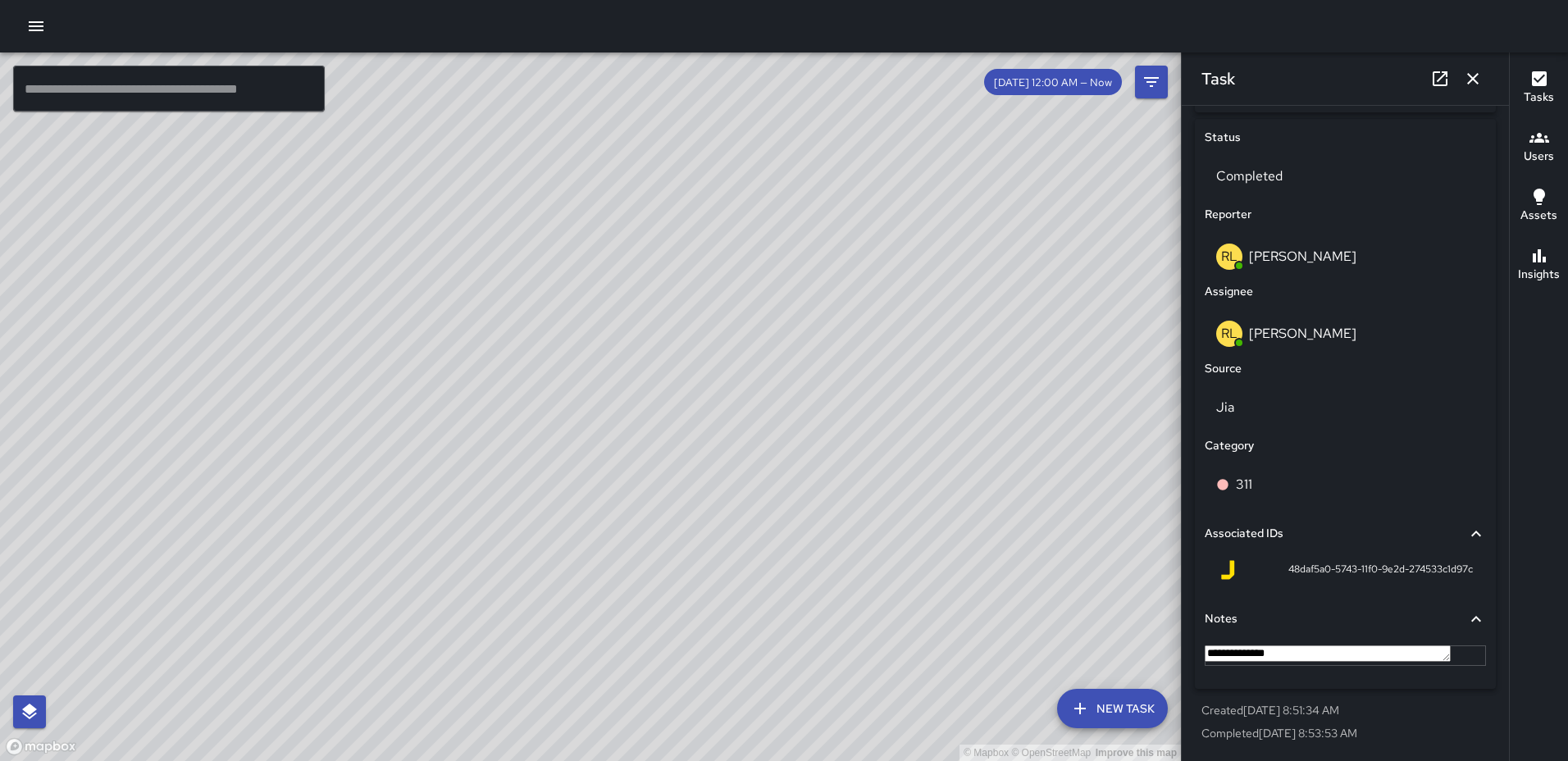 type on "**********" 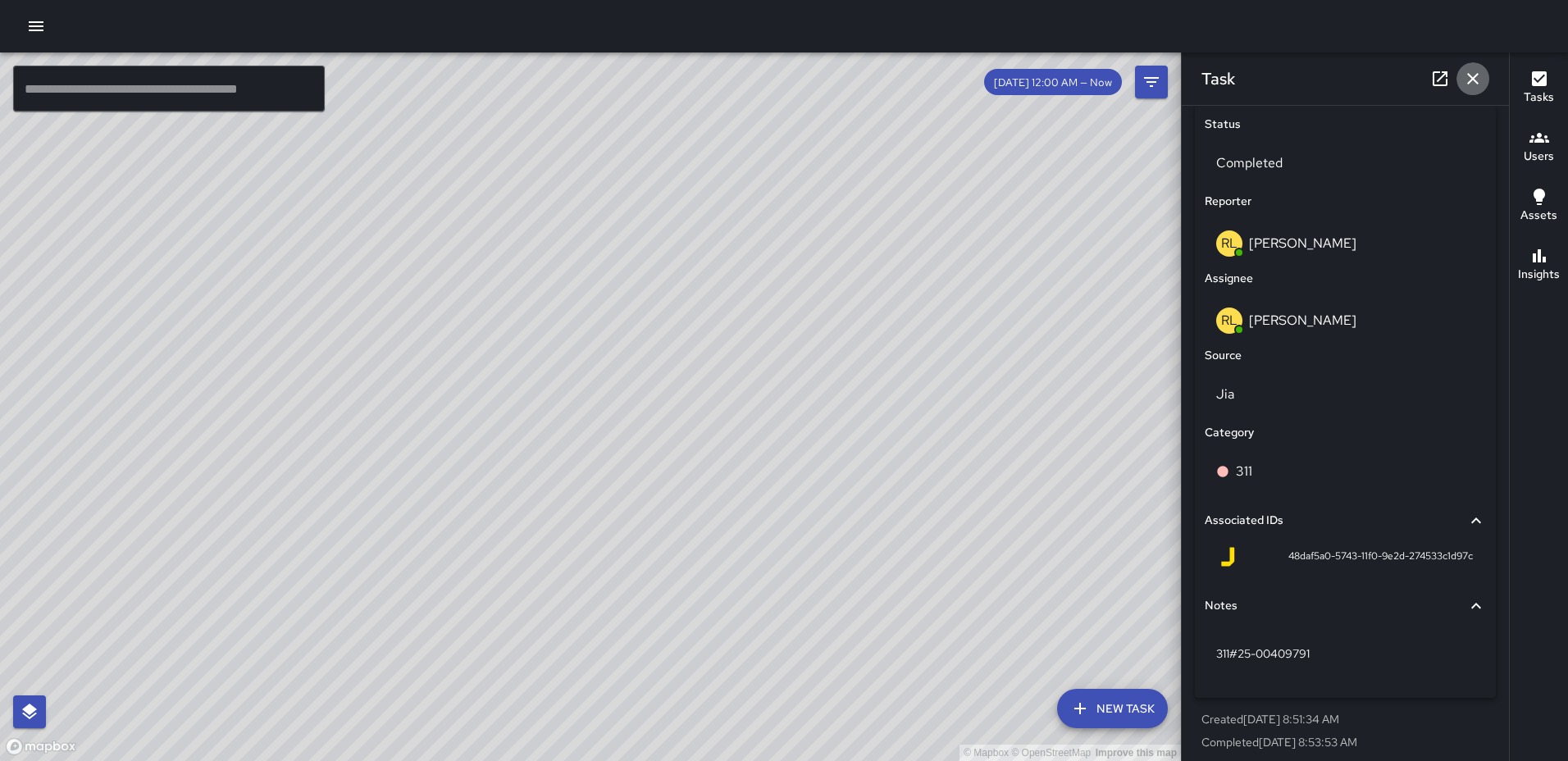 click 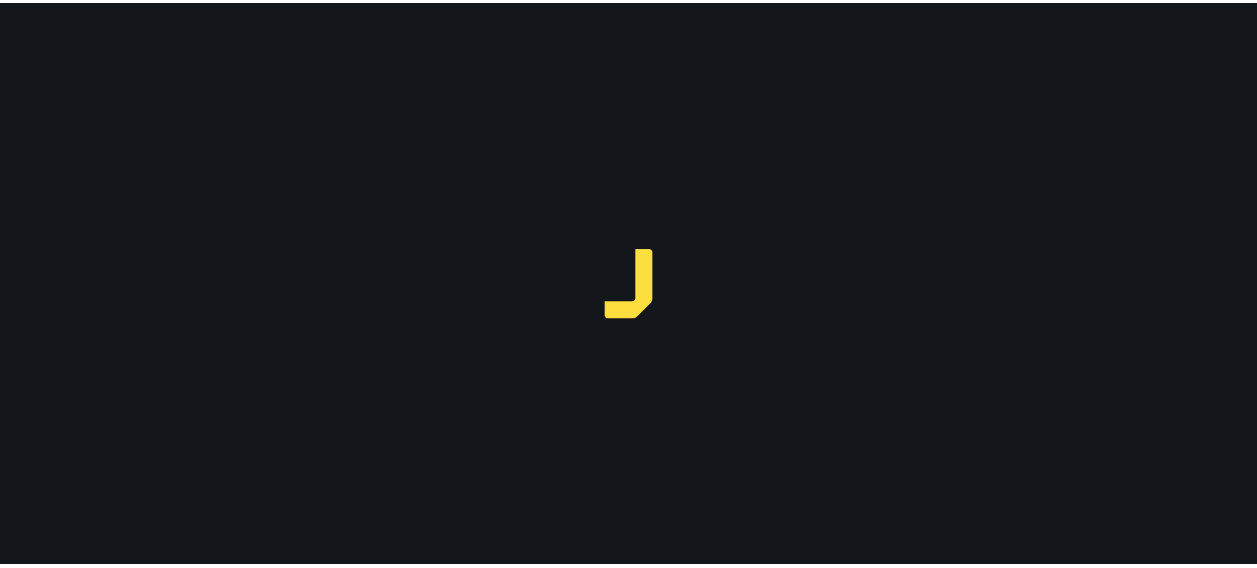 scroll, scrollTop: 0, scrollLeft: 0, axis: both 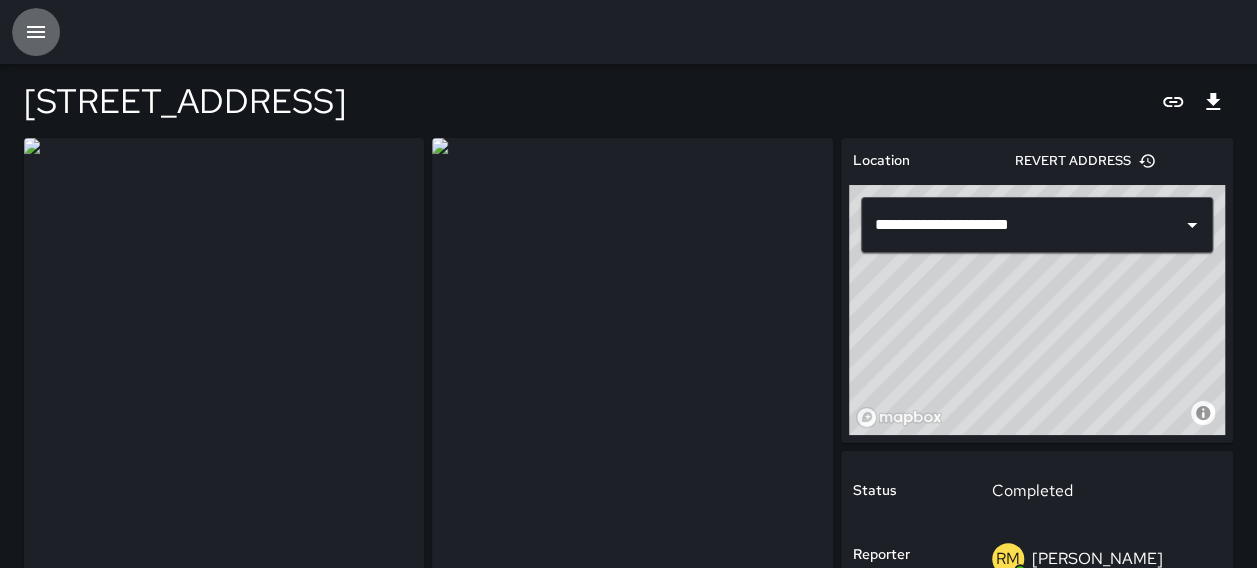 click 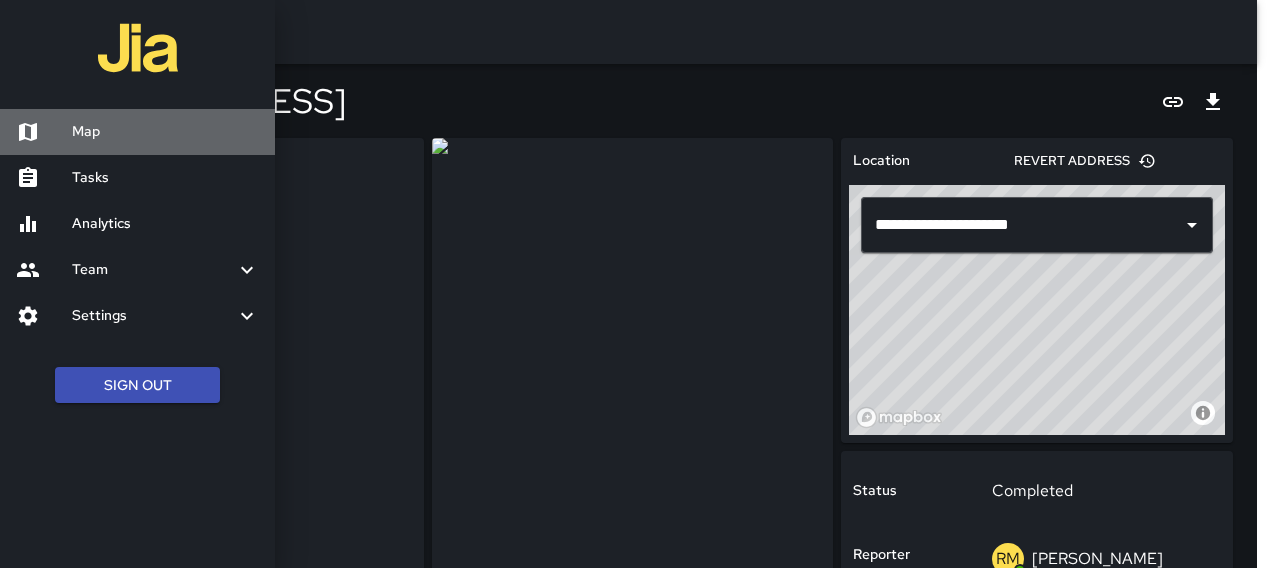 click on "Map" at bounding box center (165, 132) 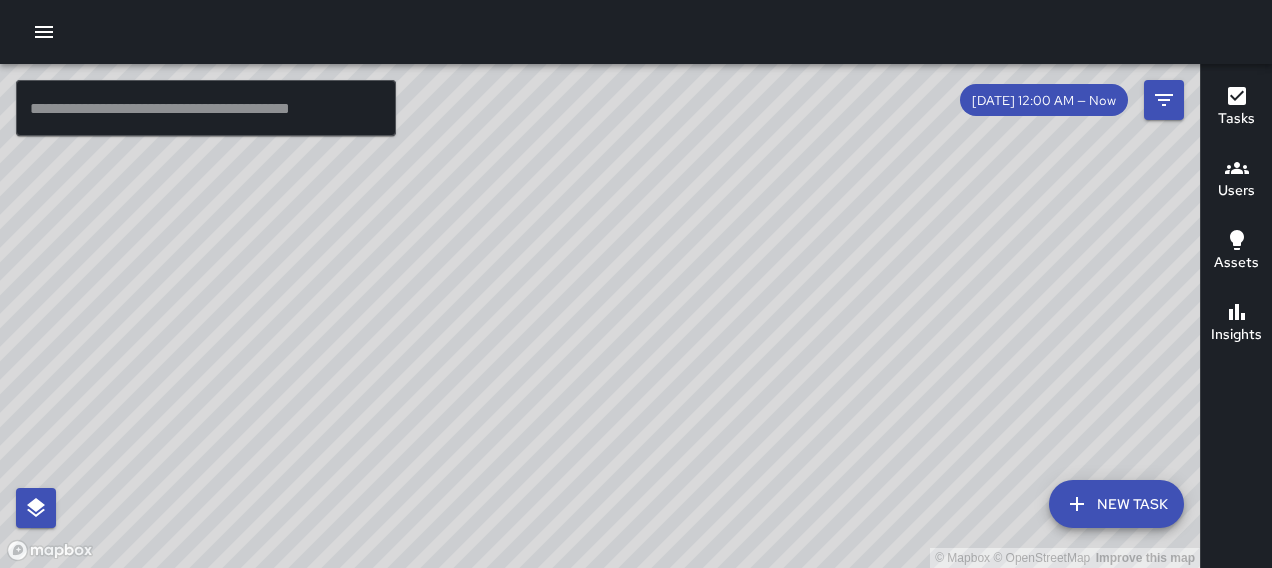 click 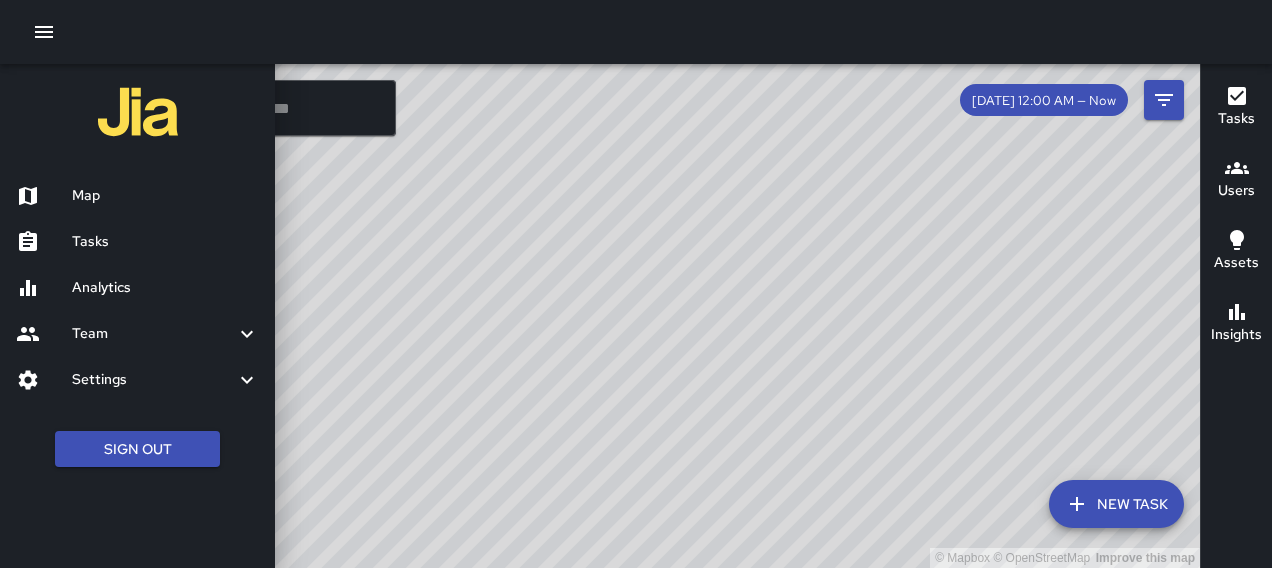 click on "Analytics" at bounding box center [165, 288] 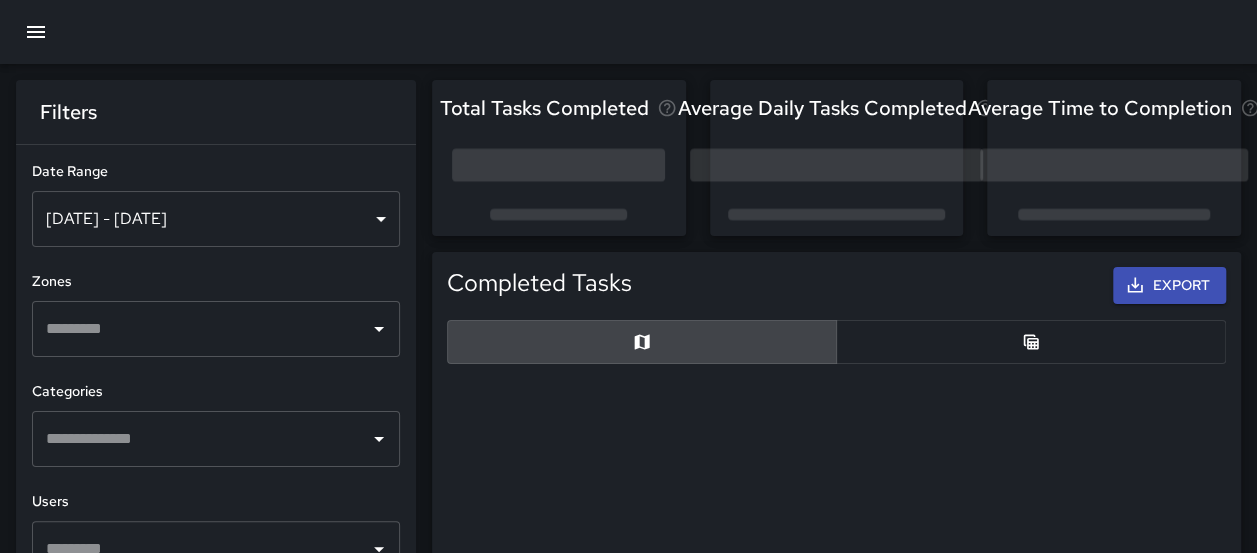 scroll, scrollTop: 16, scrollLeft: 16, axis: both 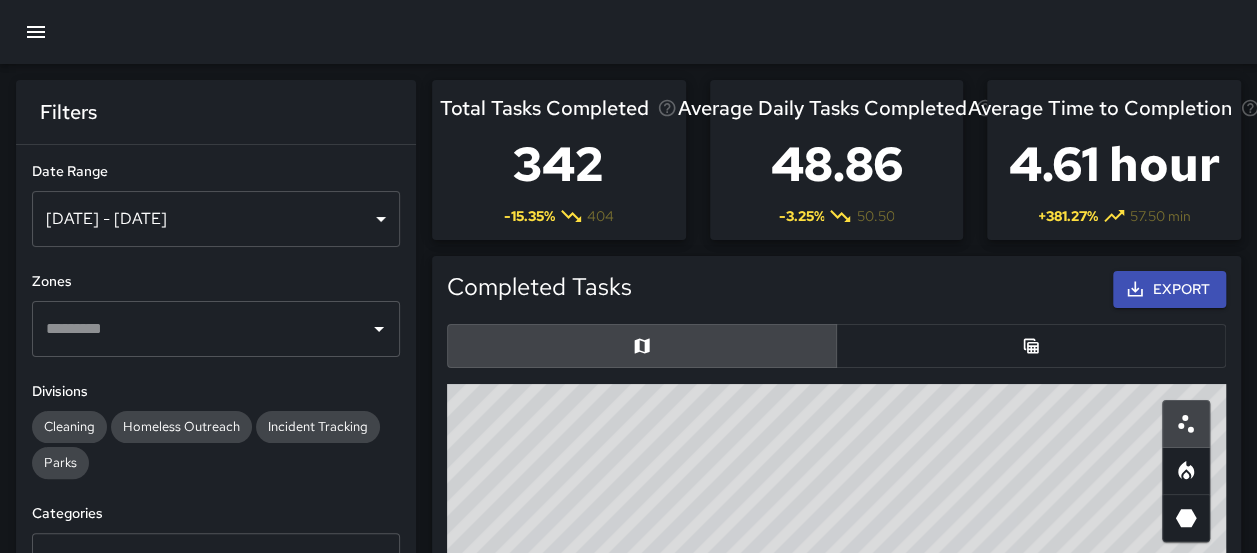 click 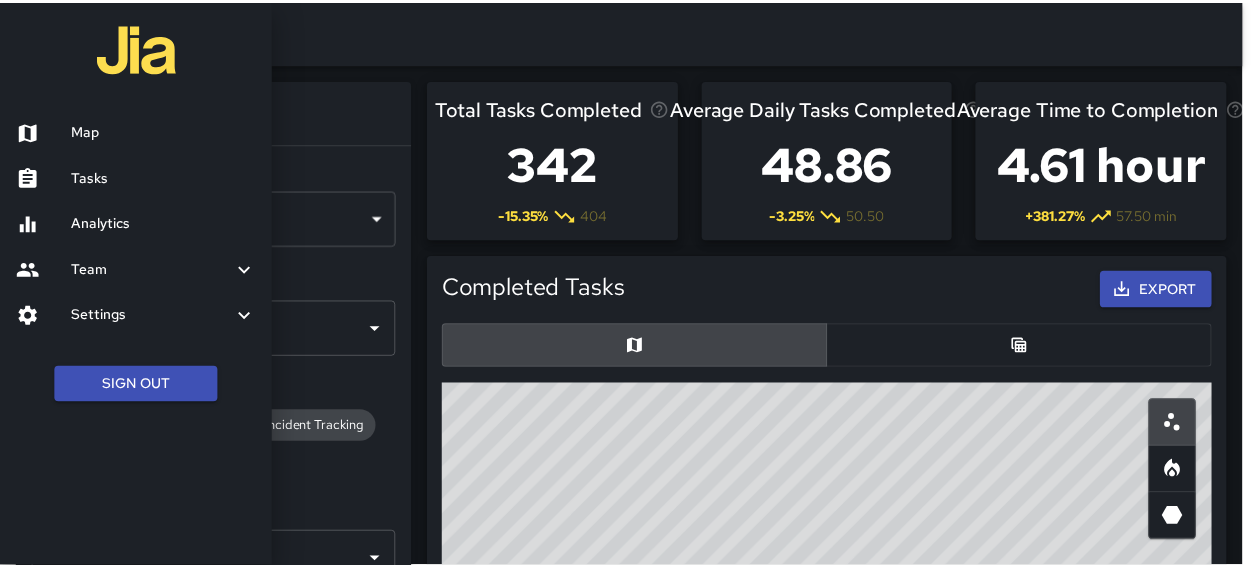 scroll, scrollTop: 16, scrollLeft: 16, axis: both 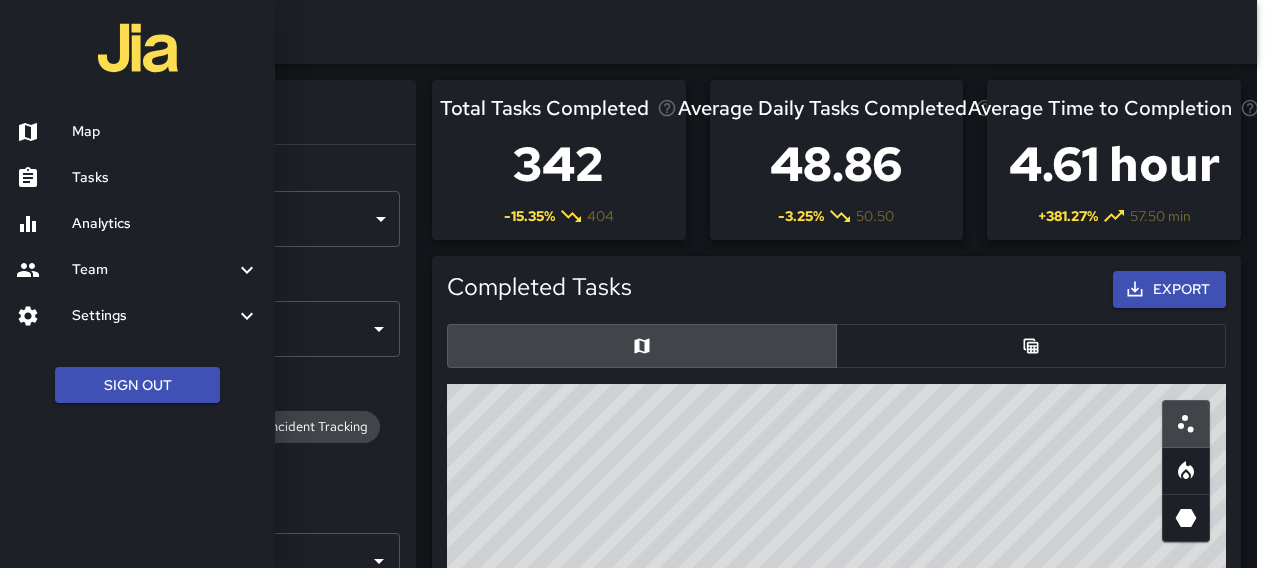 click on "Settings" at bounding box center (153, 316) 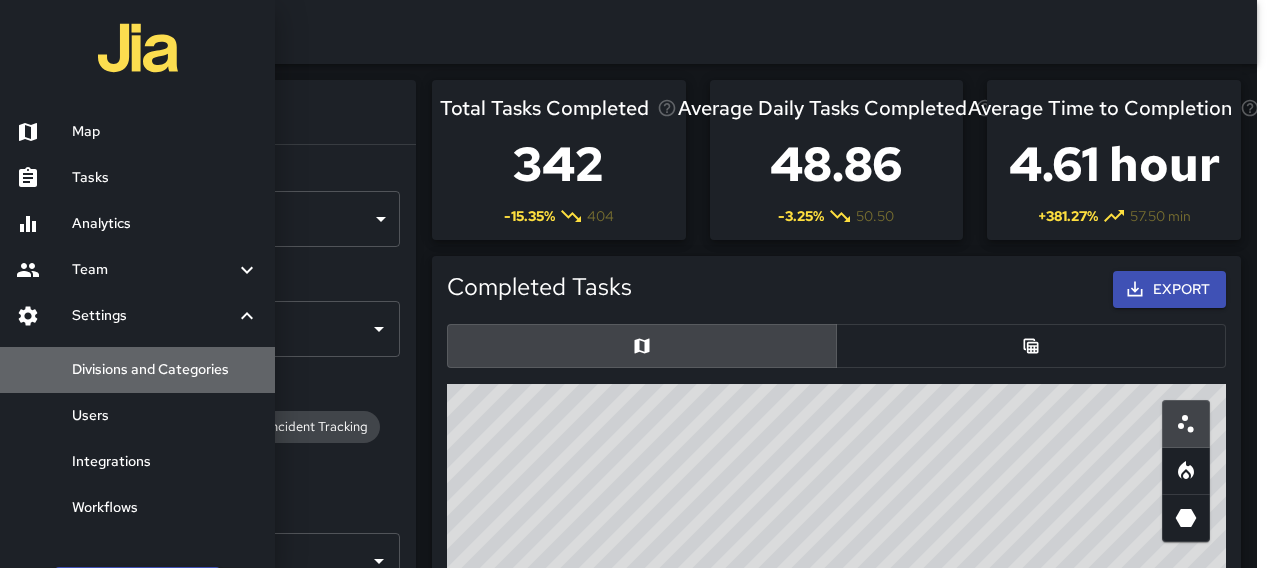 click on "Divisions and Categories" at bounding box center [165, 370] 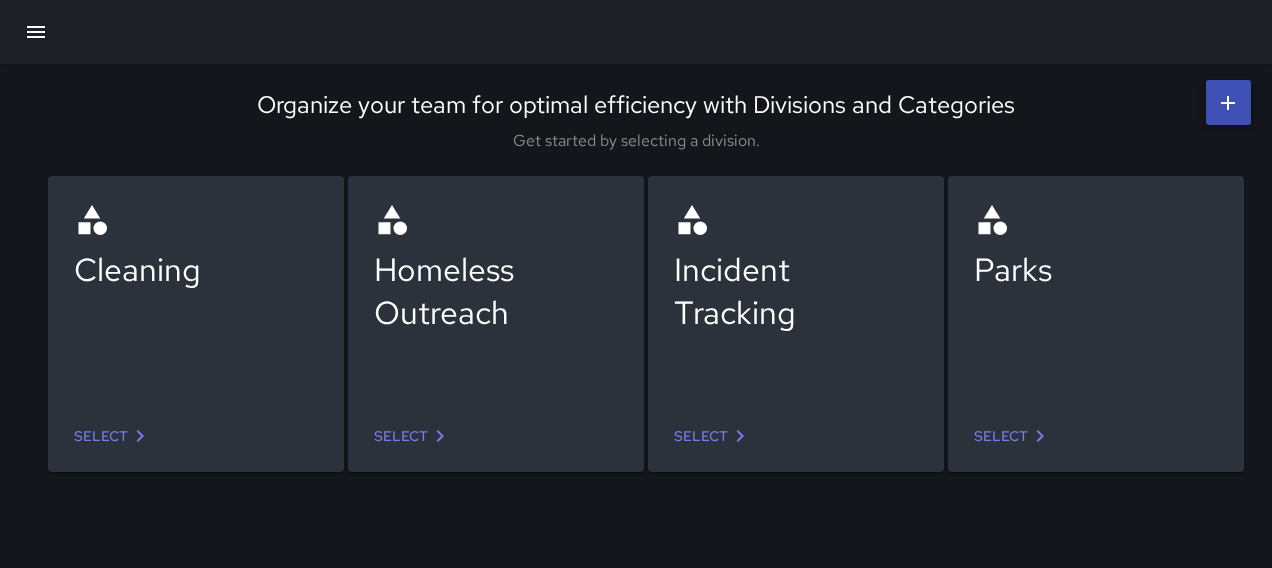 click on "Select" at bounding box center (1013, 436) 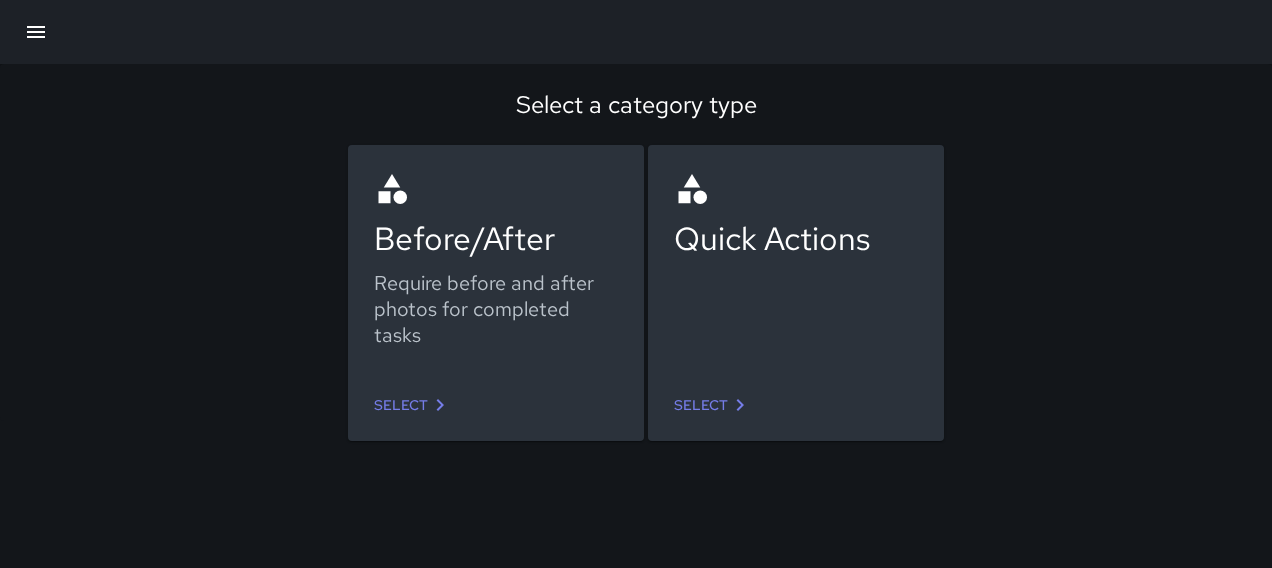 click 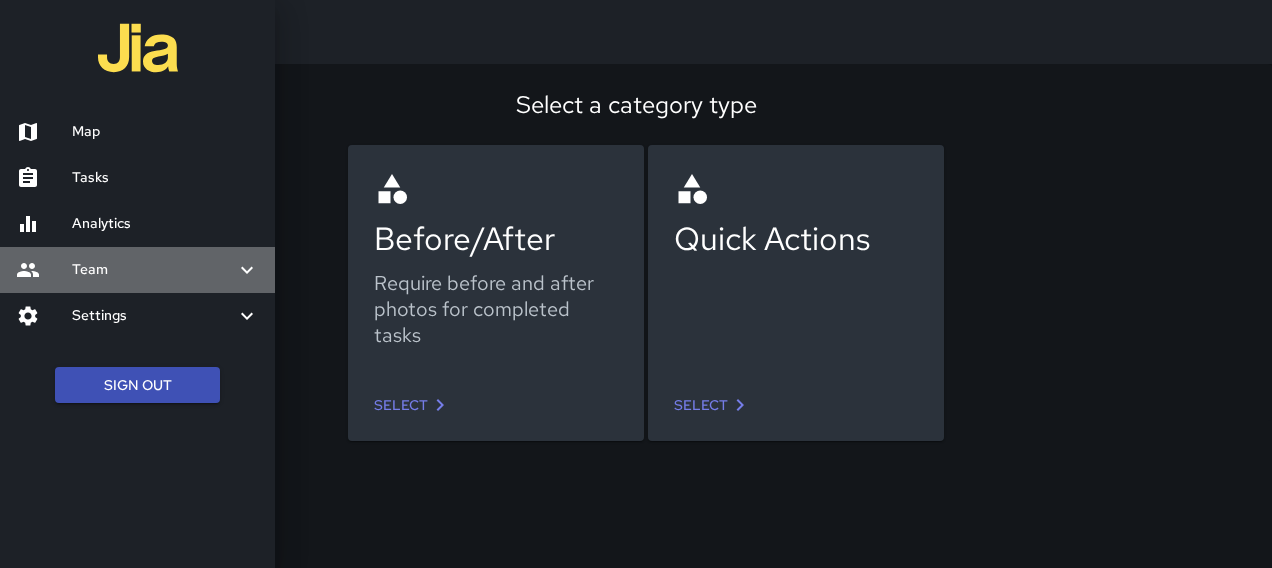click on "Team" at bounding box center [153, 270] 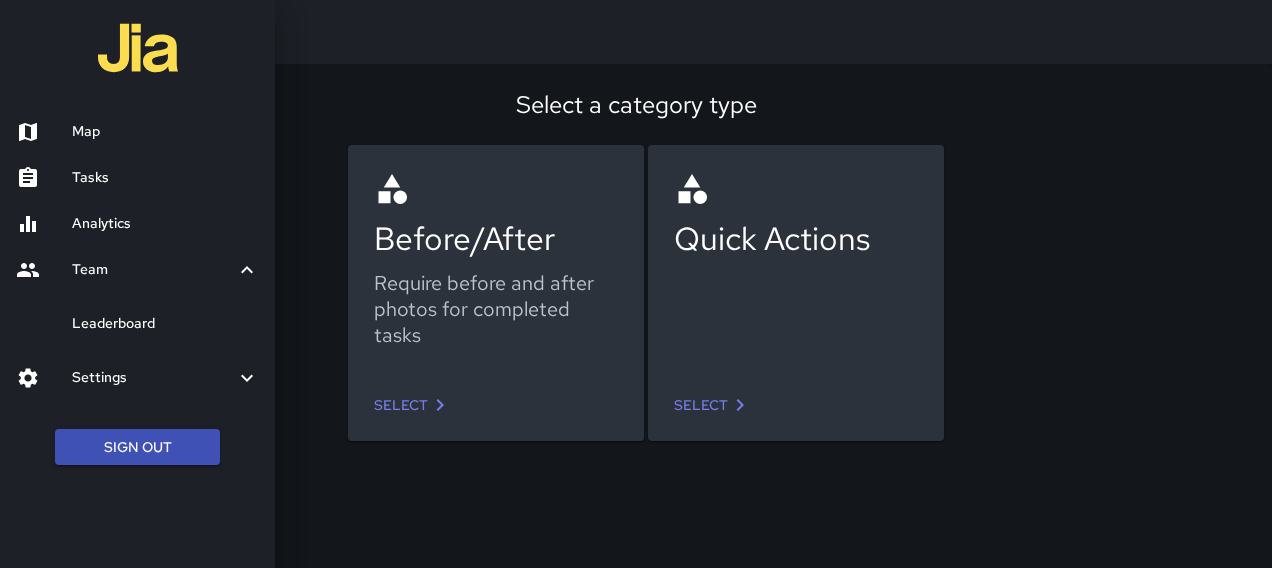 click on "Settings" at bounding box center (153, 378) 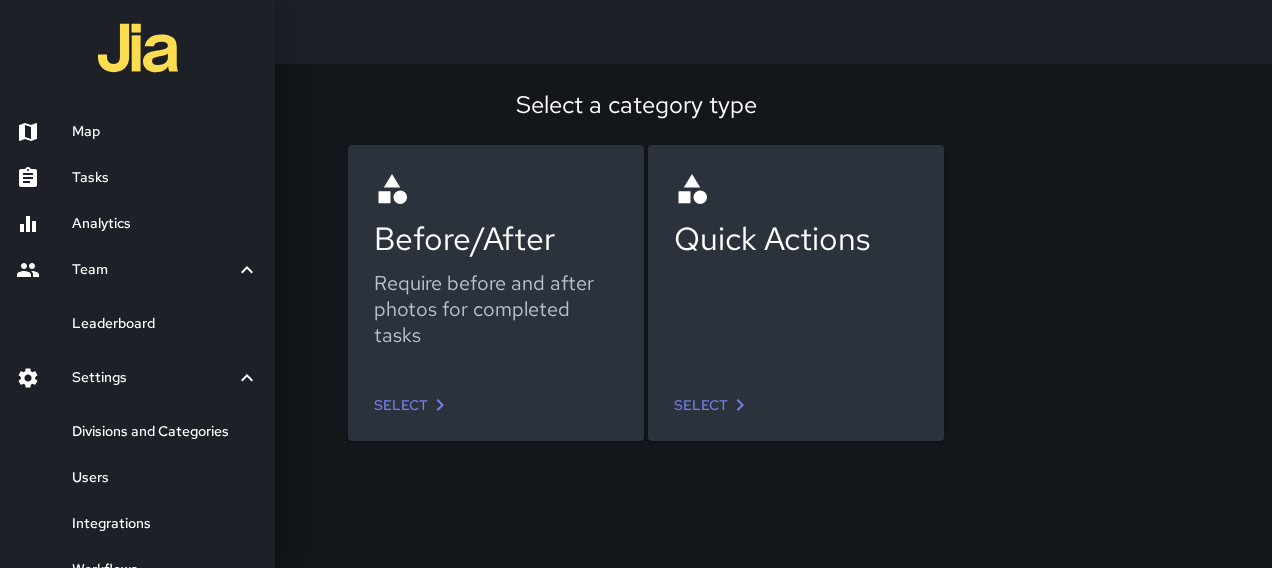 click on "Users" at bounding box center (165, 478) 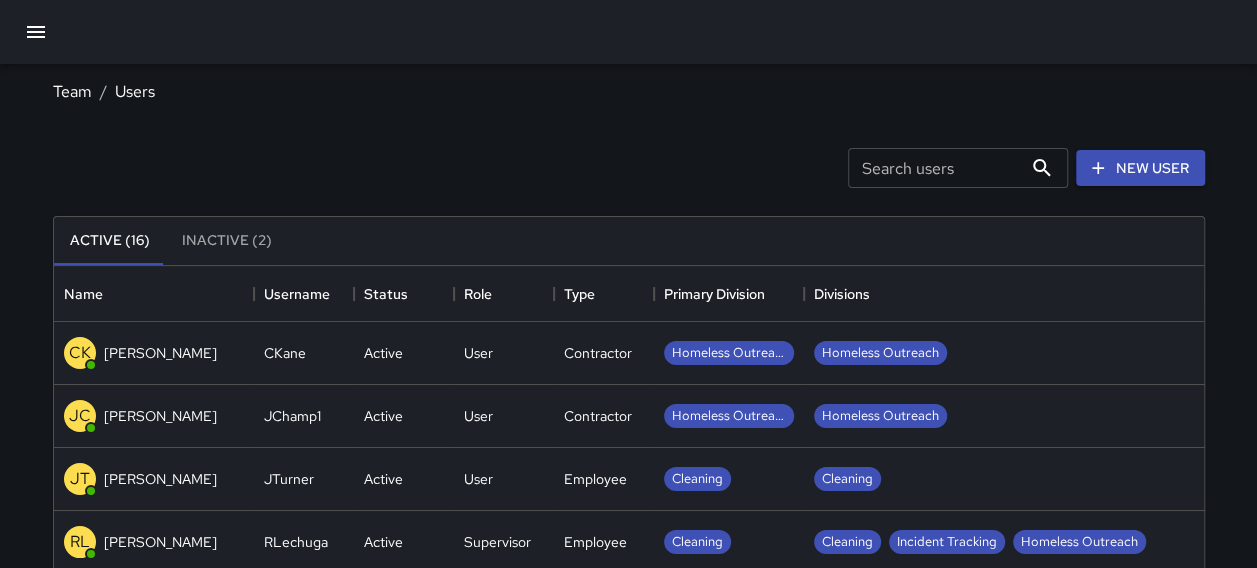 scroll, scrollTop: 16, scrollLeft: 16, axis: both 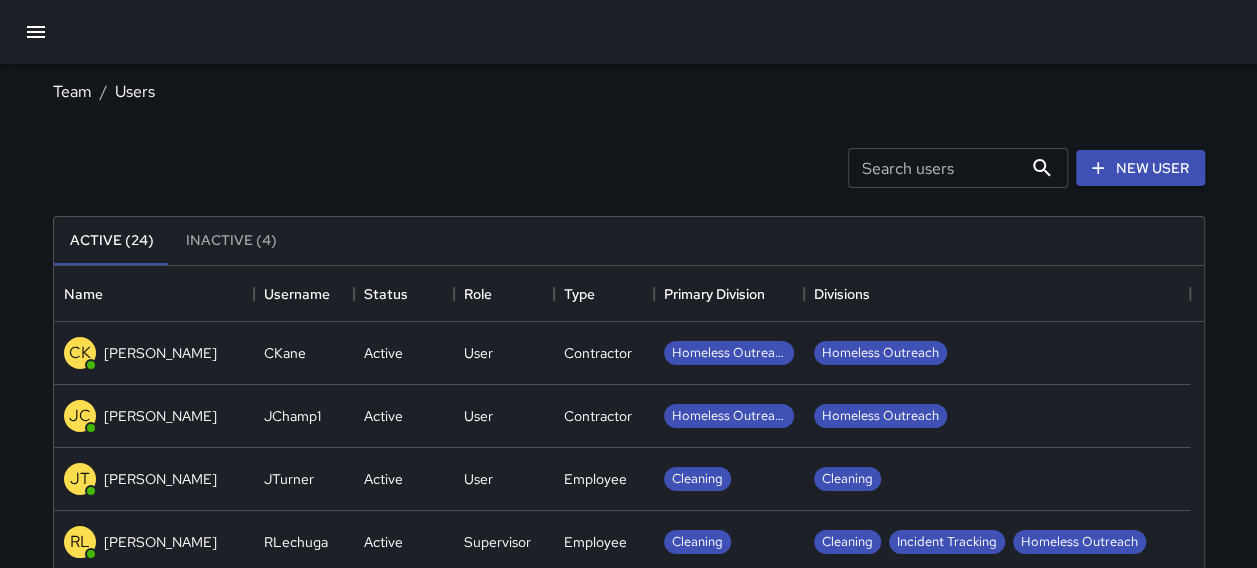 click on "[PERSON_NAME]" at bounding box center (160, 479) 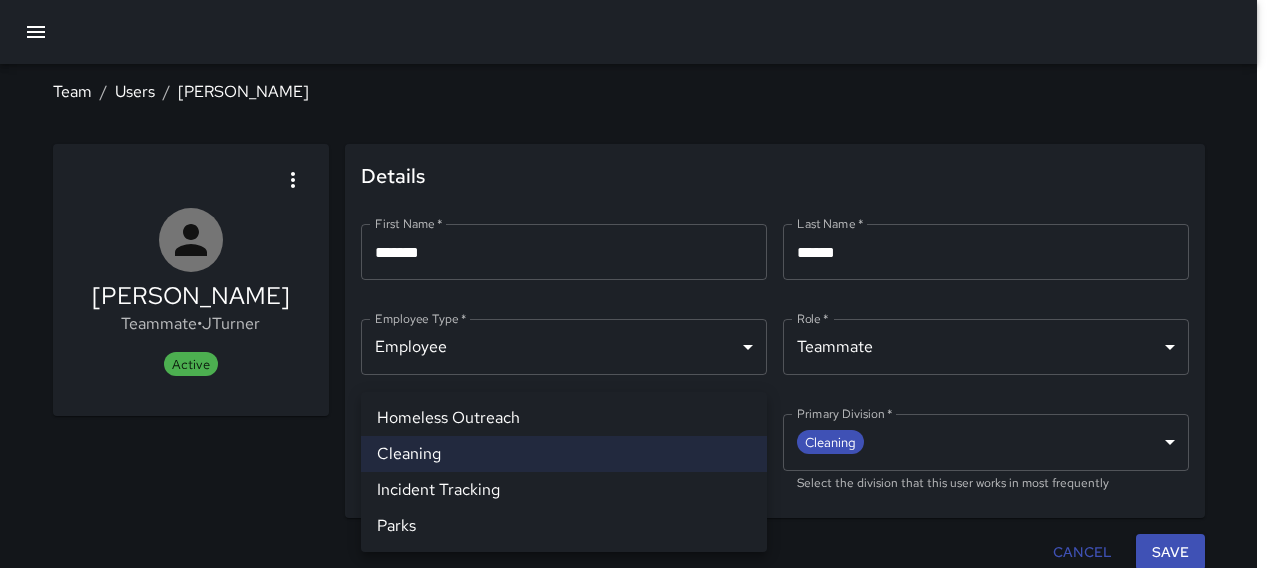 click on "**********" at bounding box center [636, 289] 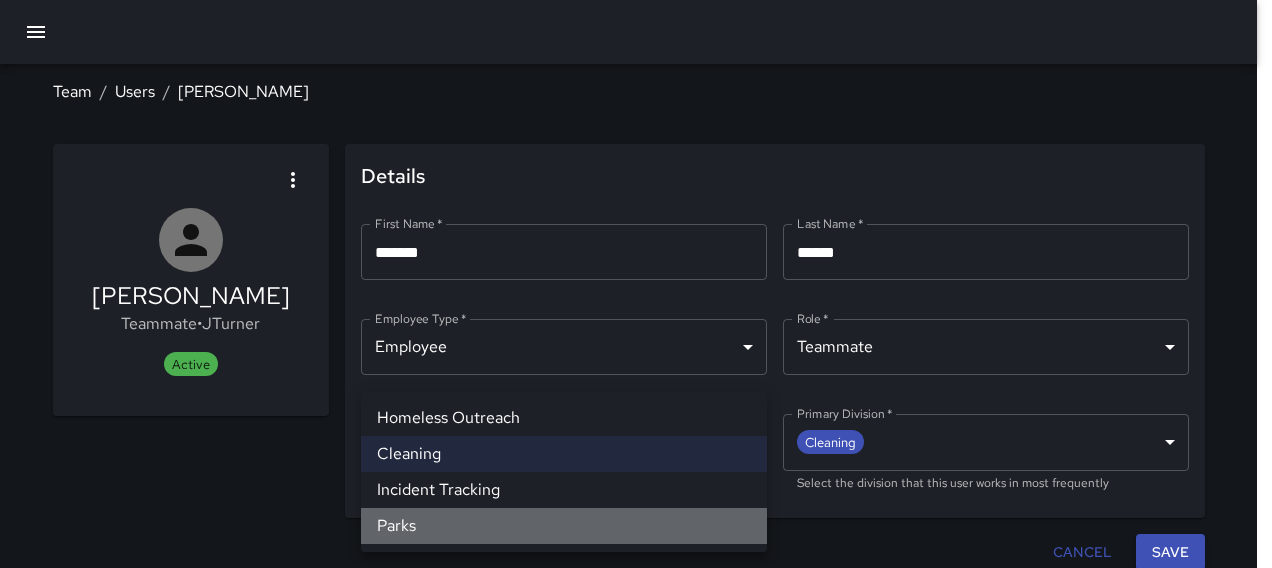 click on "Parks" at bounding box center [564, 526] 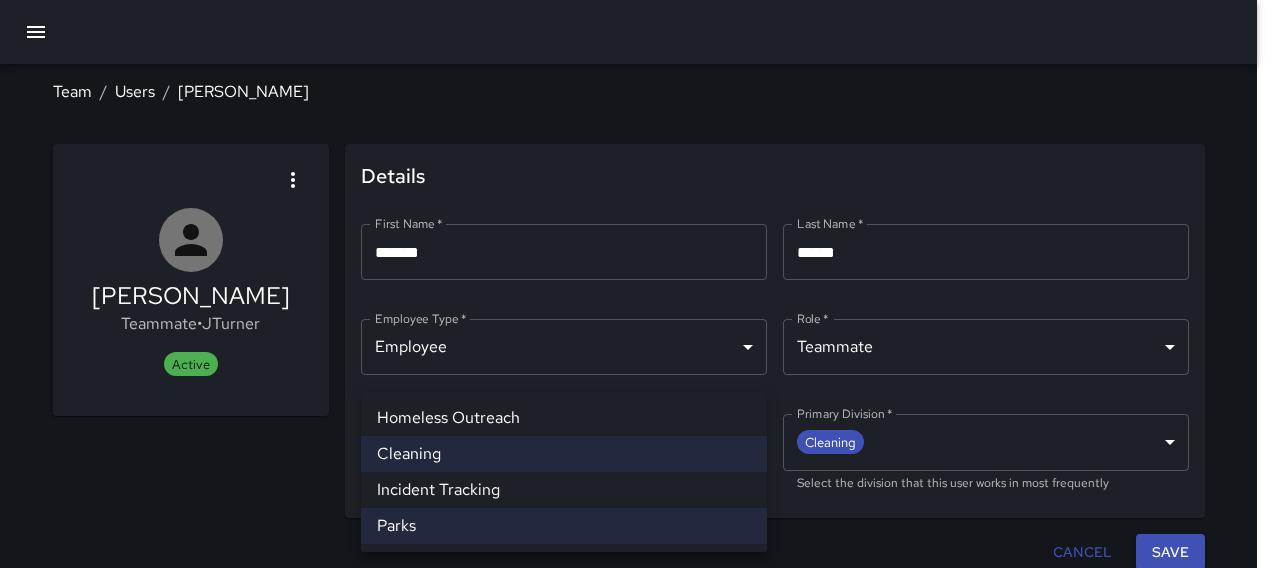 click at bounding box center [636, 284] 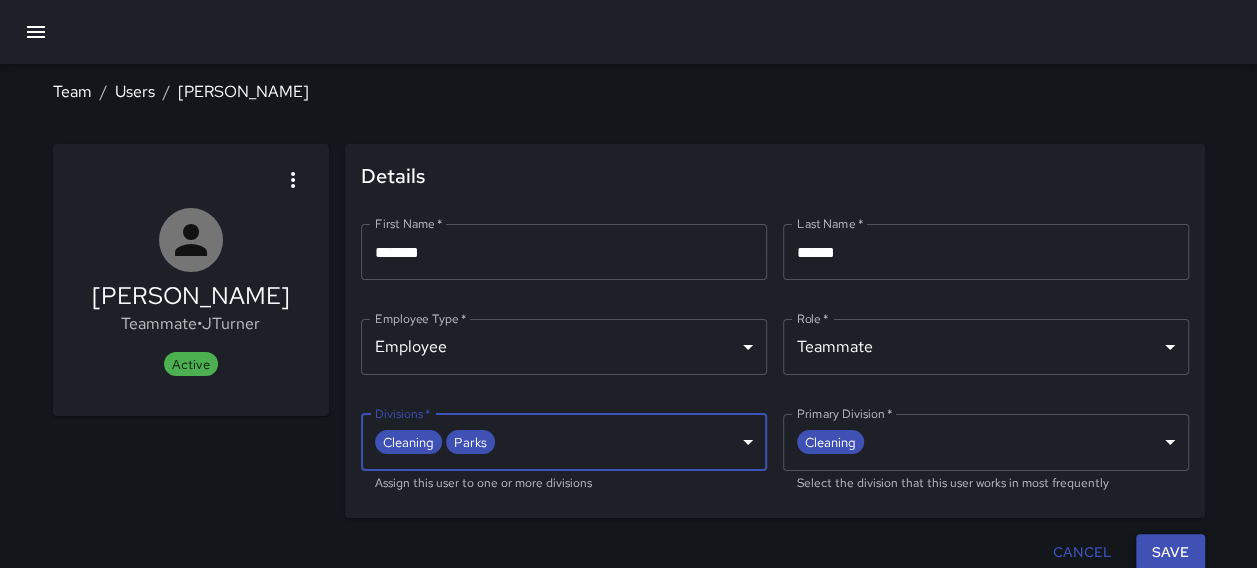 click on "Save" at bounding box center [1170, 552] 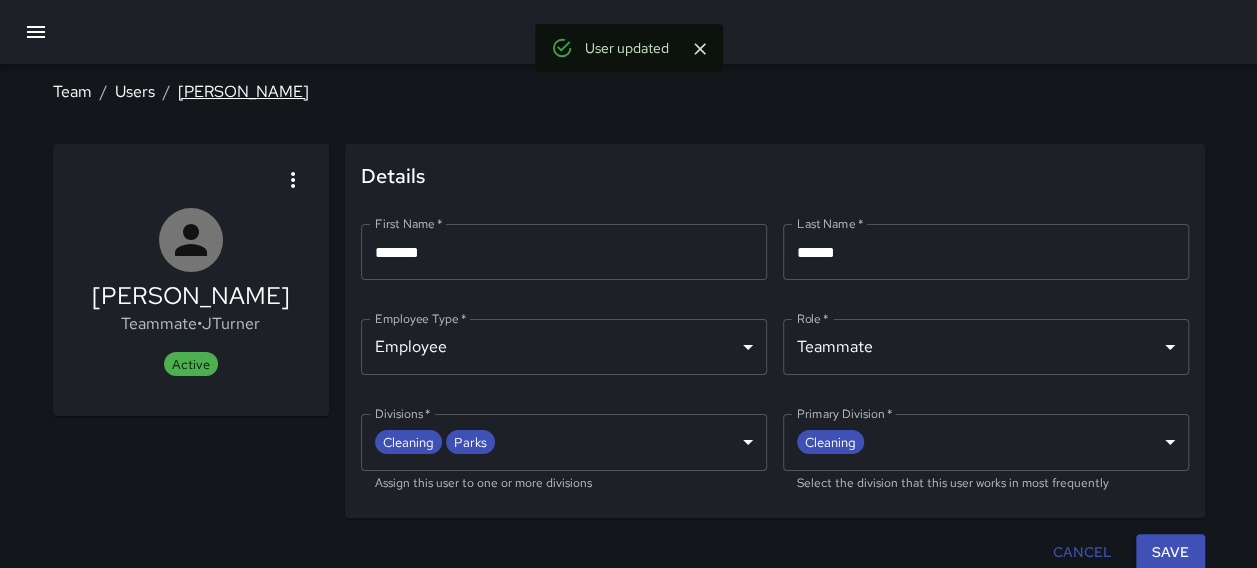 click on "[PERSON_NAME]" at bounding box center (243, 91) 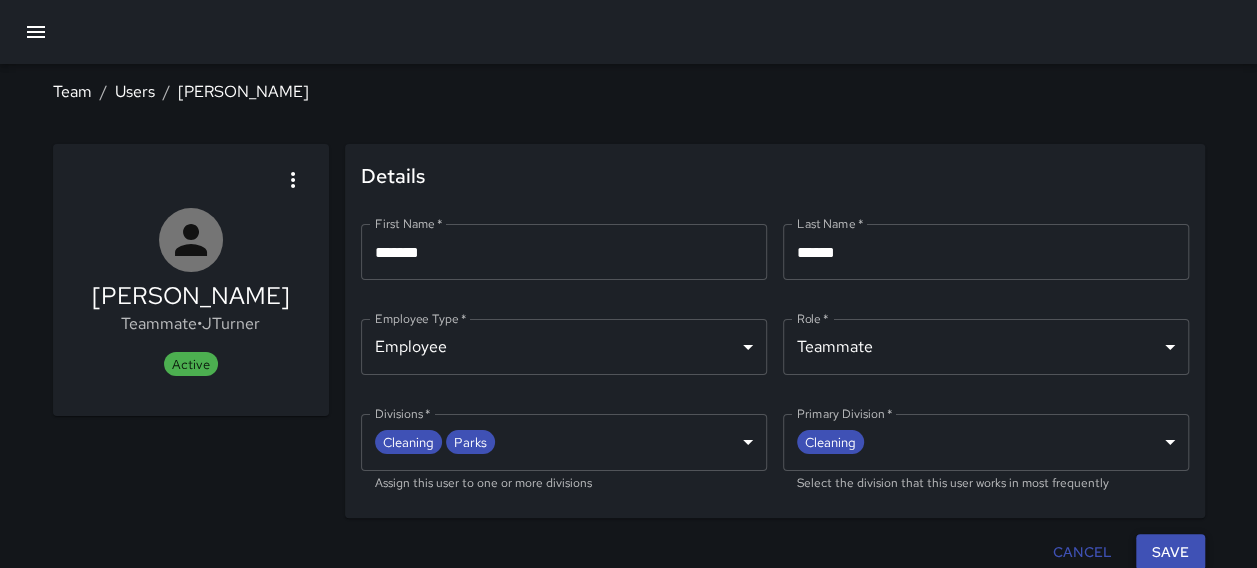 click on "Save" at bounding box center [1170, 552] 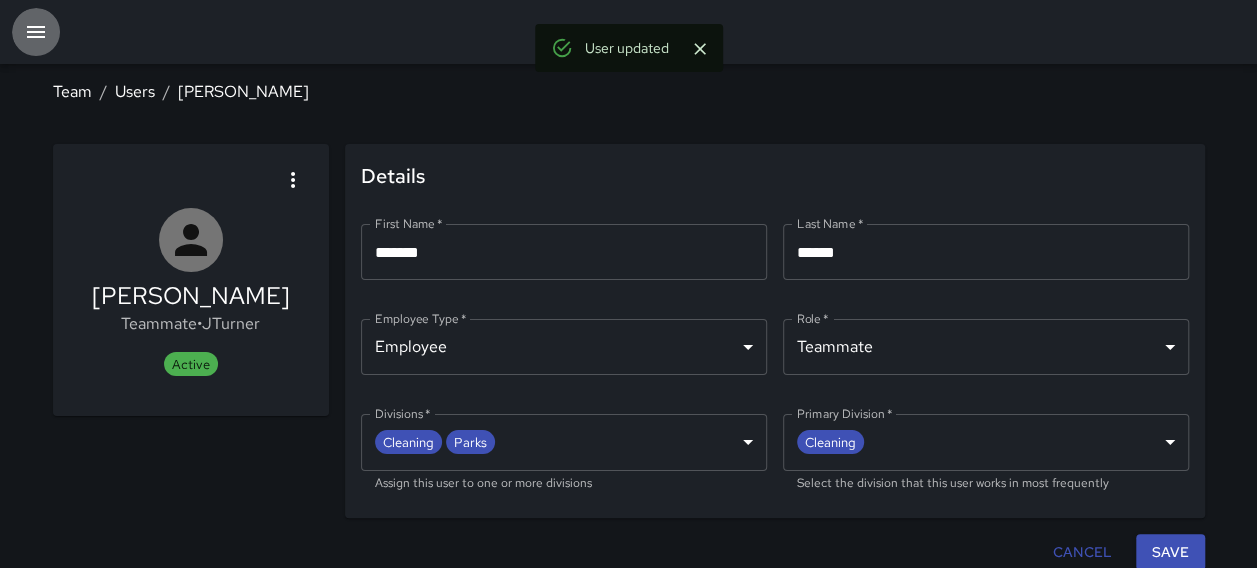 click 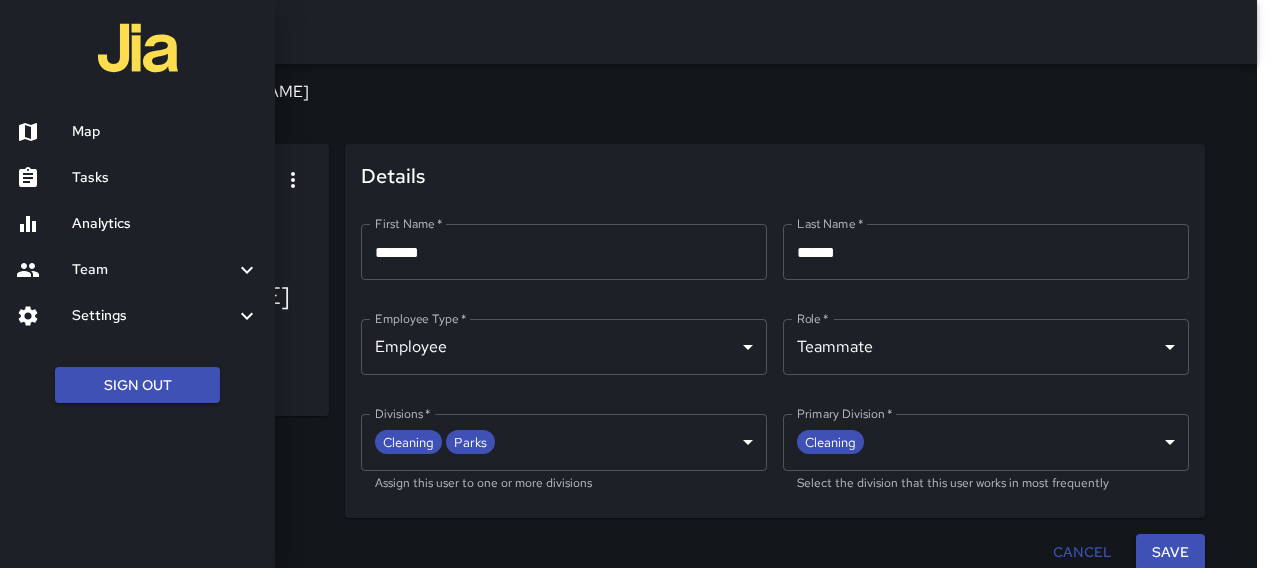 click on "Settings" at bounding box center (153, 316) 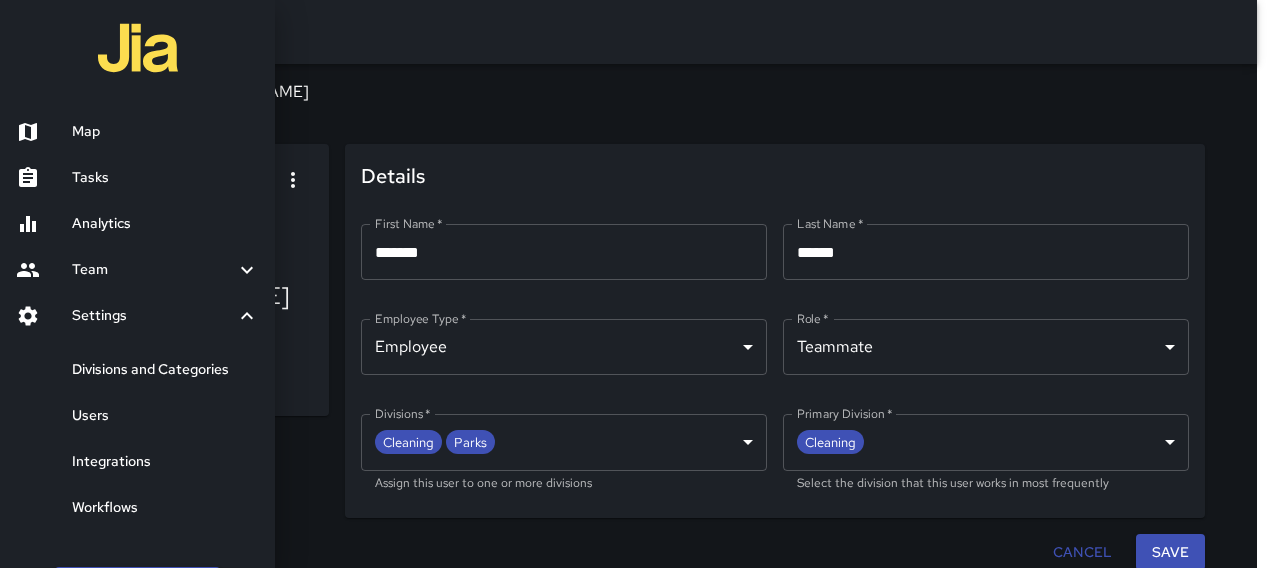 click on "Users" at bounding box center [165, 416] 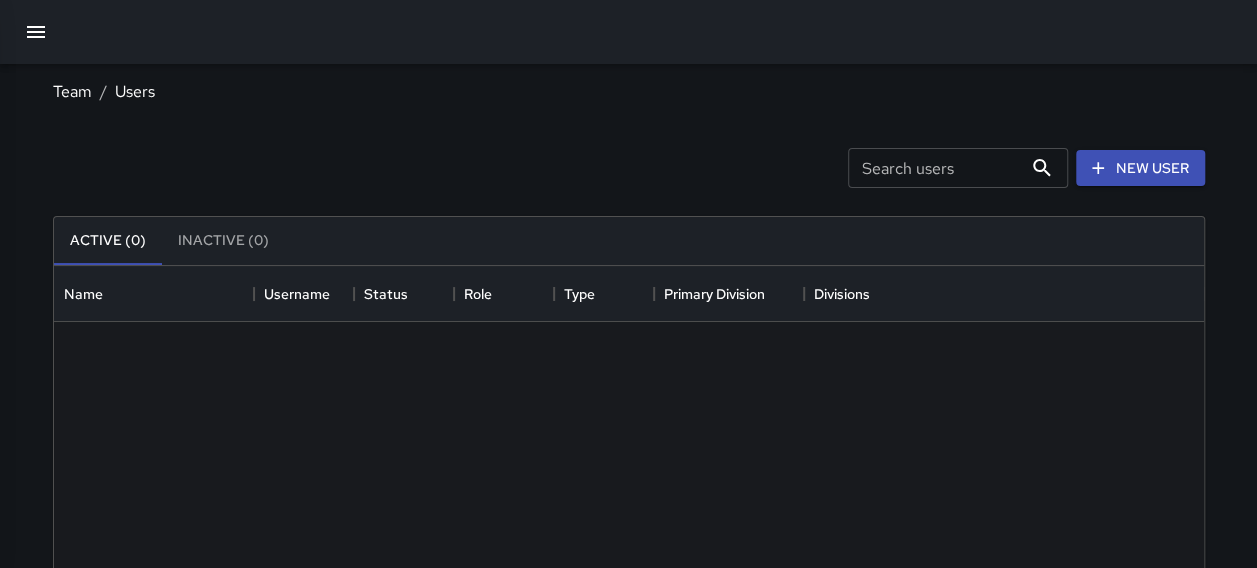scroll, scrollTop: 16, scrollLeft: 16, axis: both 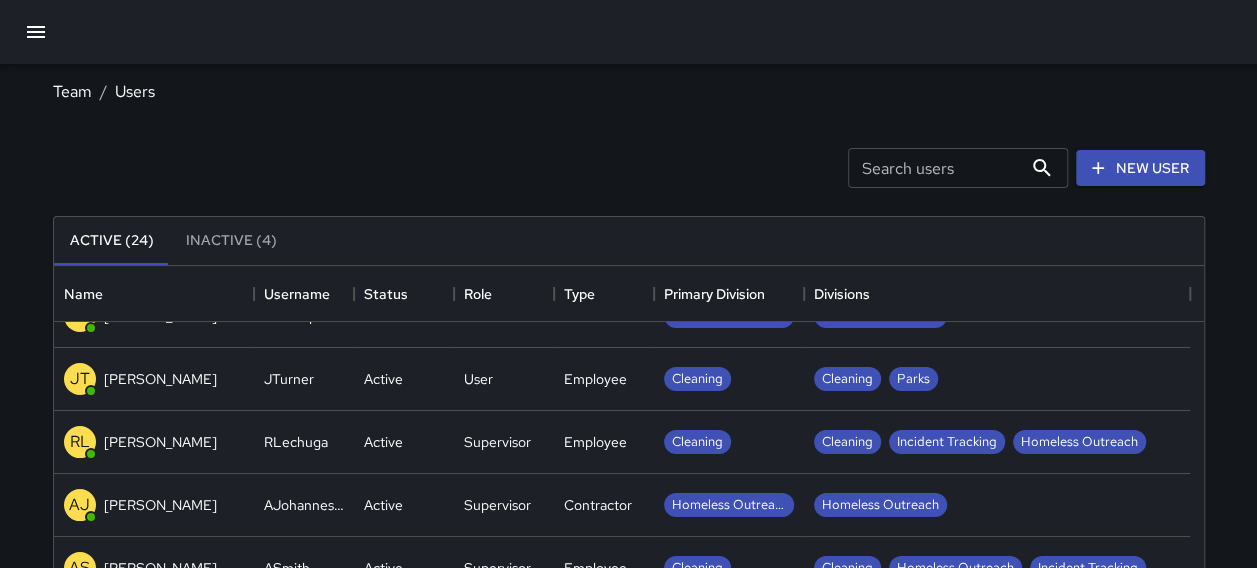 click on "[PERSON_NAME]" at bounding box center [160, 442] 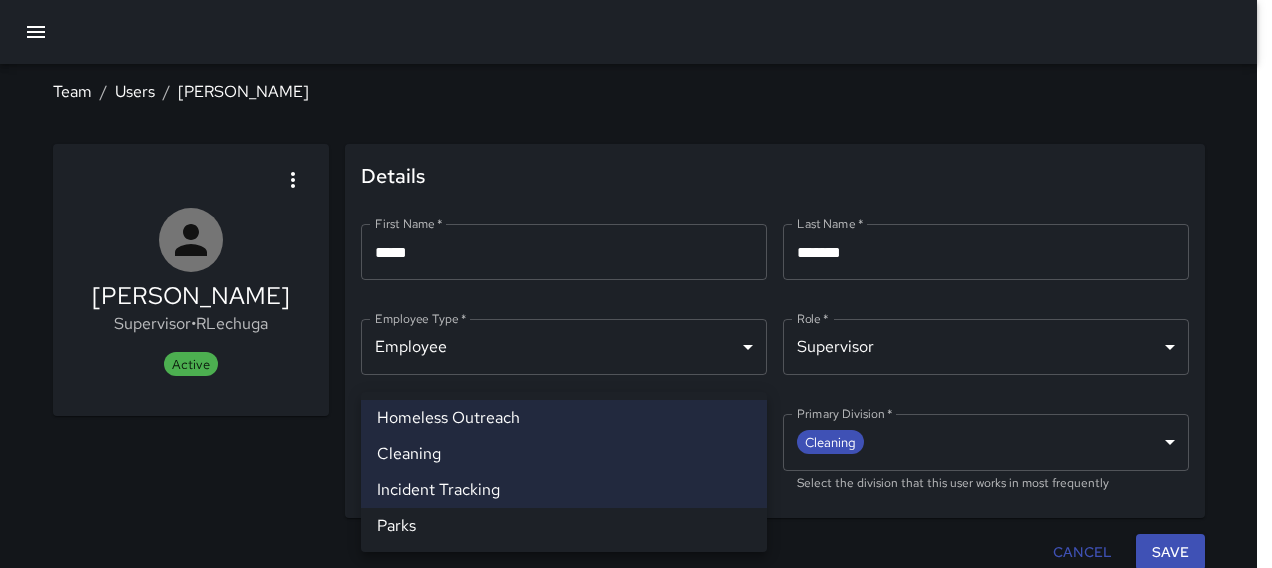 click on "**********" at bounding box center (636, 289) 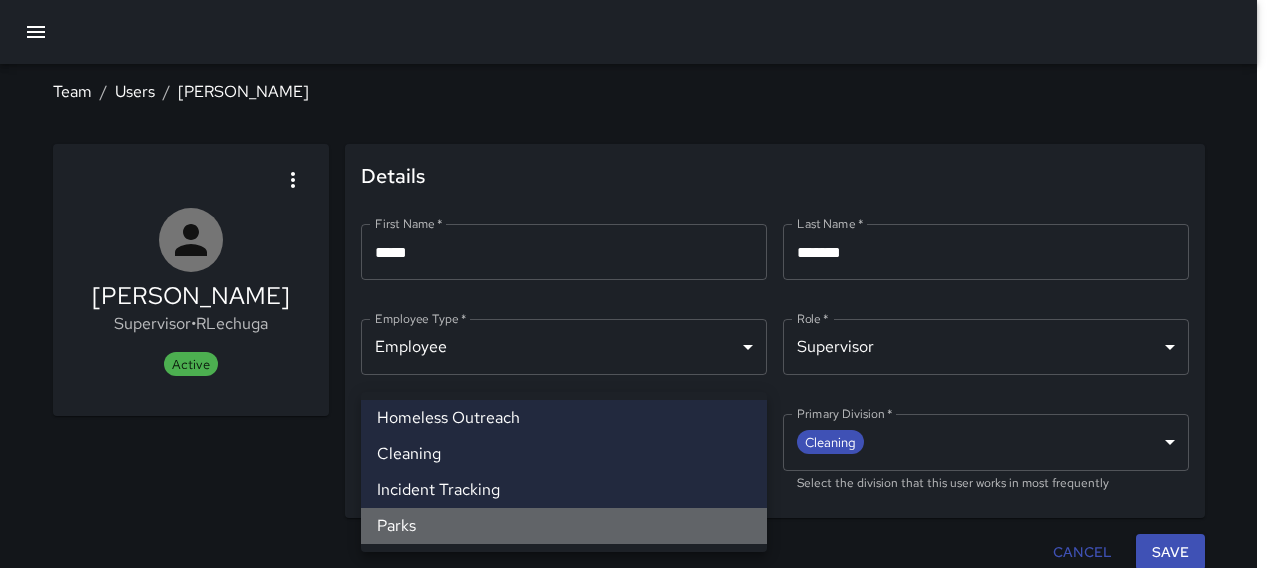click on "Parks" at bounding box center [564, 526] 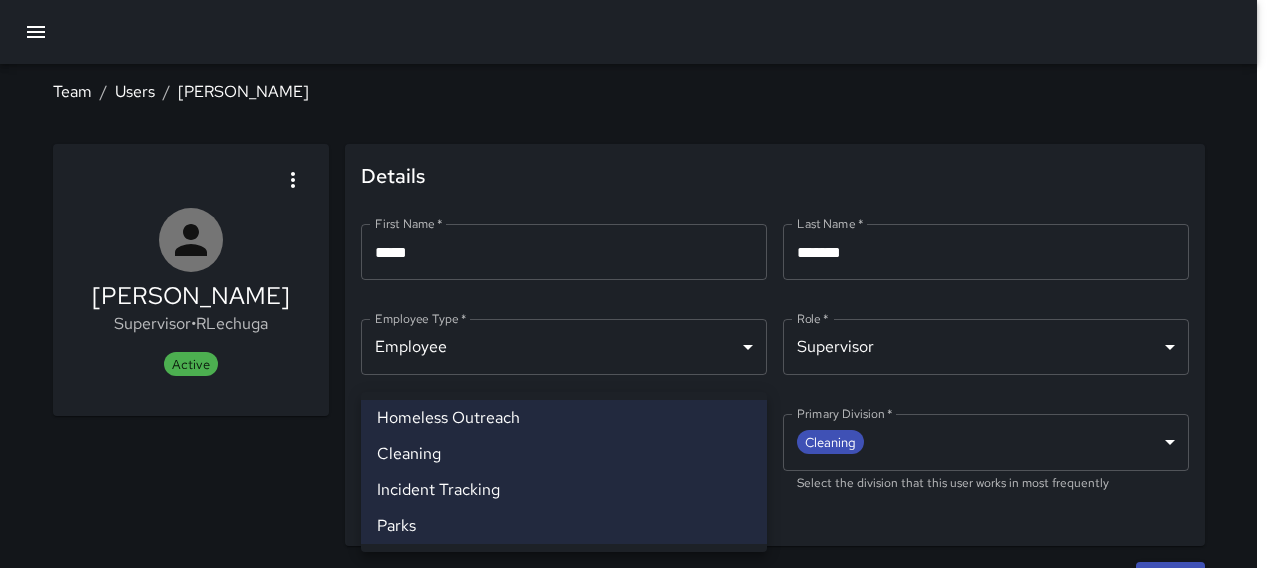 click at bounding box center [636, 284] 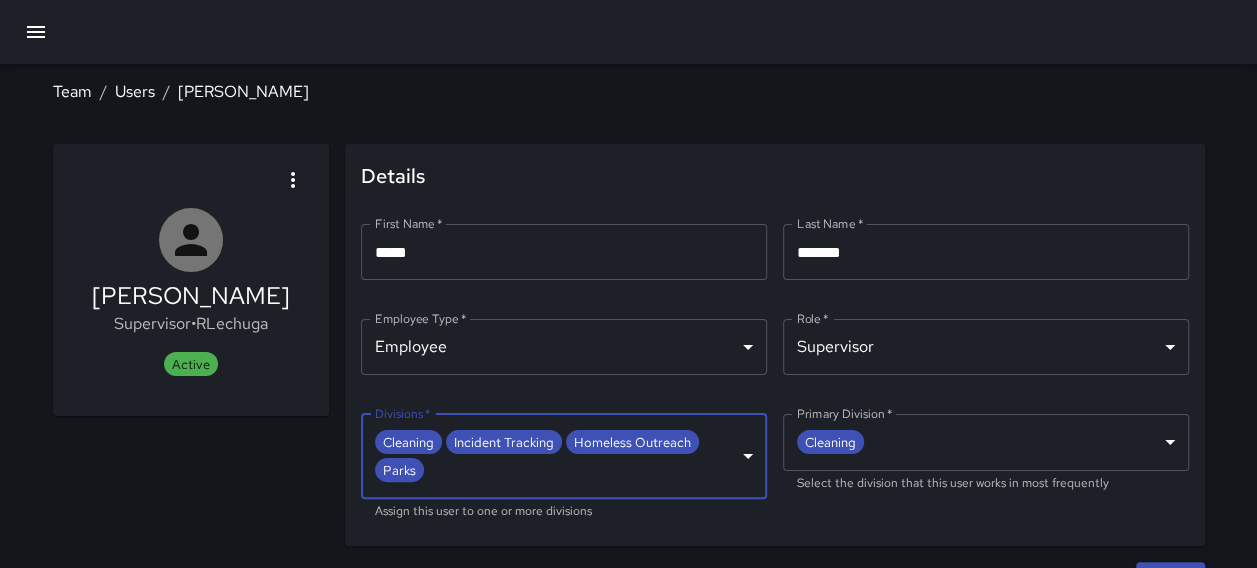 click on "Save" at bounding box center (1170, 580) 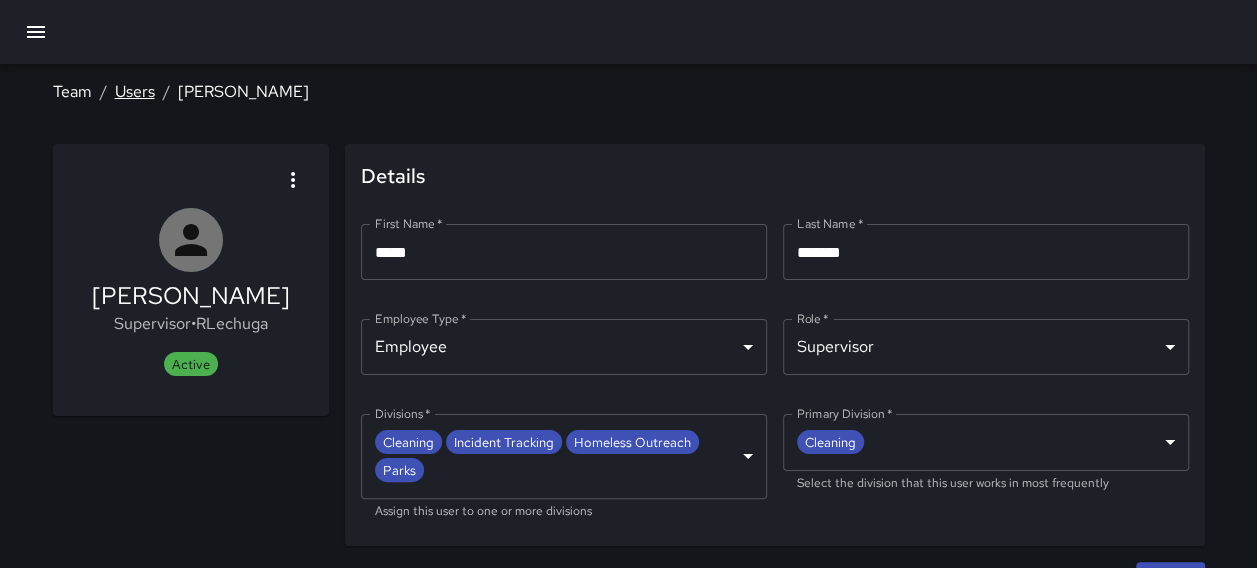 click on "Users" at bounding box center [135, 91] 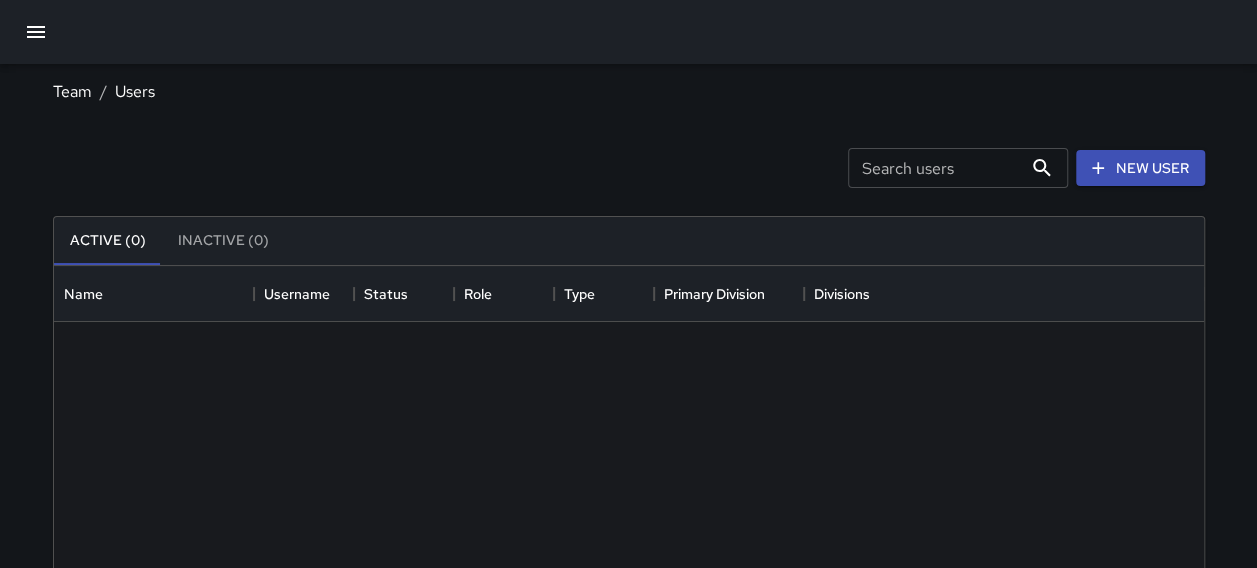 scroll, scrollTop: 16, scrollLeft: 16, axis: both 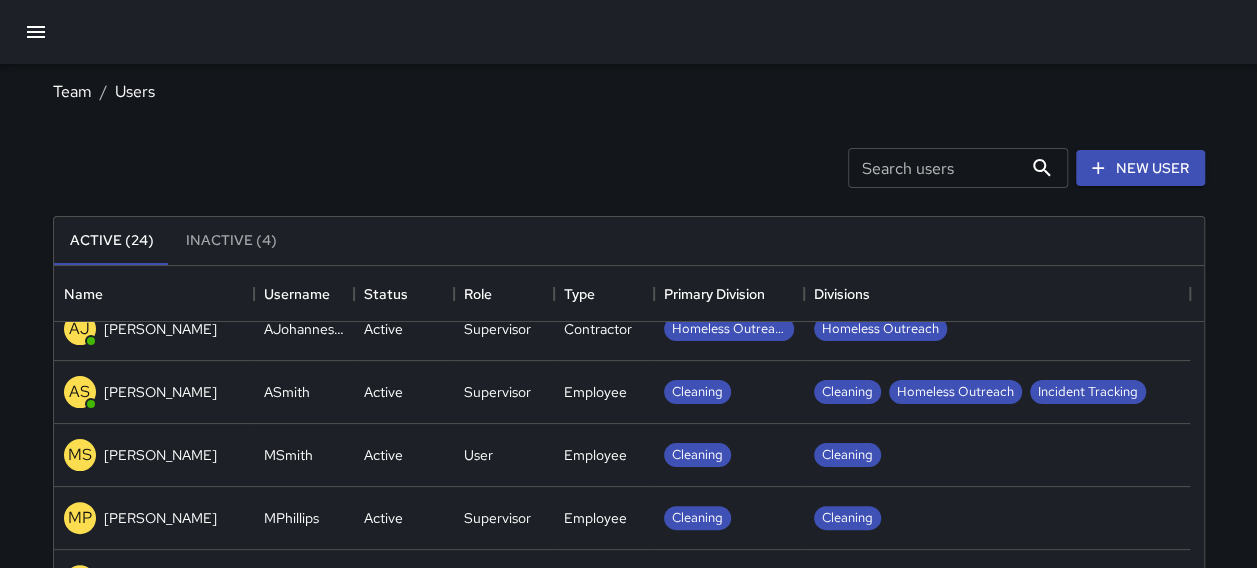 click on "Homeless Outreach" at bounding box center [955, 392] 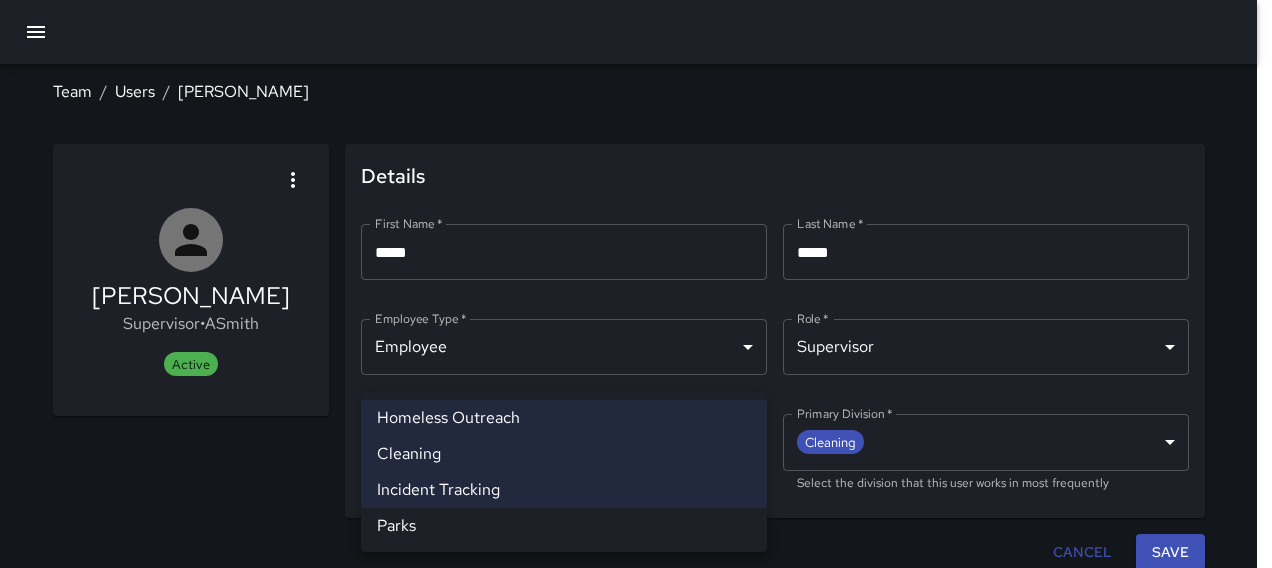 click on "**********" at bounding box center [636, 289] 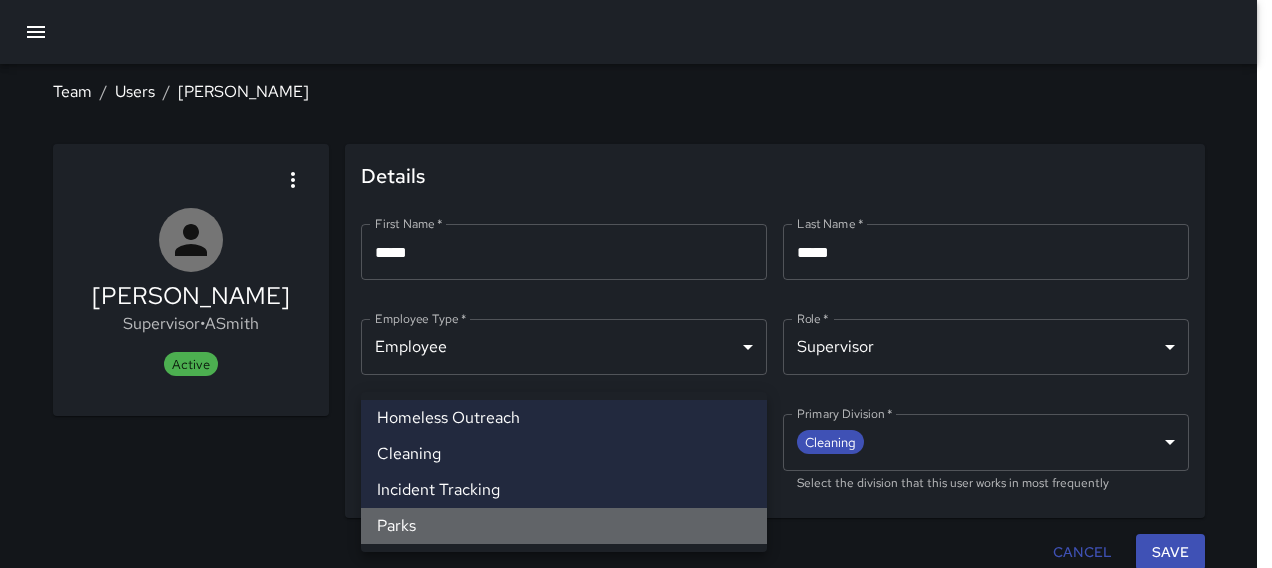click on "Parks" at bounding box center [564, 526] 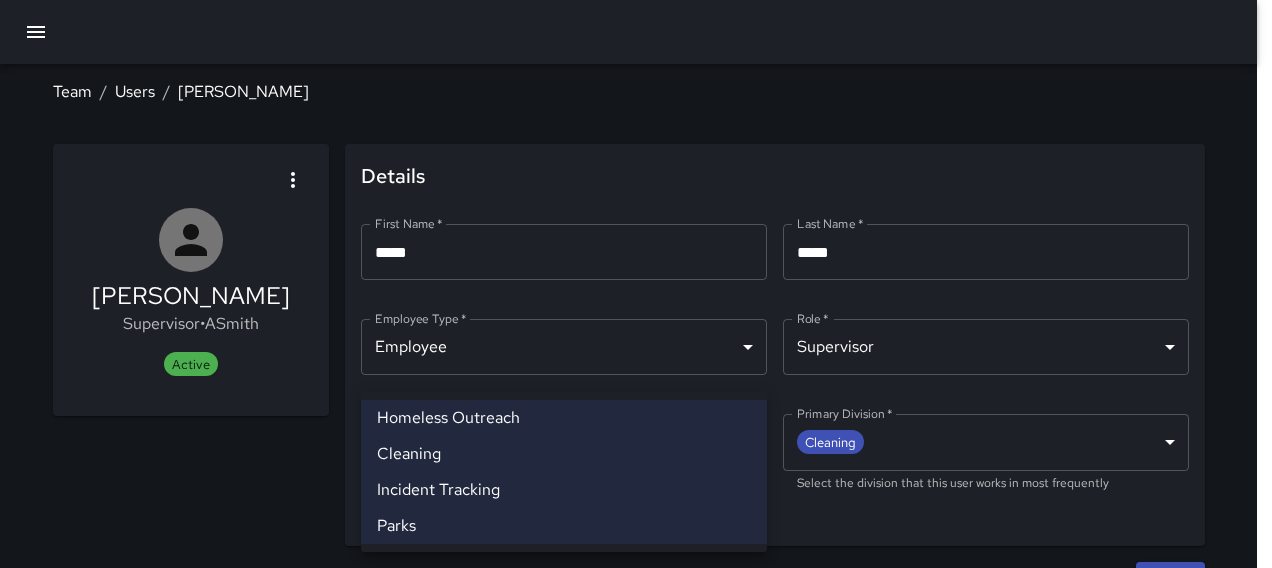 click at bounding box center (636, 284) 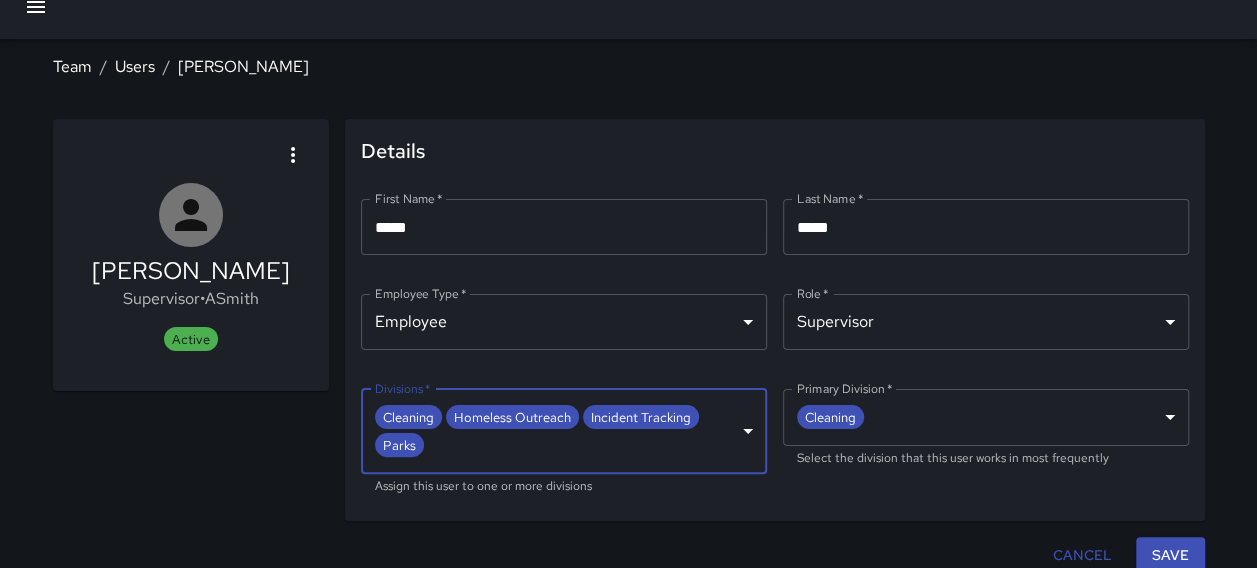 scroll, scrollTop: 38, scrollLeft: 0, axis: vertical 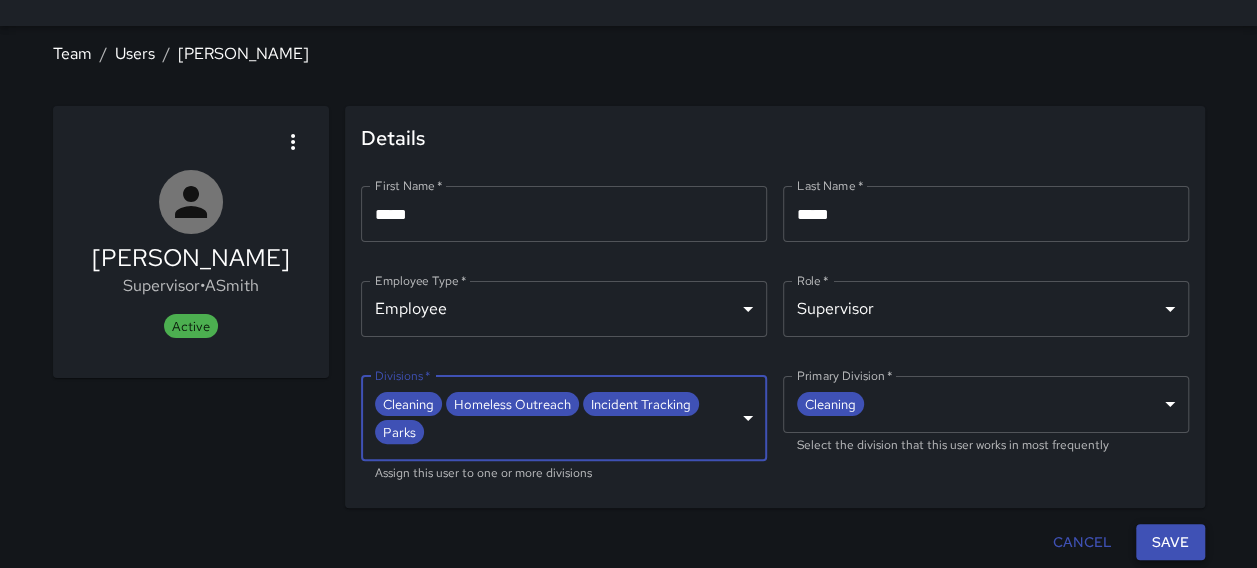 click on "Save" at bounding box center (1170, 542) 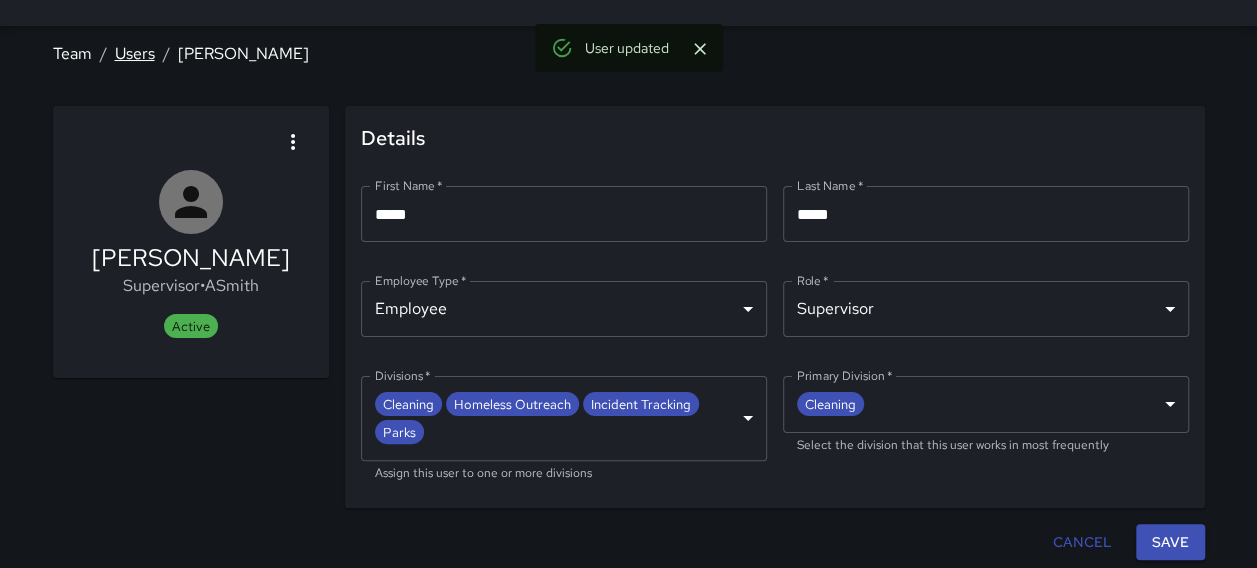 click on "Users" at bounding box center [135, 53] 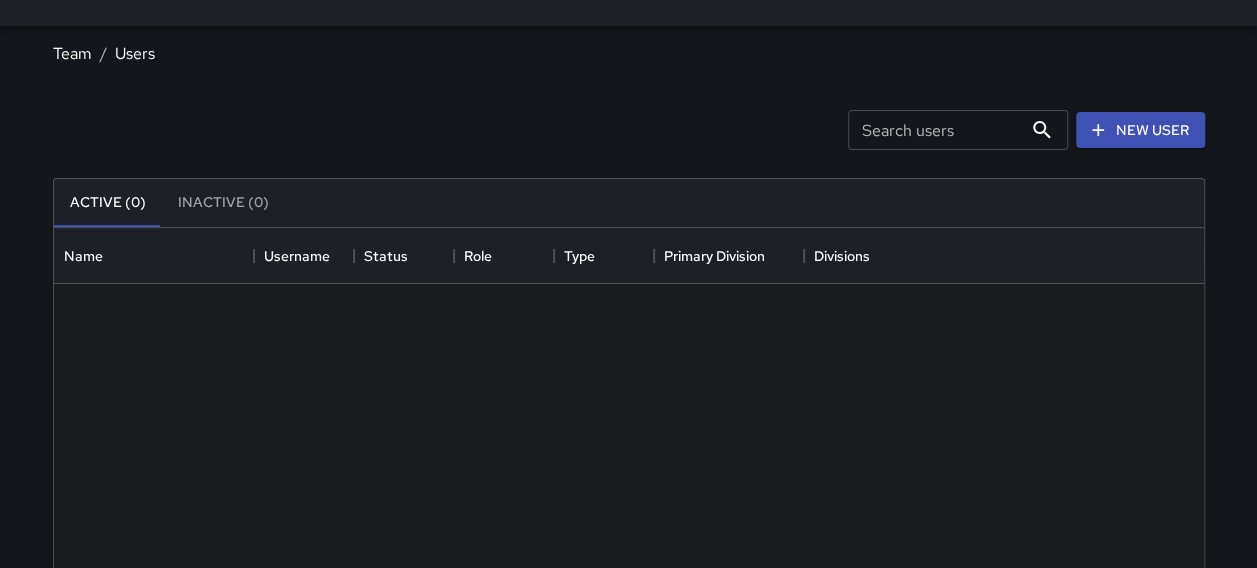scroll, scrollTop: 16, scrollLeft: 16, axis: both 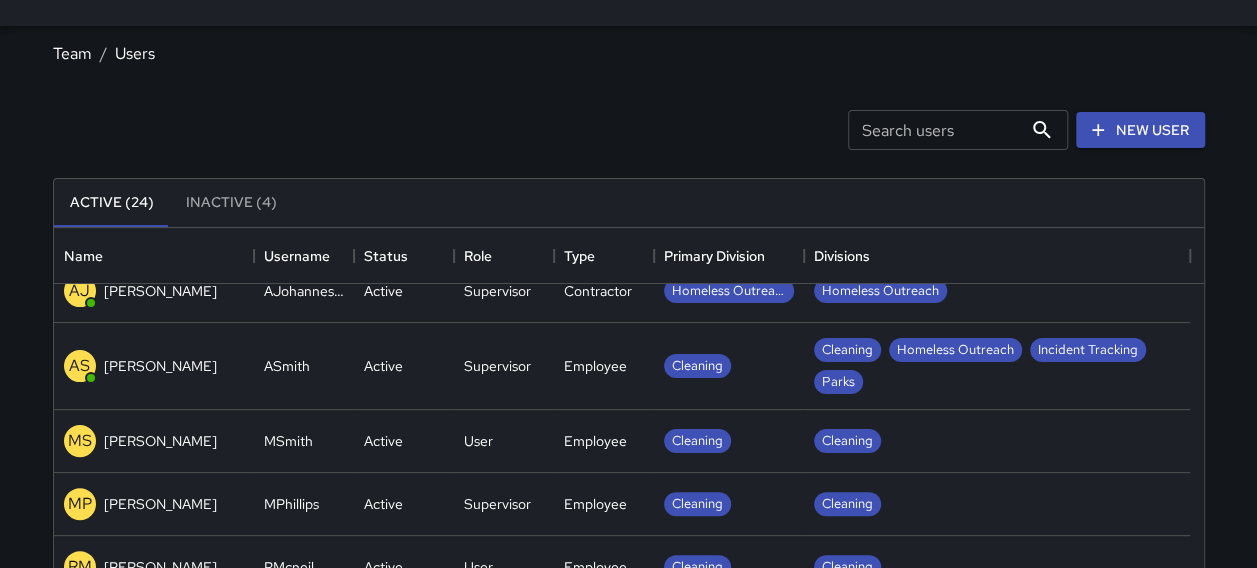 click on "Cleaning" at bounding box center (997, 504) 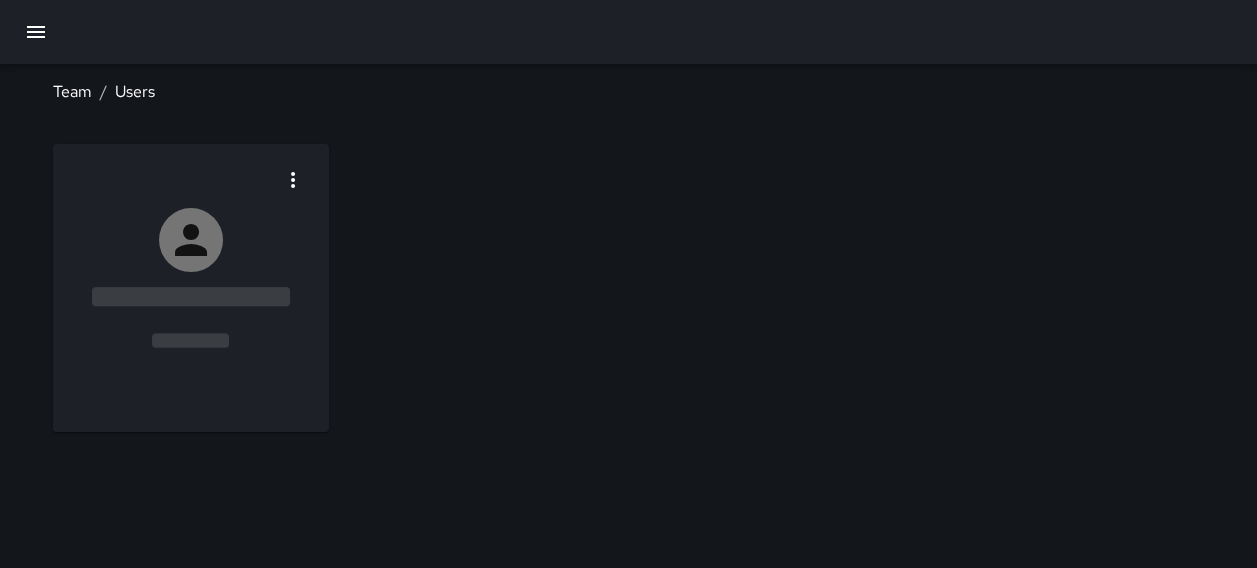 scroll, scrollTop: 0, scrollLeft: 0, axis: both 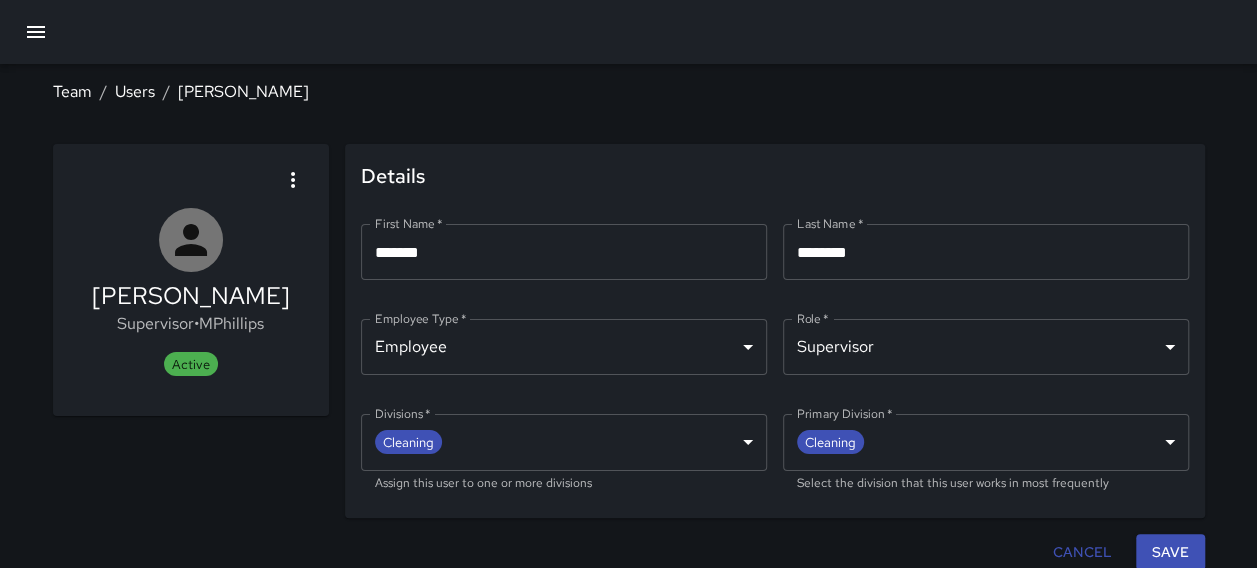 click on "**********" at bounding box center [628, 289] 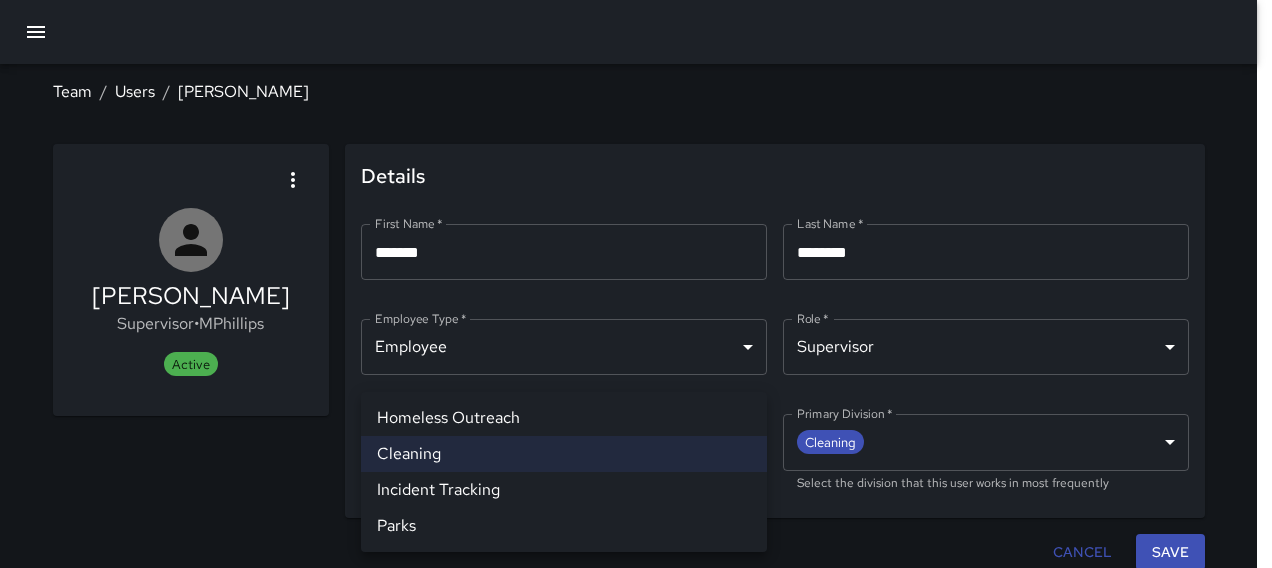 click on "Homeless Outreach" at bounding box center (564, 418) 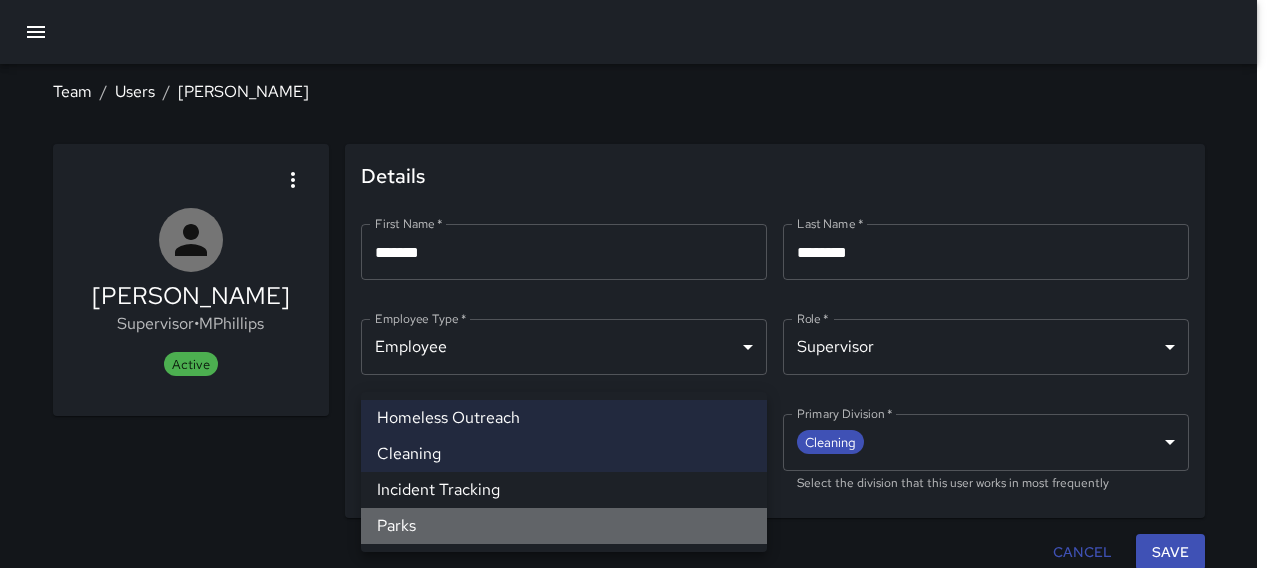 click on "Parks" at bounding box center [564, 526] 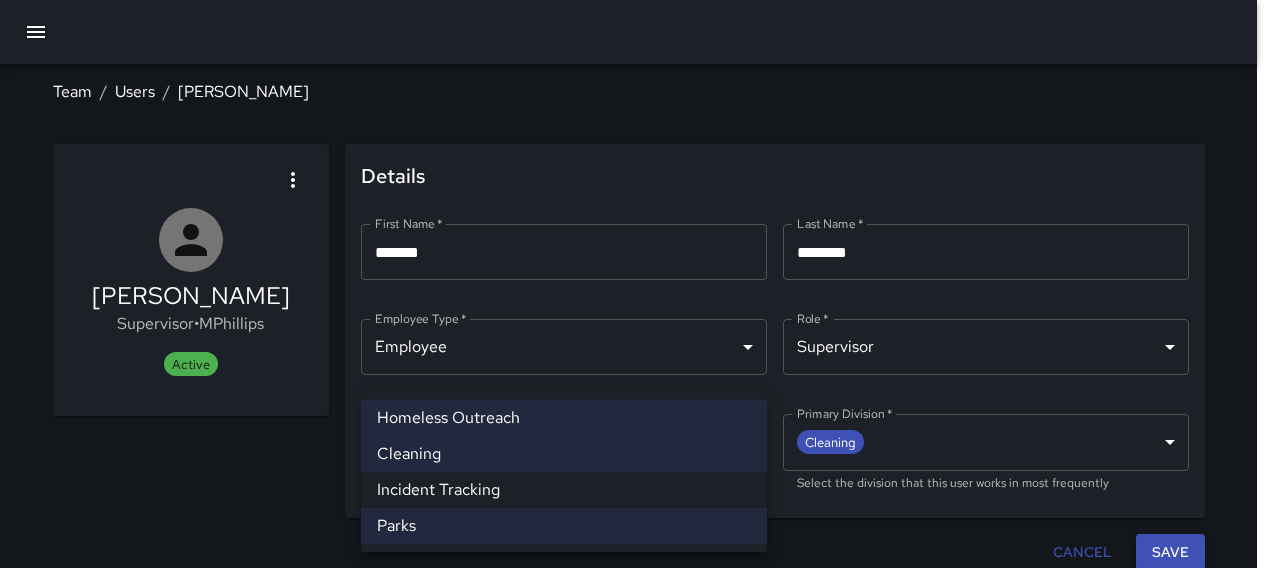 click on "Incident Tracking" at bounding box center (564, 490) 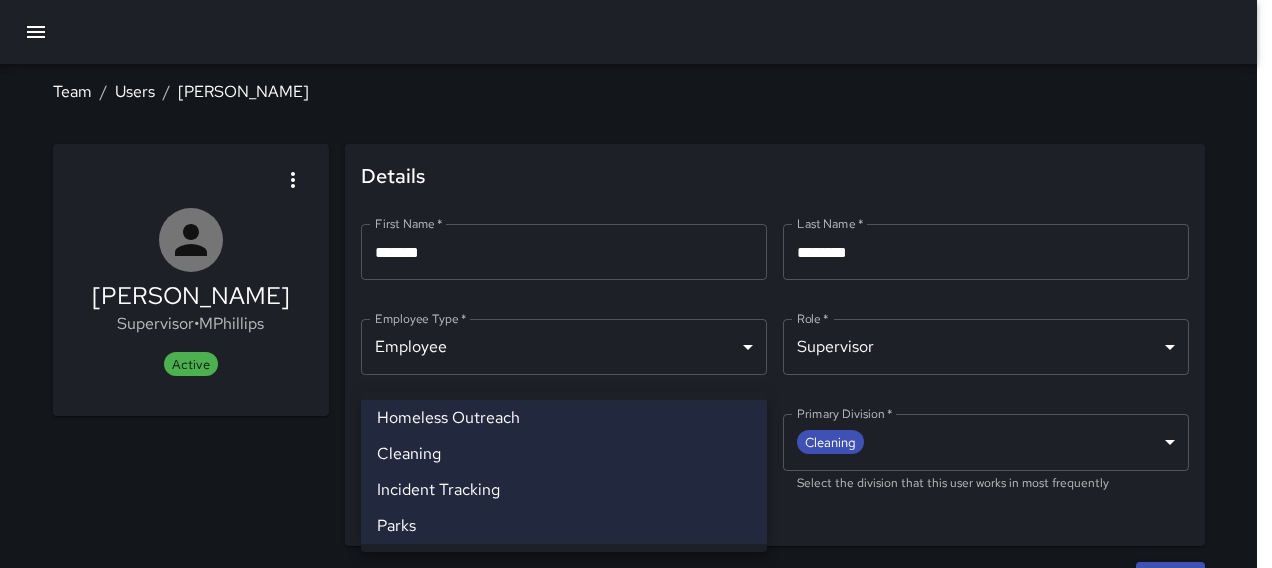 click at bounding box center (636, 284) 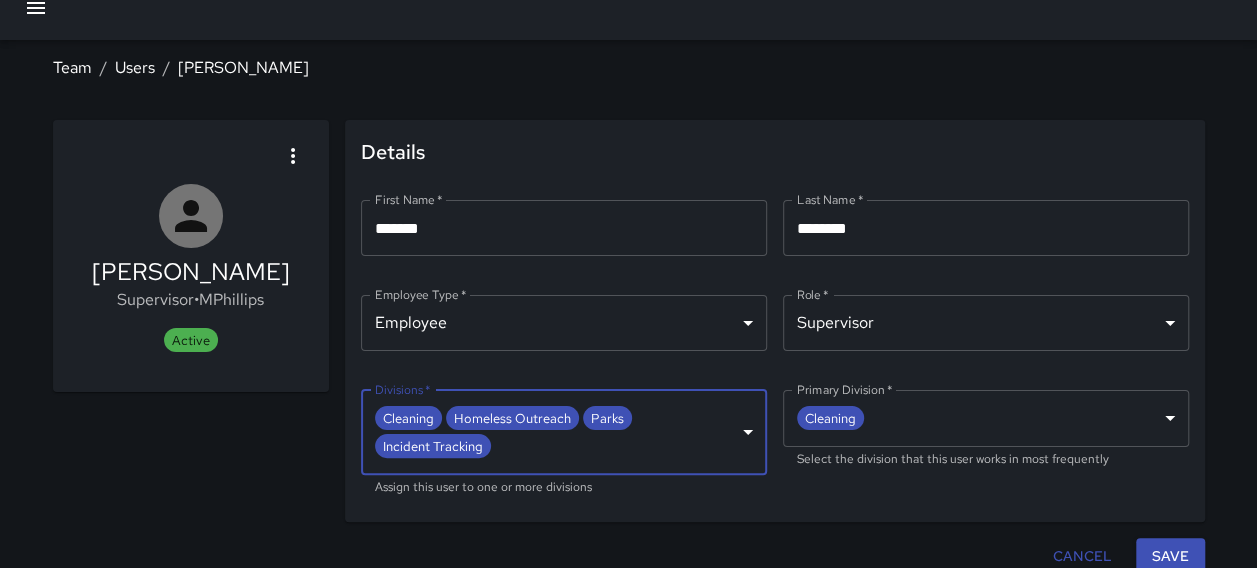 scroll, scrollTop: 38, scrollLeft: 0, axis: vertical 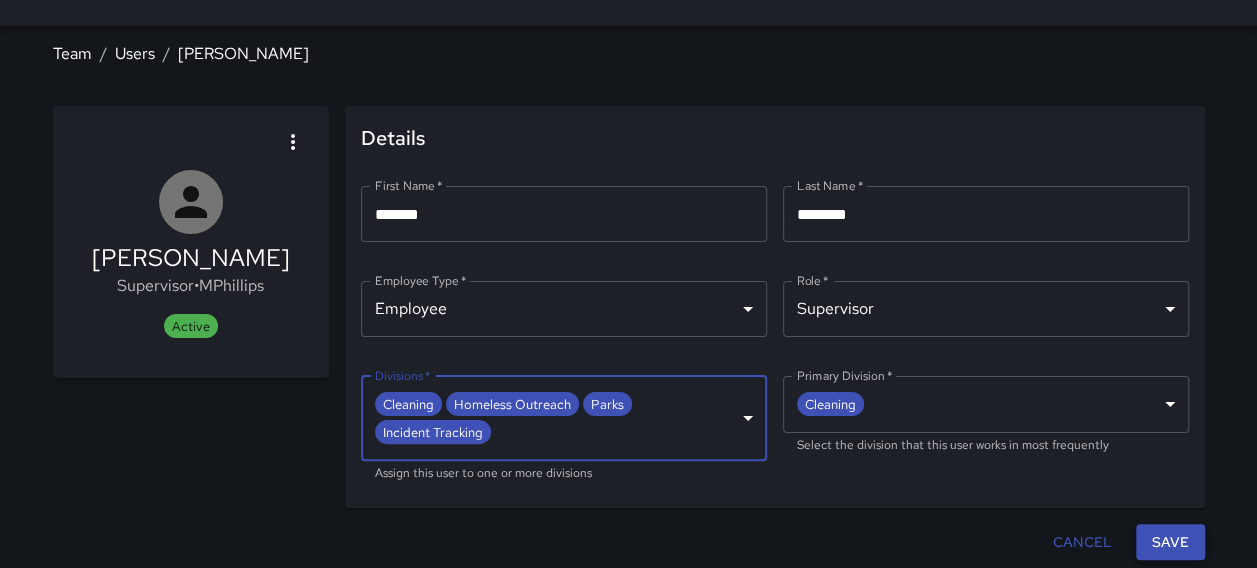 click on "Save" at bounding box center (1170, 542) 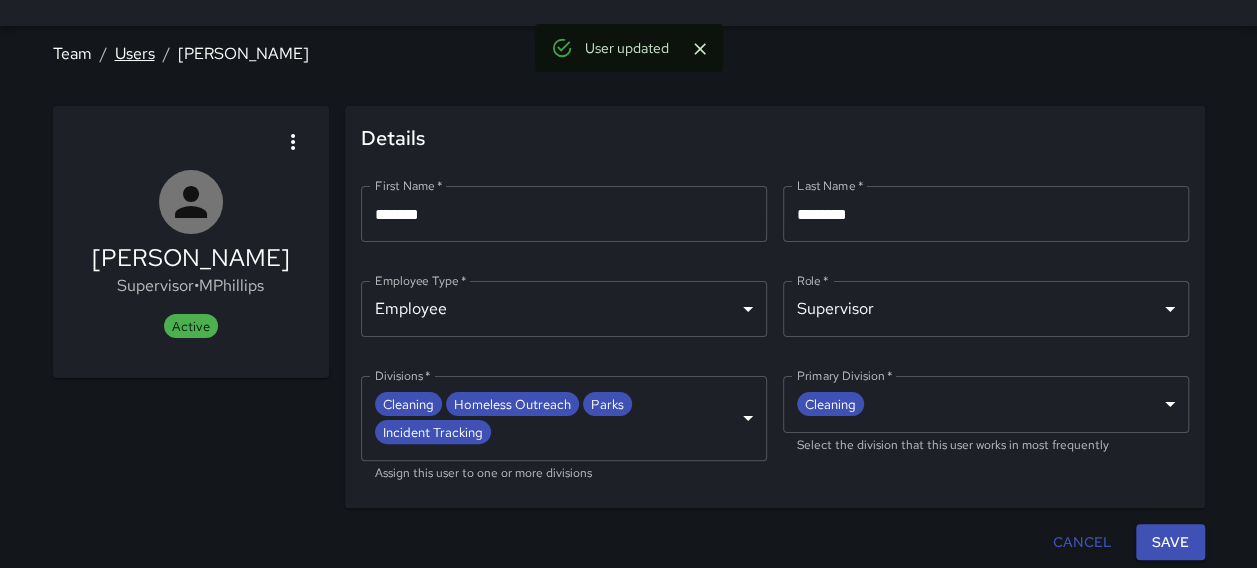 click on "Users" at bounding box center [135, 53] 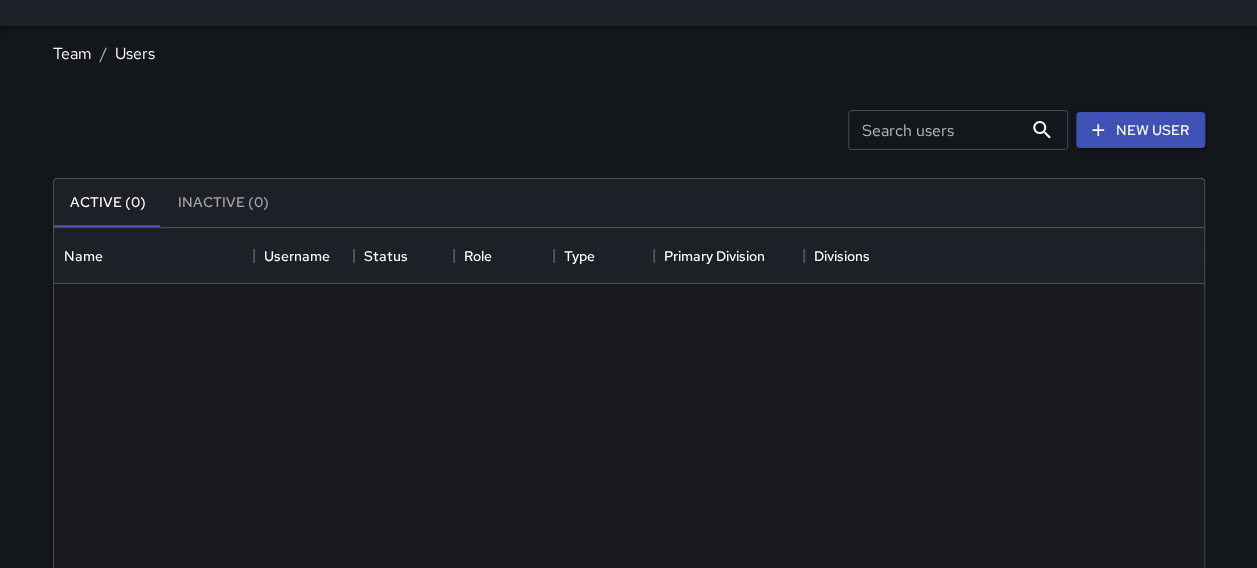 scroll, scrollTop: 16, scrollLeft: 16, axis: both 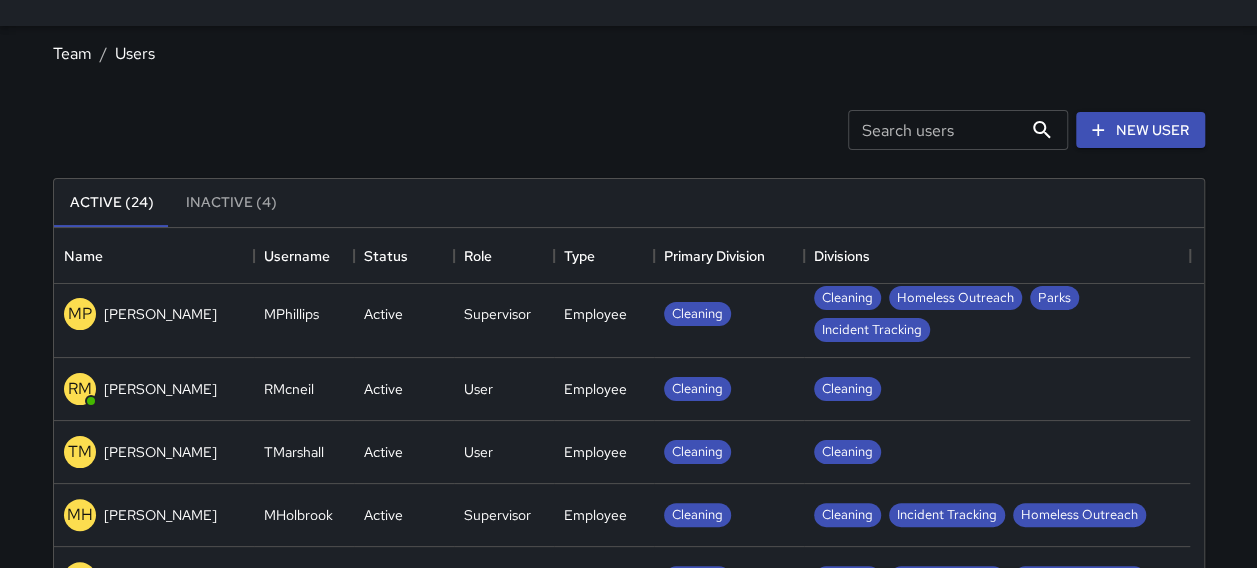 click on "Cleaning" at bounding box center [997, 452] 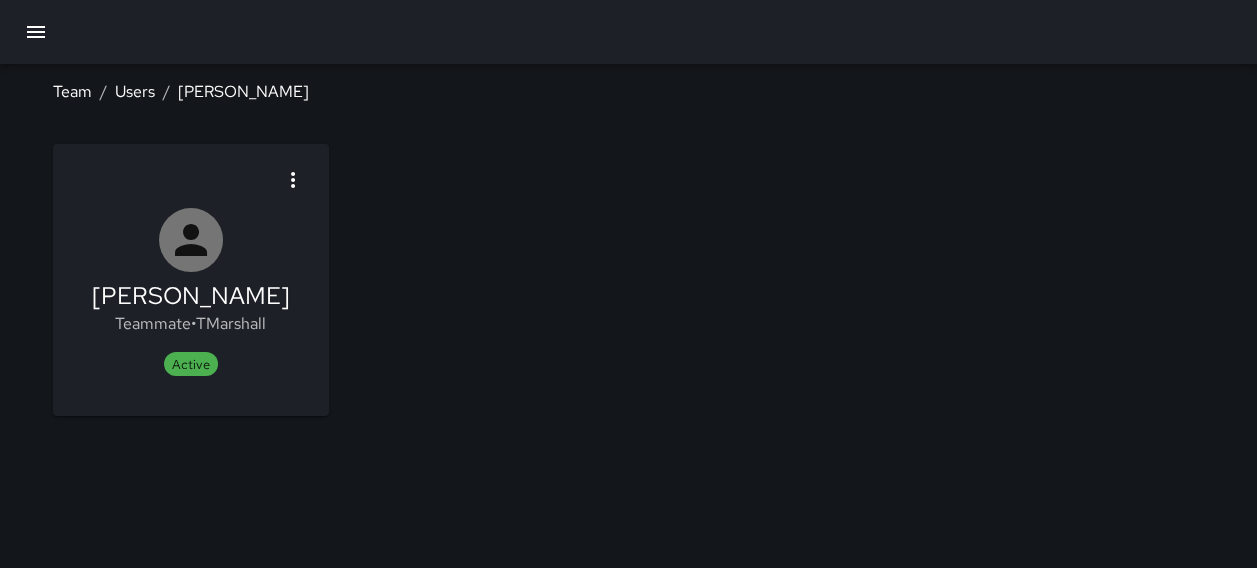 scroll, scrollTop: 0, scrollLeft: 0, axis: both 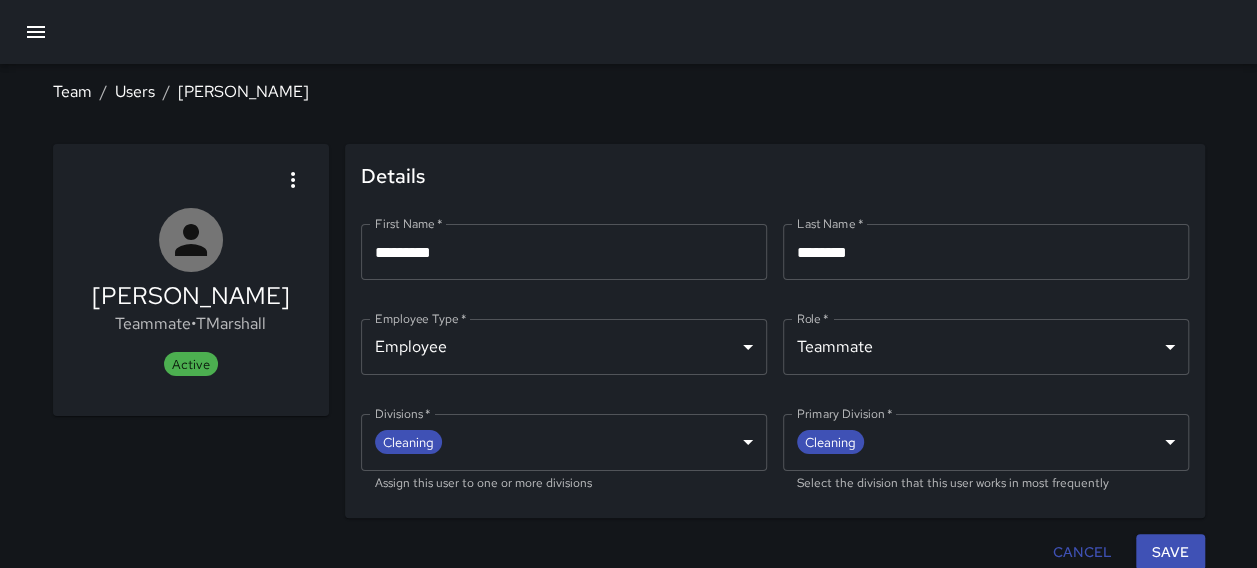click 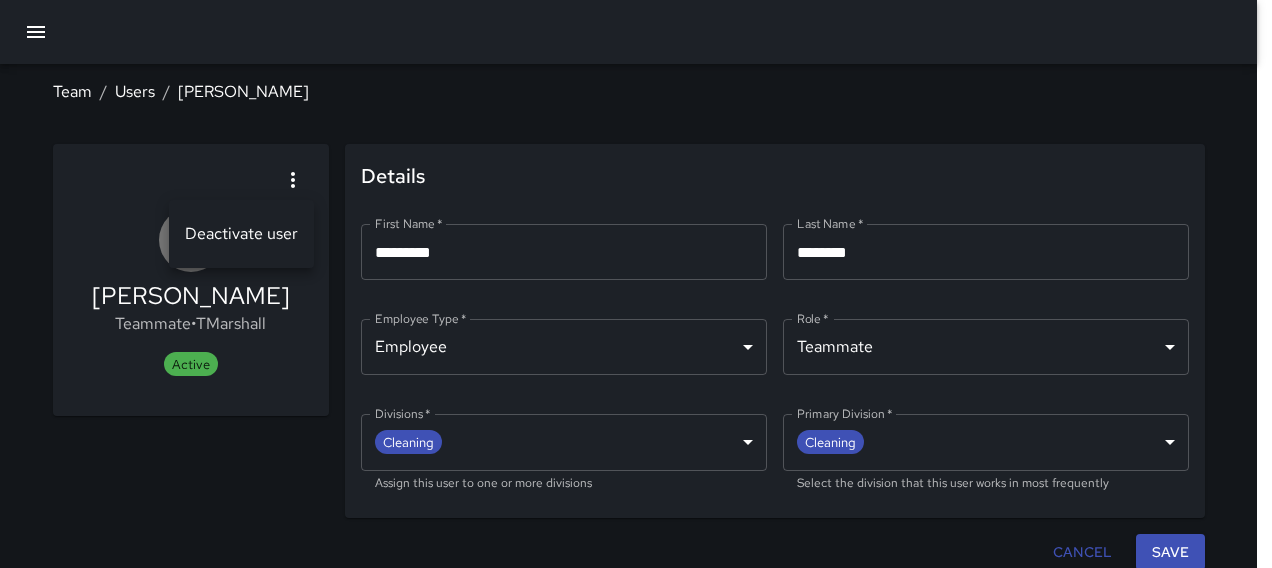click on "Deactivate user" at bounding box center [241, 234] 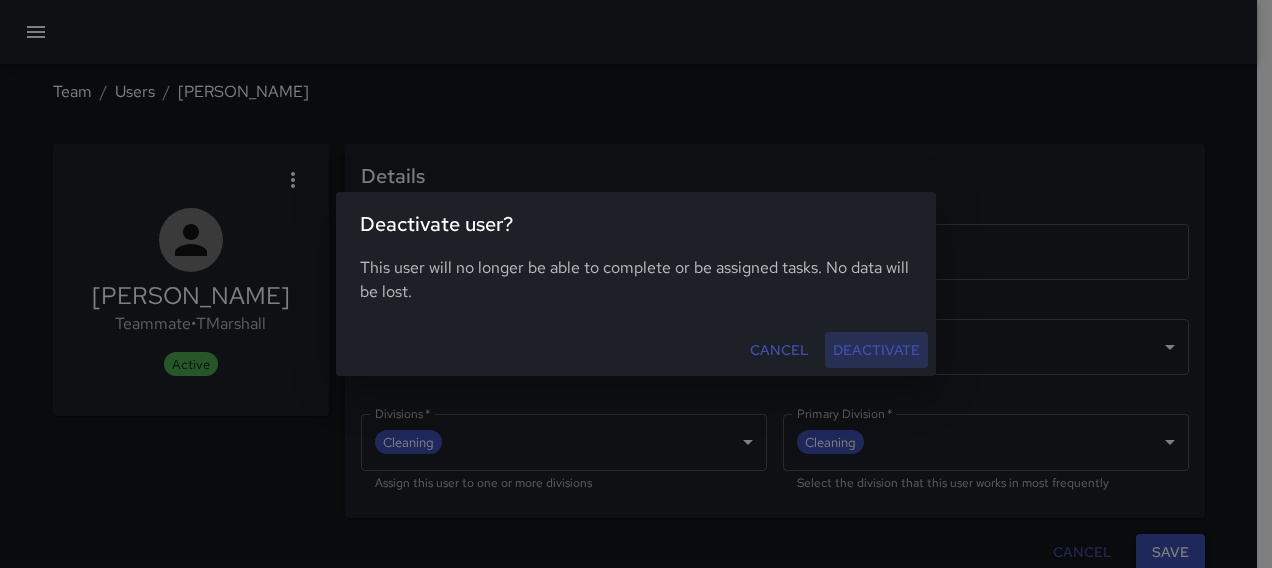 click on "Deactivate" at bounding box center (876, 350) 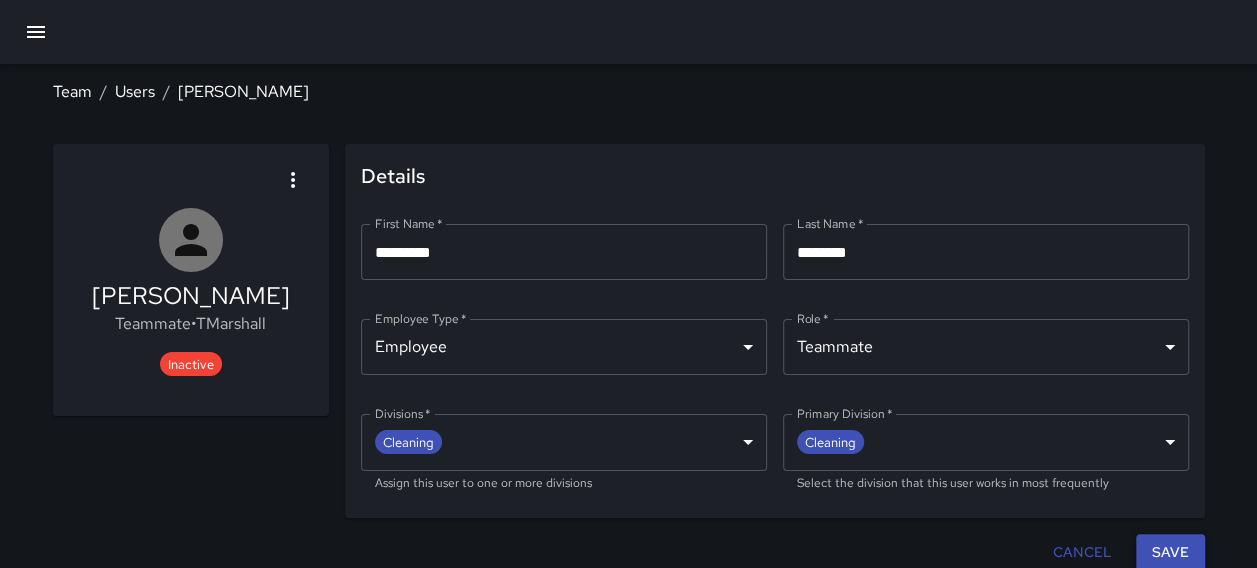 click on "Save" at bounding box center [1170, 552] 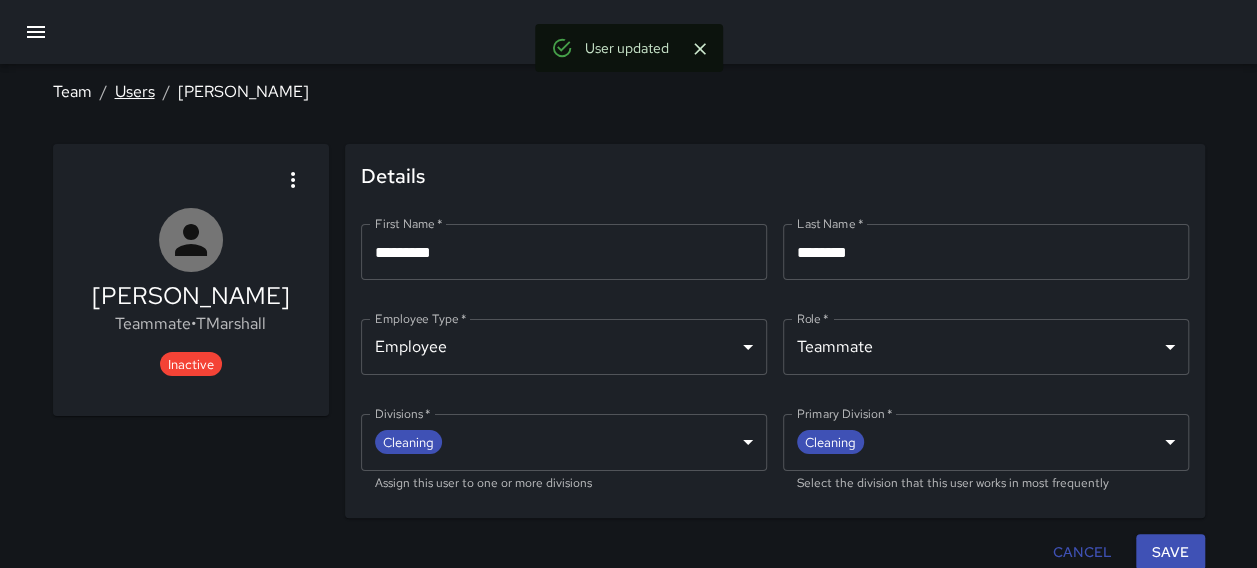 click on "Users" at bounding box center (135, 91) 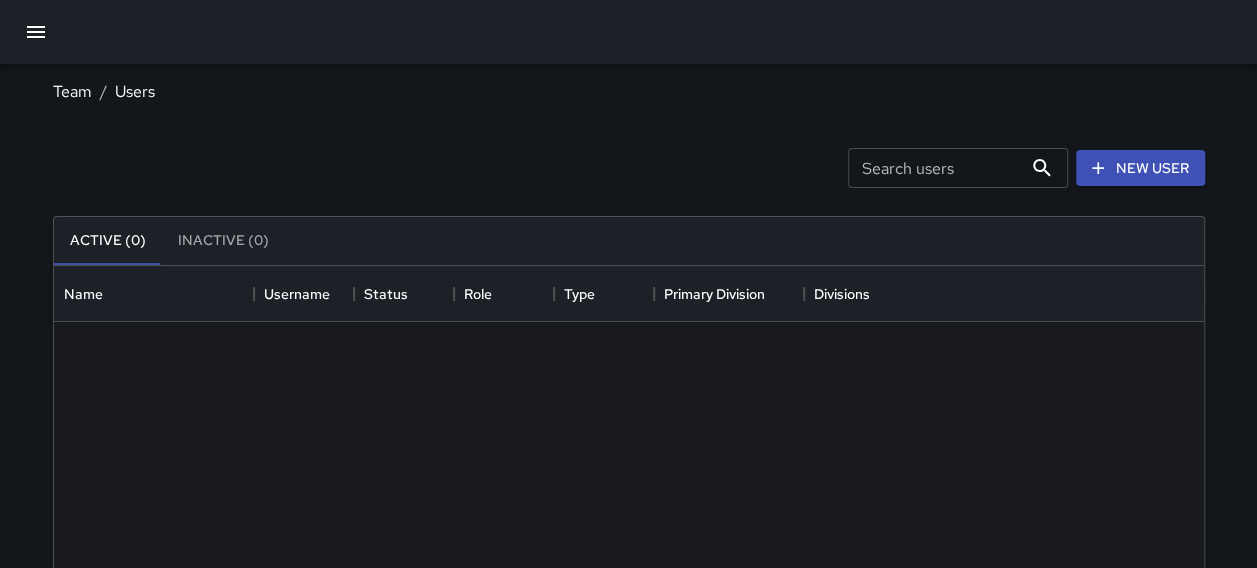 scroll, scrollTop: 16, scrollLeft: 16, axis: both 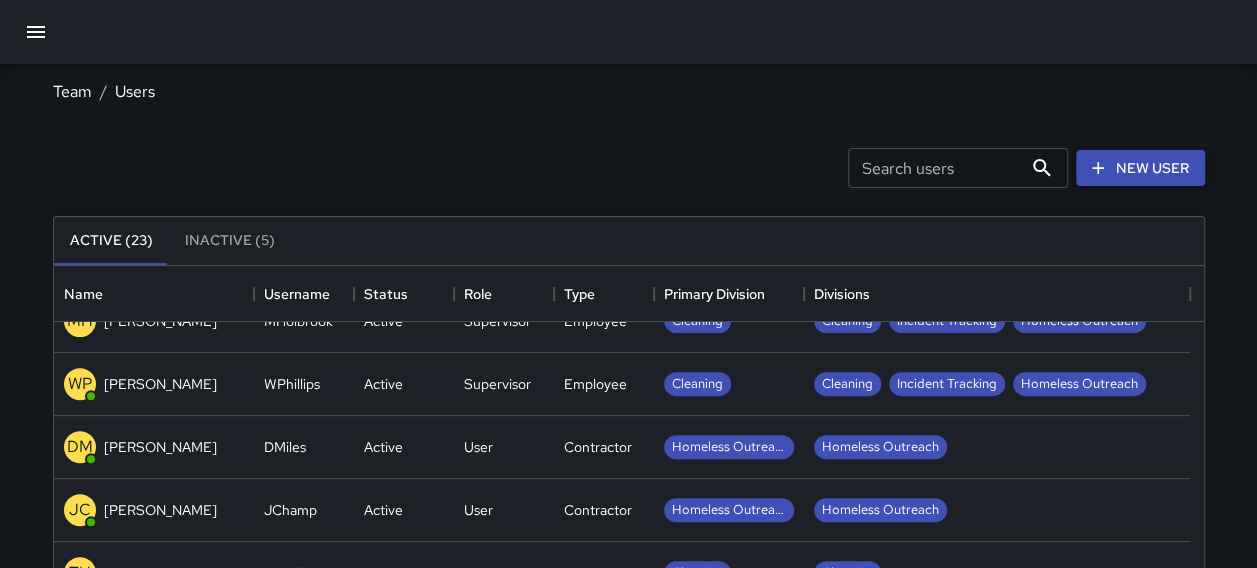 click on "Cleaning Incident Tracking Homeless Outreach" at bounding box center [997, 384] 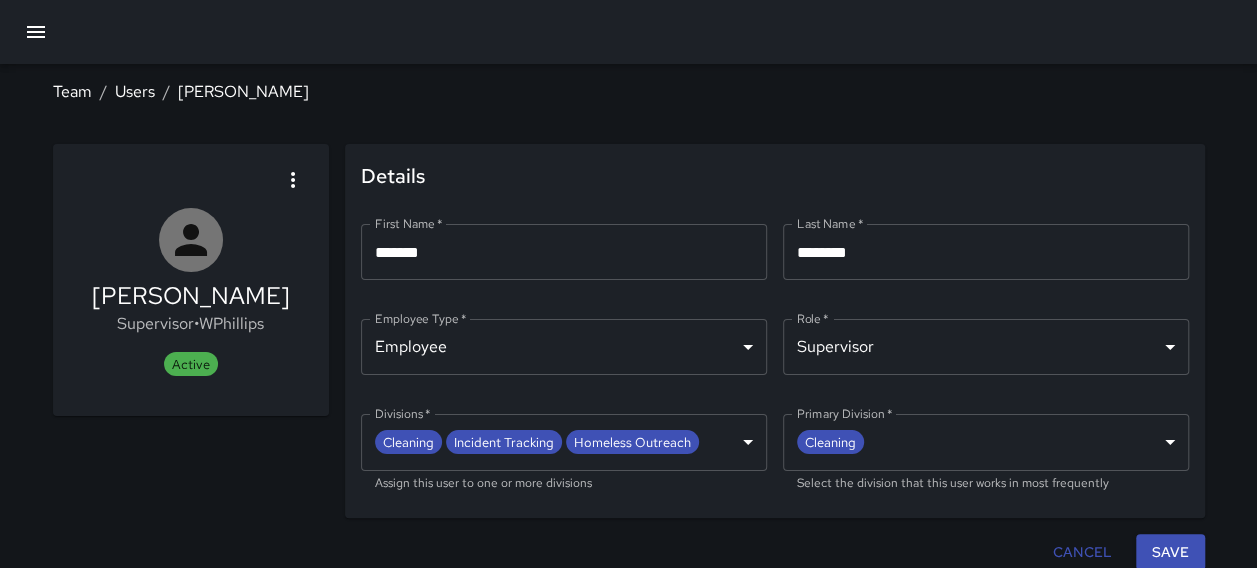 click on "**********" at bounding box center (628, 289) 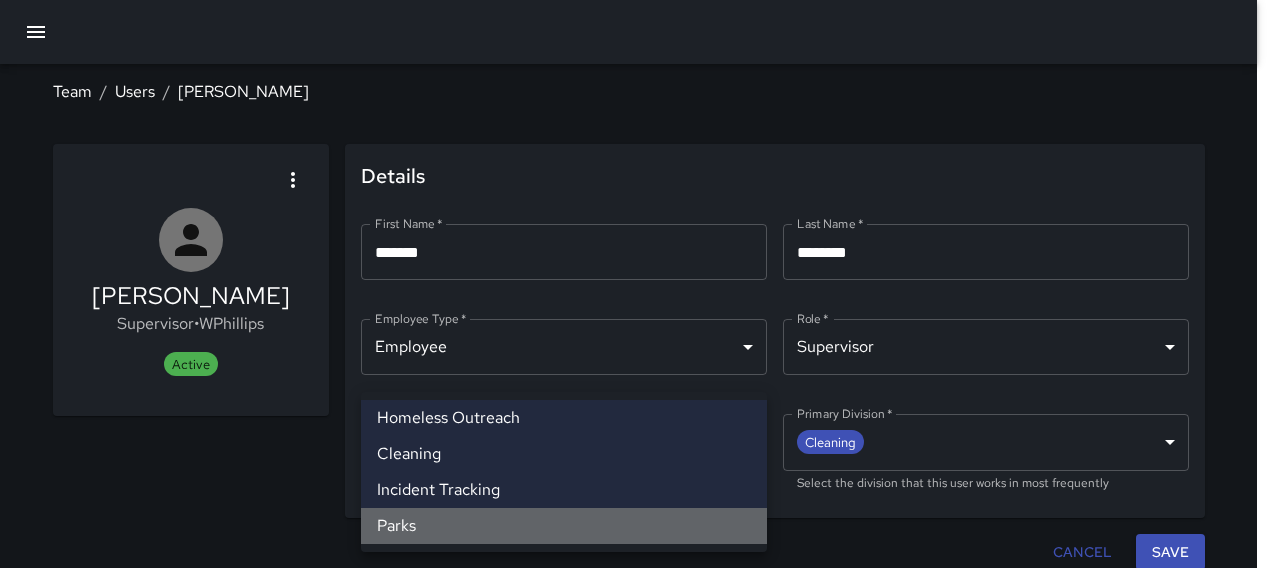 click on "Parks" at bounding box center (564, 526) 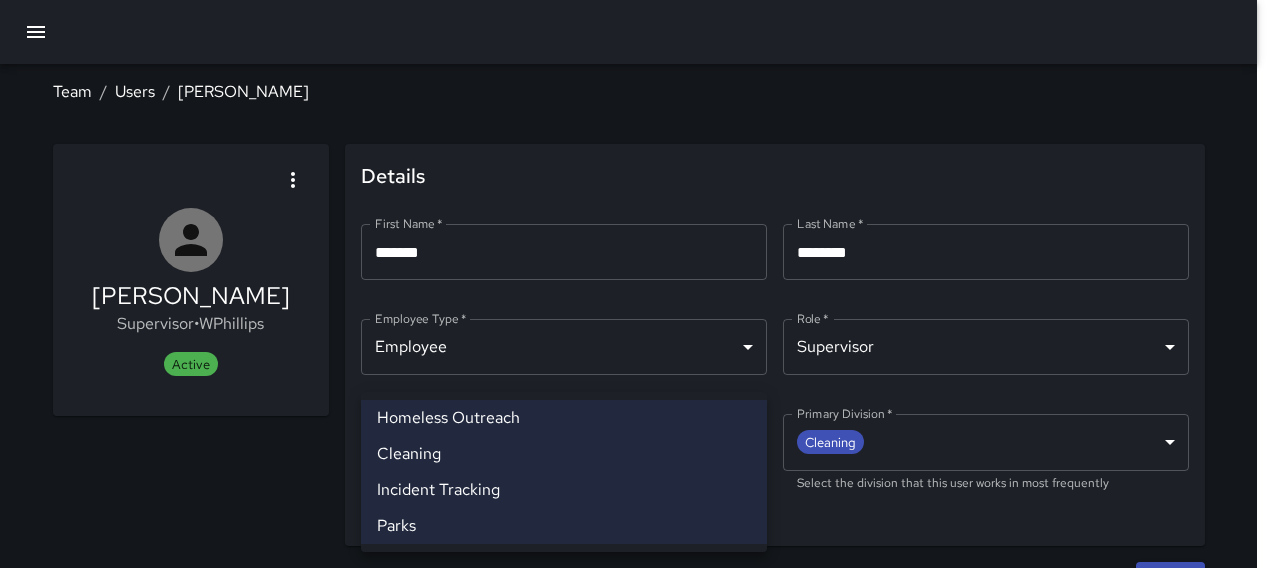 click at bounding box center [636, 284] 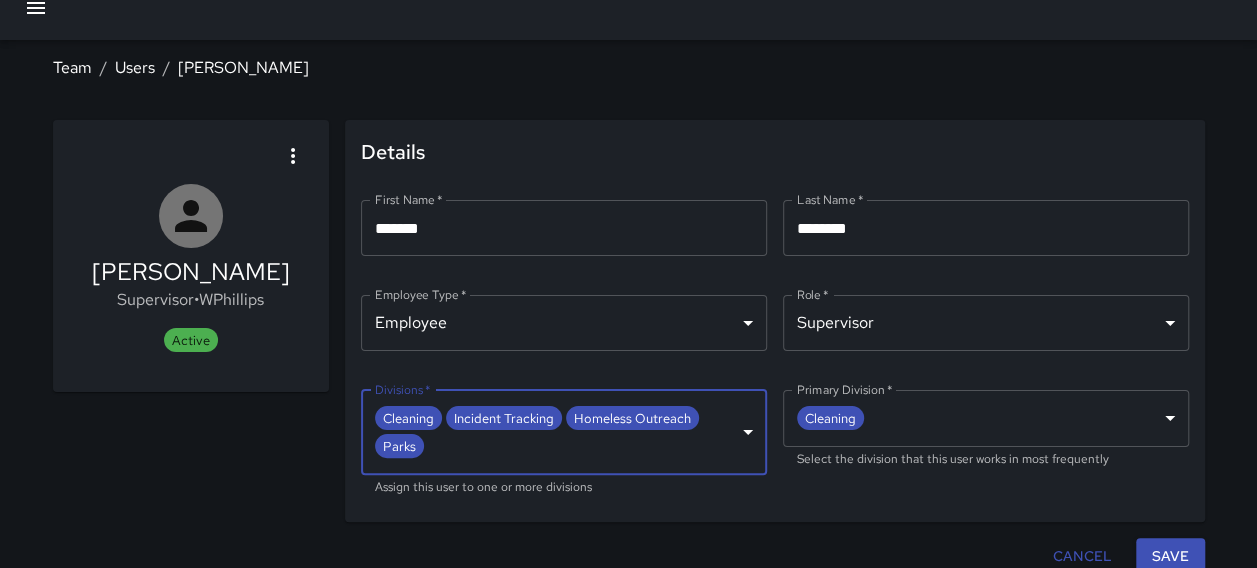 scroll, scrollTop: 38, scrollLeft: 0, axis: vertical 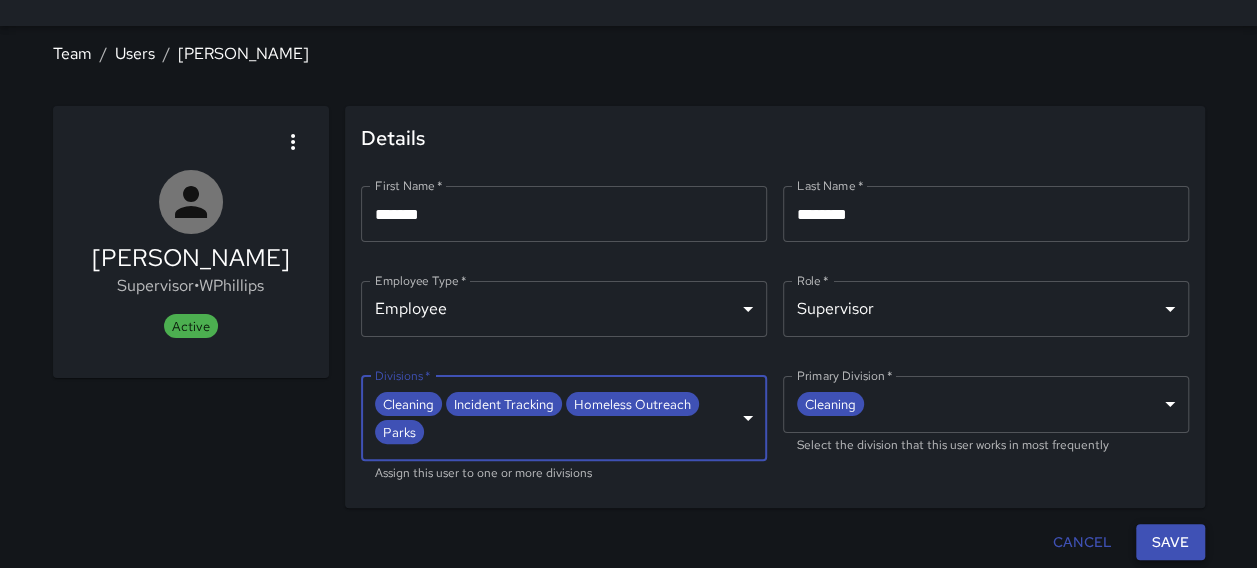 click on "Save" at bounding box center [1170, 542] 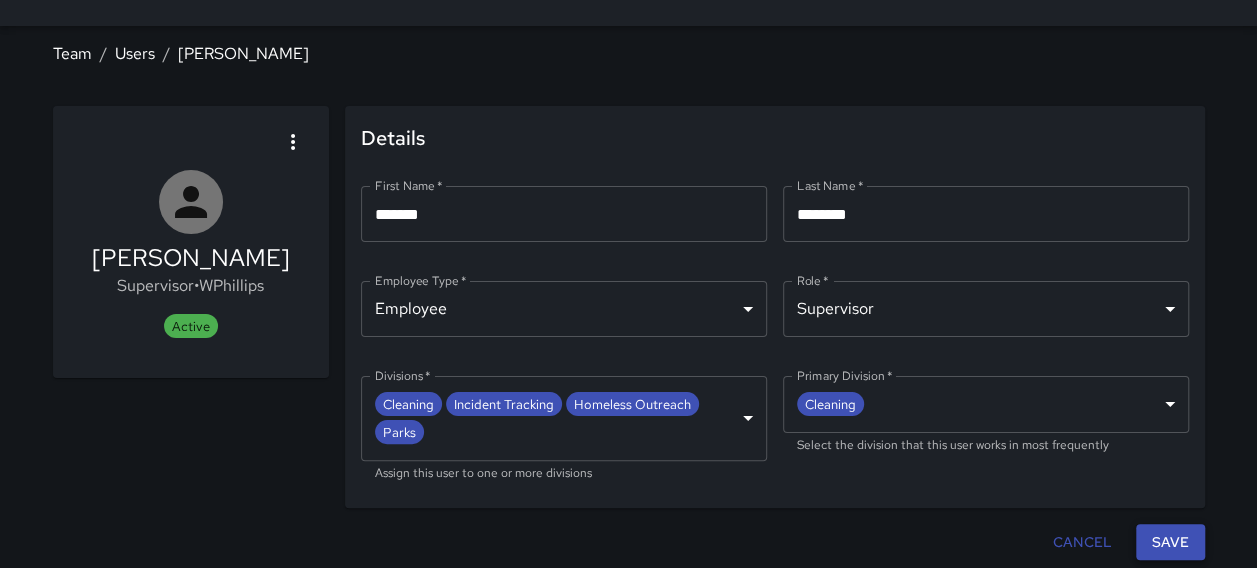 click on "Save" at bounding box center [1170, 542] 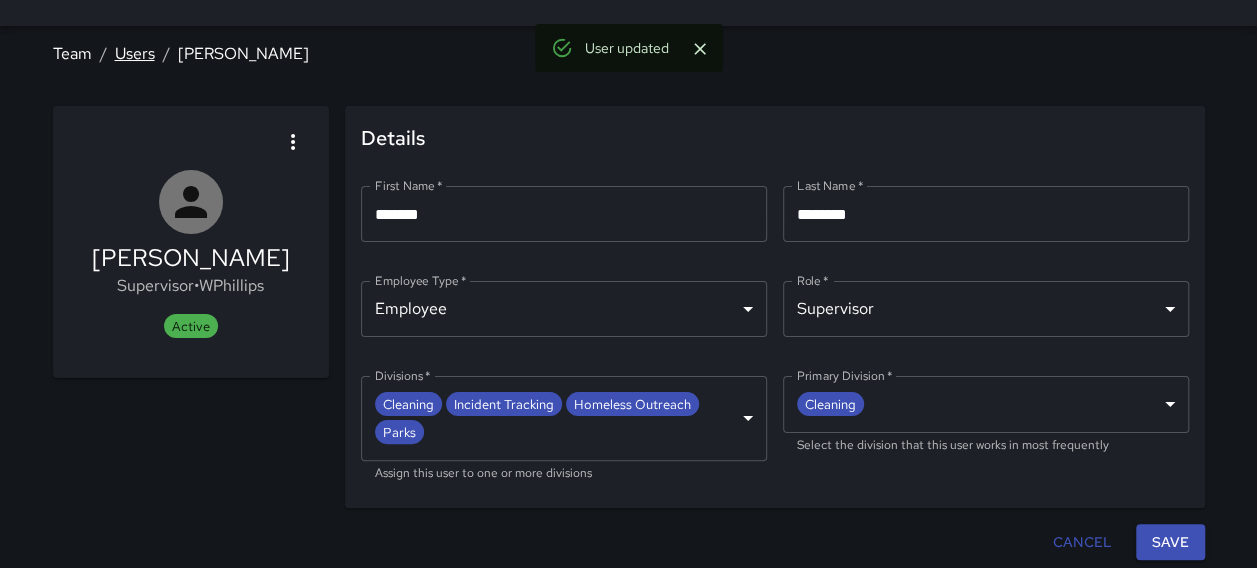 click on "Users" at bounding box center (135, 53) 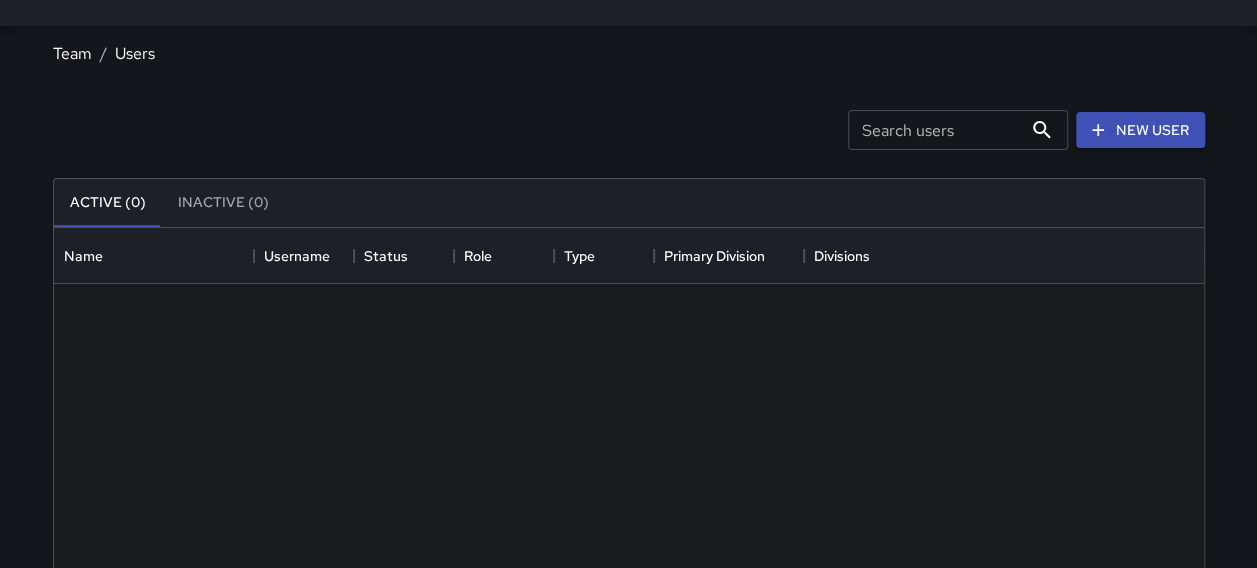 scroll, scrollTop: 16, scrollLeft: 16, axis: both 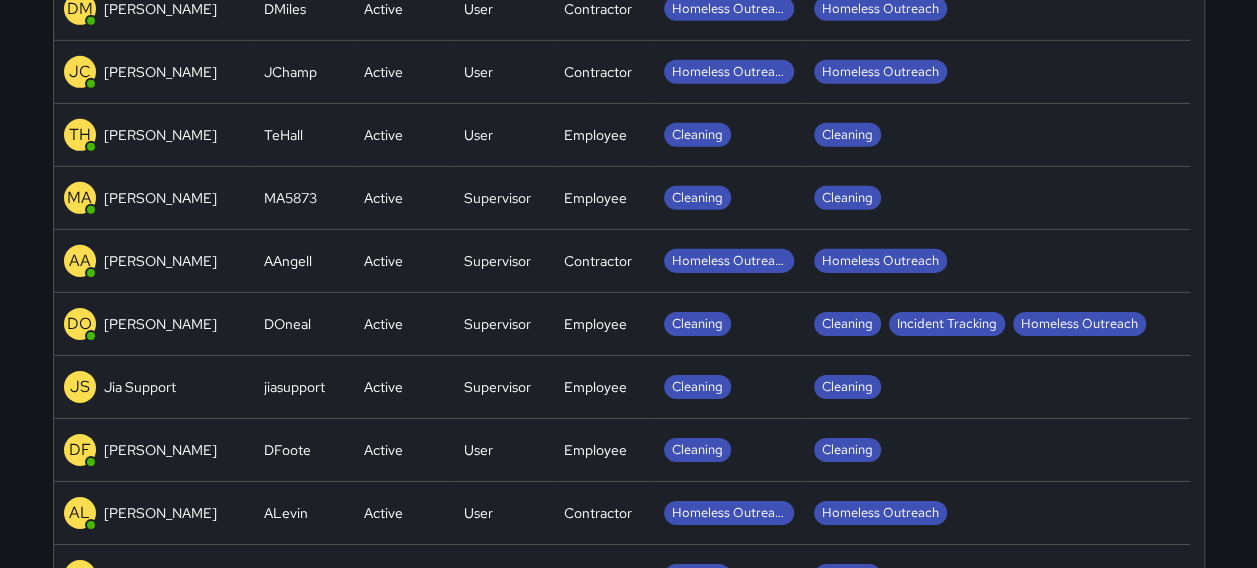 click on "Incident Tracking" at bounding box center (947, 324) 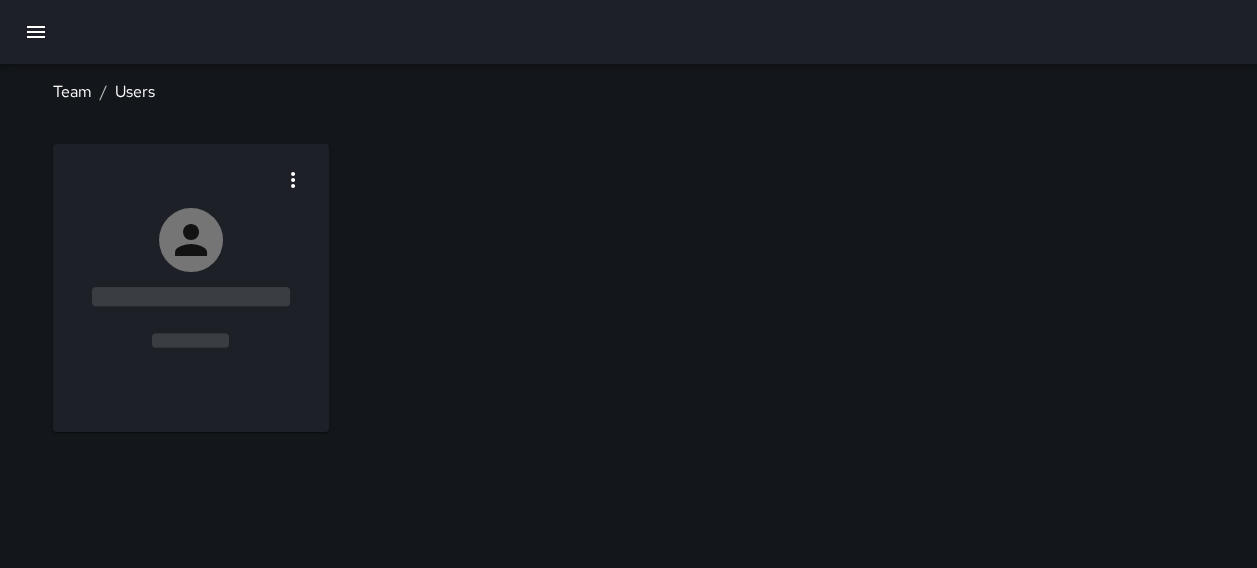 scroll, scrollTop: 0, scrollLeft: 0, axis: both 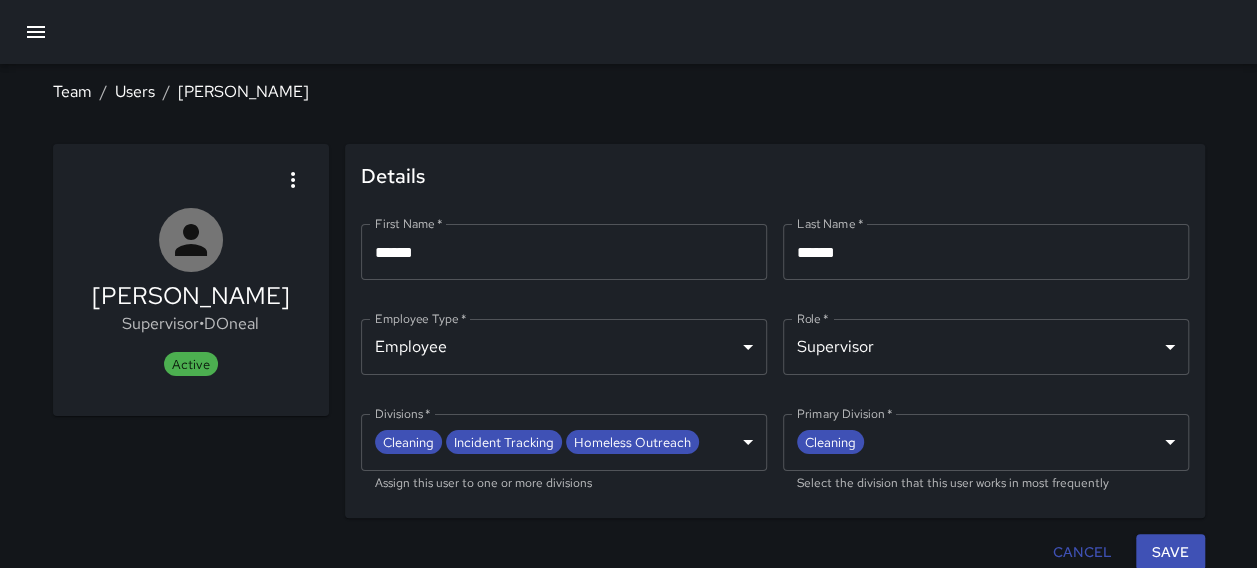 click on "**********" at bounding box center (628, 289) 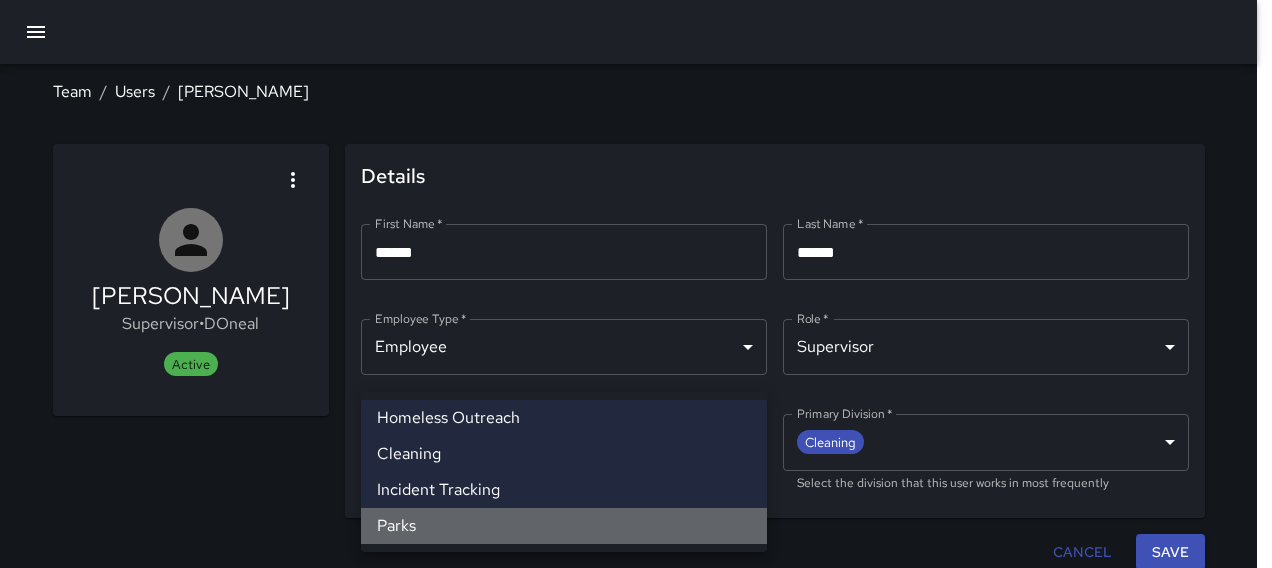 click on "Parks" at bounding box center [564, 526] 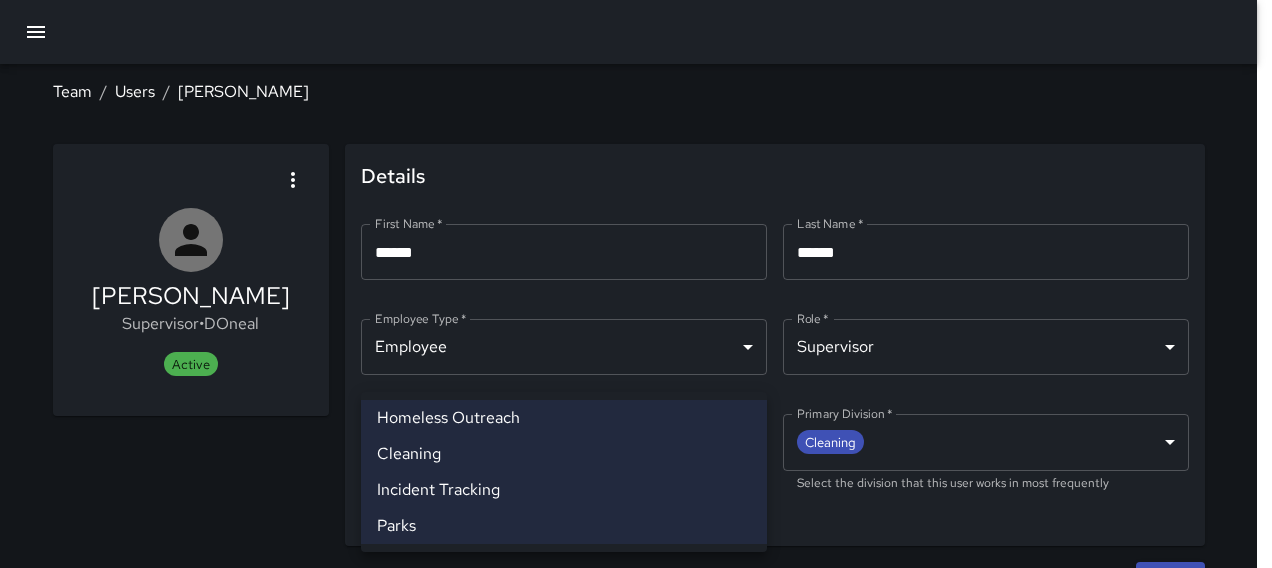 click at bounding box center [636, 284] 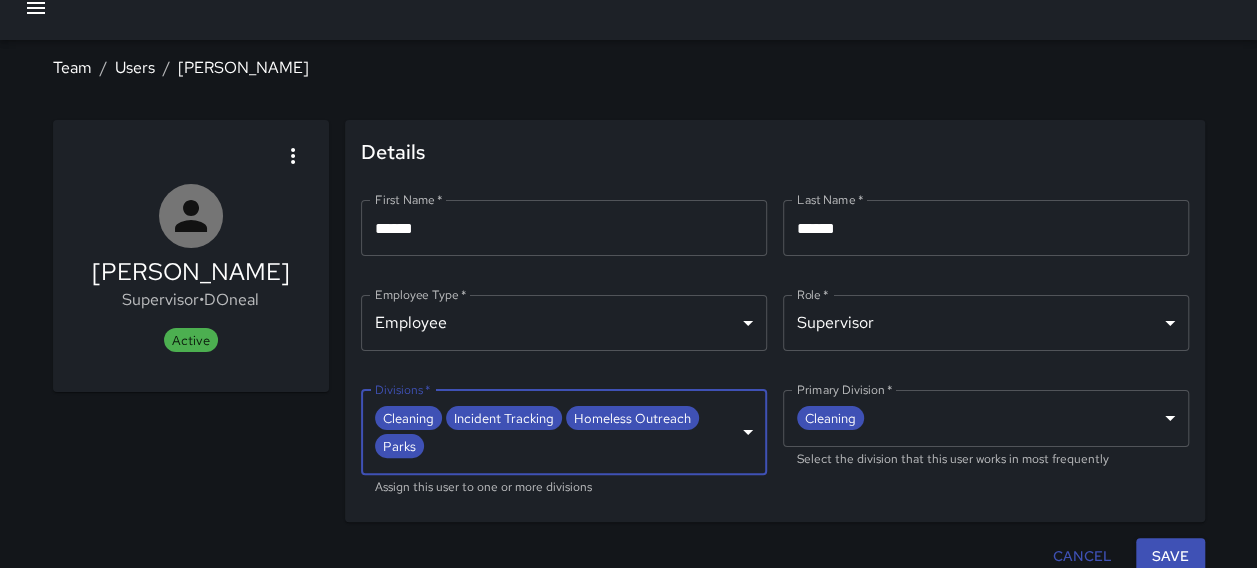 scroll, scrollTop: 38, scrollLeft: 0, axis: vertical 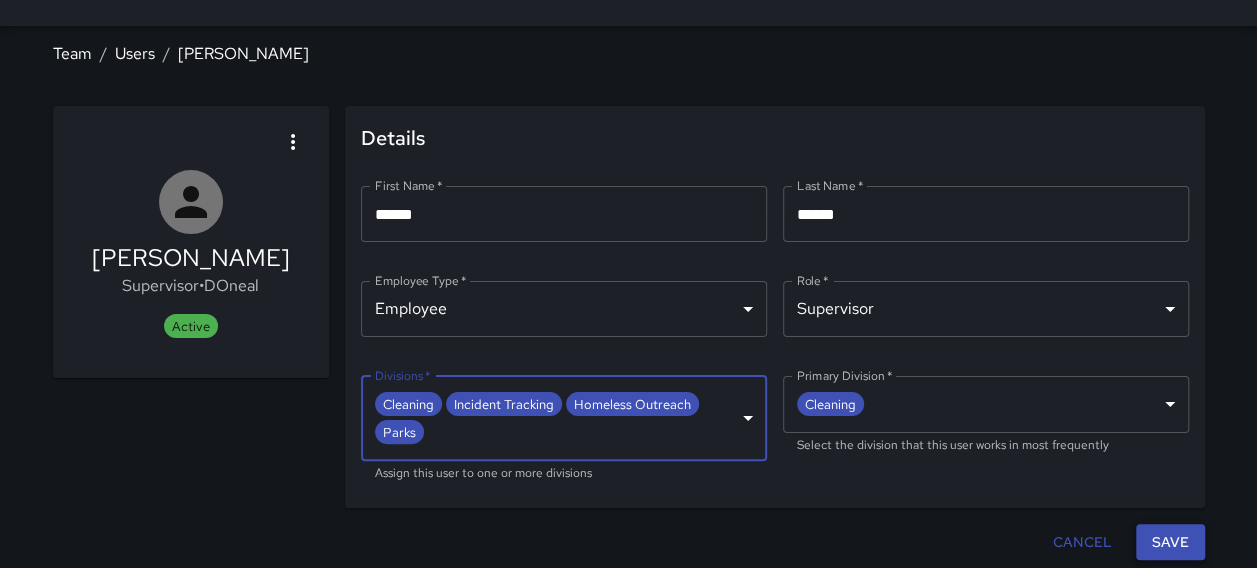 click on "Save" at bounding box center [1170, 542] 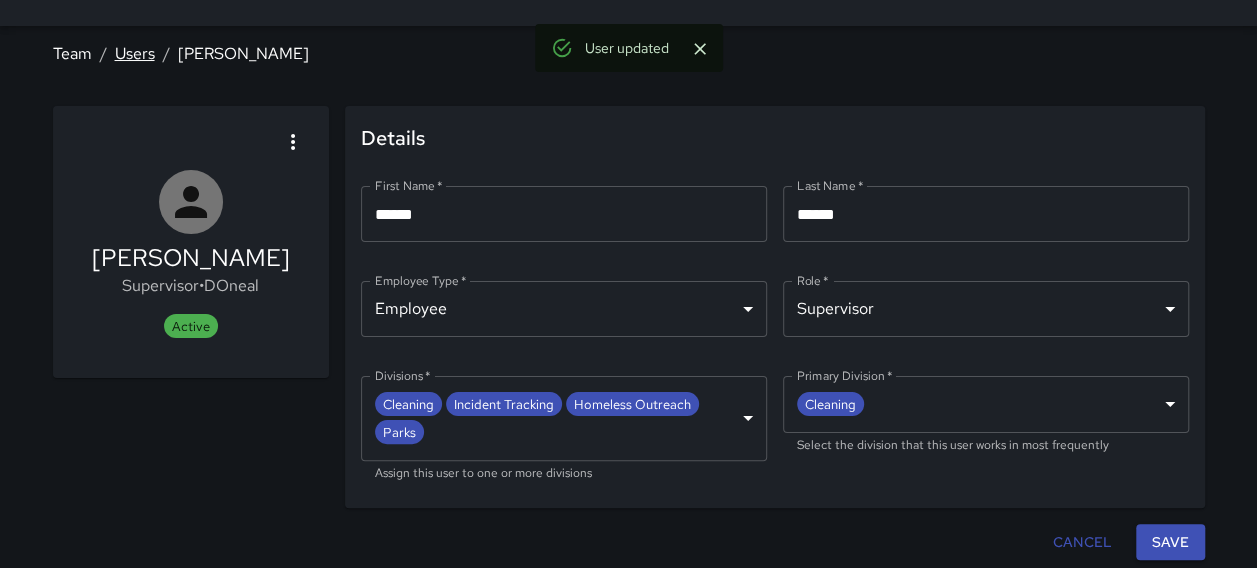 click on "Users" at bounding box center [135, 53] 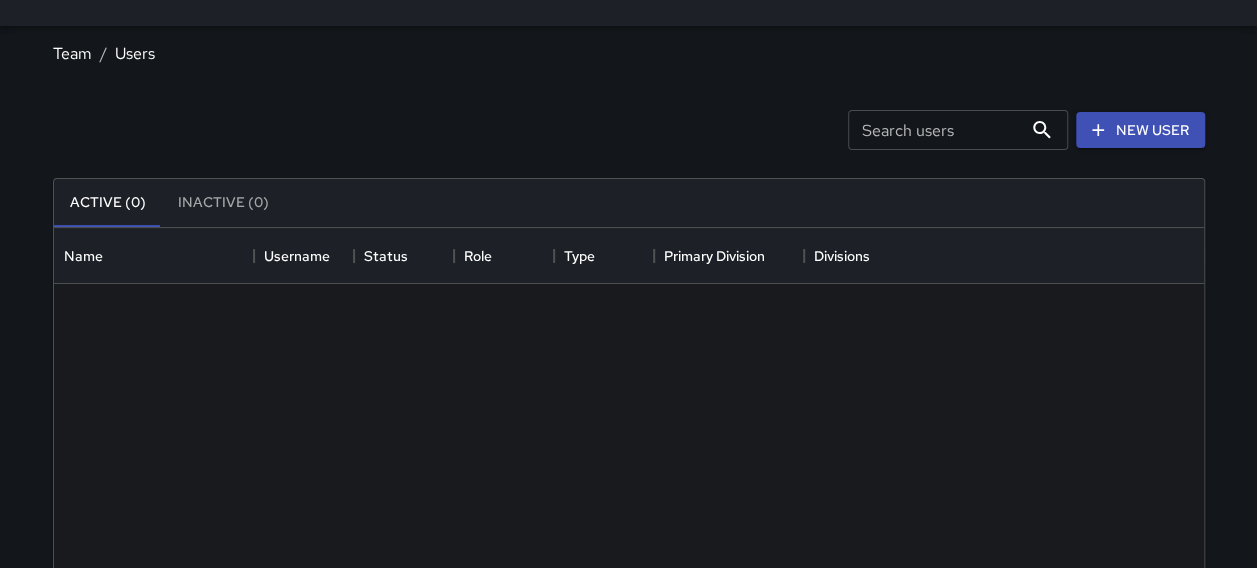 scroll, scrollTop: 16, scrollLeft: 16, axis: both 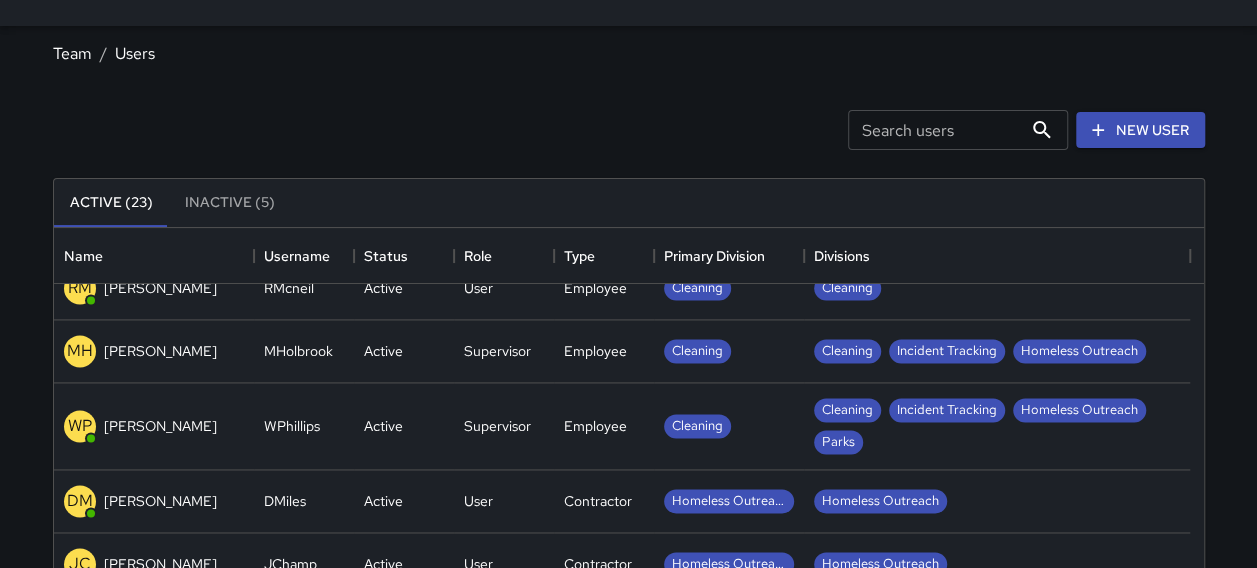 click on "Cleaning Incident Tracking Homeless Outreach" at bounding box center [997, 351] 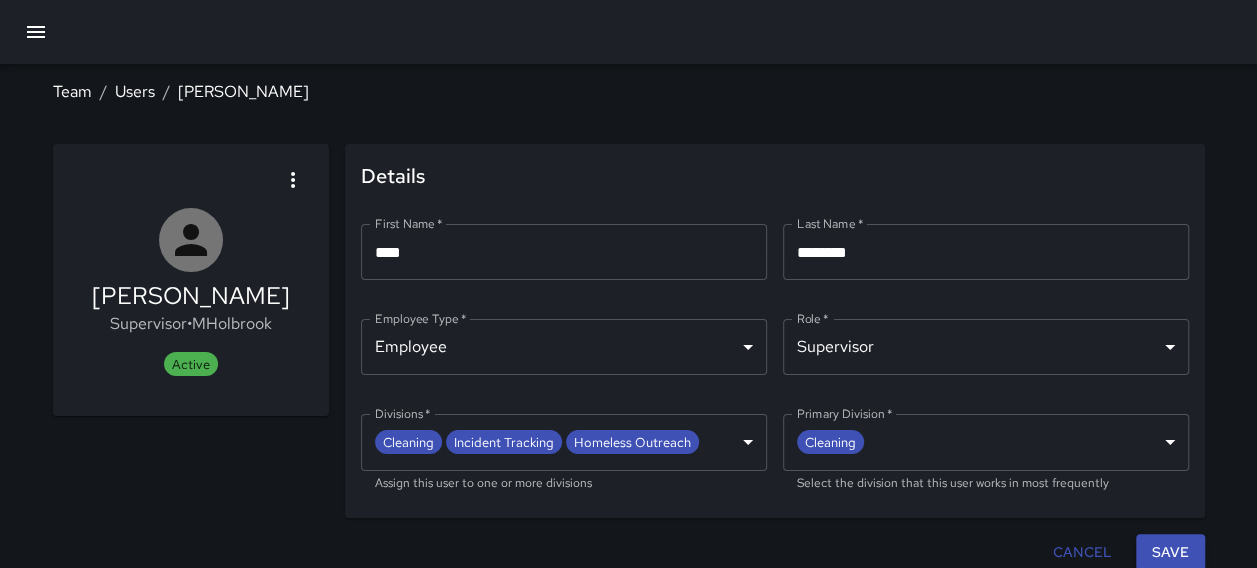 click on "**********" at bounding box center [628, 289] 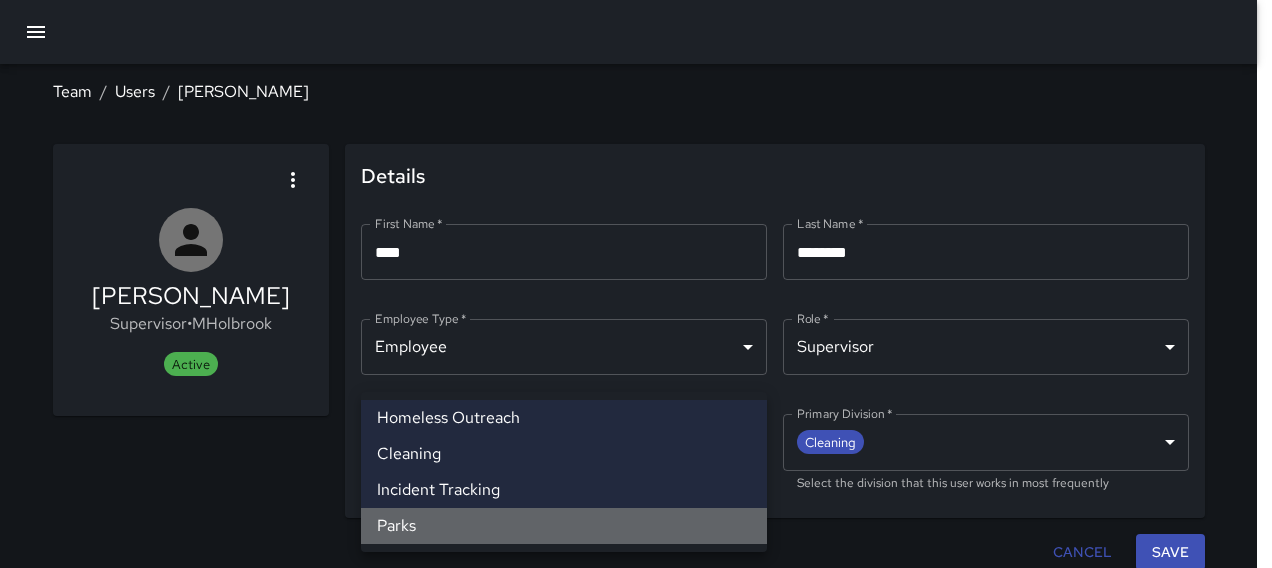 click on "Parks" at bounding box center [564, 526] 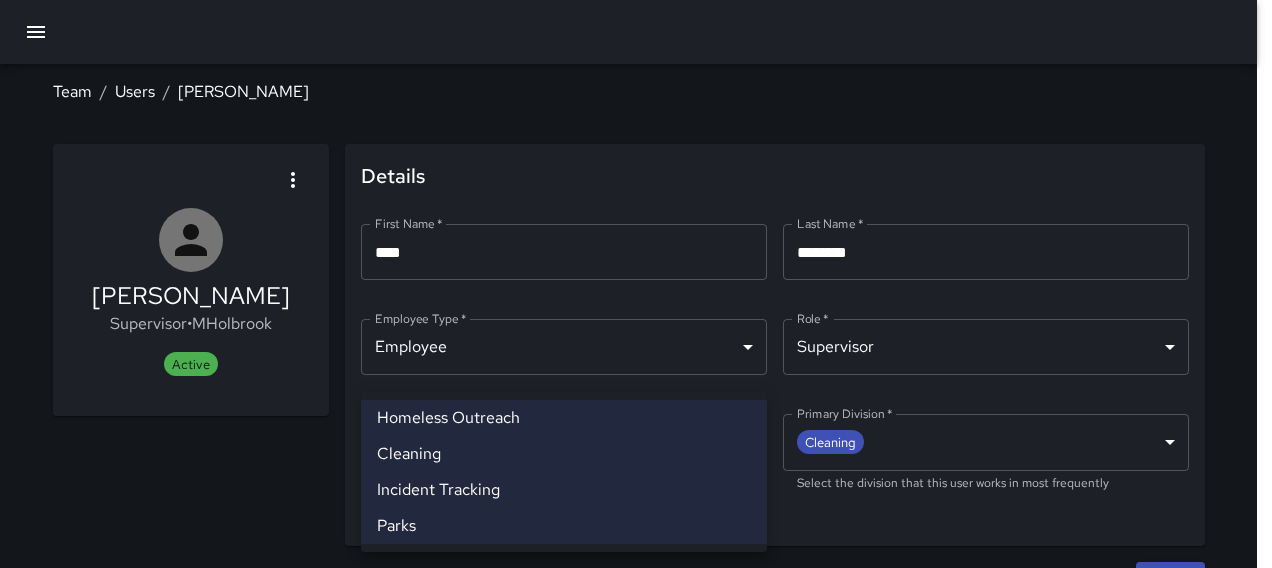 click at bounding box center (636, 284) 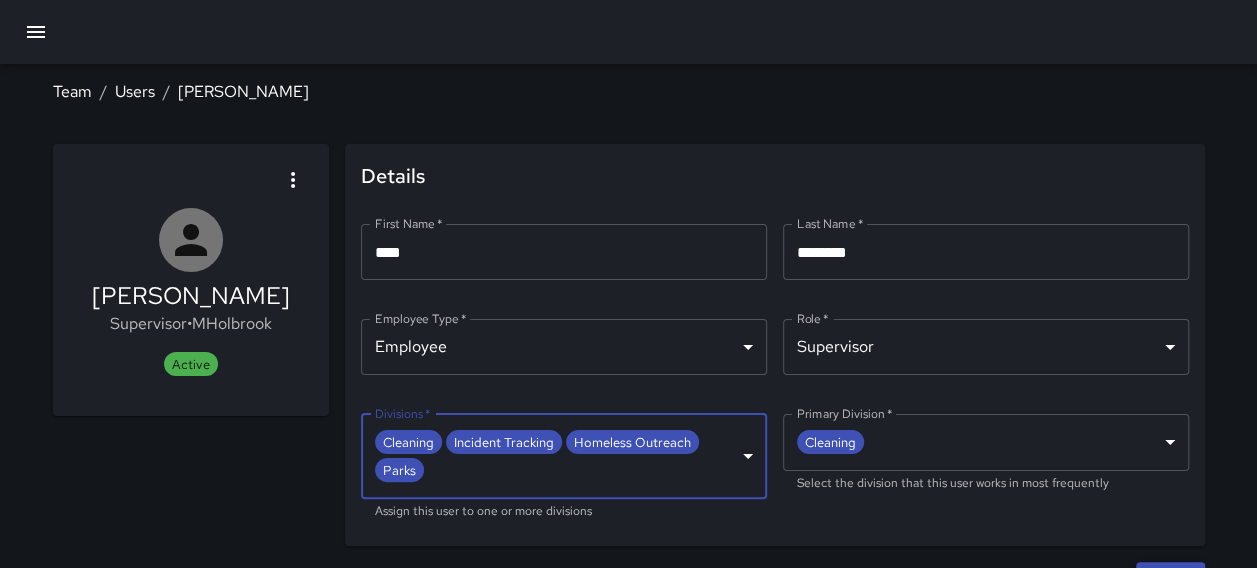 click on "Save" at bounding box center [1170, 580] 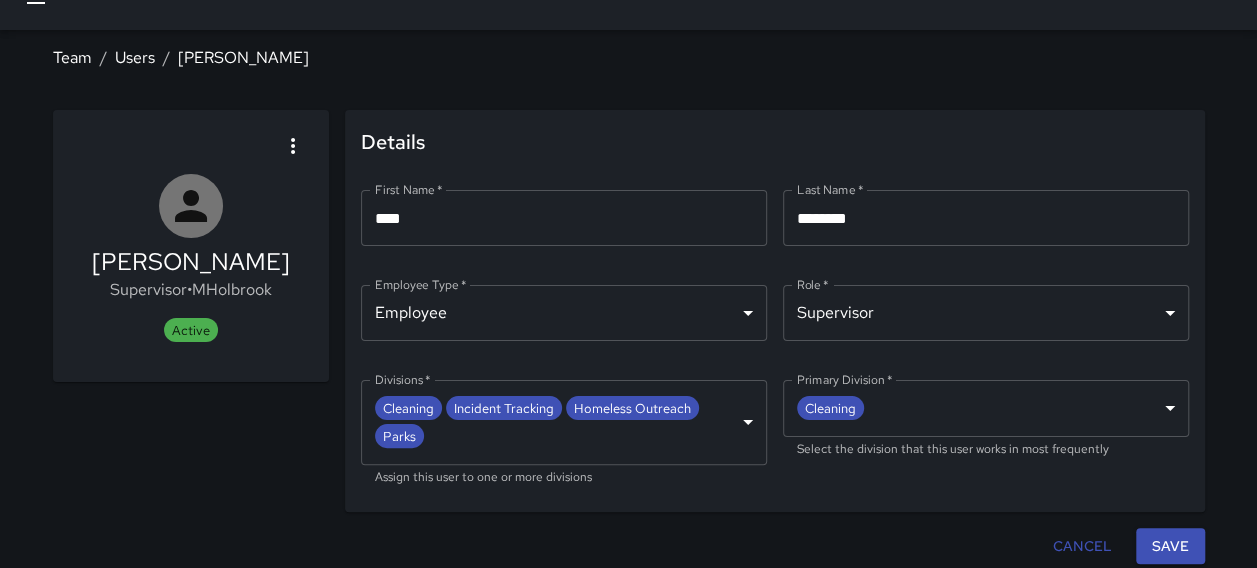 scroll, scrollTop: 38, scrollLeft: 0, axis: vertical 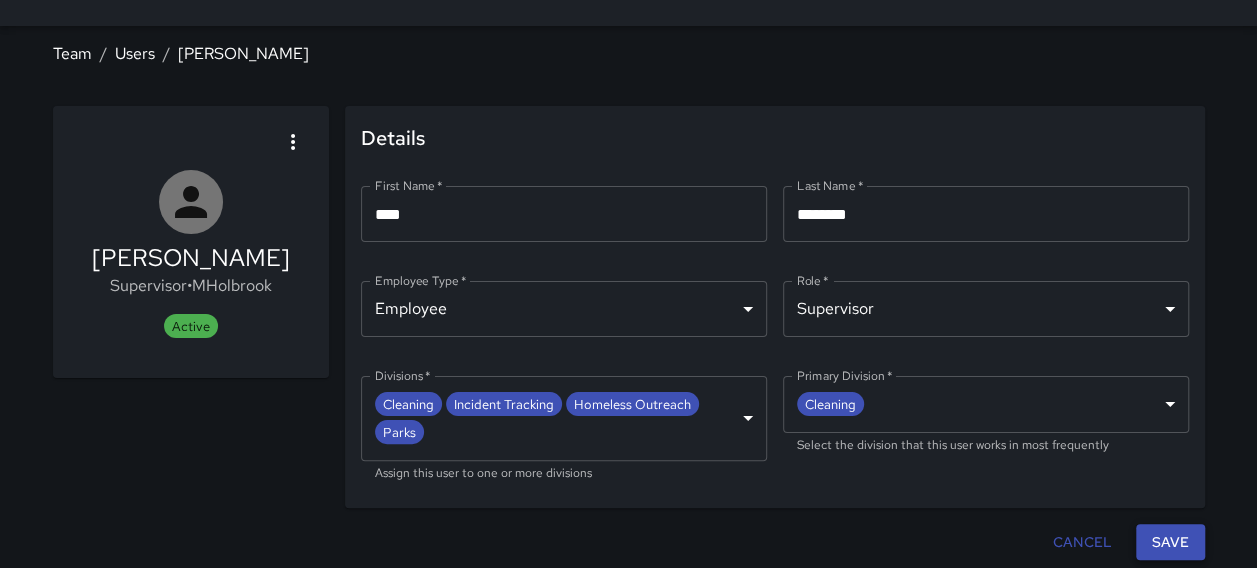 click on "Save" at bounding box center [1170, 542] 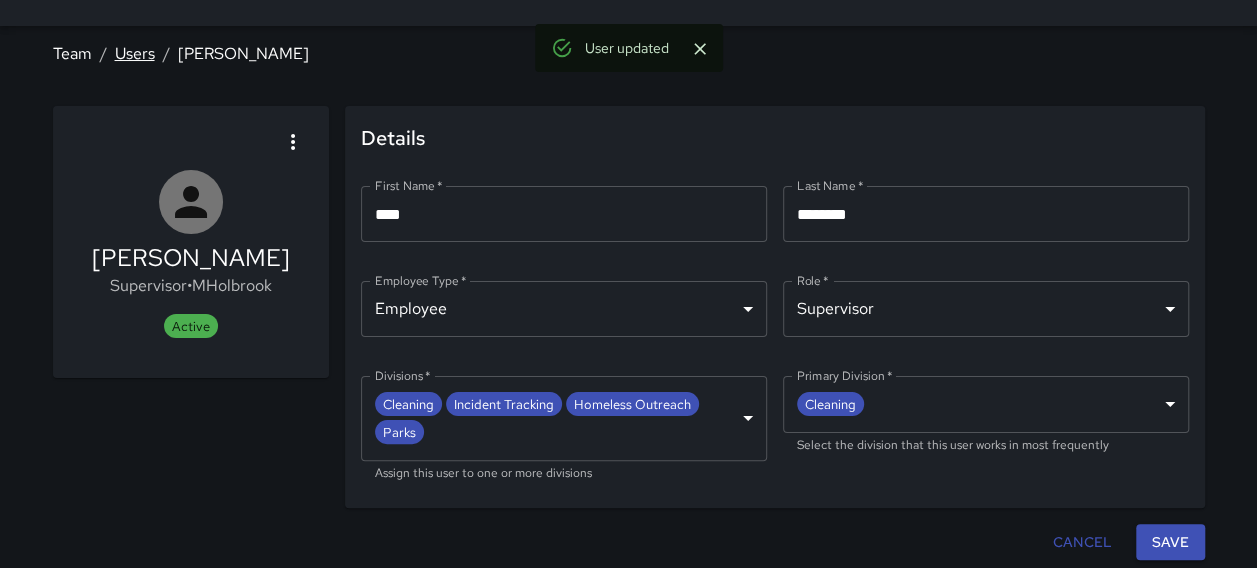 click on "Users" at bounding box center (135, 53) 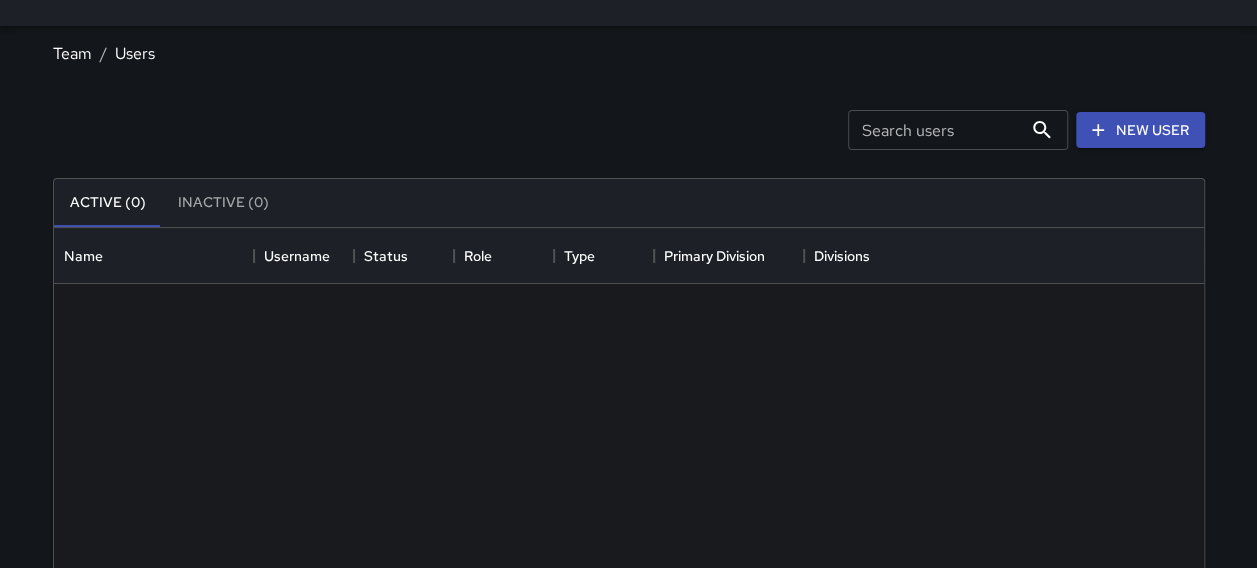 scroll, scrollTop: 16, scrollLeft: 16, axis: both 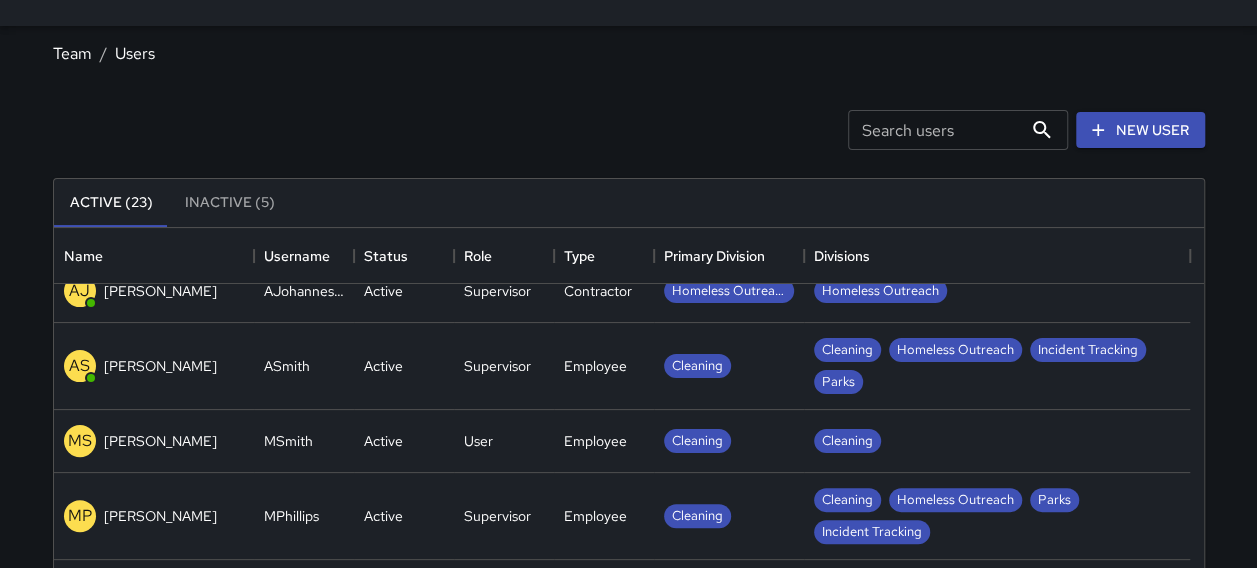 click on "Cleaning" at bounding box center (997, 441) 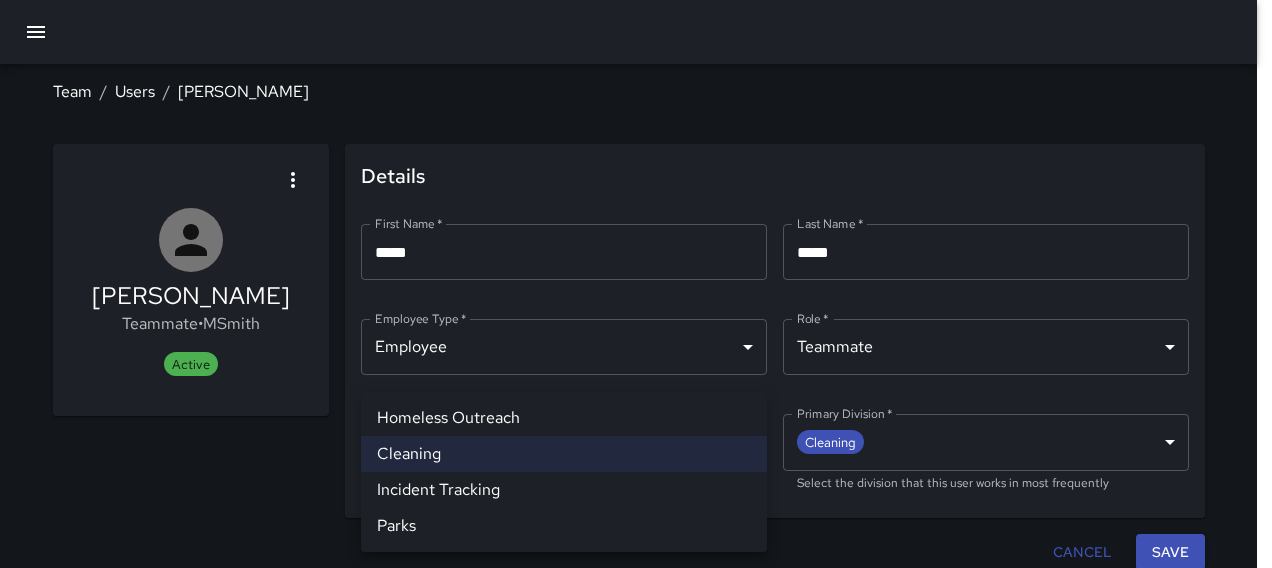 click on "**********" at bounding box center (636, 289) 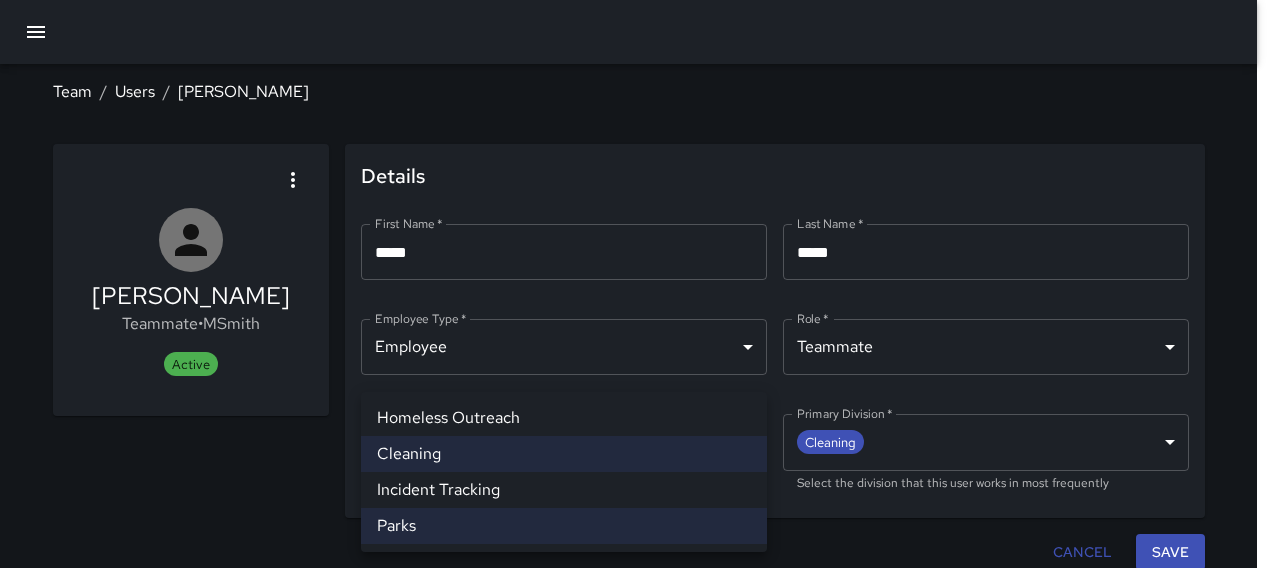 click at bounding box center [636, 284] 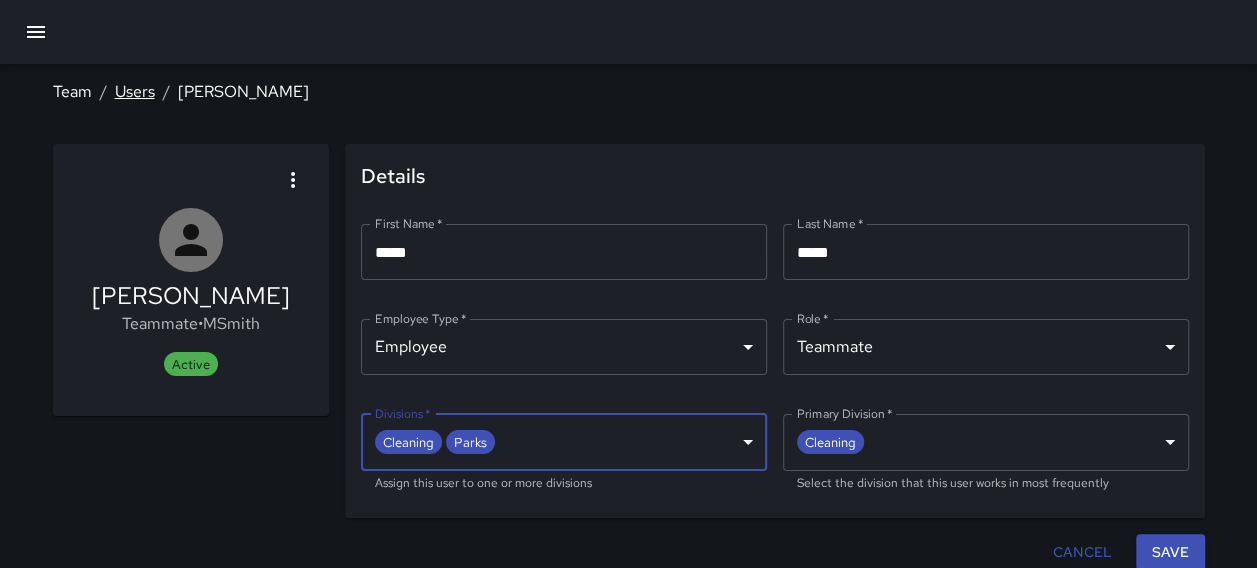 click on "Users" at bounding box center (135, 91) 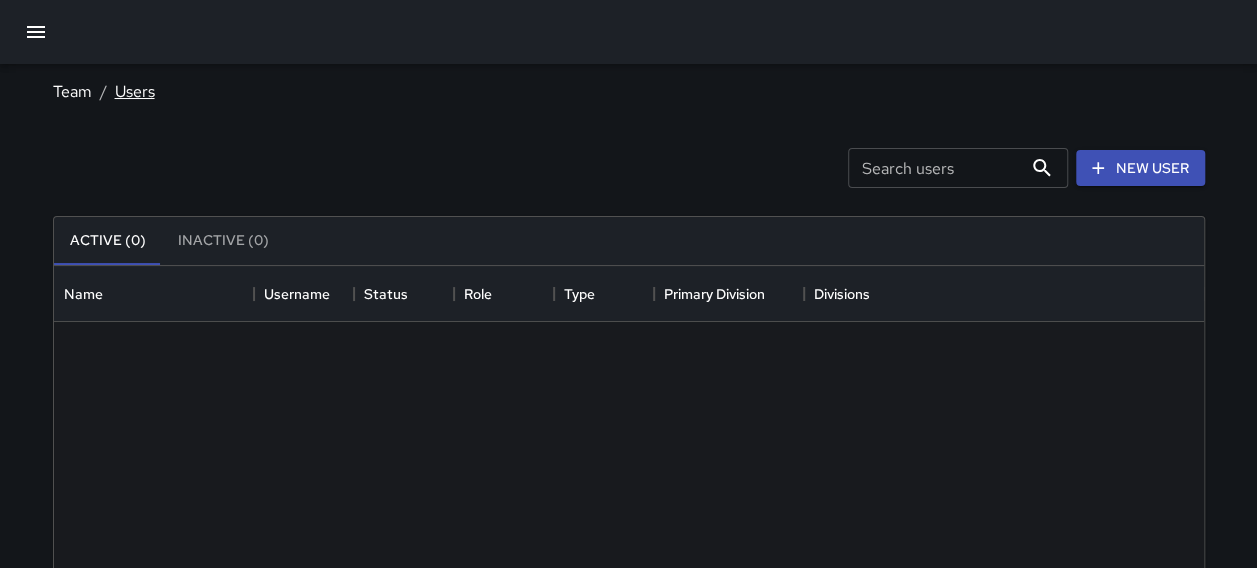 scroll, scrollTop: 16, scrollLeft: 16, axis: both 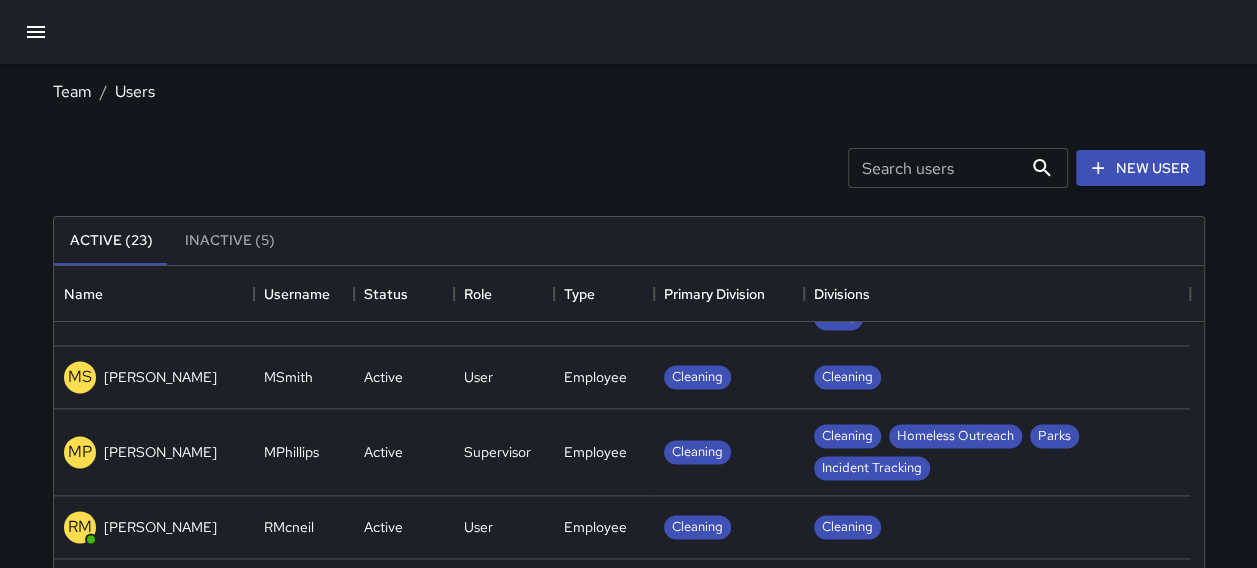 click on "Cleaning" at bounding box center [997, 377] 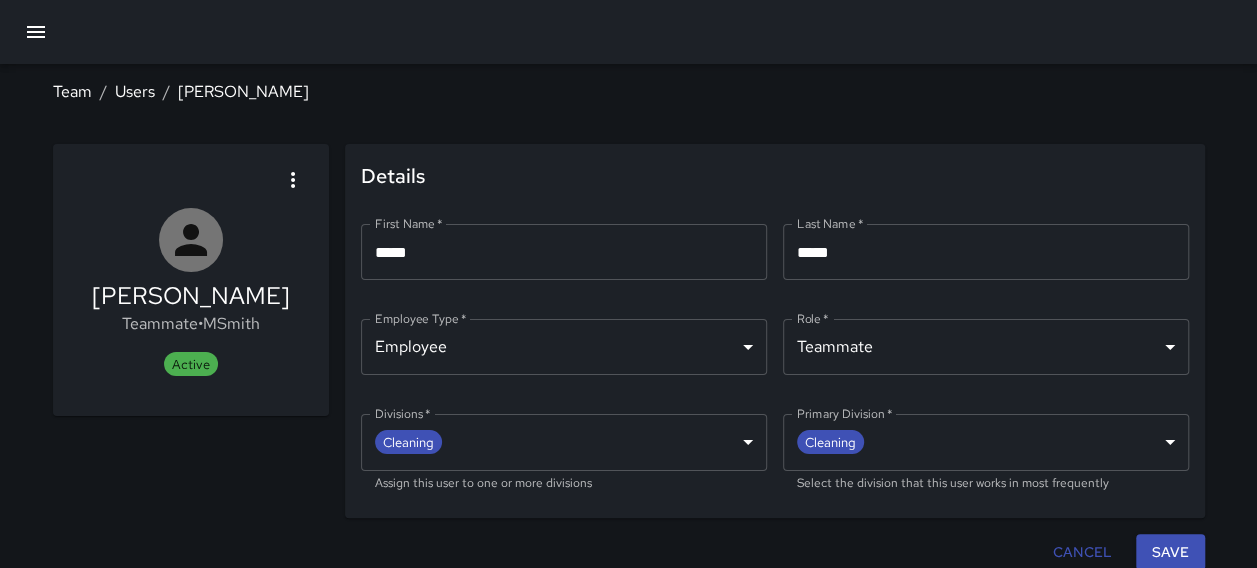 click on "**********" at bounding box center [628, 289] 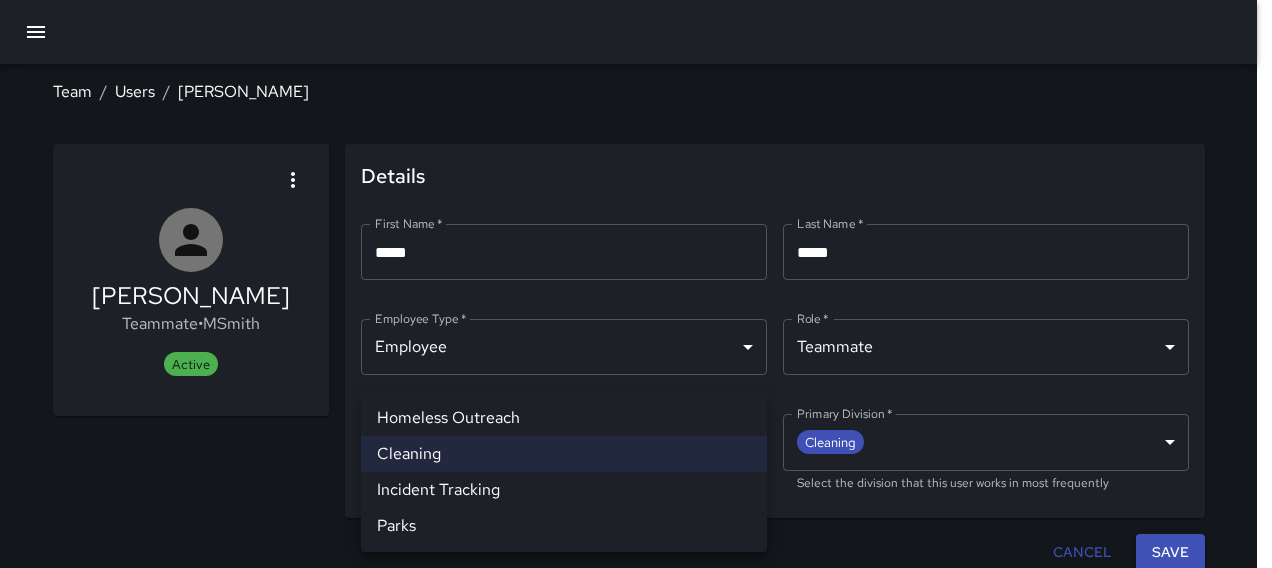 click on "Parks" at bounding box center [564, 526] 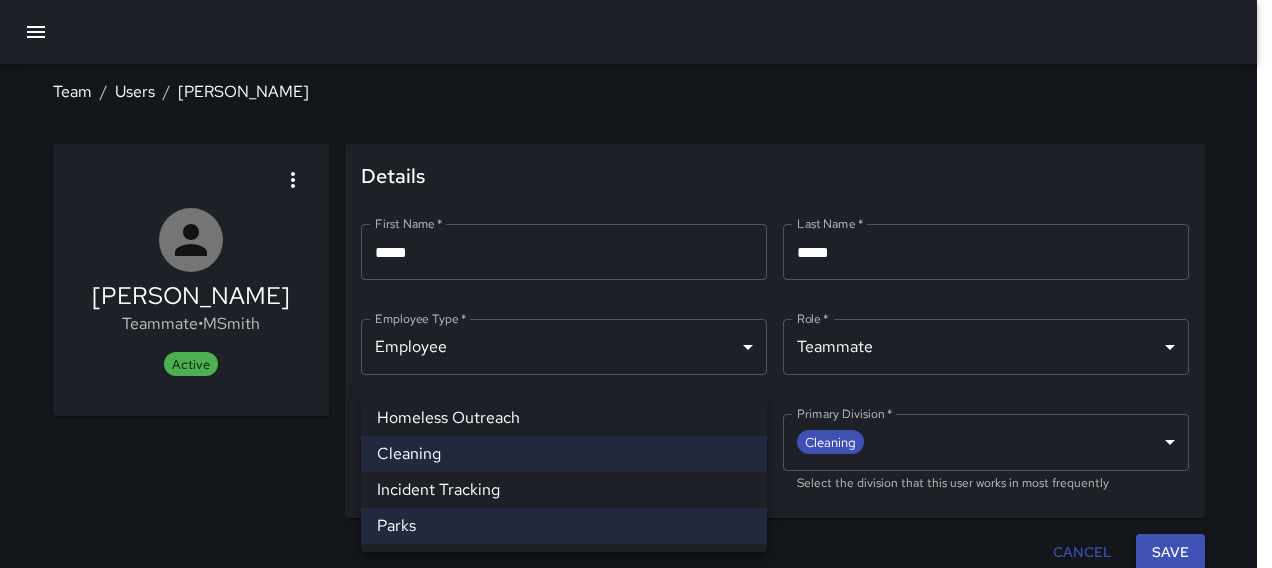 click at bounding box center [636, 284] 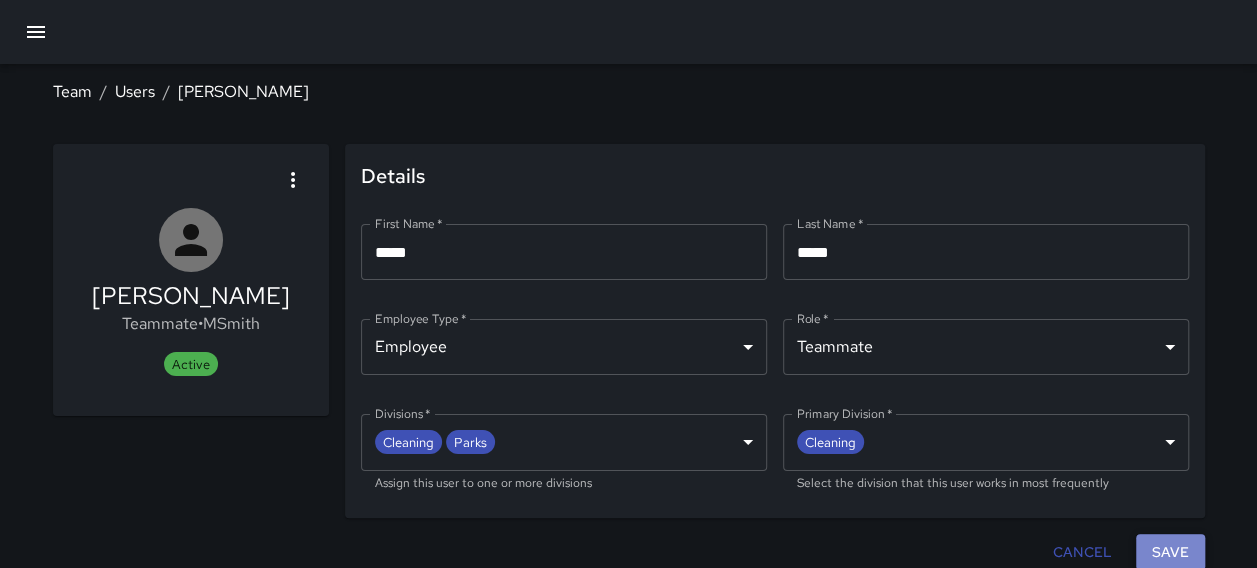 click on "Save" at bounding box center (1170, 552) 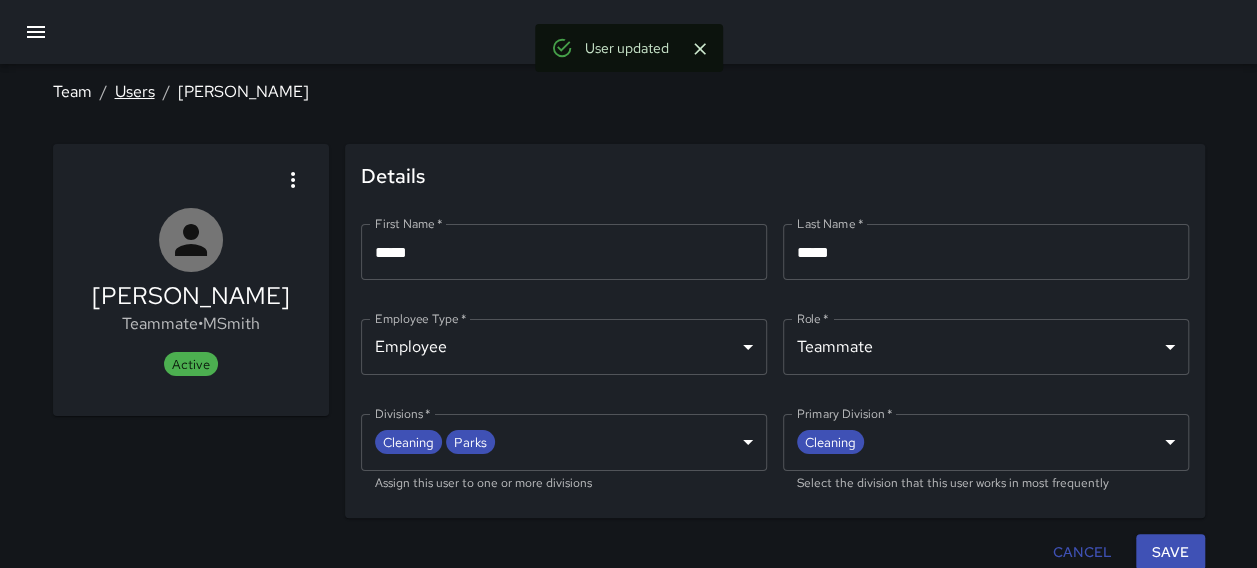 click on "Users" at bounding box center (135, 91) 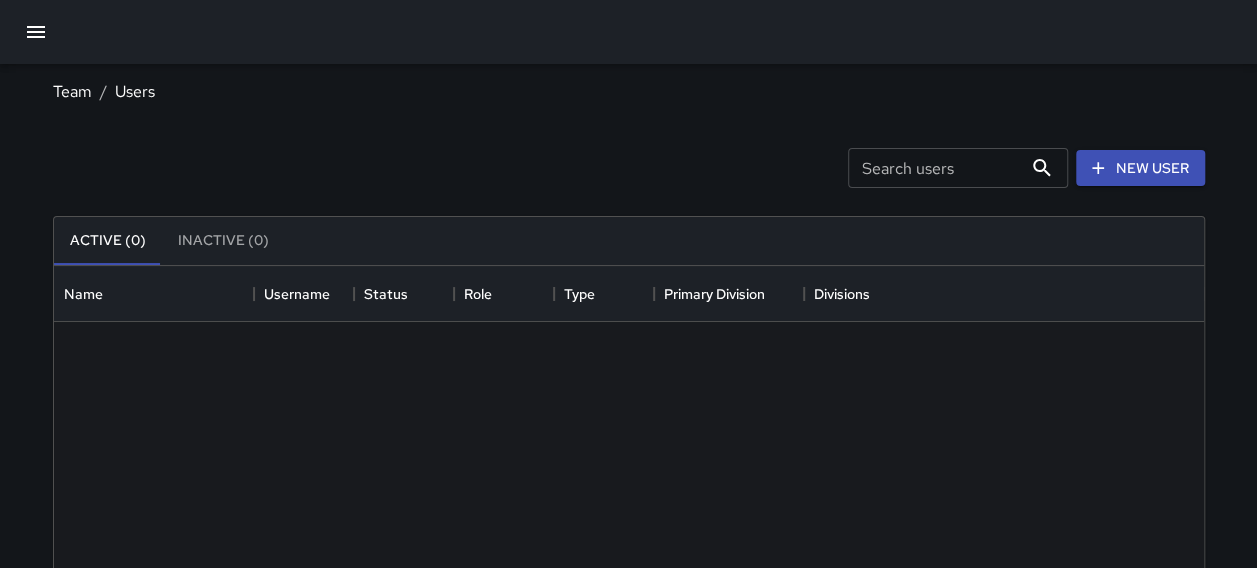 scroll, scrollTop: 16, scrollLeft: 16, axis: both 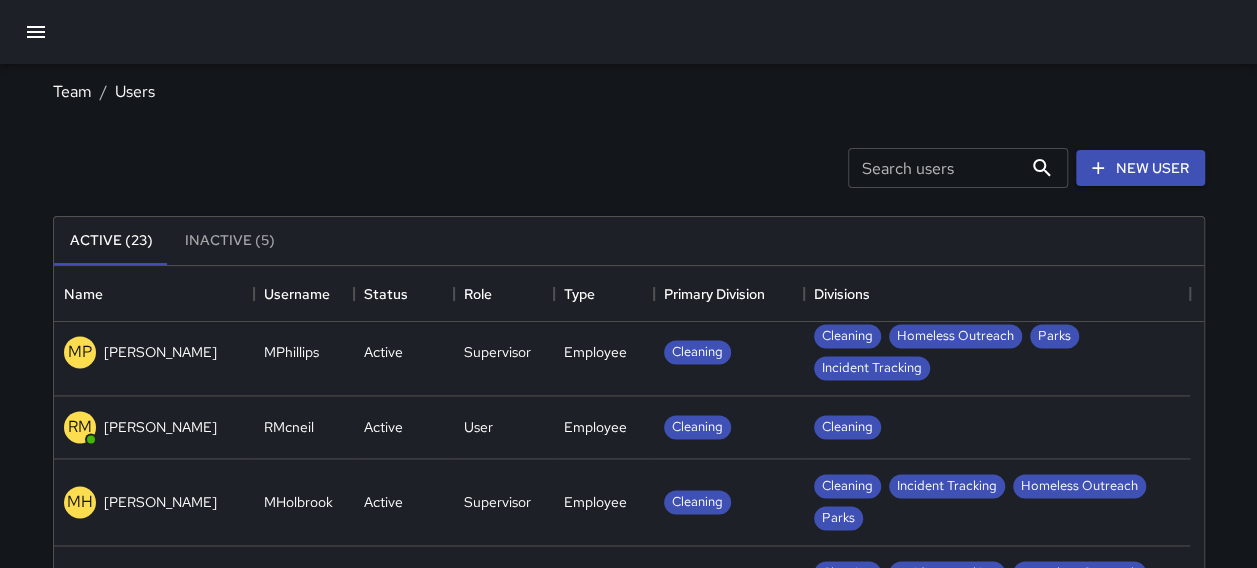 click on "Cleaning" at bounding box center [997, 427] 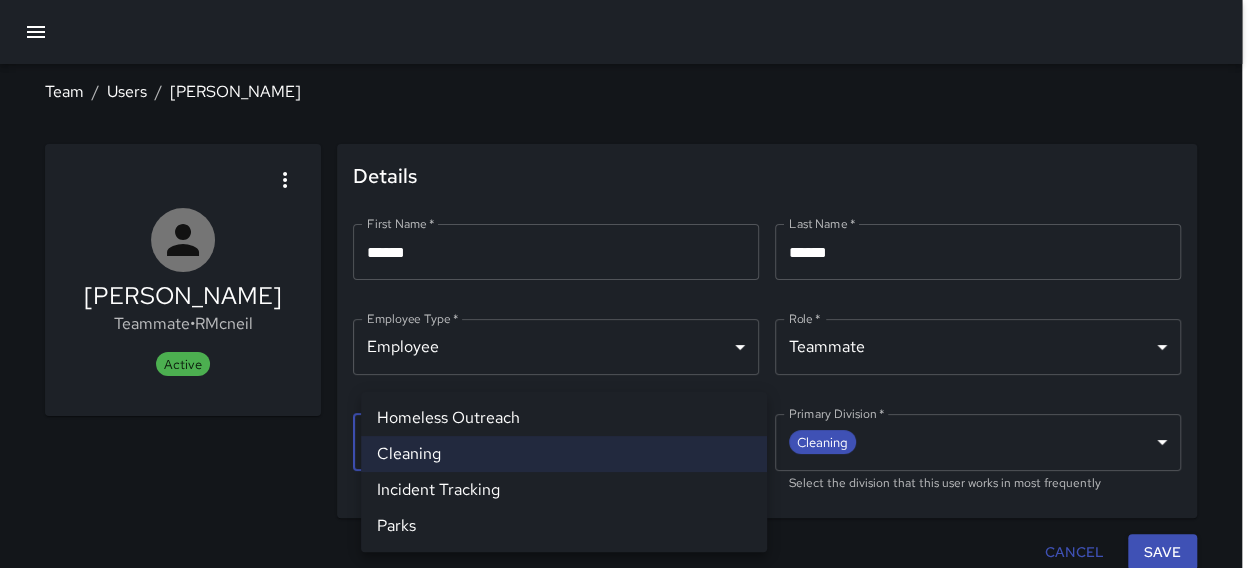 click on "**********" at bounding box center (628, 289) 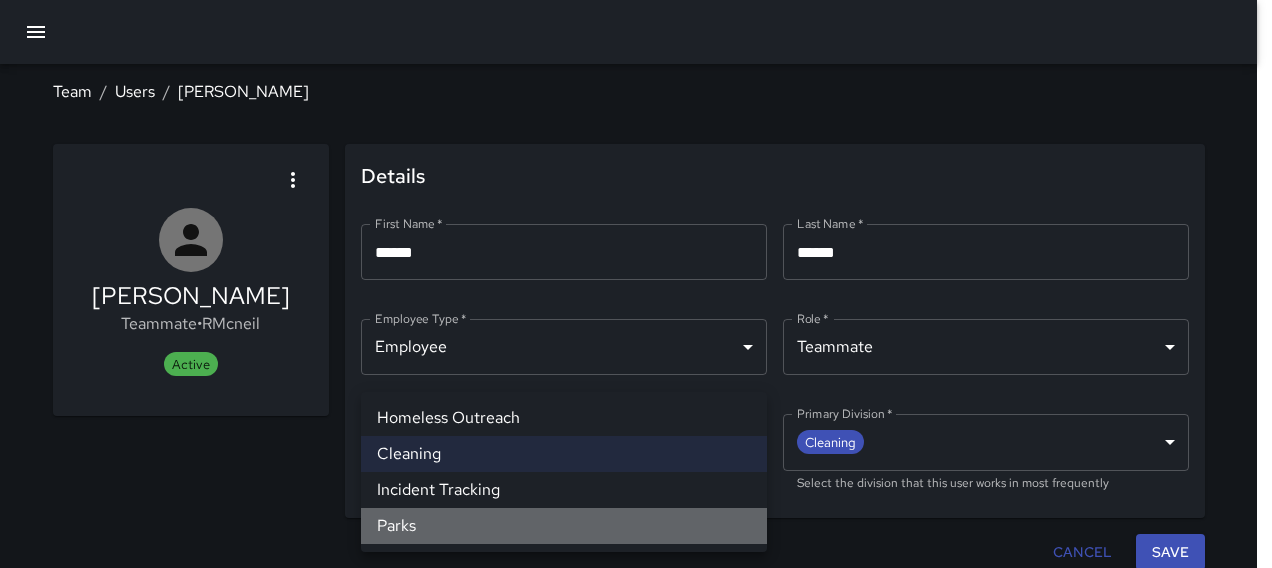 click on "Parks" at bounding box center [564, 526] 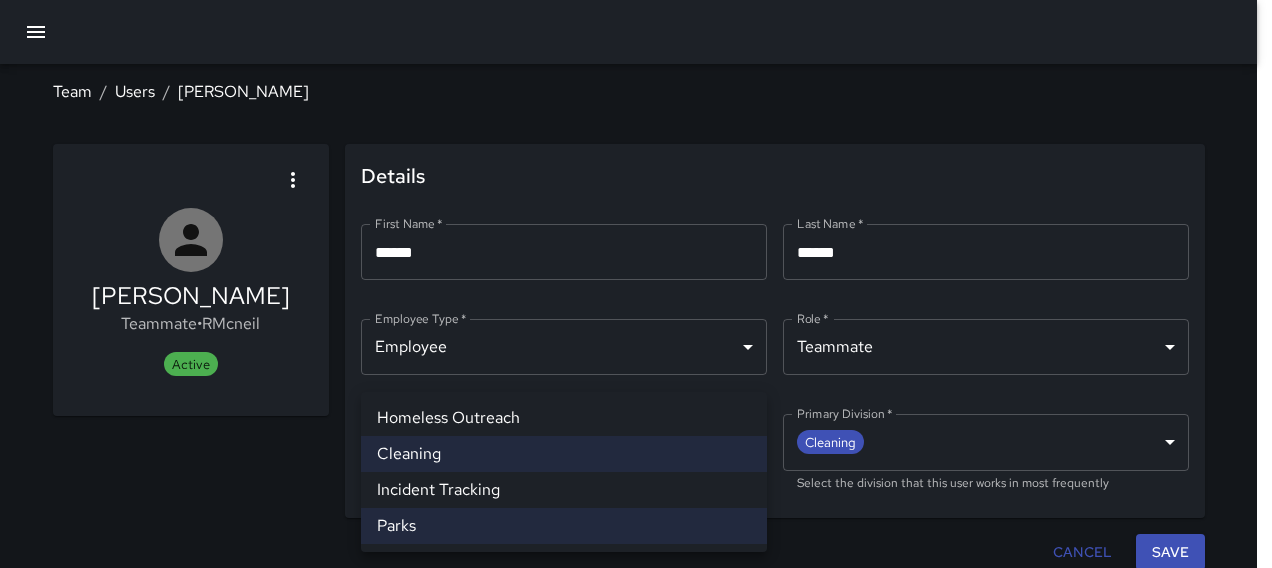 click at bounding box center [636, 284] 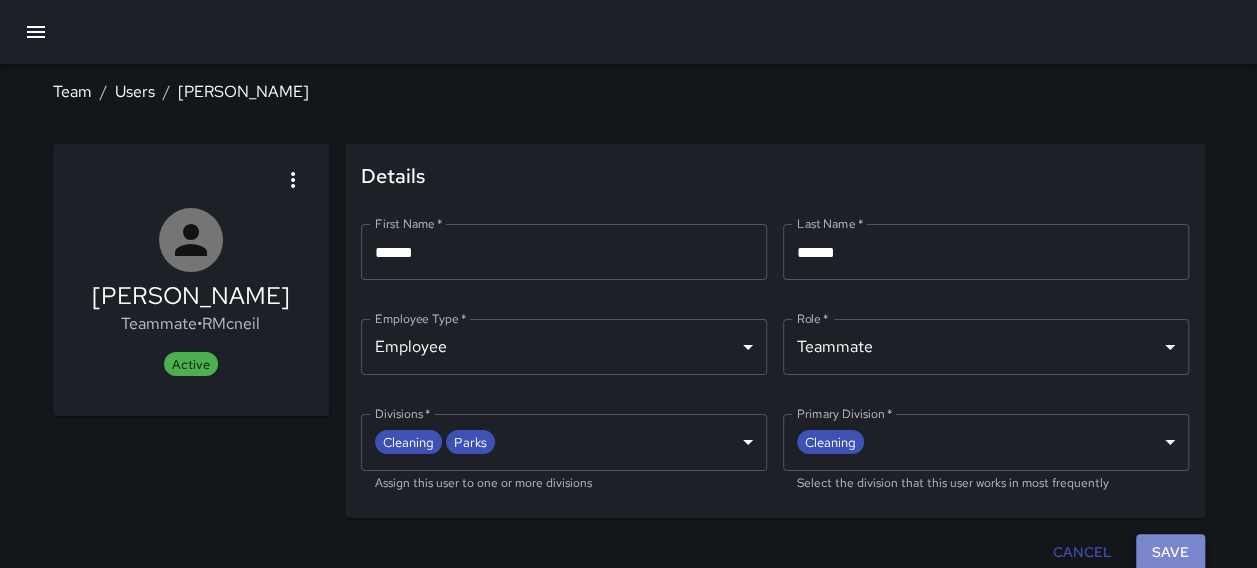 click on "Save" at bounding box center (1170, 552) 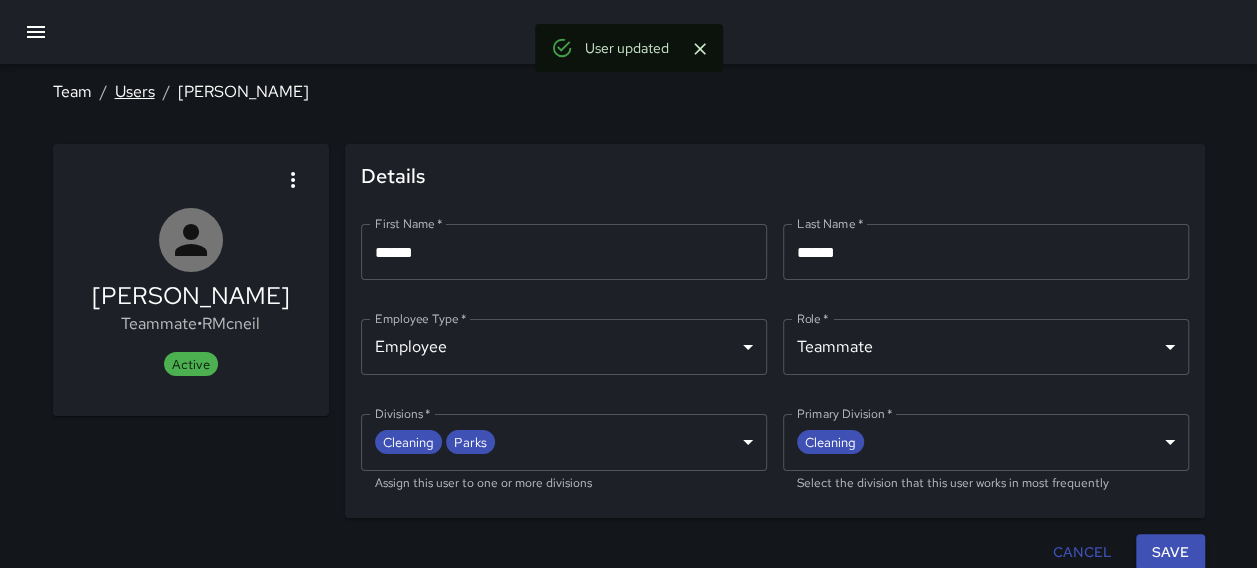 click on "Users" at bounding box center (135, 91) 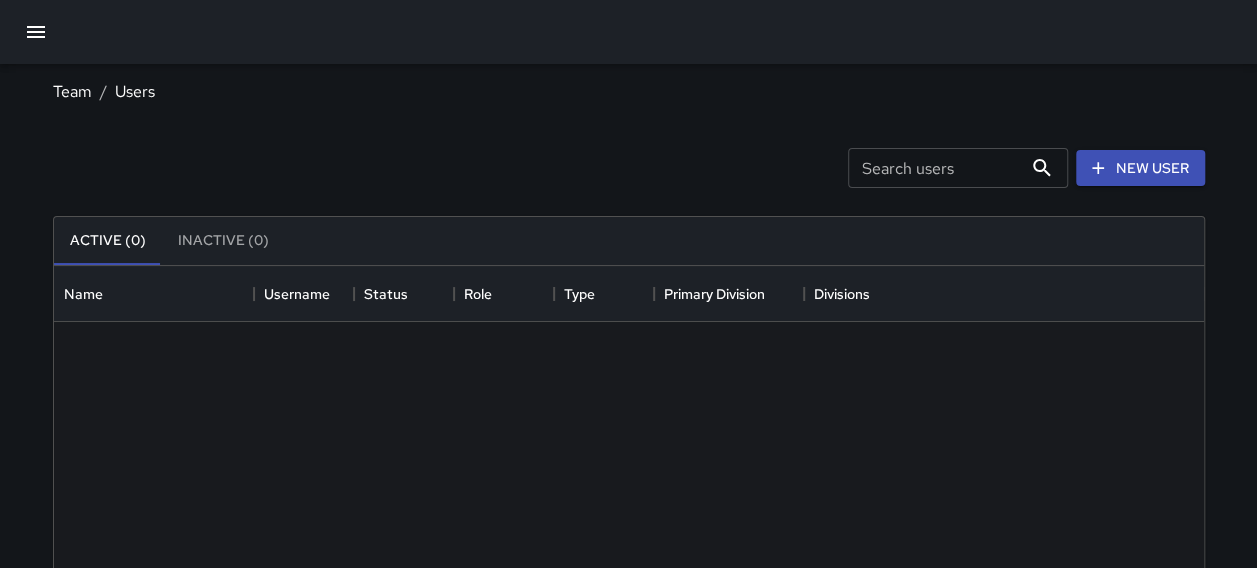 scroll, scrollTop: 16, scrollLeft: 16, axis: both 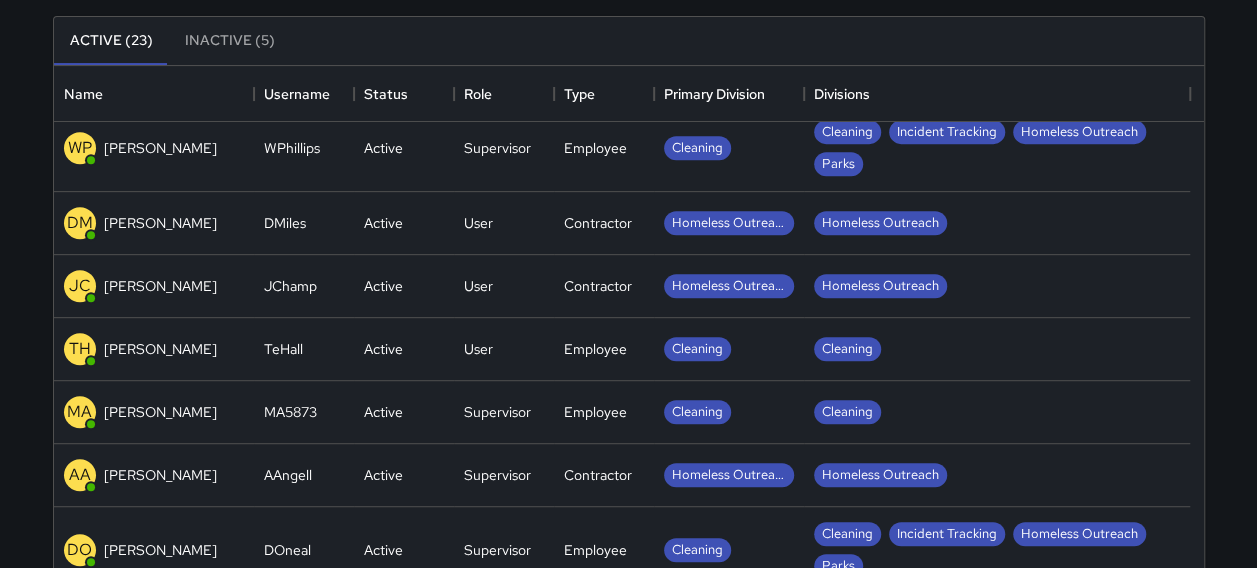 click on "Cleaning" at bounding box center (997, 349) 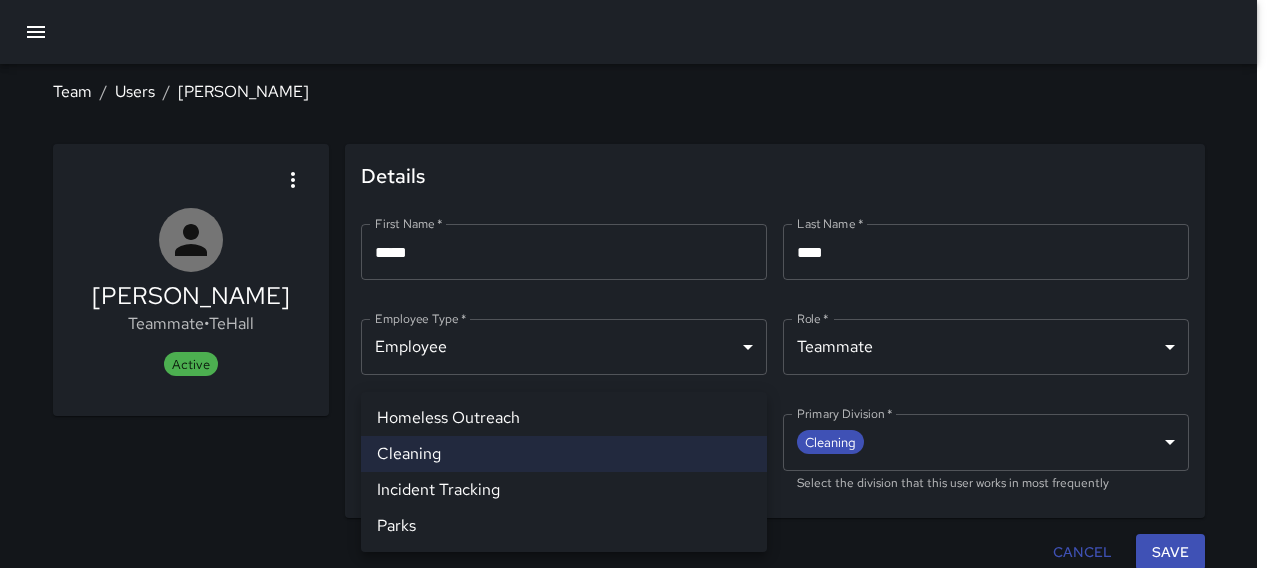 click on "**********" at bounding box center [636, 289] 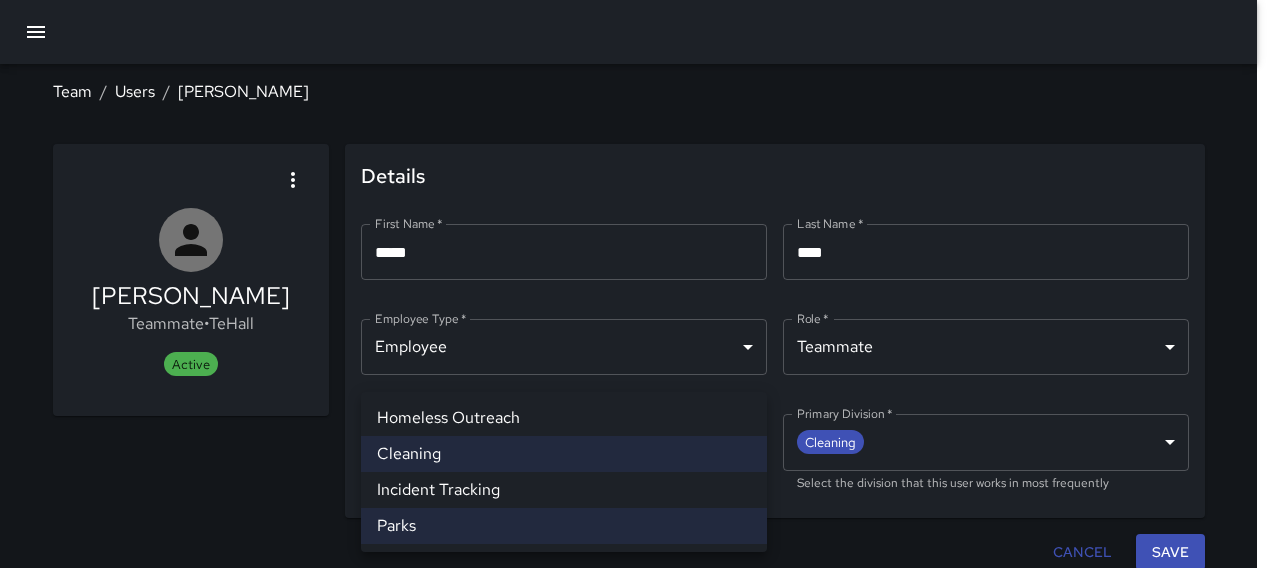 click at bounding box center [636, 284] 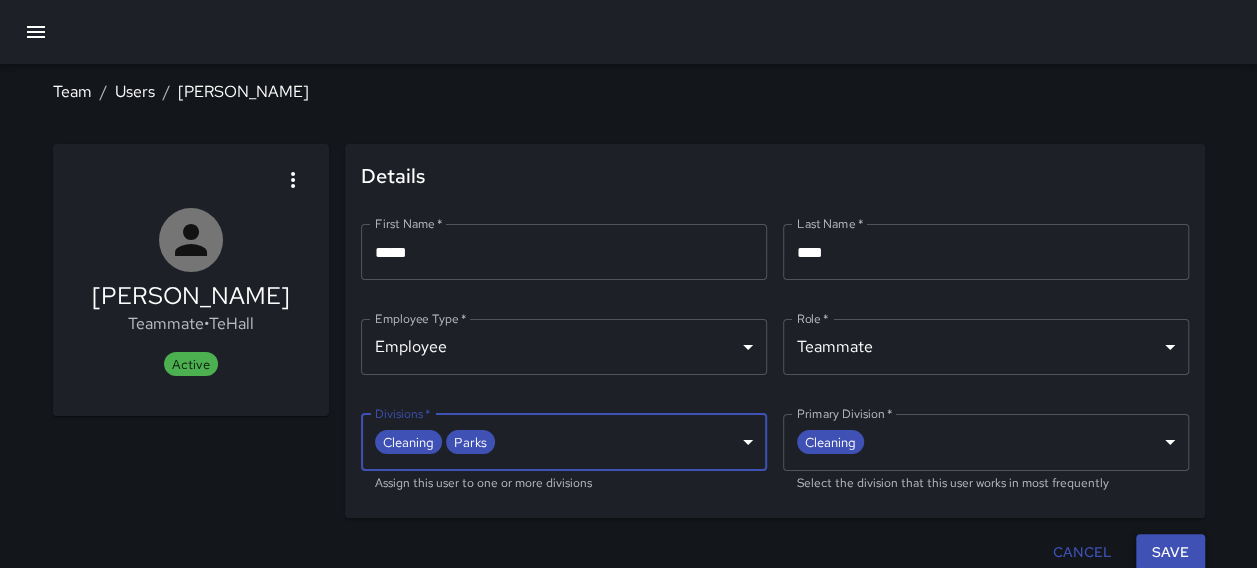 click on "Save" at bounding box center (1170, 552) 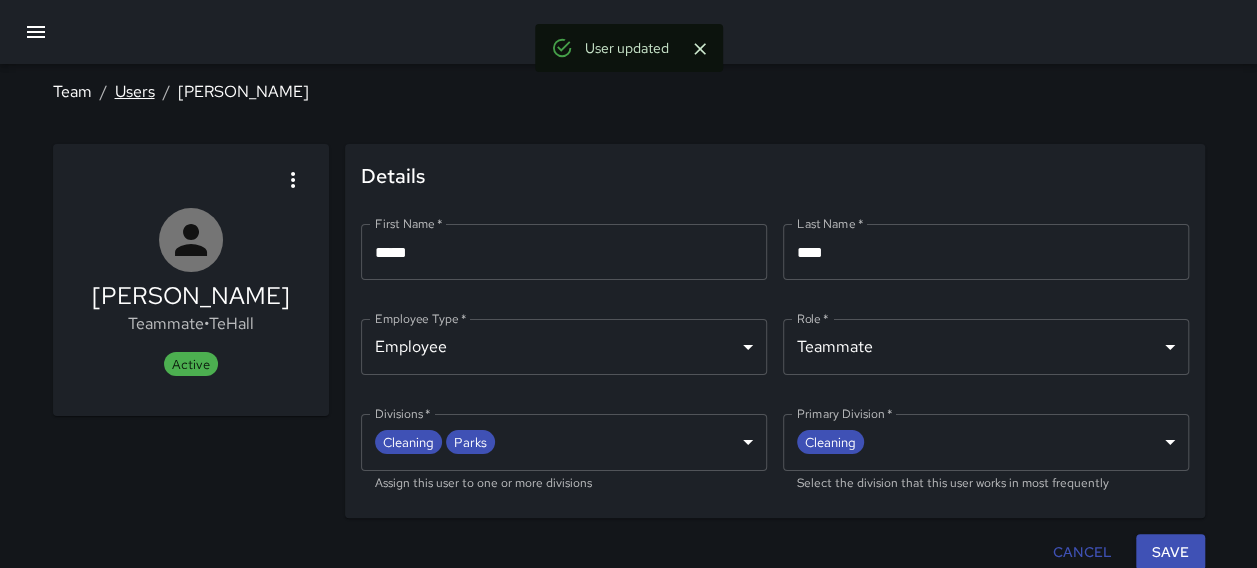 click on "Users" at bounding box center (135, 91) 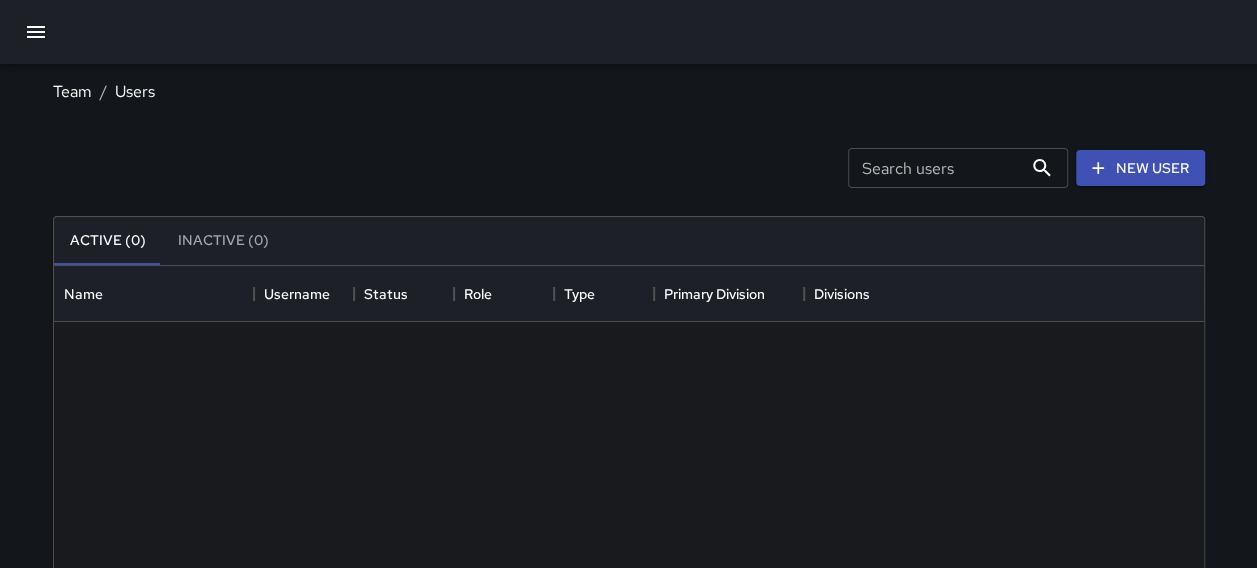 scroll, scrollTop: 16, scrollLeft: 16, axis: both 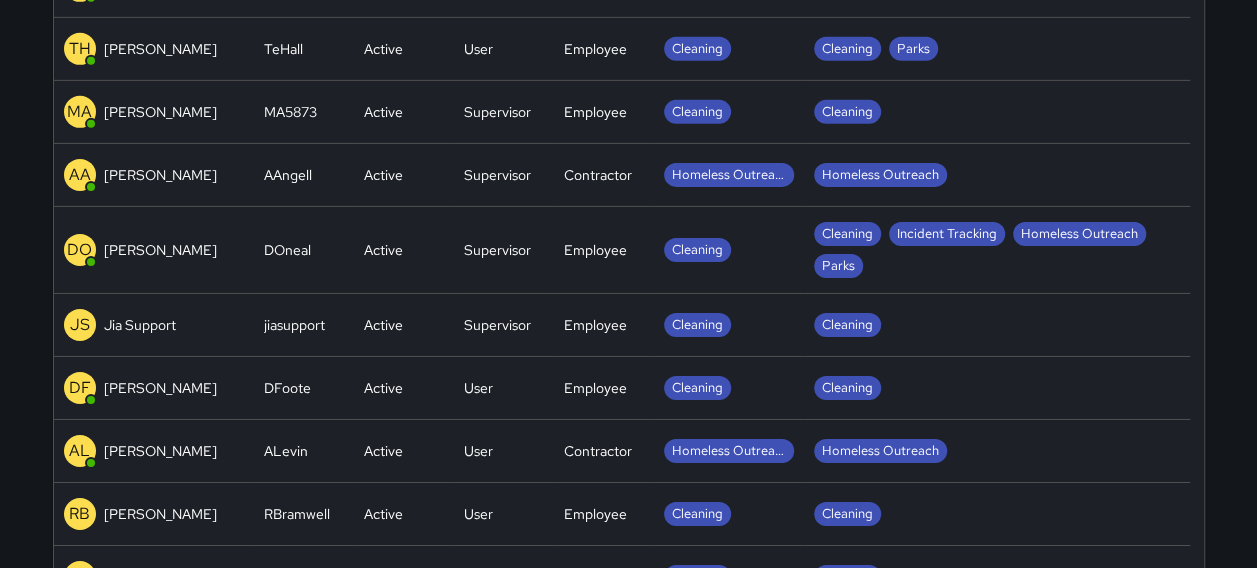 click on "Cleaning" at bounding box center [997, 388] 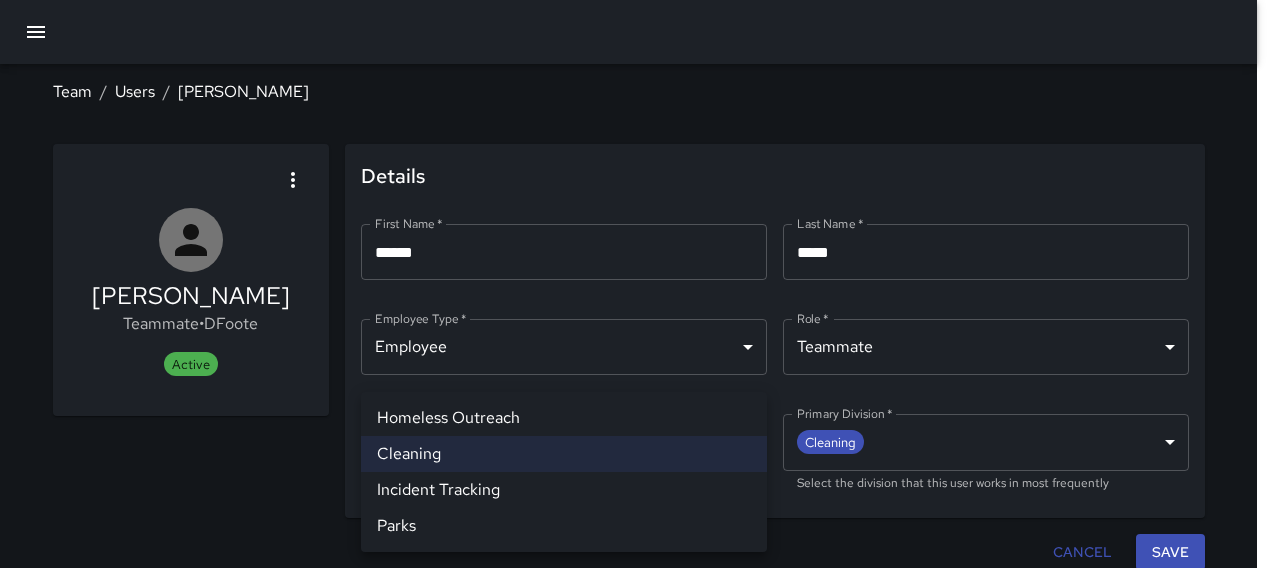 click on "**********" at bounding box center (636, 289) 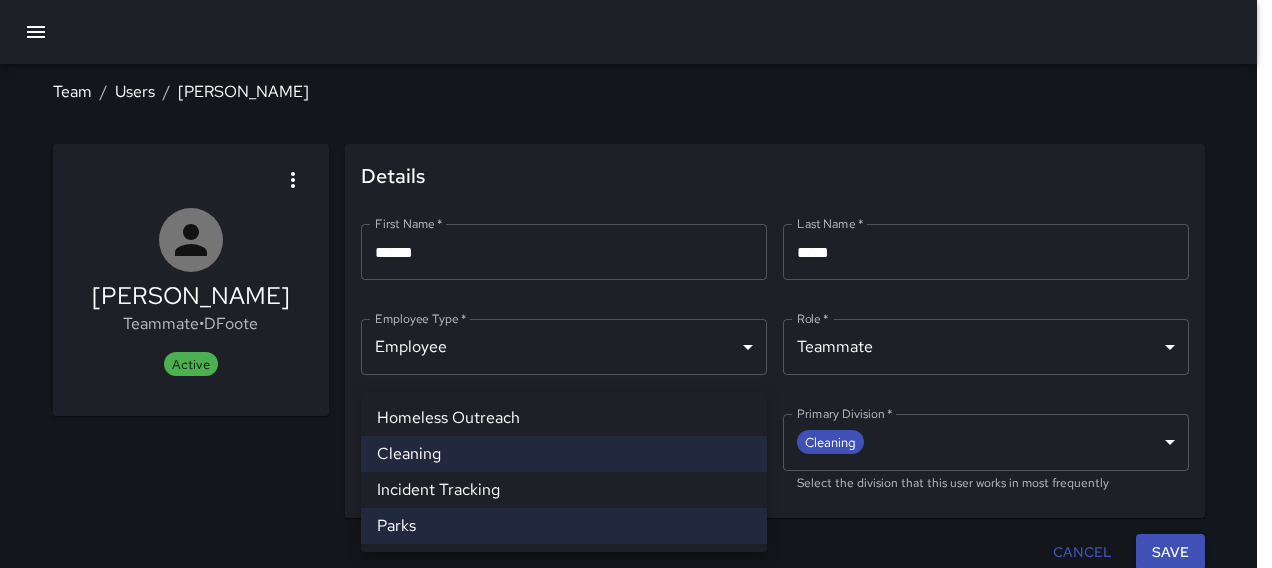 click at bounding box center (636, 284) 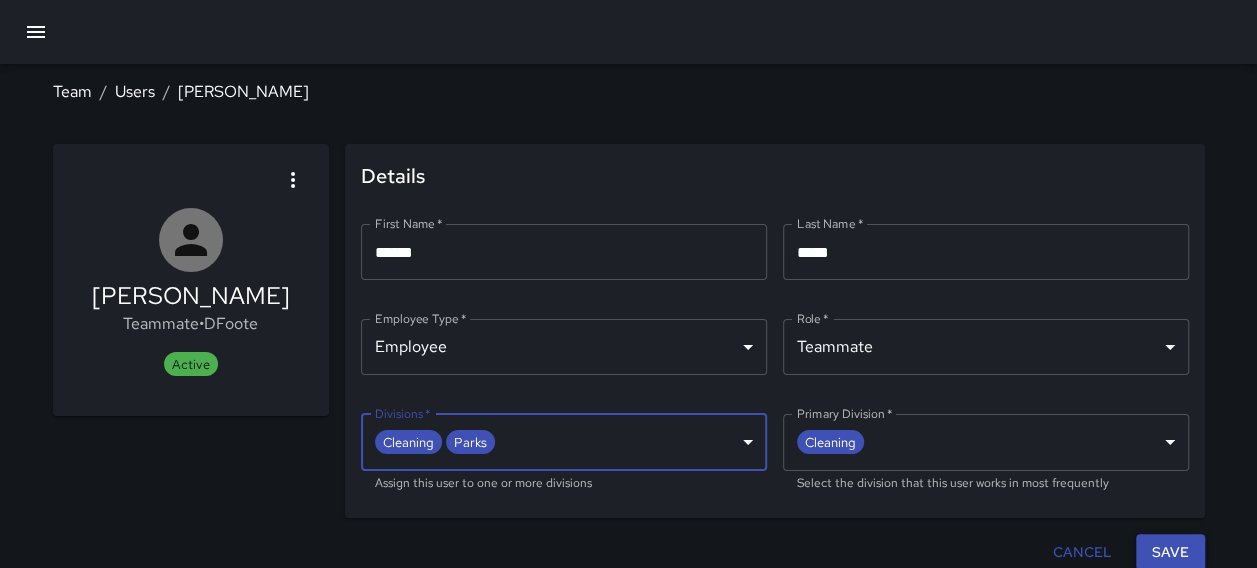 click on "Save" at bounding box center [1170, 552] 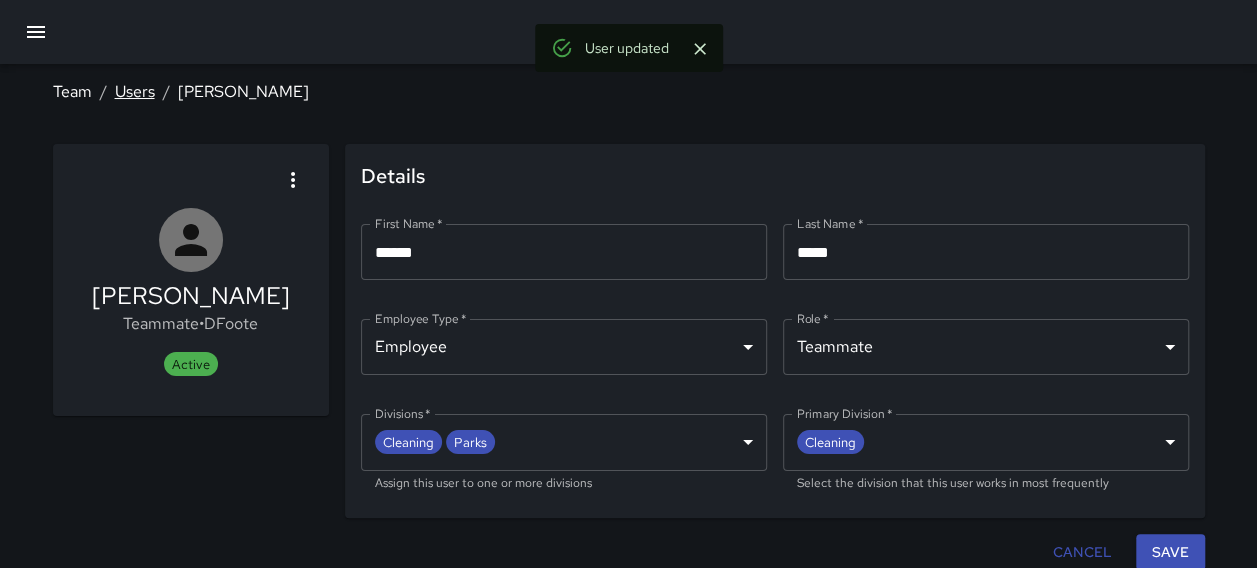 click on "Users" at bounding box center (135, 91) 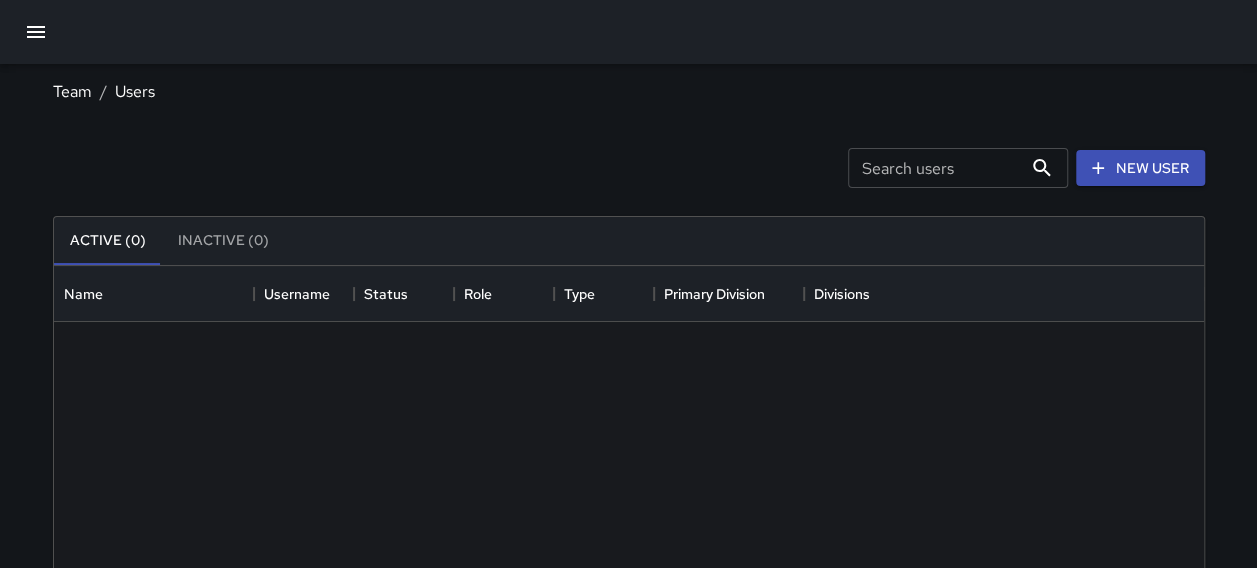 scroll, scrollTop: 16, scrollLeft: 16, axis: both 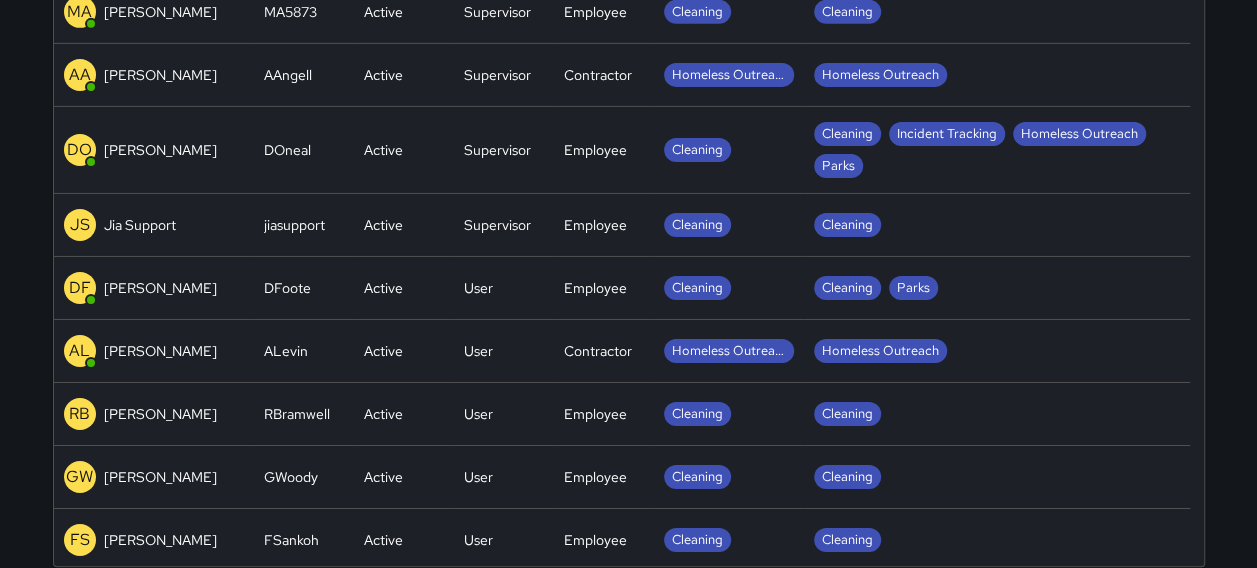 click on "Cleaning" at bounding box center [997, 414] 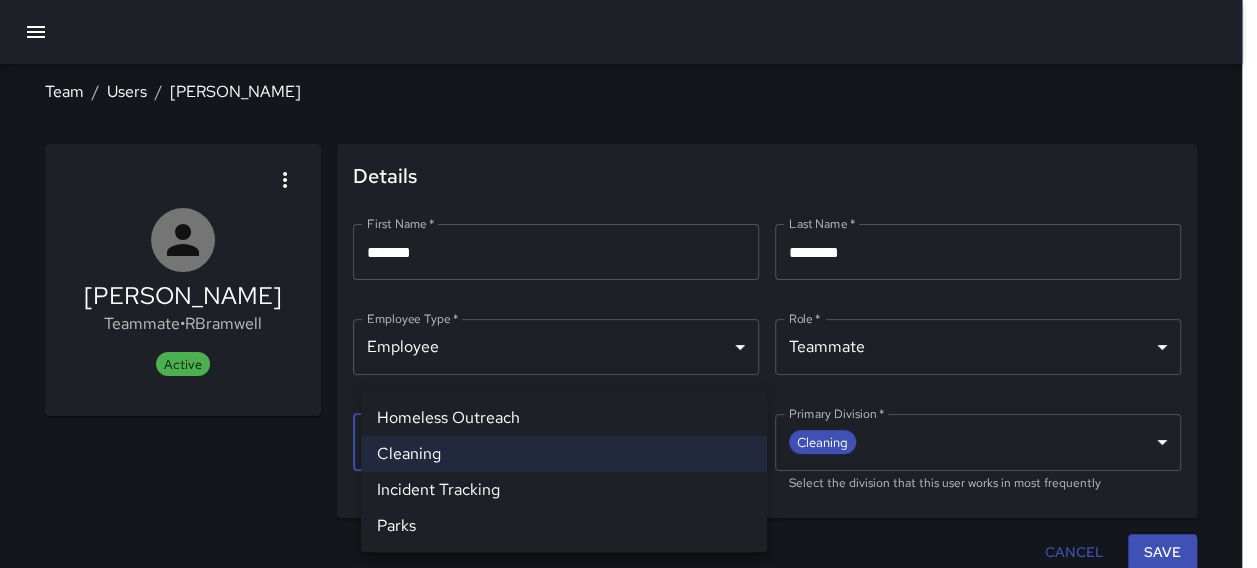 click on "**********" at bounding box center (628, 289) 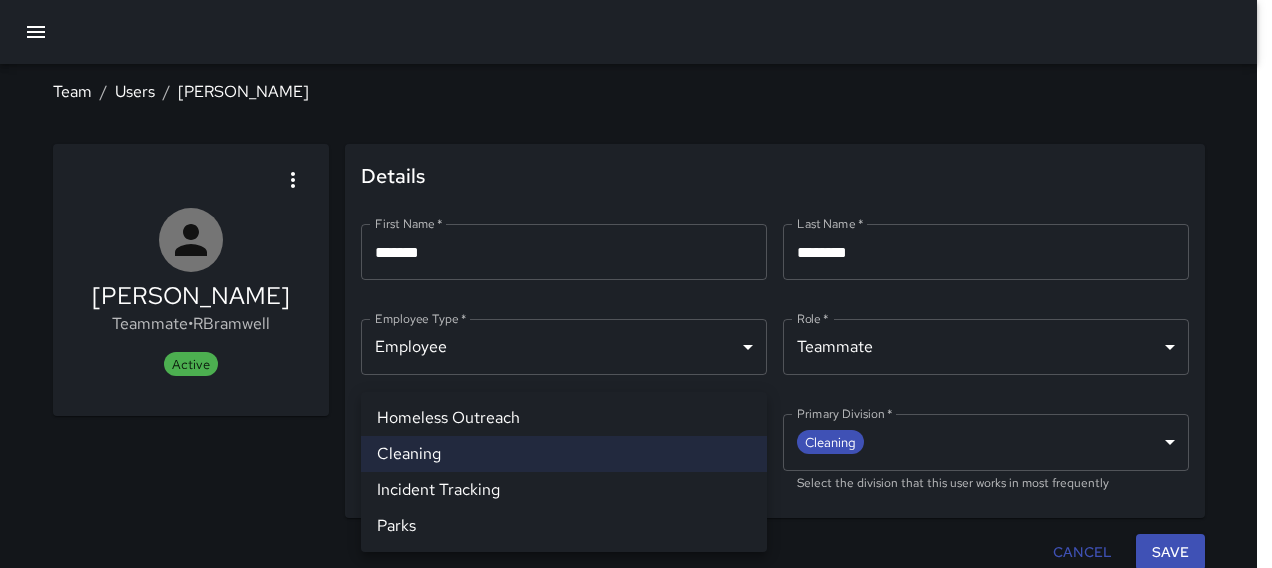 click on "Parks" at bounding box center [564, 526] 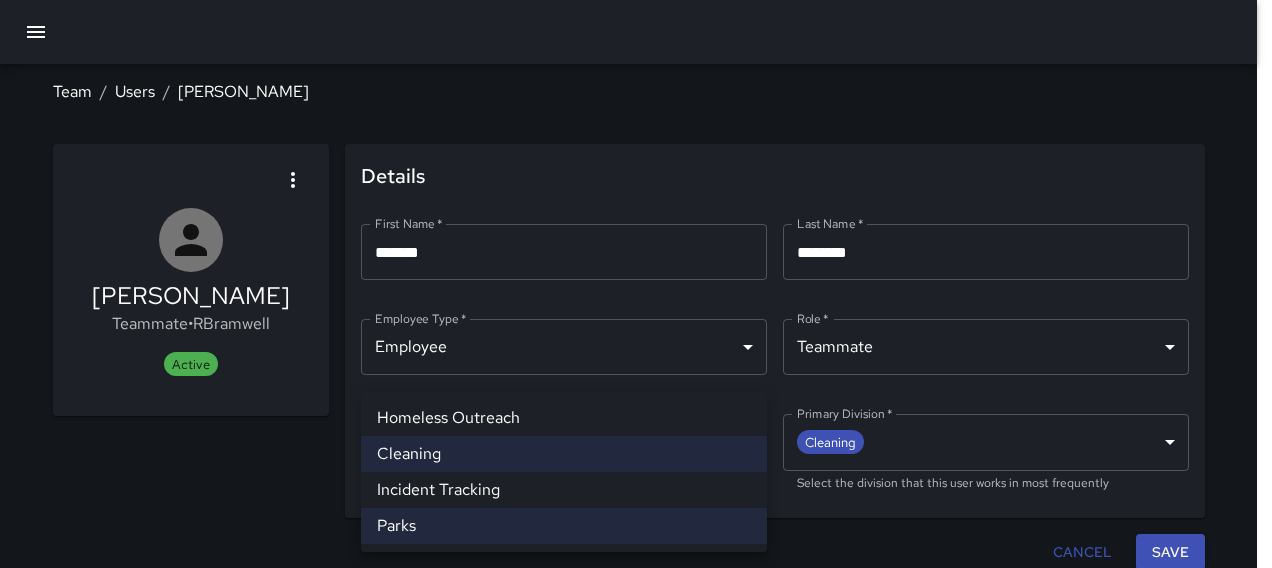 click at bounding box center (636, 284) 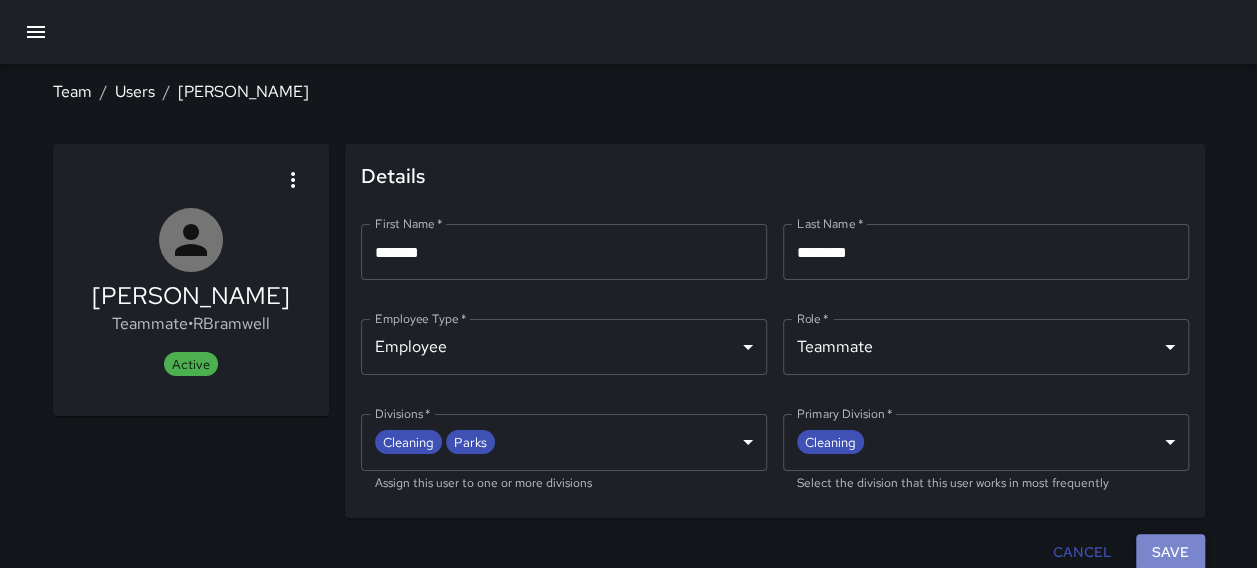 click on "Save" at bounding box center [1170, 552] 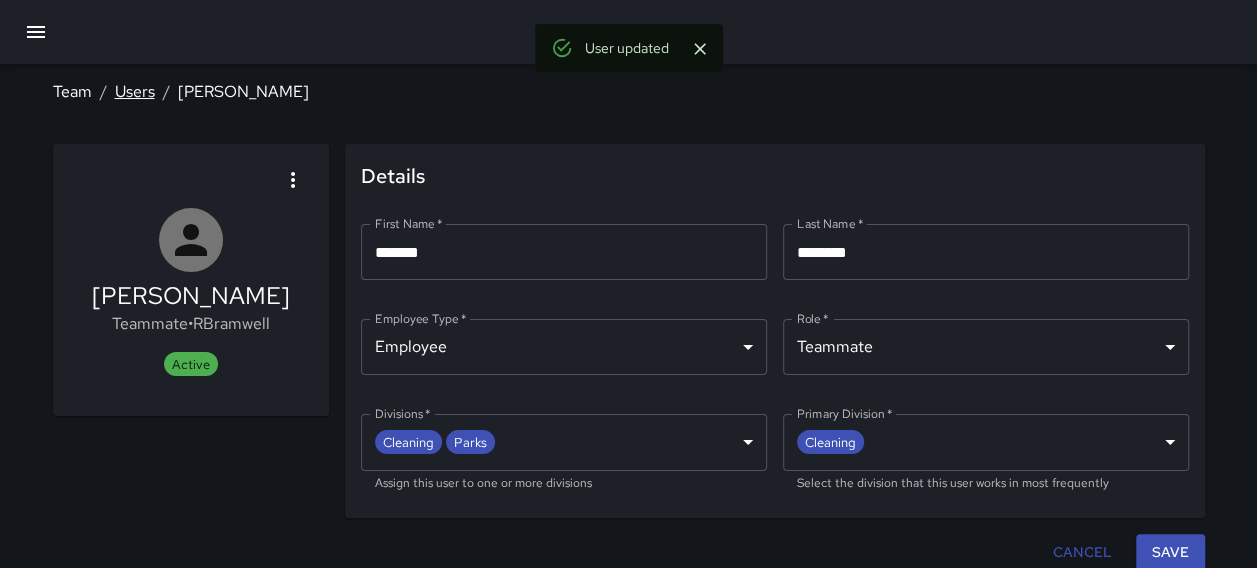 click on "Users" at bounding box center (135, 91) 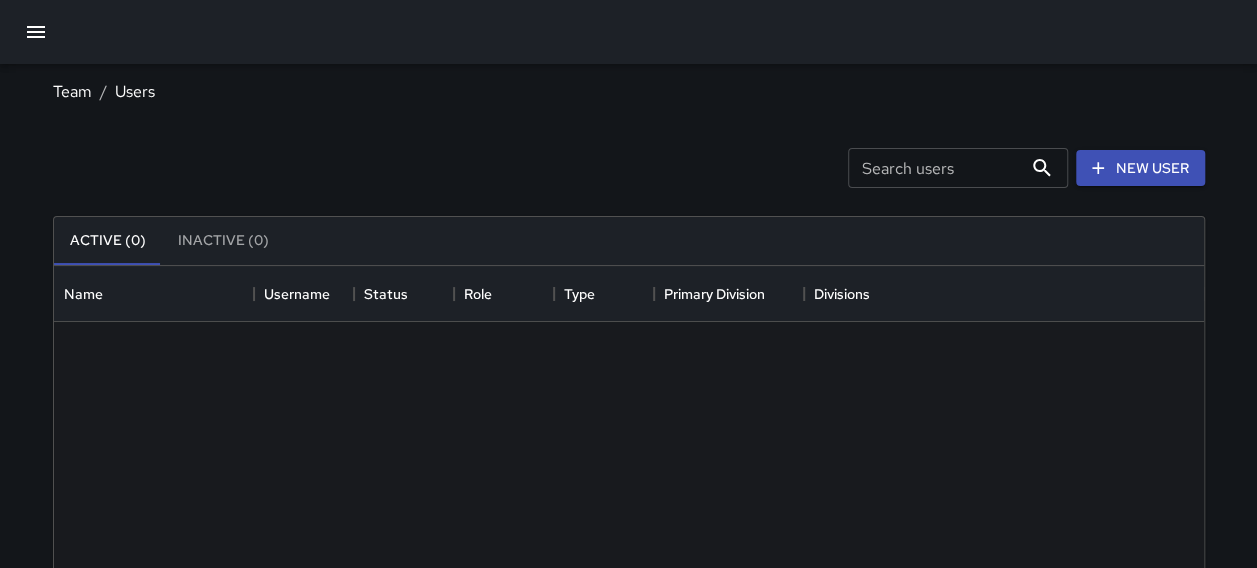 scroll, scrollTop: 16, scrollLeft: 16, axis: both 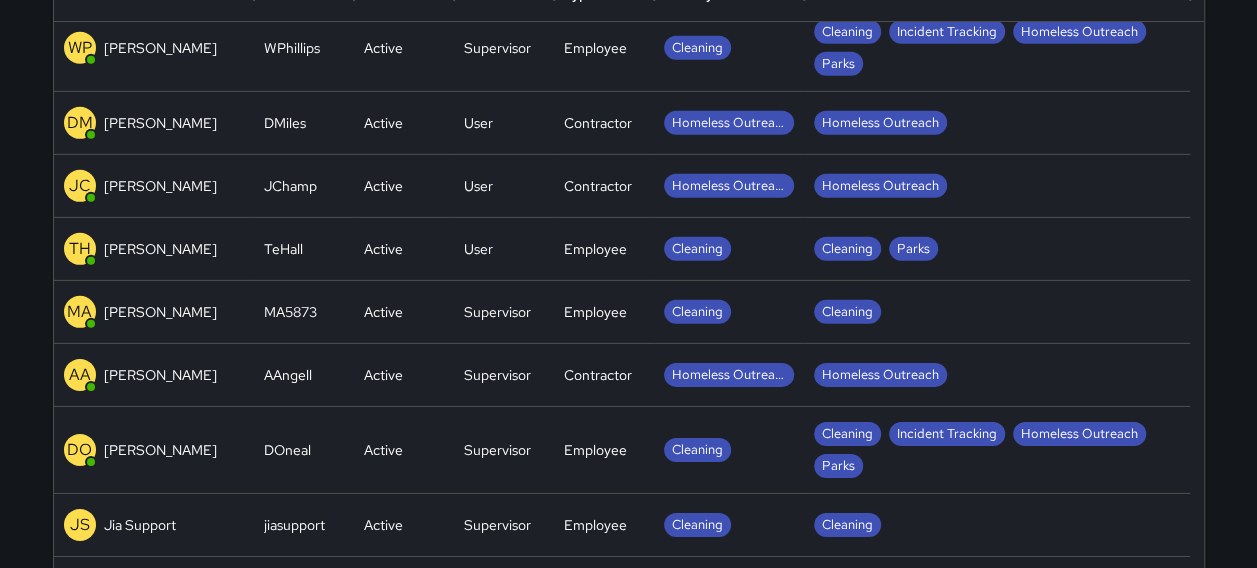 click on "Cleaning" at bounding box center [997, 525] 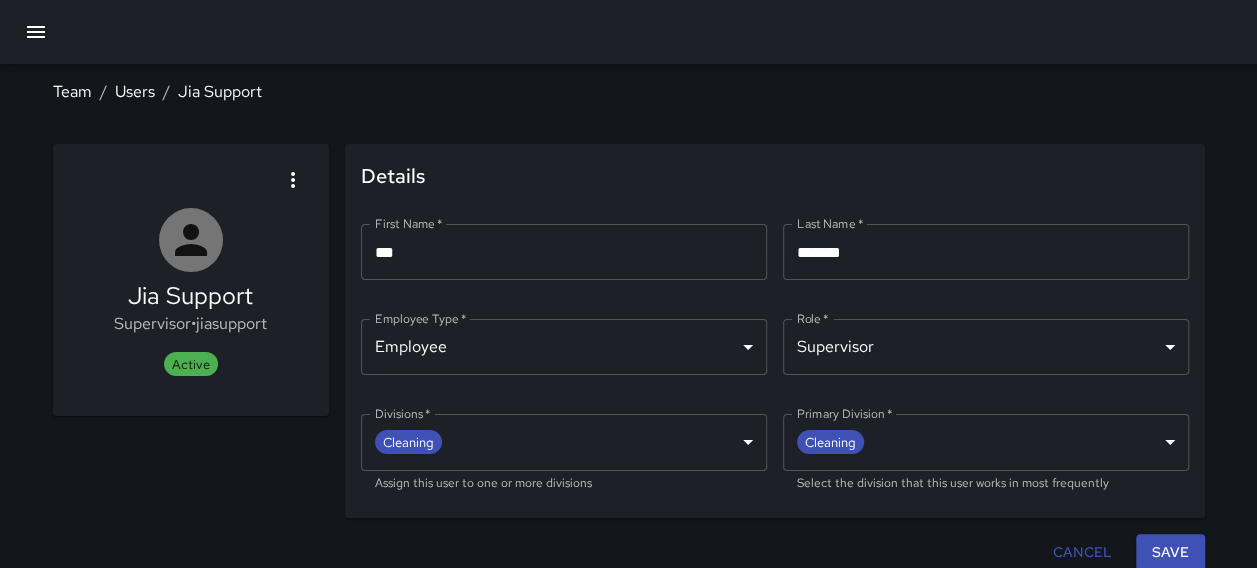 click on "**********" at bounding box center [628, 289] 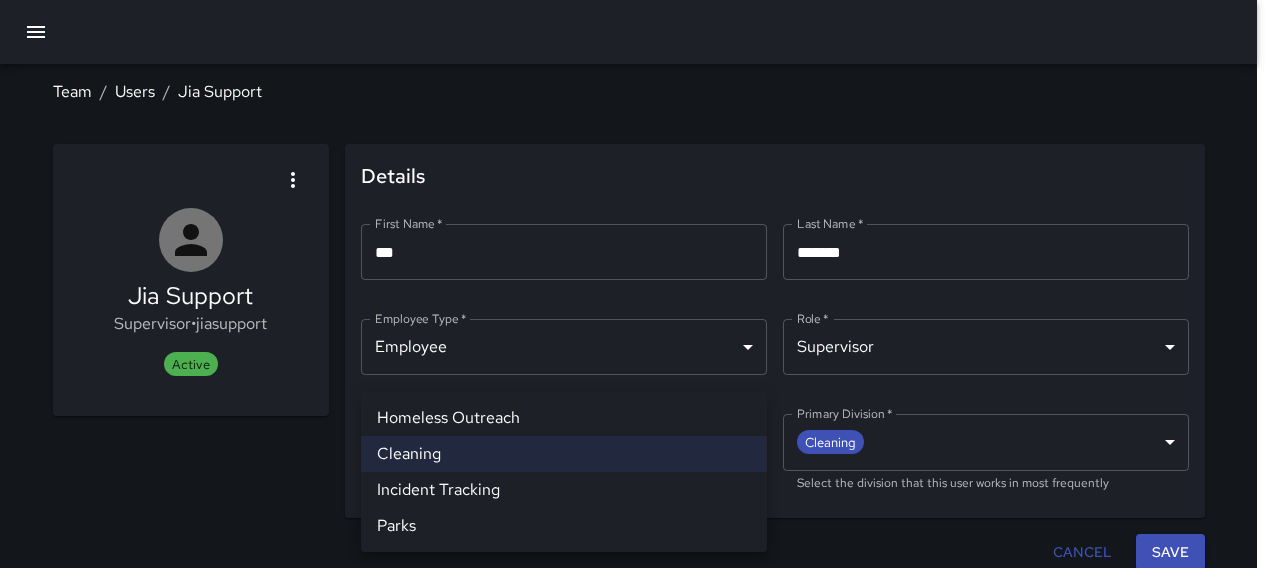 click on "Homeless Outreach" at bounding box center [564, 418] 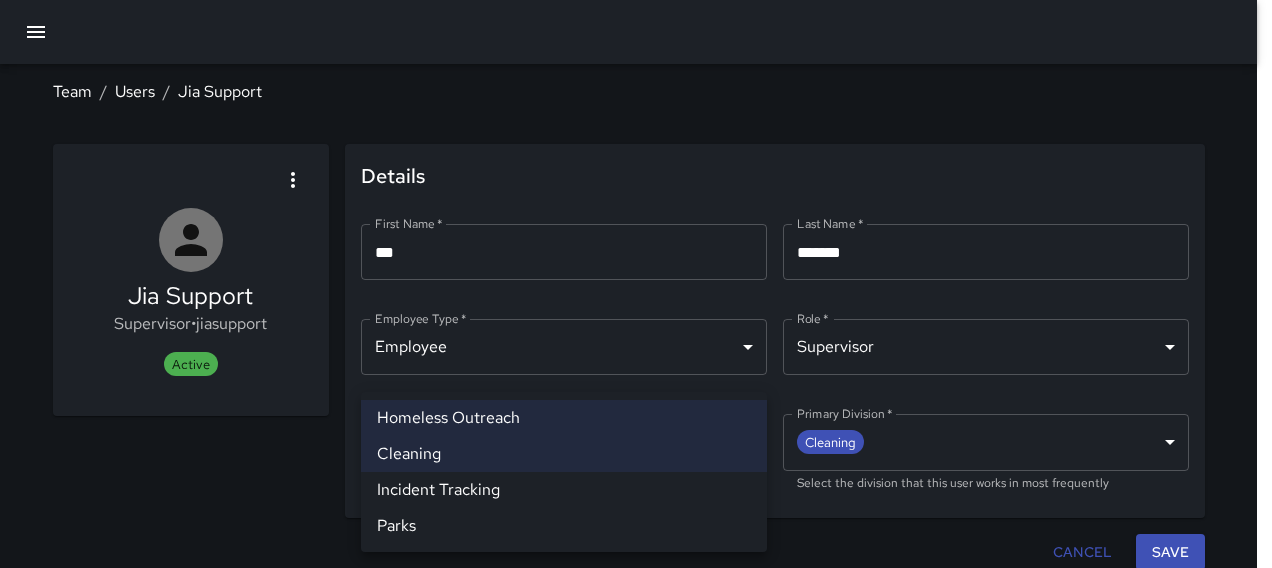 click on "Incident Tracking" at bounding box center (564, 490) 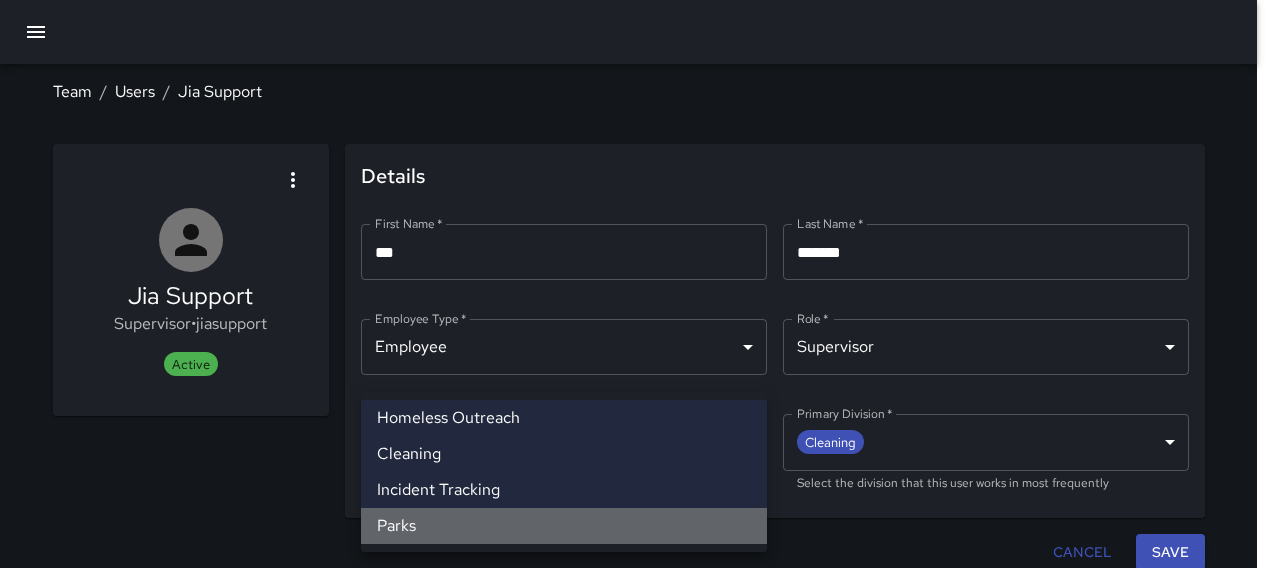 click on "Parks" at bounding box center (564, 526) 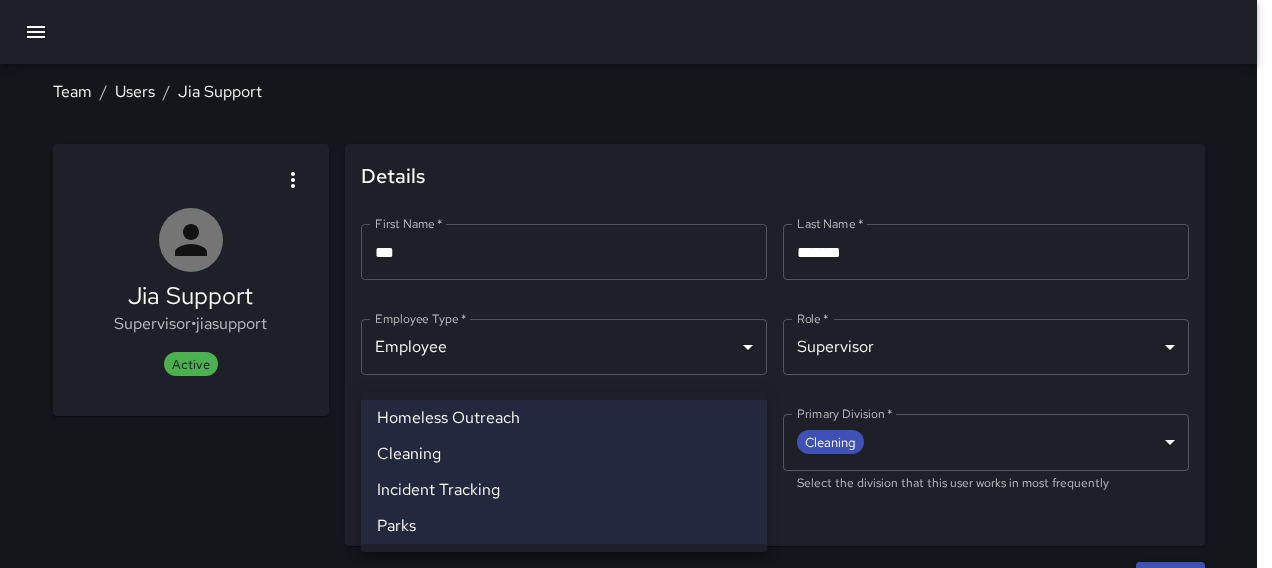 click at bounding box center [636, 284] 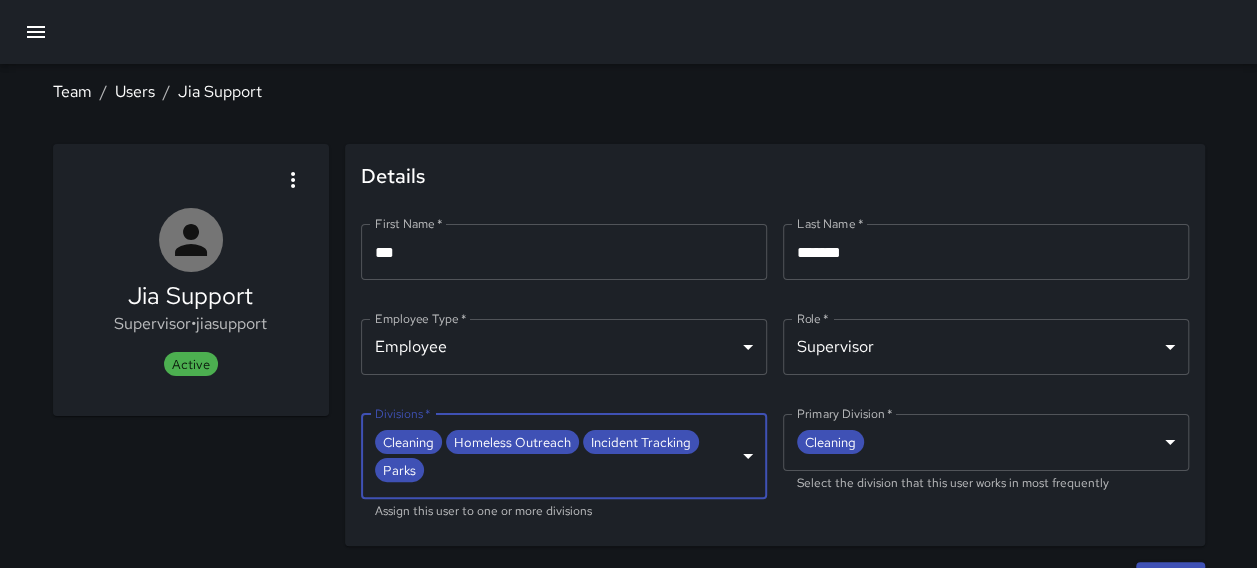 scroll, scrollTop: 38, scrollLeft: 0, axis: vertical 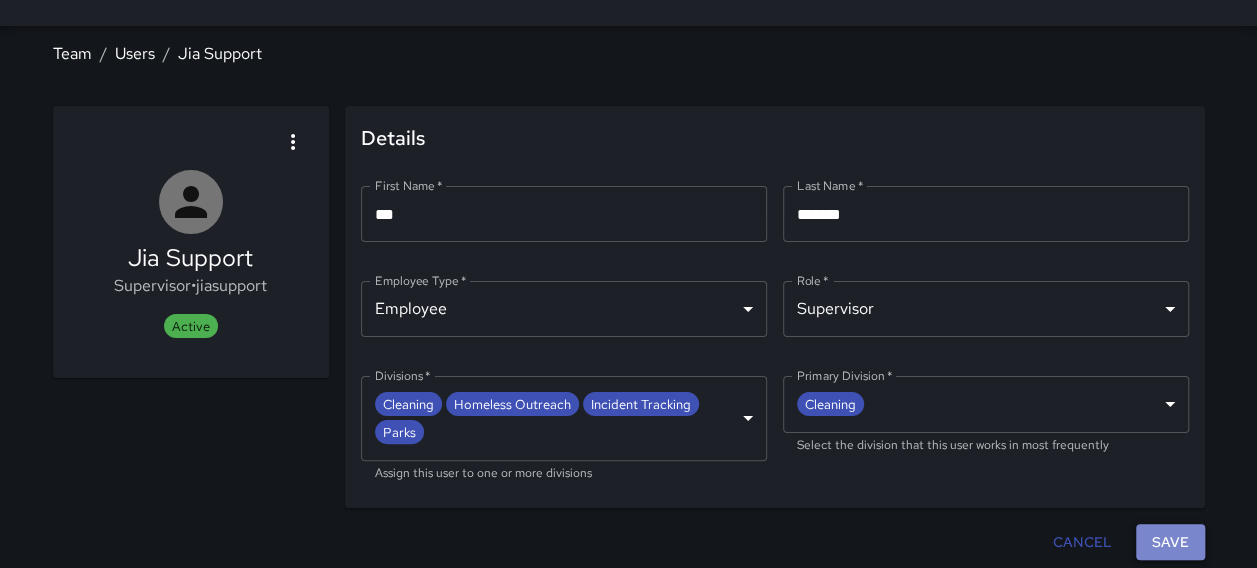 click on "Save" at bounding box center [1170, 542] 